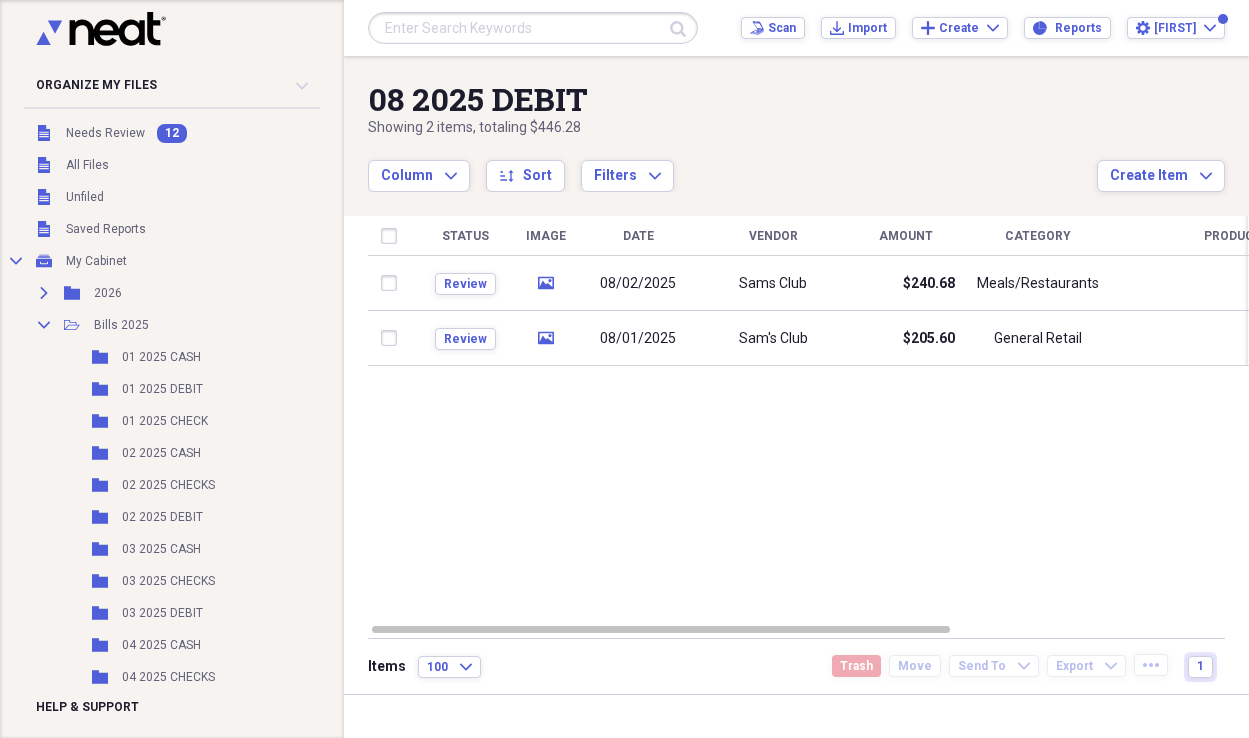 scroll, scrollTop: 0, scrollLeft: 0, axis: both 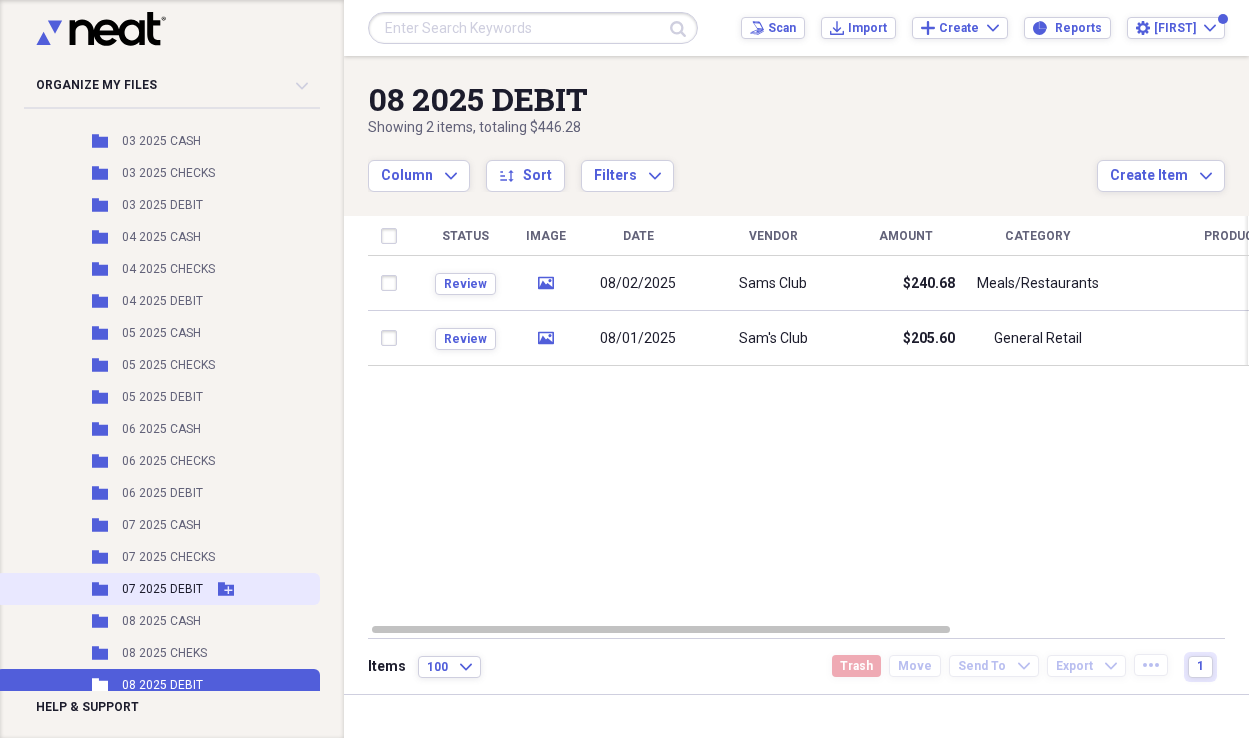 click on "Folder 07 2025 DEBIT Add Folder" at bounding box center (158, 589) 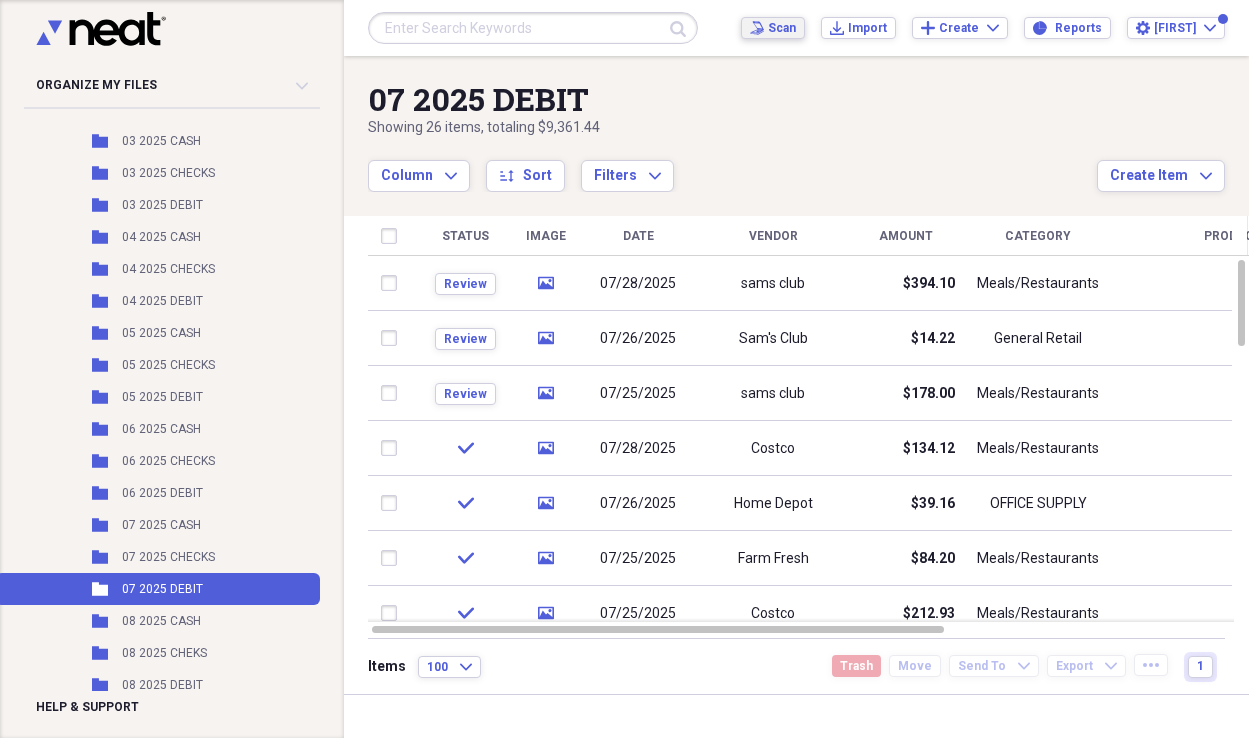 click on "Scan" at bounding box center [782, 28] 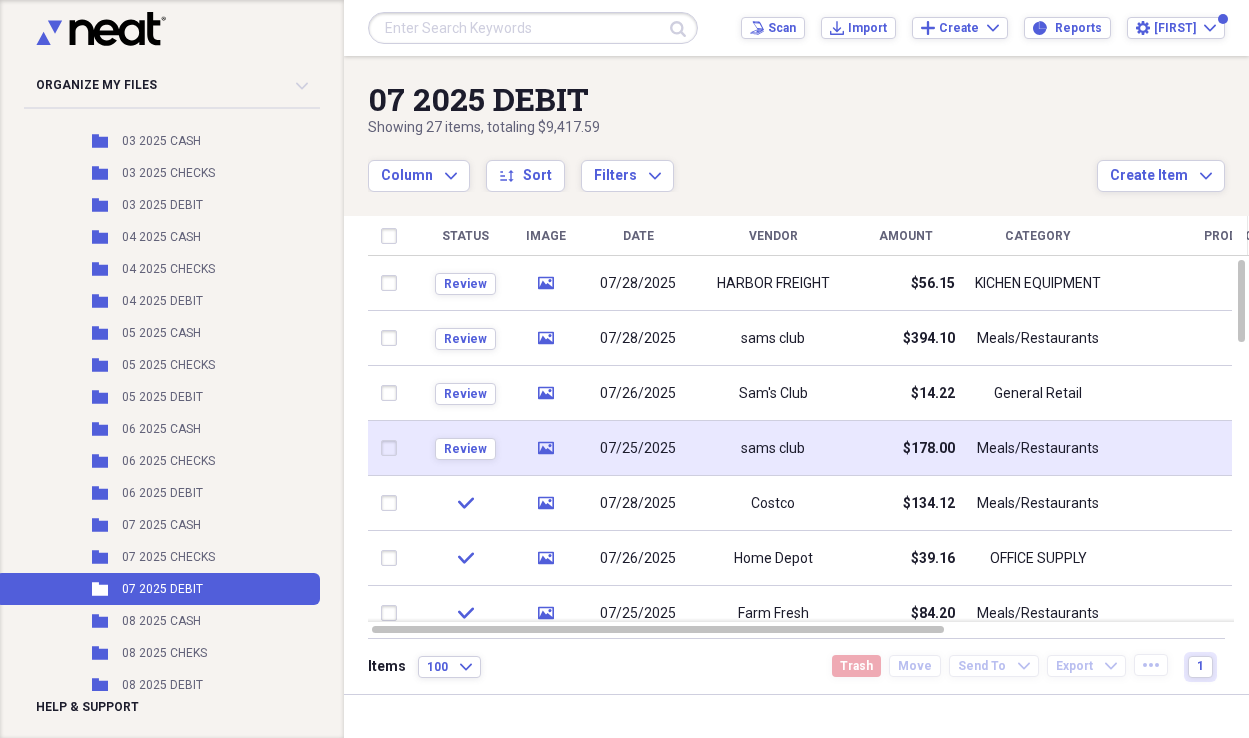 click on "07/25/2025" at bounding box center (638, 449) 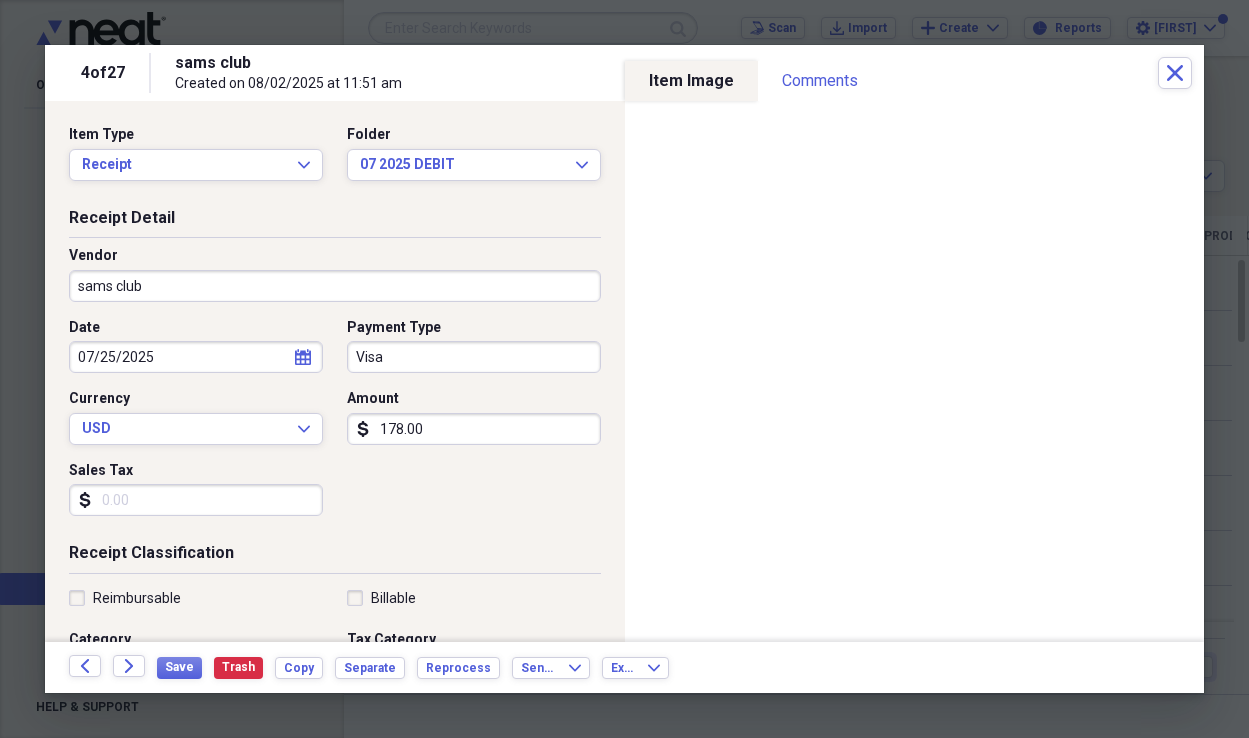 click on "Visa" at bounding box center (474, 357) 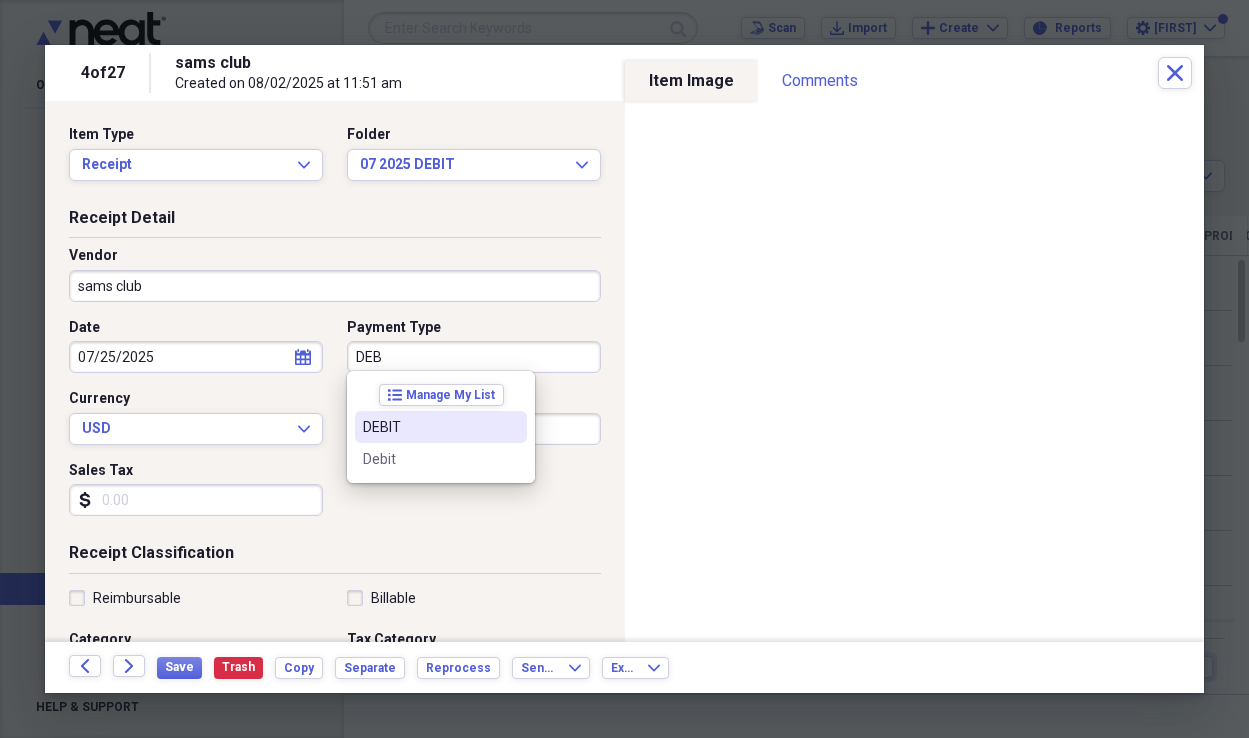 click on "DEBIT" at bounding box center (429, 427) 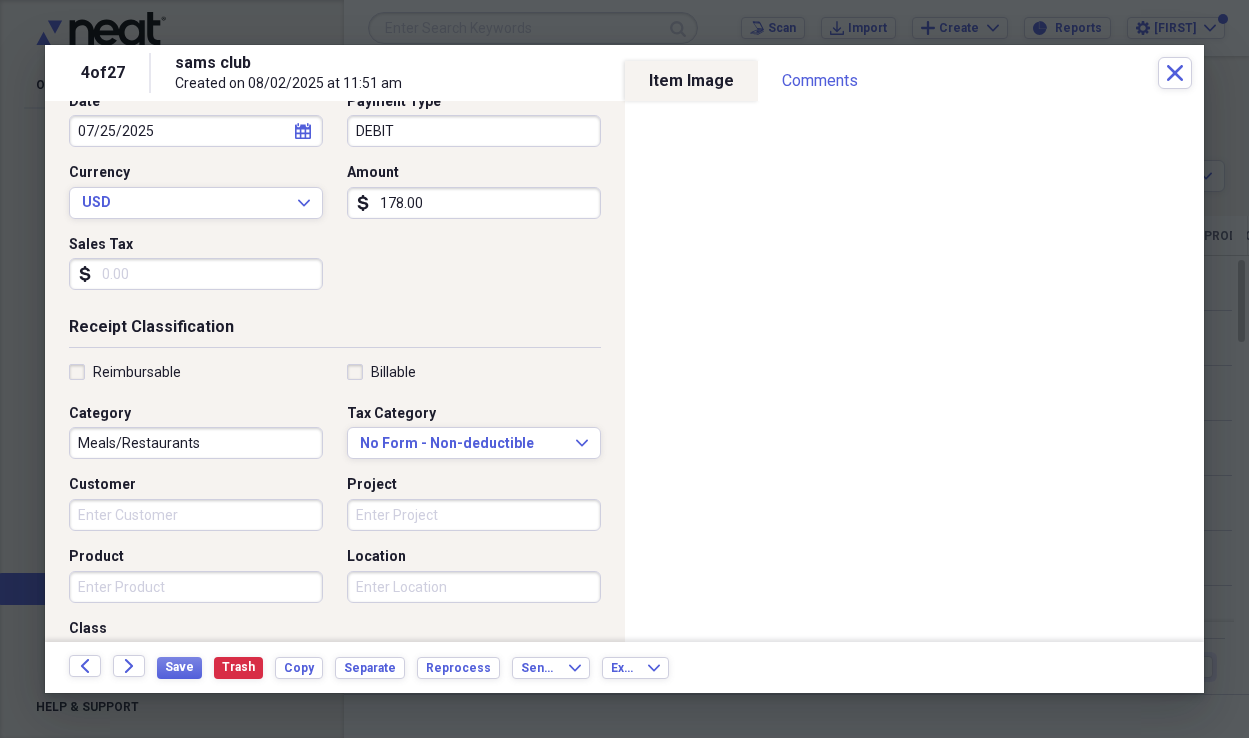 scroll, scrollTop: 235, scrollLeft: 0, axis: vertical 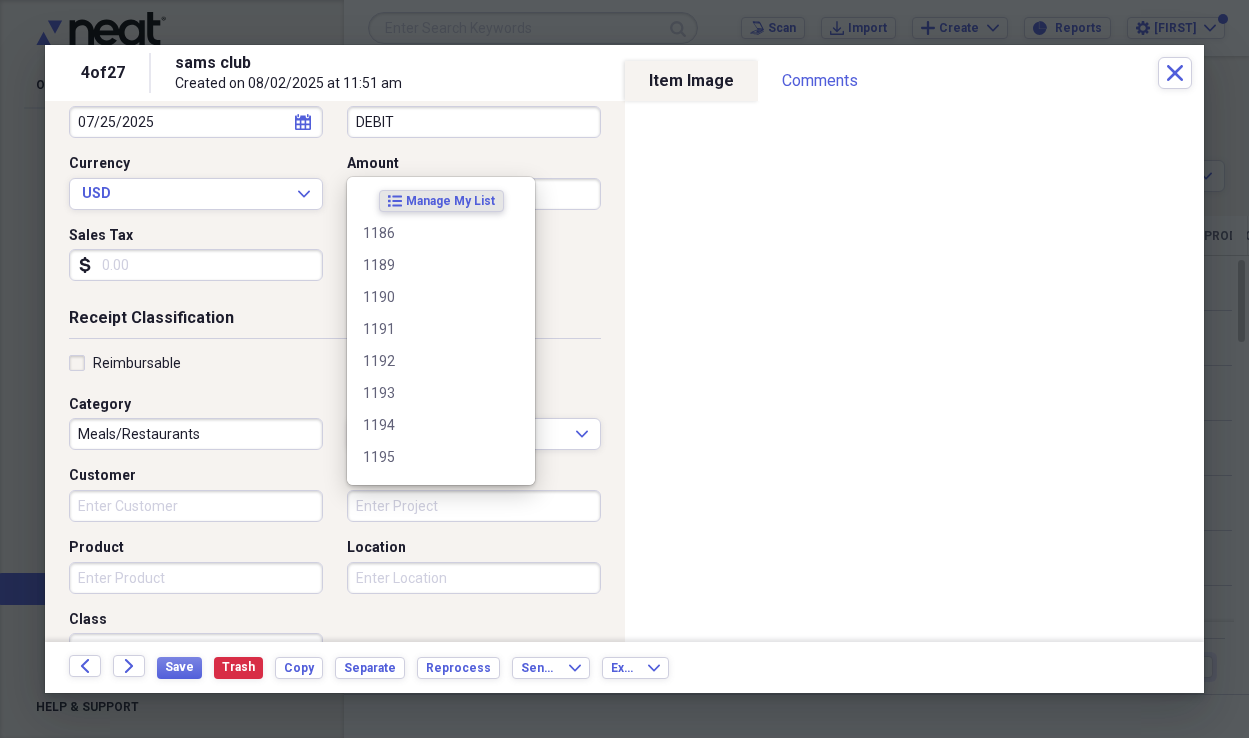 click on "Project" at bounding box center (474, 506) 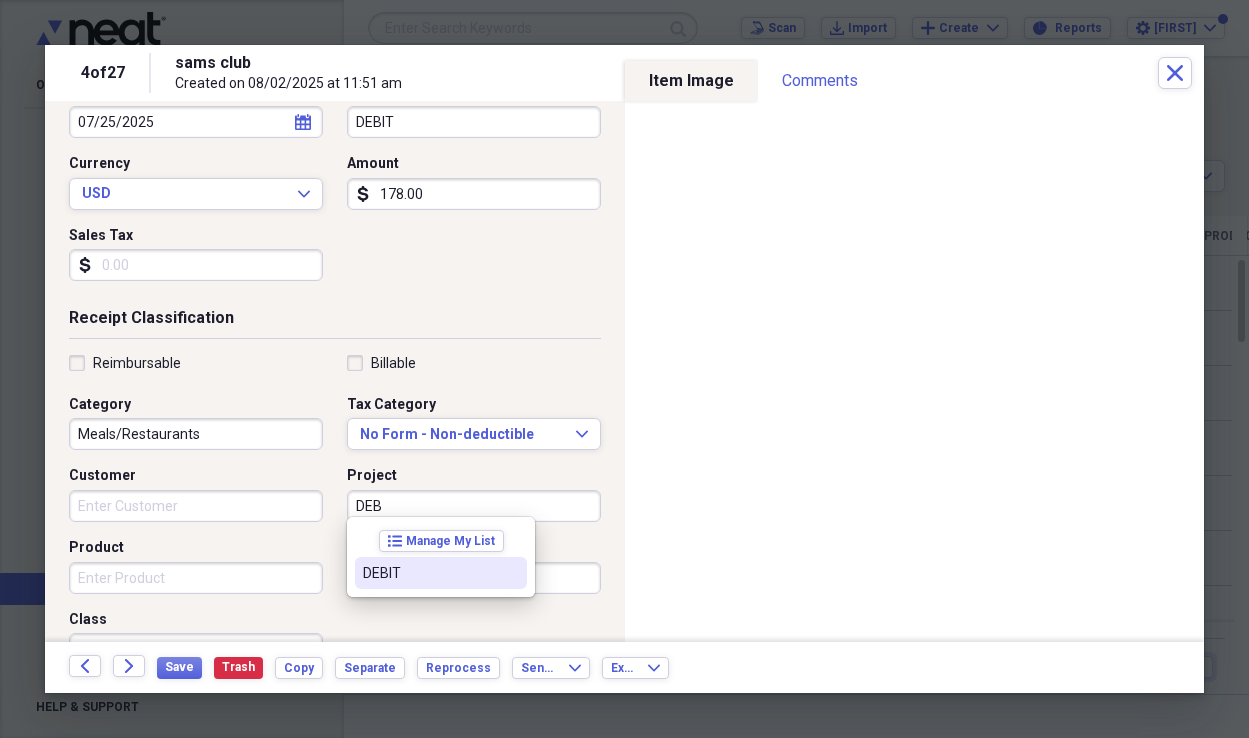 click on "DEBIT" at bounding box center (429, 573) 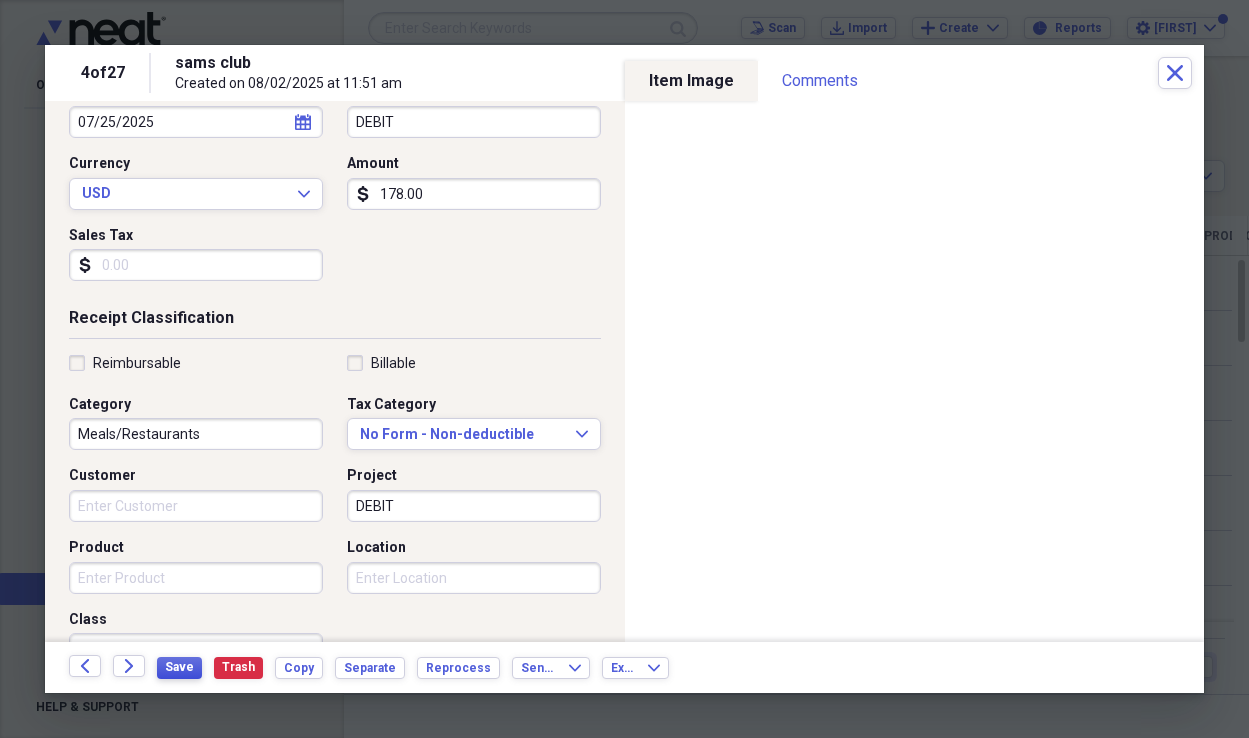 click on "Save" at bounding box center [179, 667] 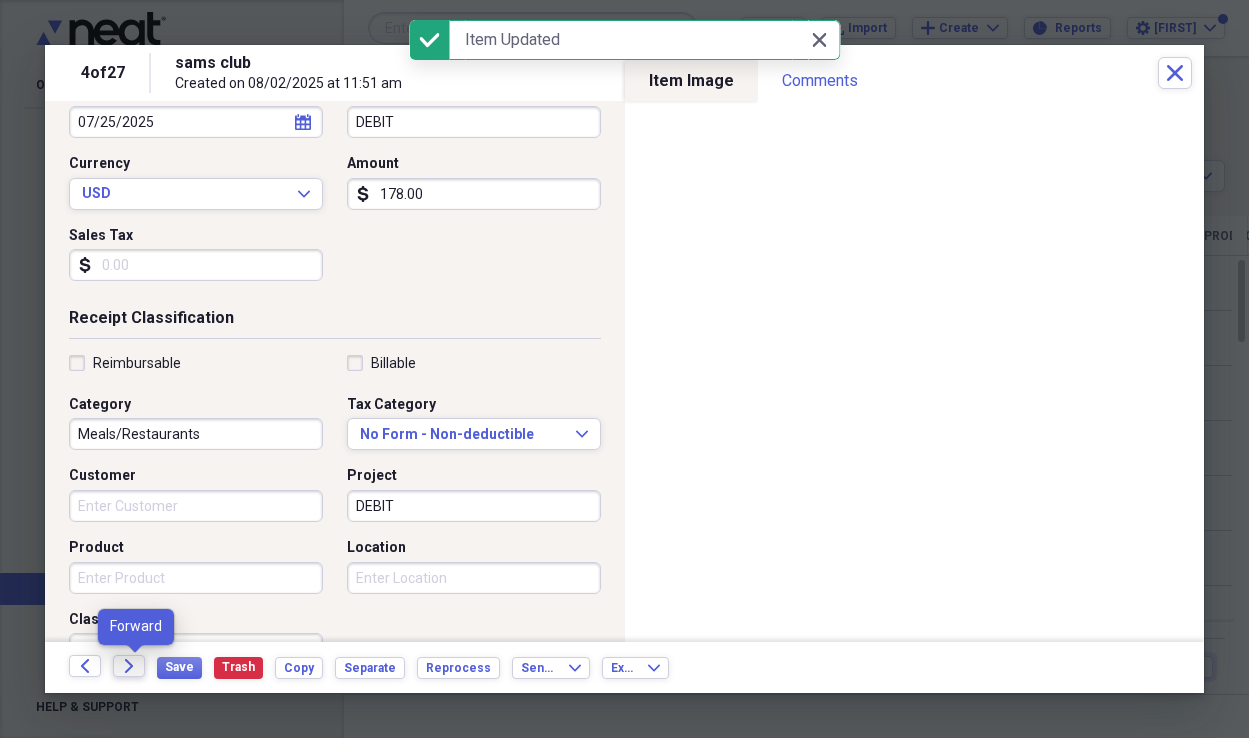 click 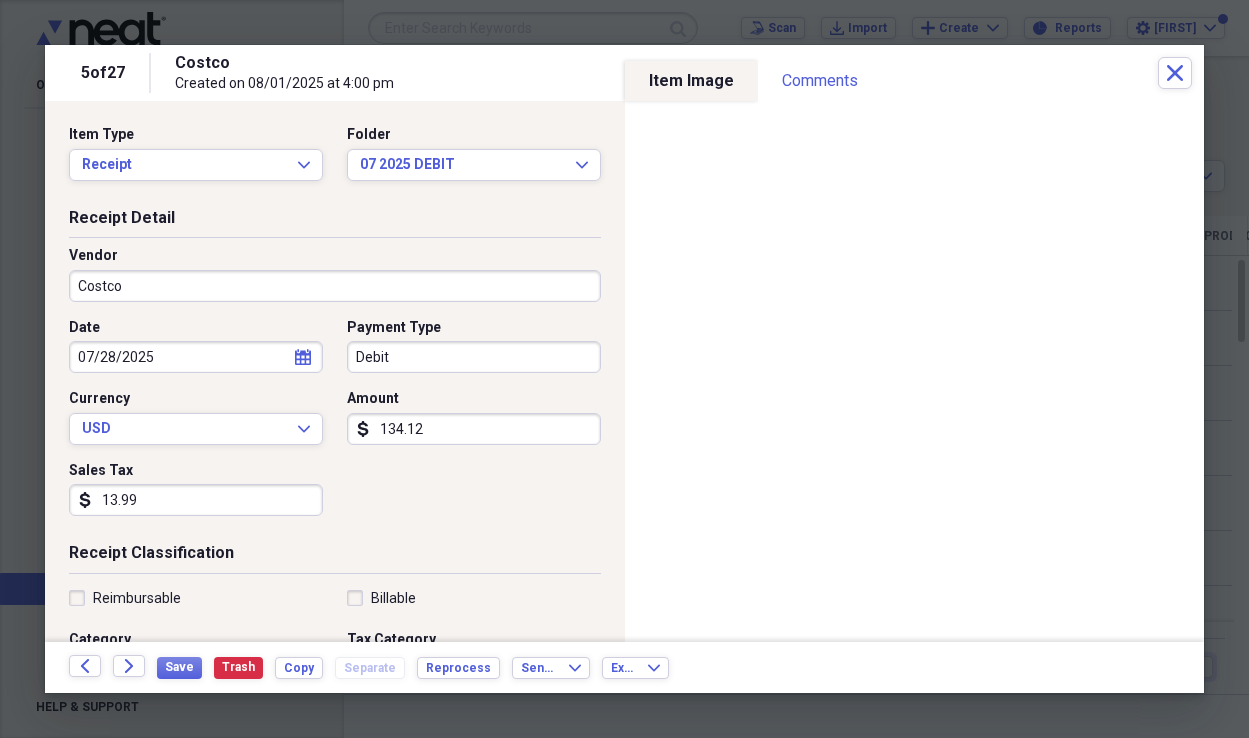 click on "Sales Tax dollar-sign 13.99" at bounding box center (202, 489) 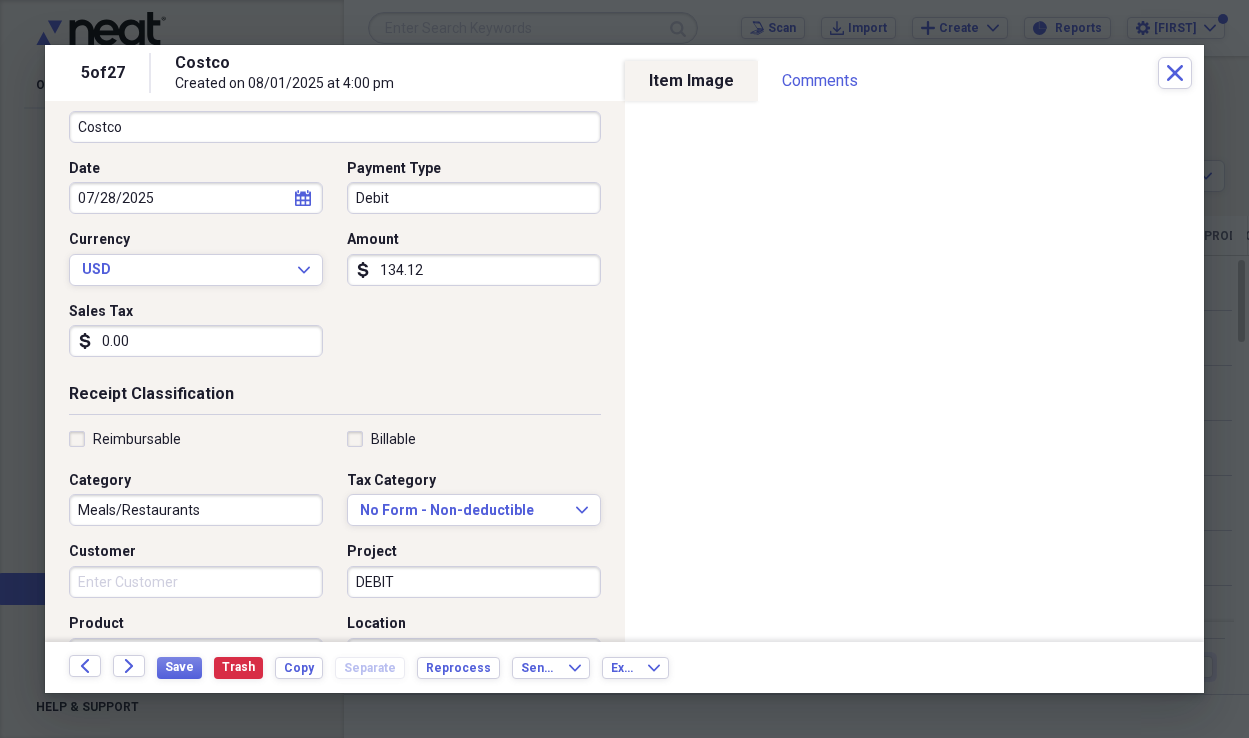 scroll, scrollTop: 160, scrollLeft: 0, axis: vertical 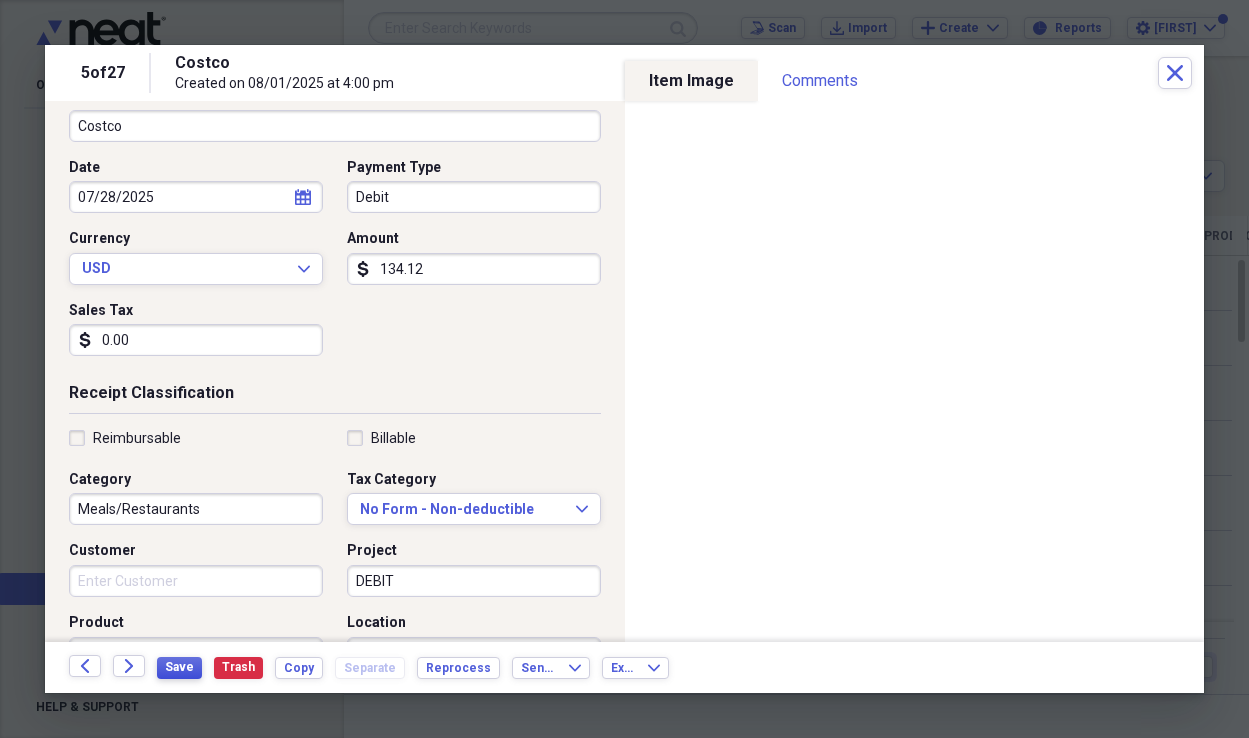 type on "0.00" 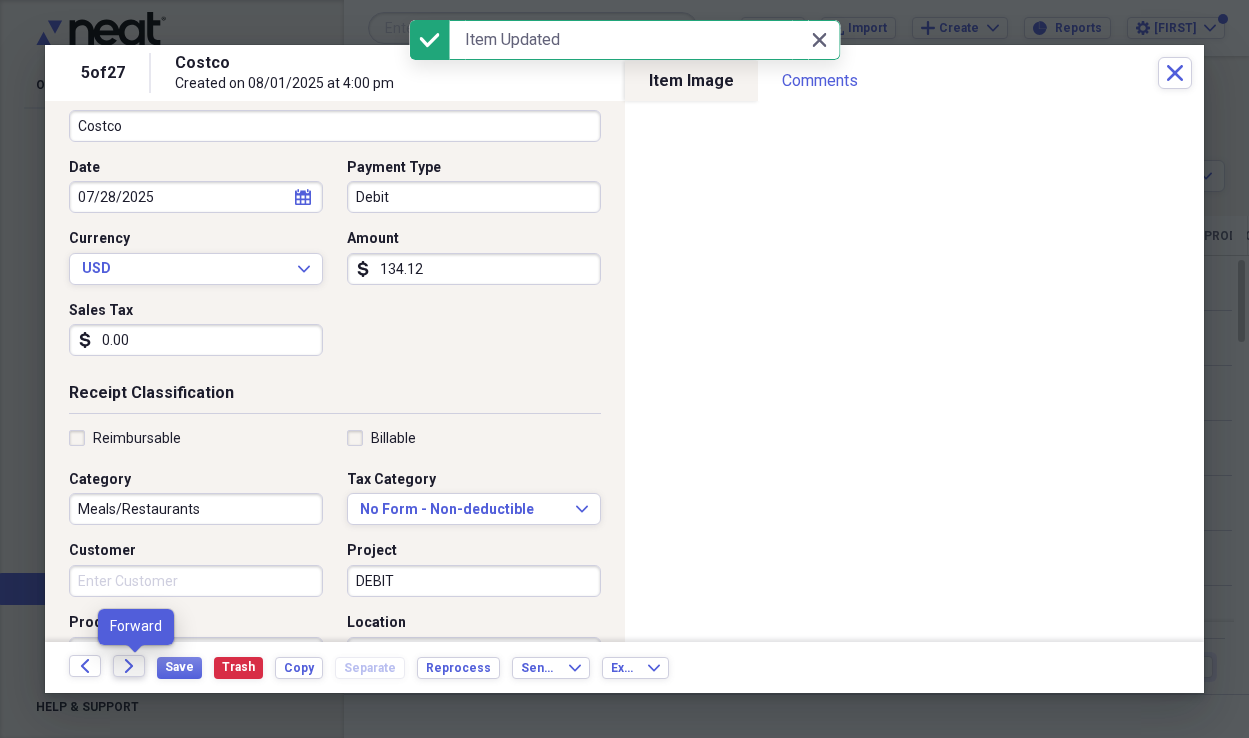 click on "Forward" at bounding box center (129, 666) 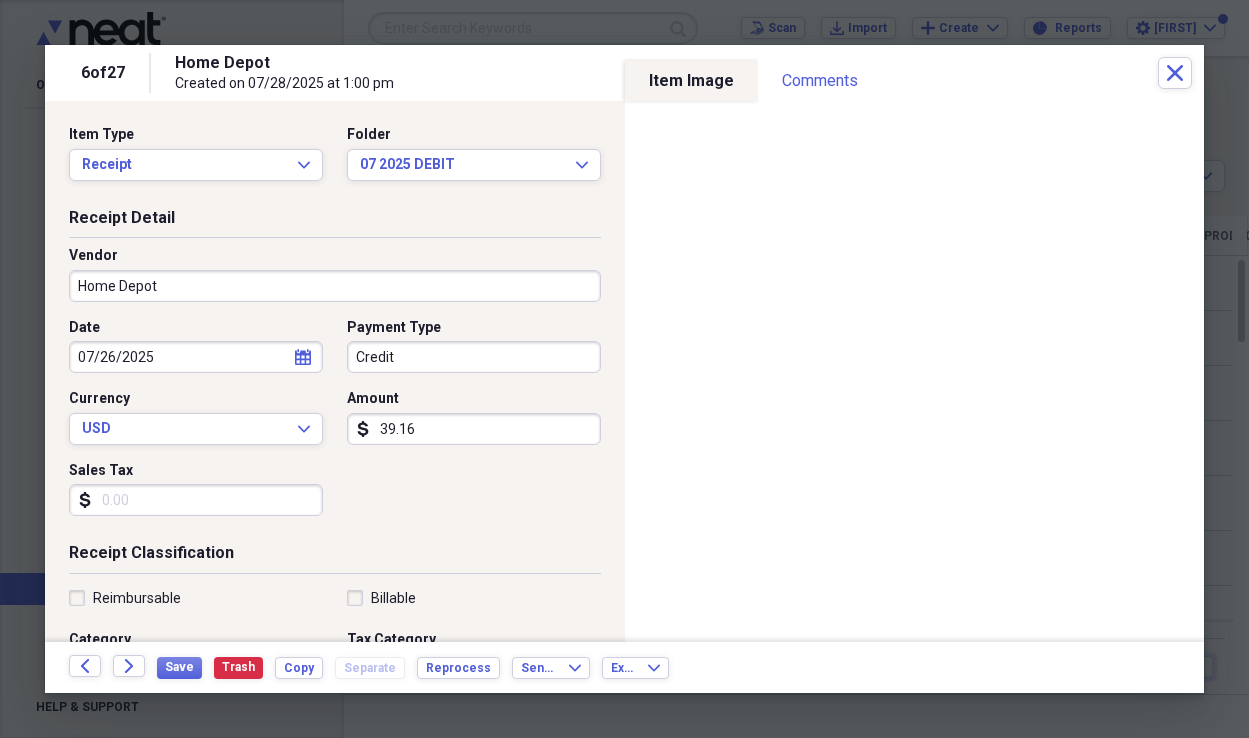 click on "Credit" at bounding box center (474, 357) 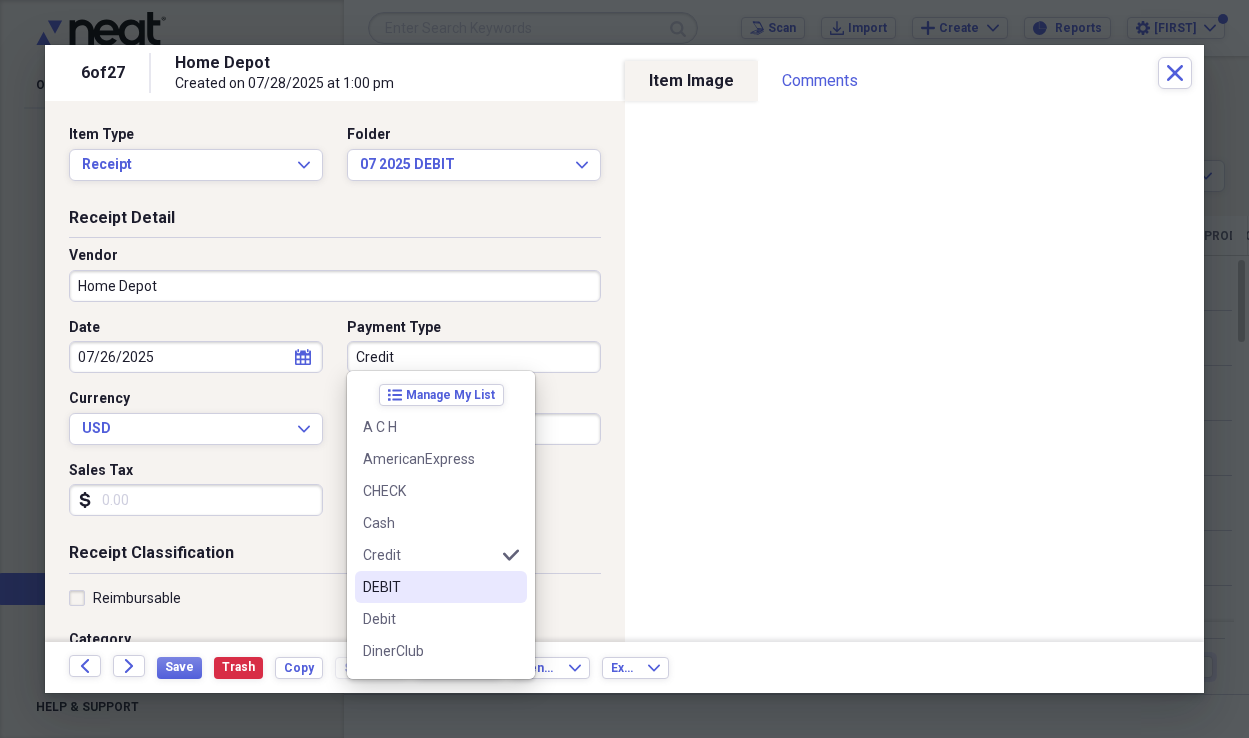 click on "DEBIT" at bounding box center [429, 587] 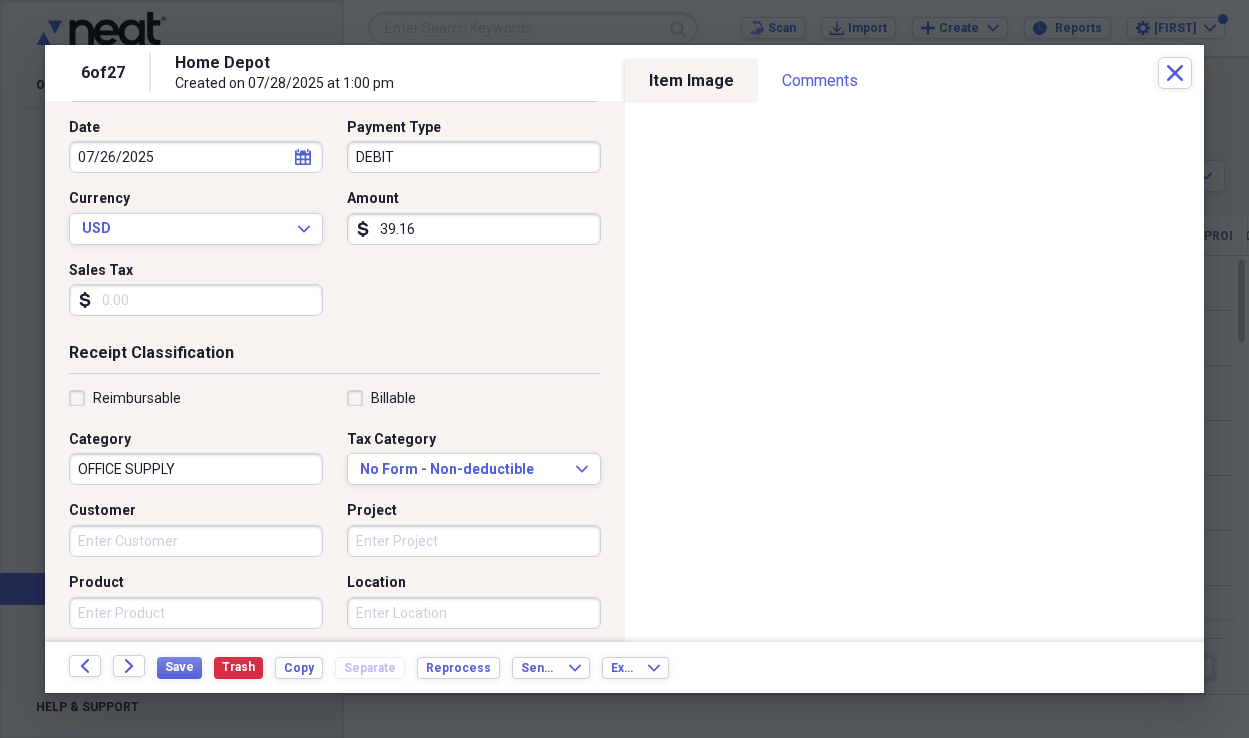 scroll, scrollTop: 205, scrollLeft: 0, axis: vertical 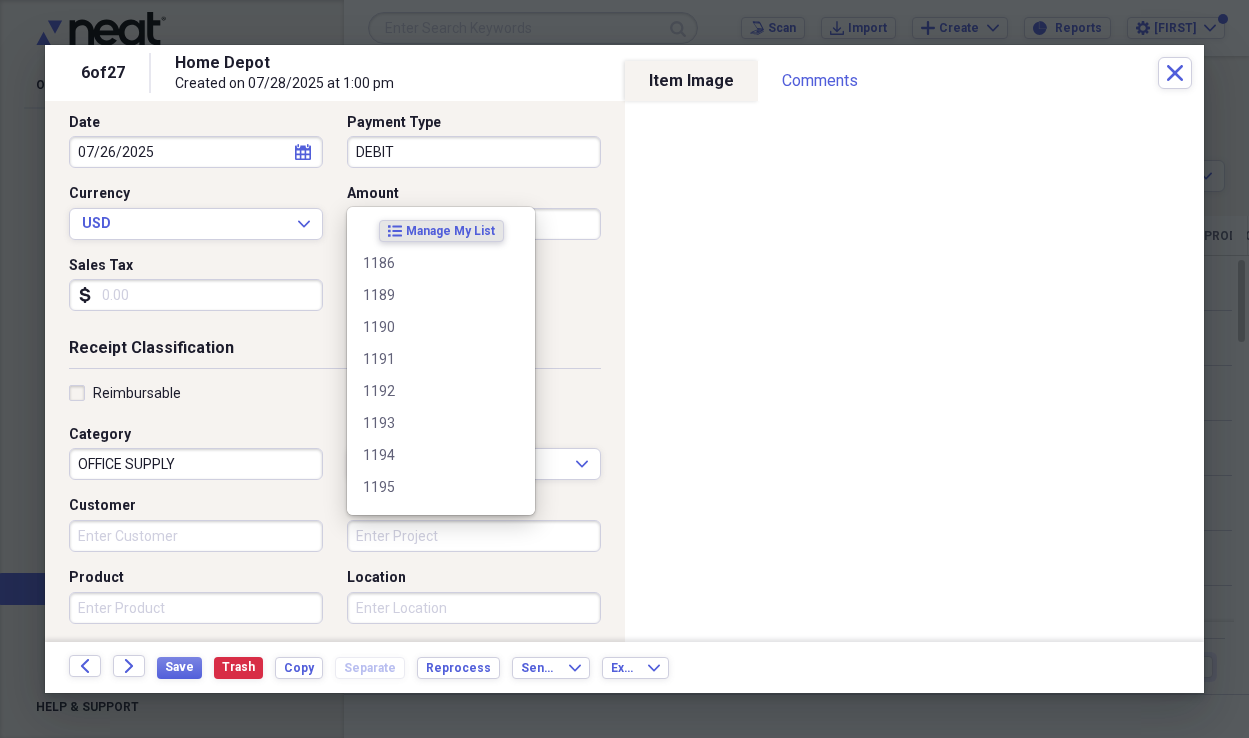 click on "Project" at bounding box center [474, 536] 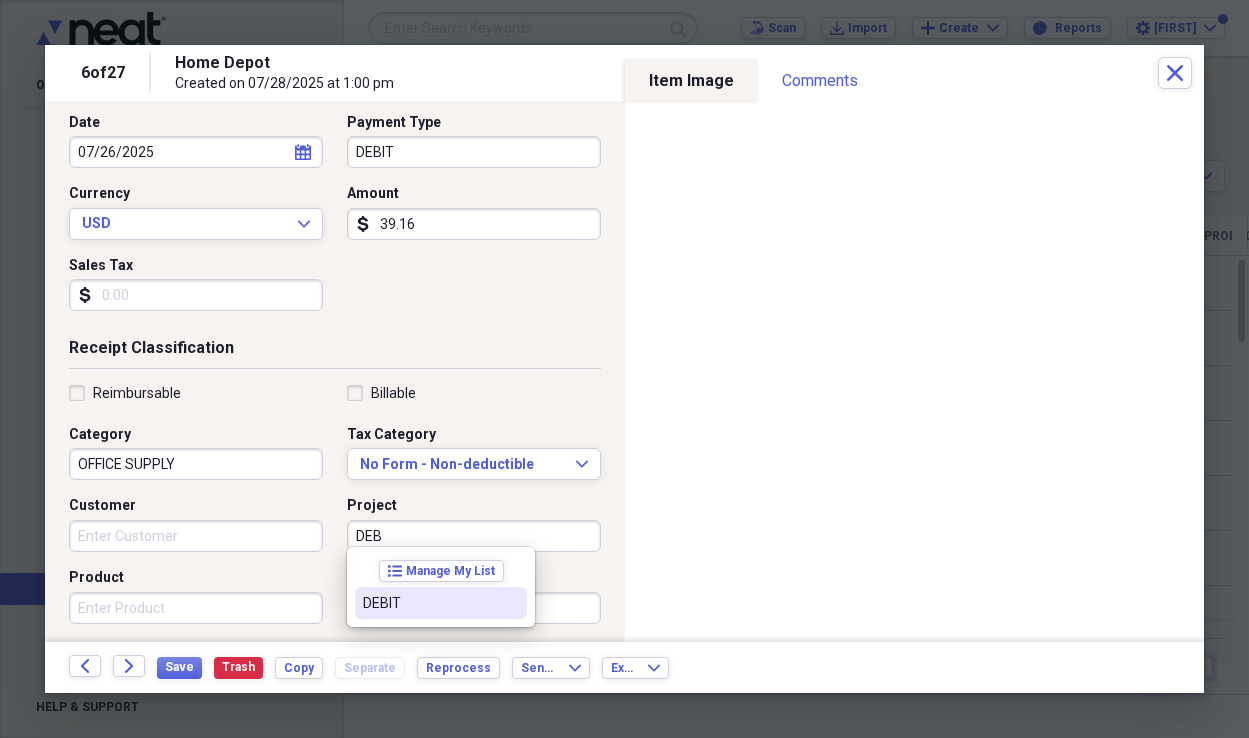 click on "DEBIT" at bounding box center [429, 603] 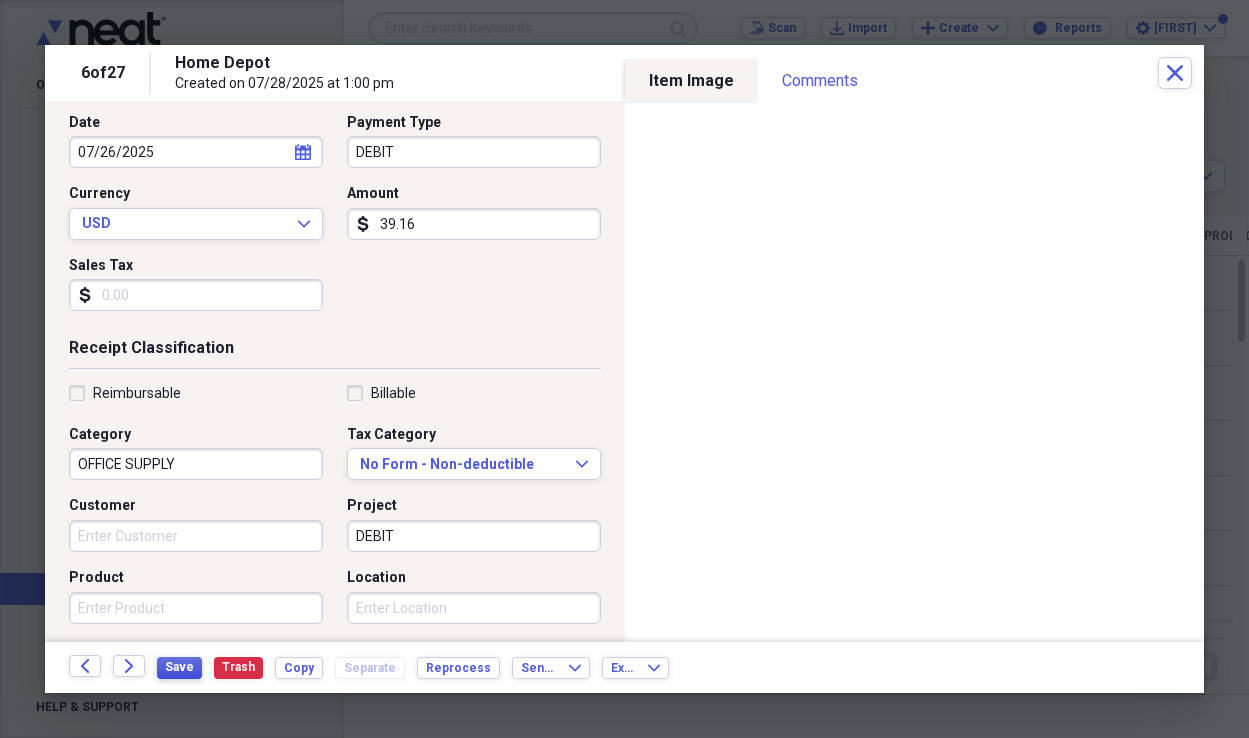click on "Save" at bounding box center (179, 667) 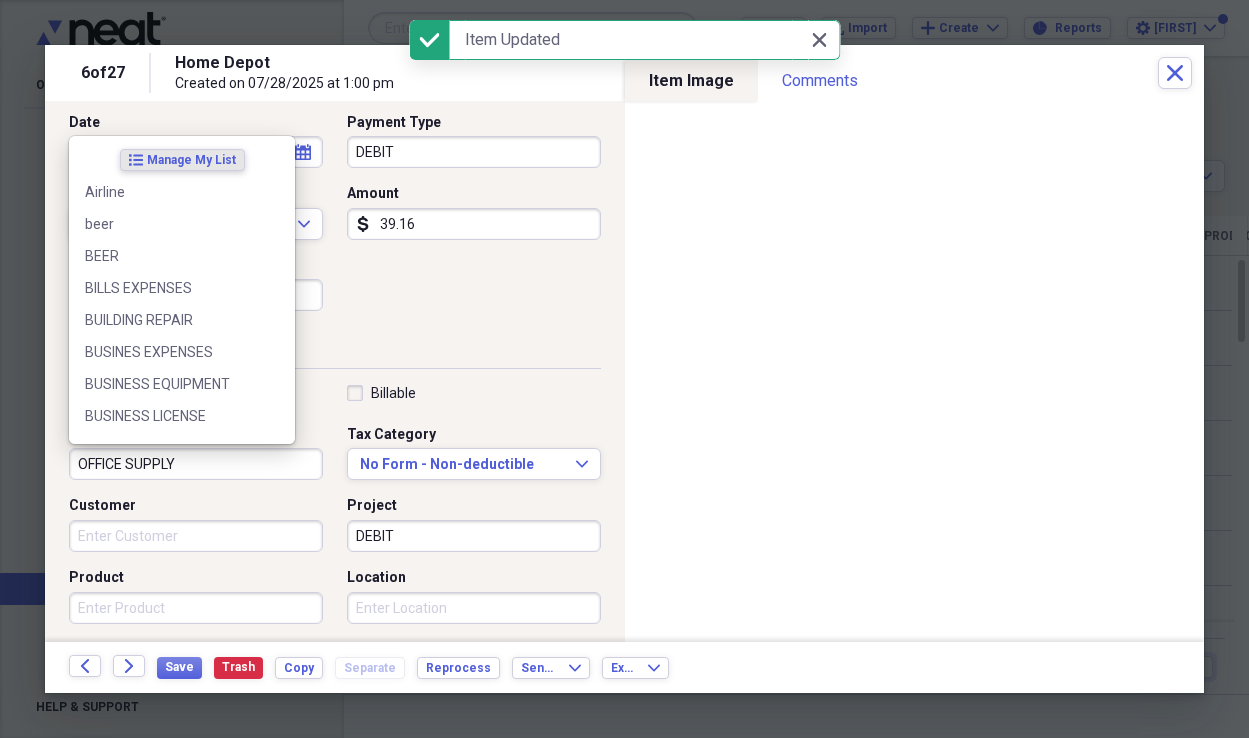 click on "OFFICE SUPPLY" at bounding box center (196, 464) 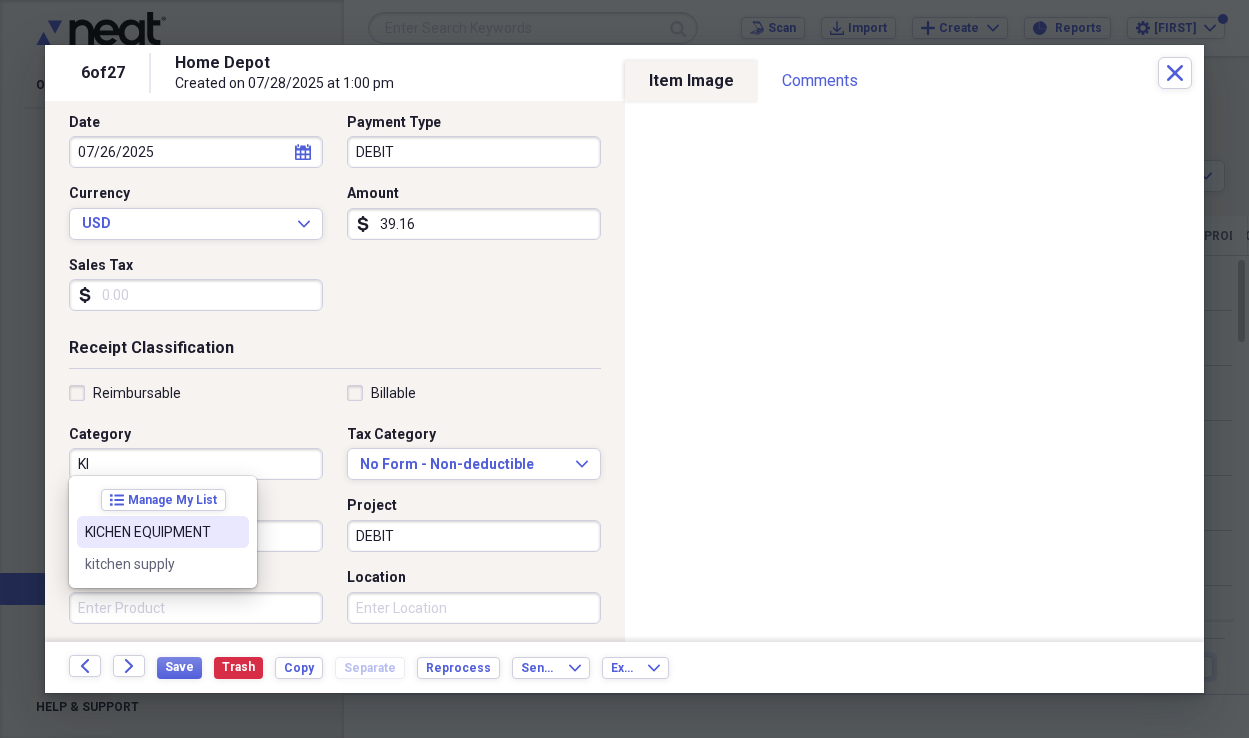 click on "KICHEN EQUIPMENT" at bounding box center [151, 532] 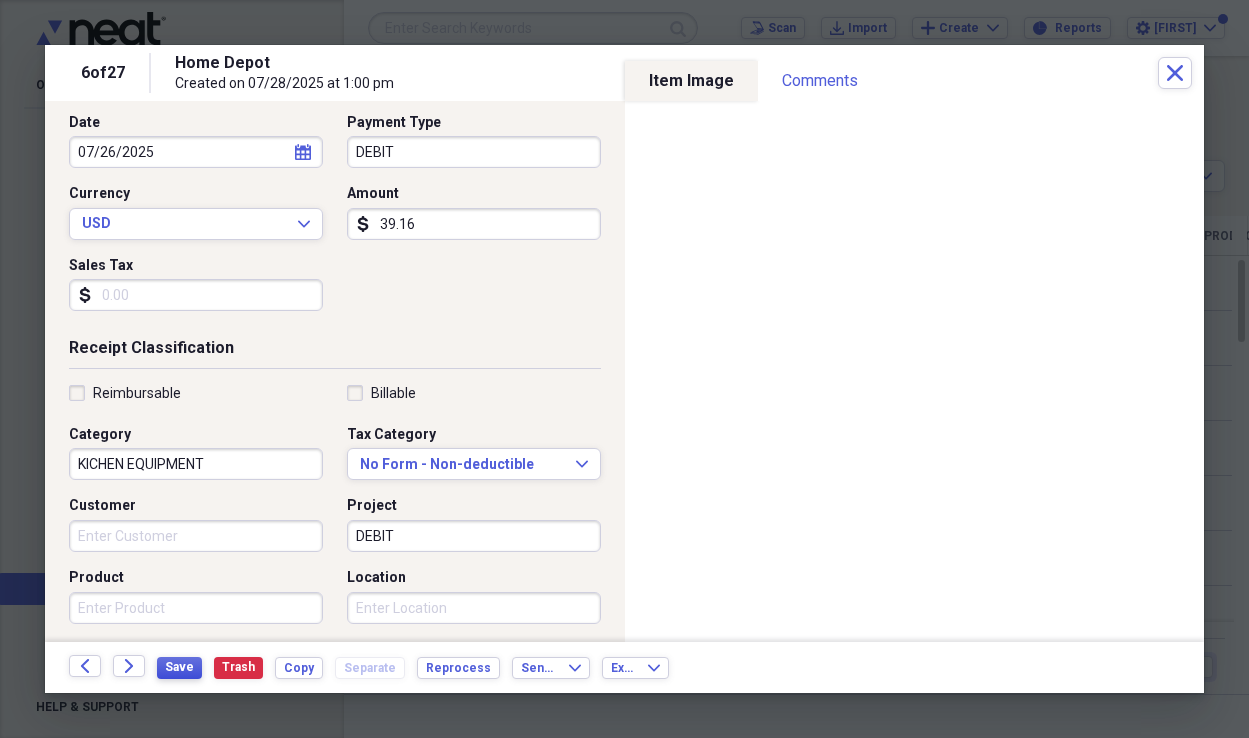 click on "Save" at bounding box center (179, 667) 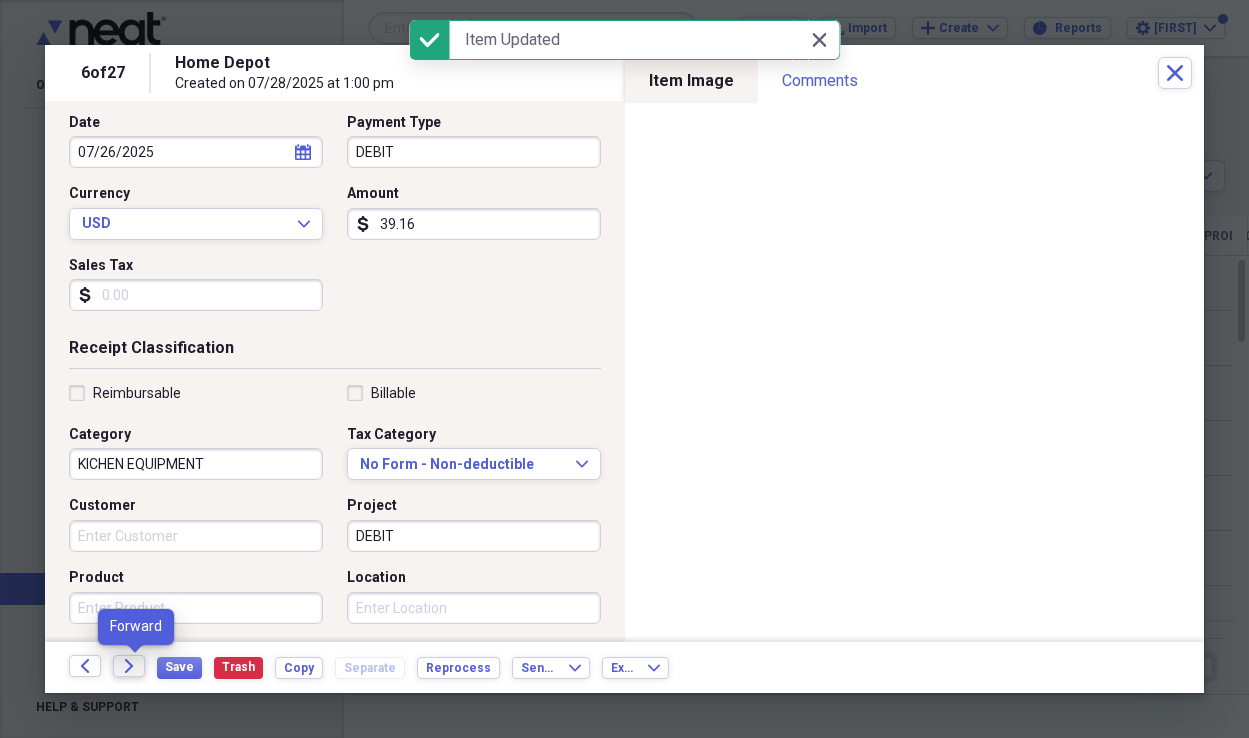 click on "Forward" 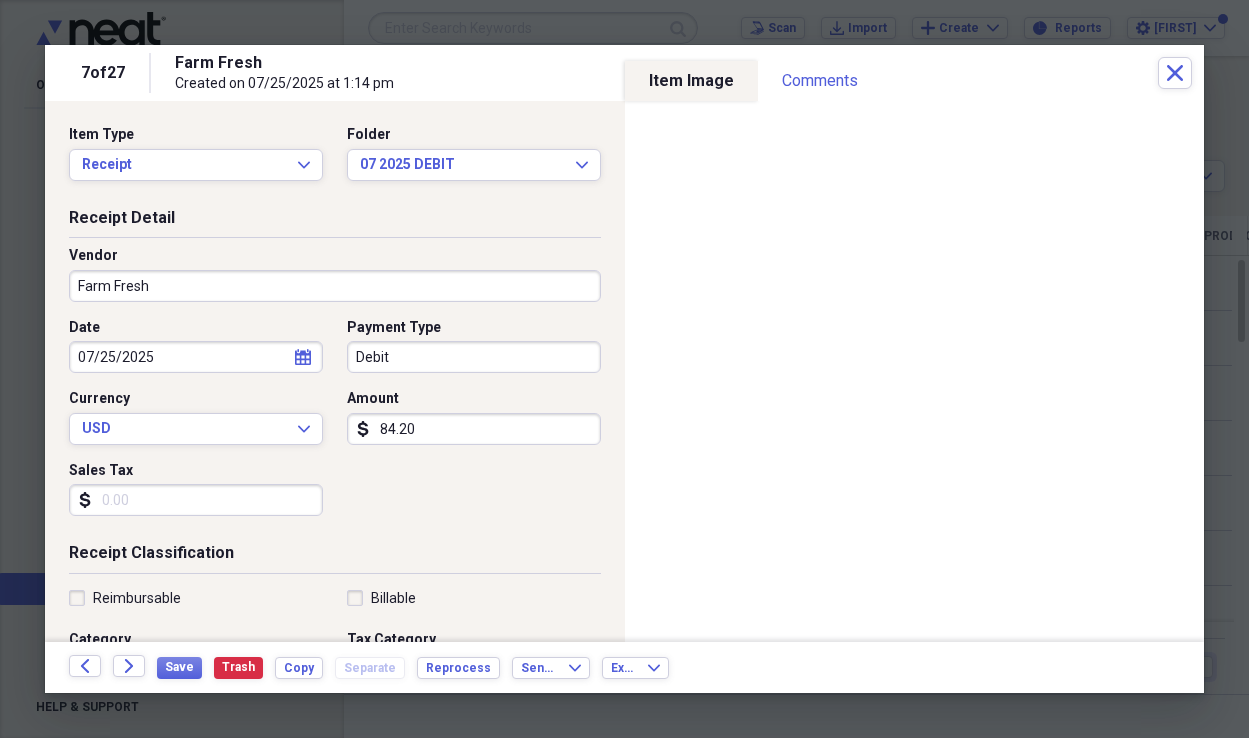 click on "Sales Tax" at bounding box center (196, 500) 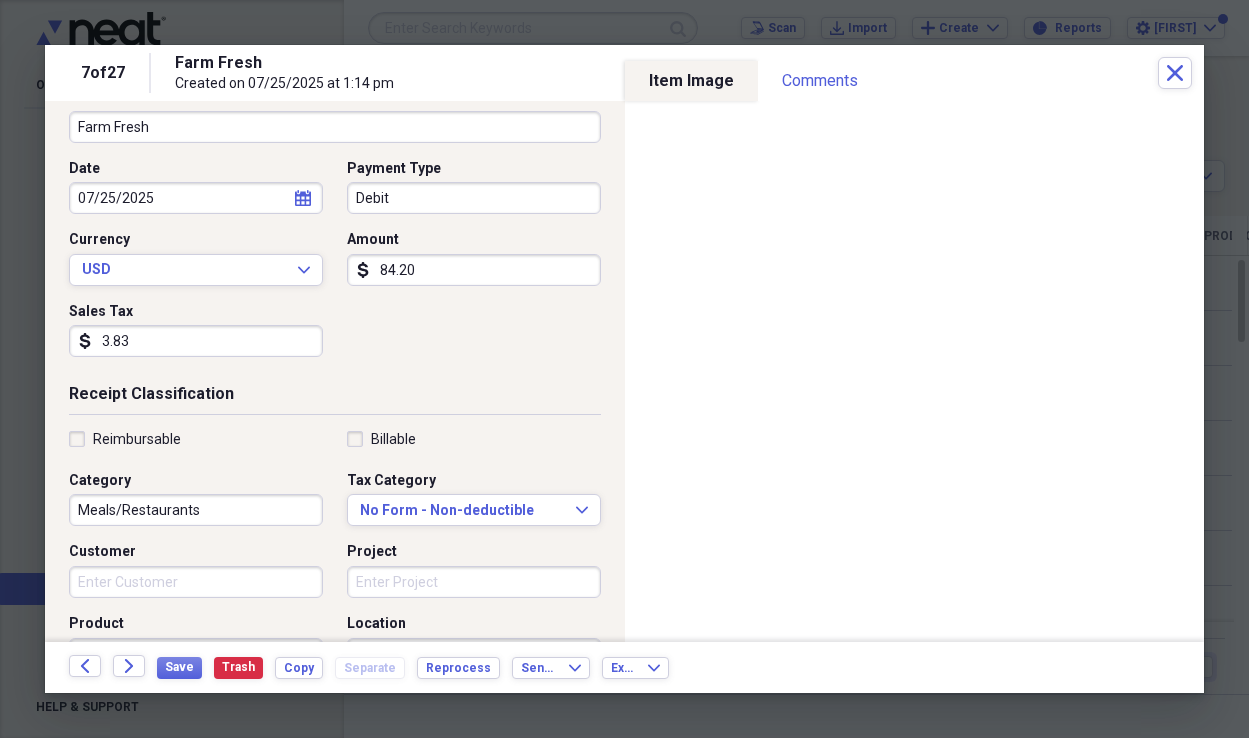 scroll, scrollTop: 160, scrollLeft: 0, axis: vertical 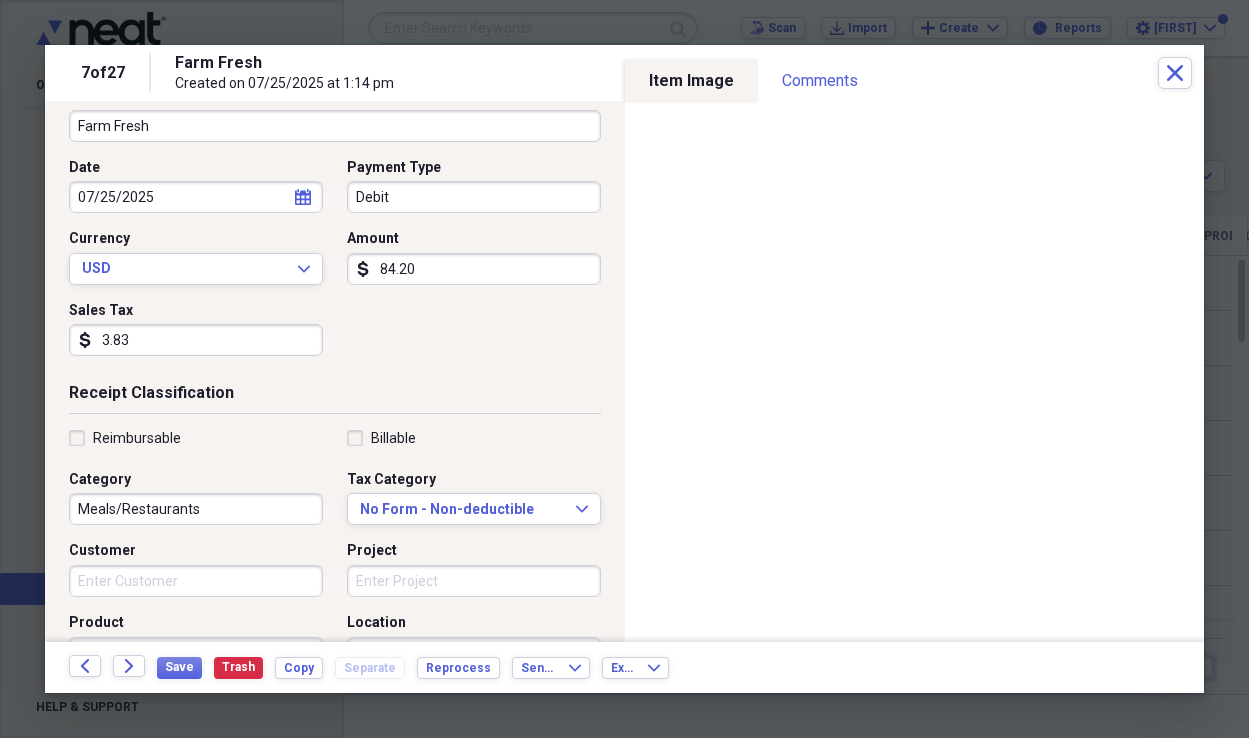 type on "3.83" 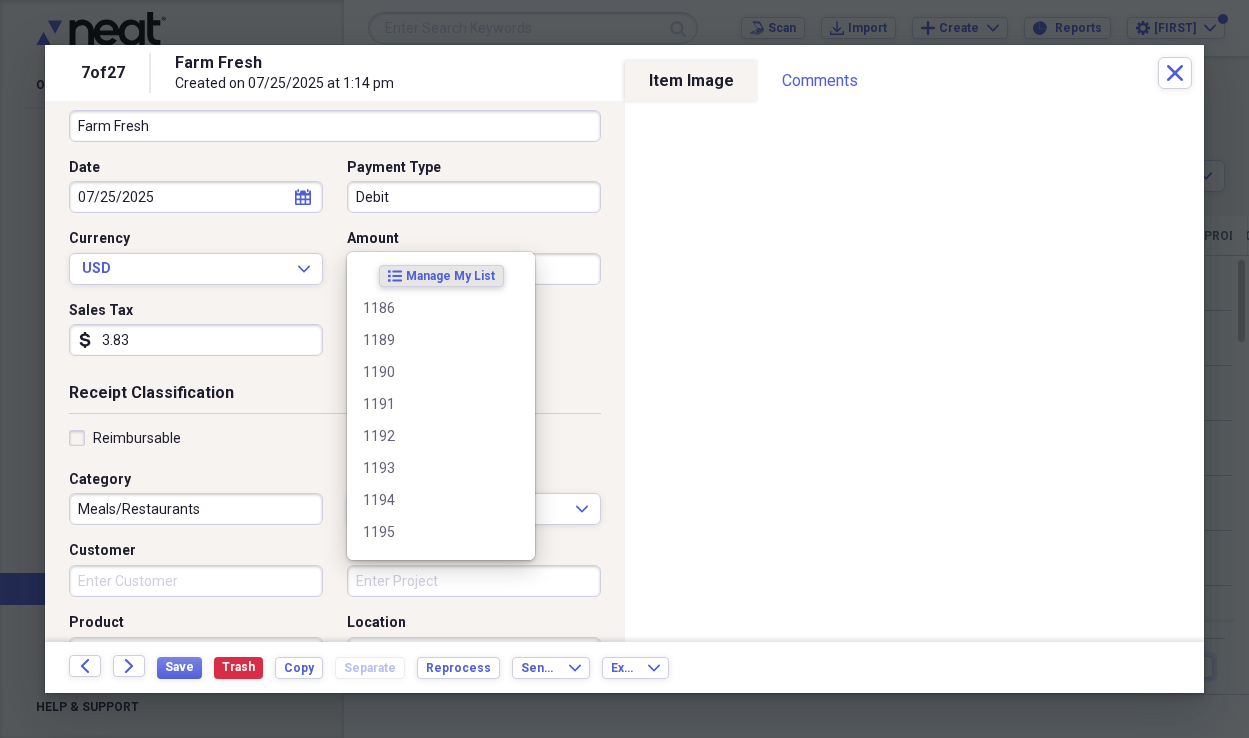click on "Project" at bounding box center (474, 581) 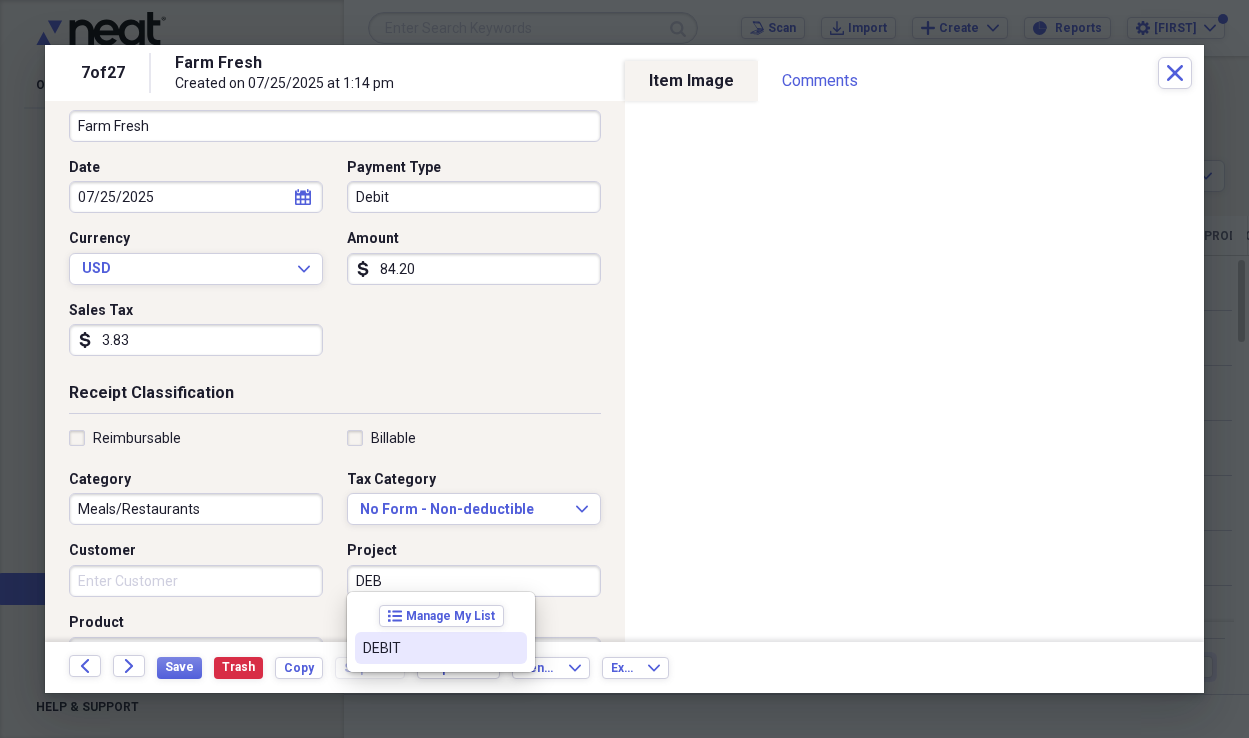 click on "DEBIT" at bounding box center [429, 648] 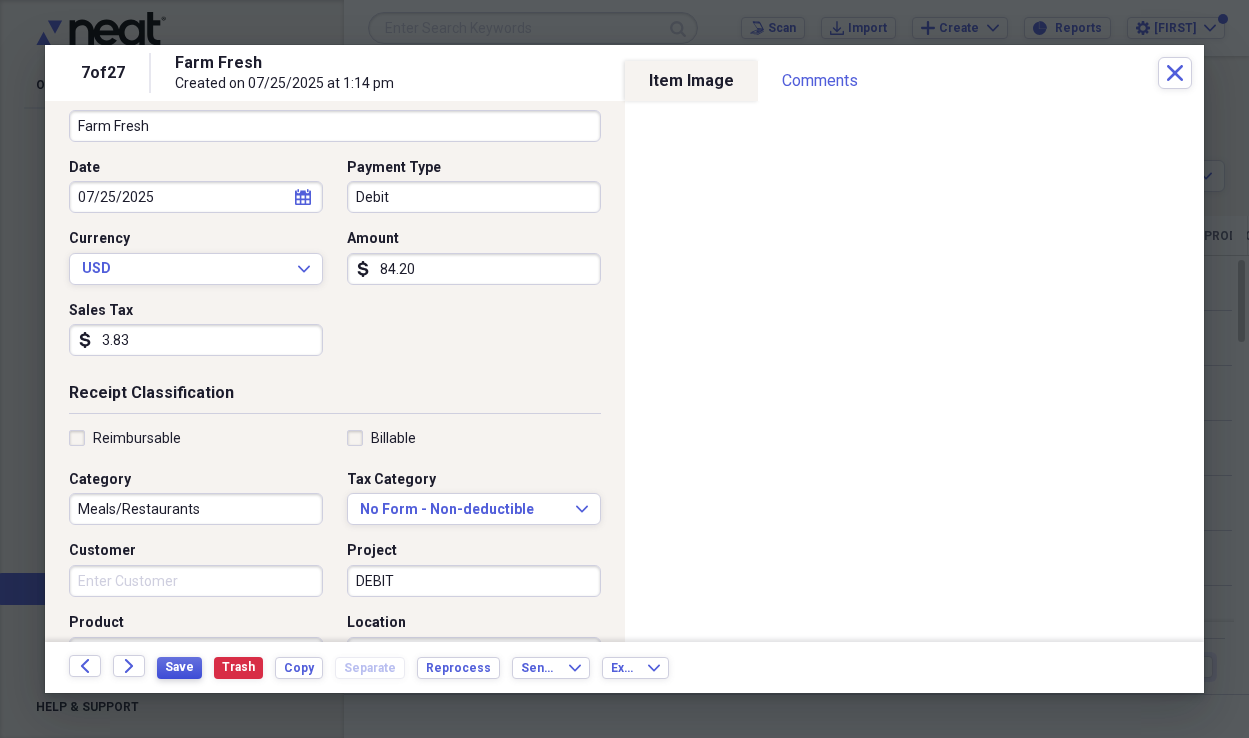 click on "Save" at bounding box center [179, 667] 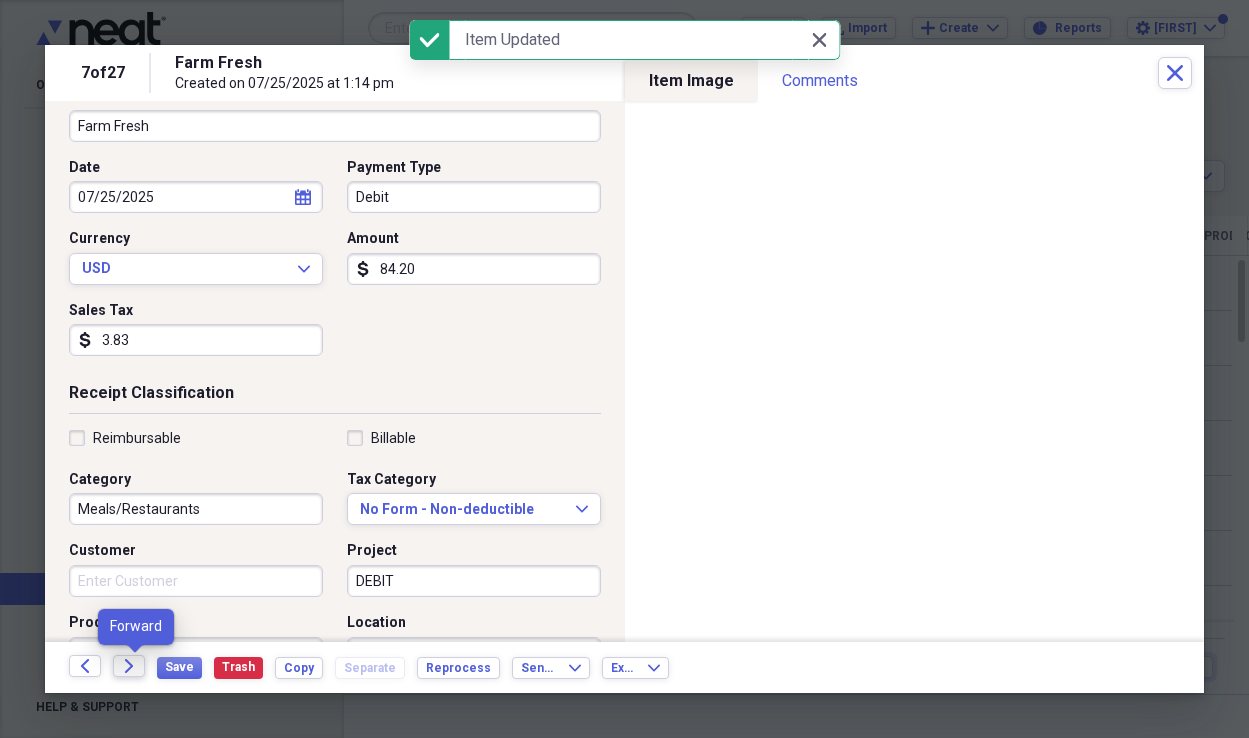 click on "Forward" 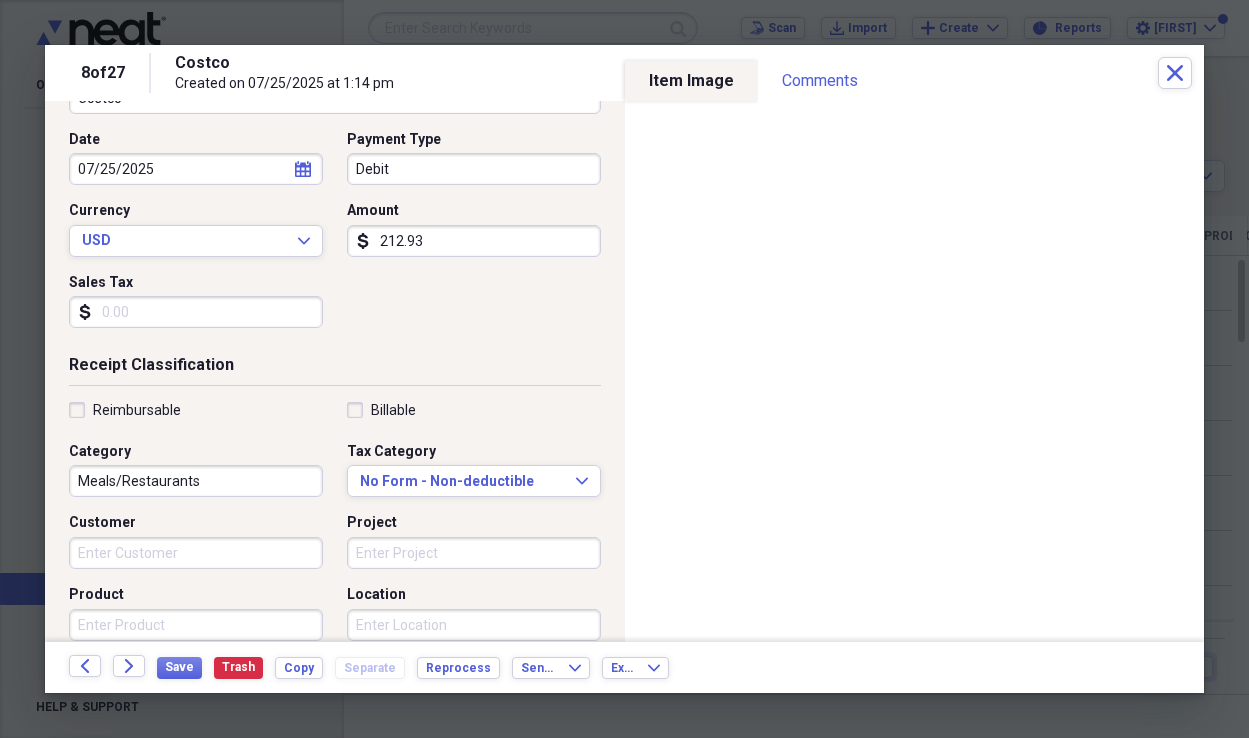 scroll, scrollTop: 192, scrollLeft: 0, axis: vertical 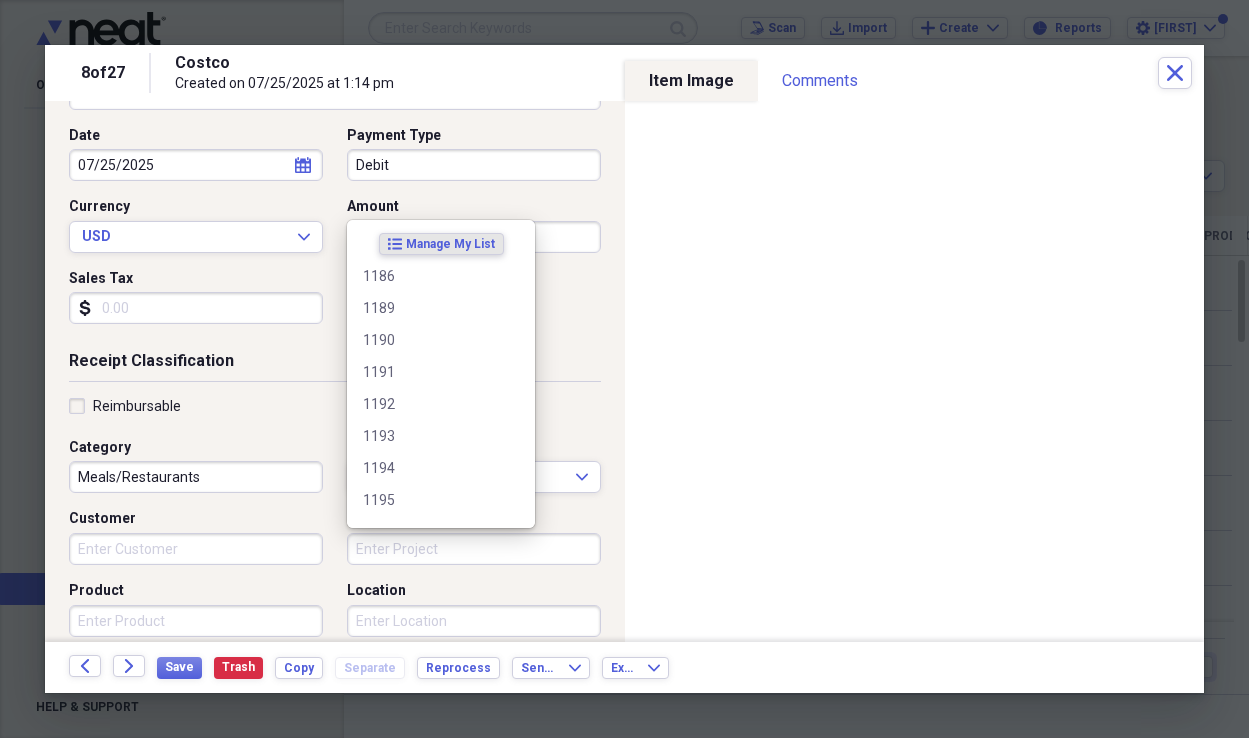 click on "Project" at bounding box center [474, 549] 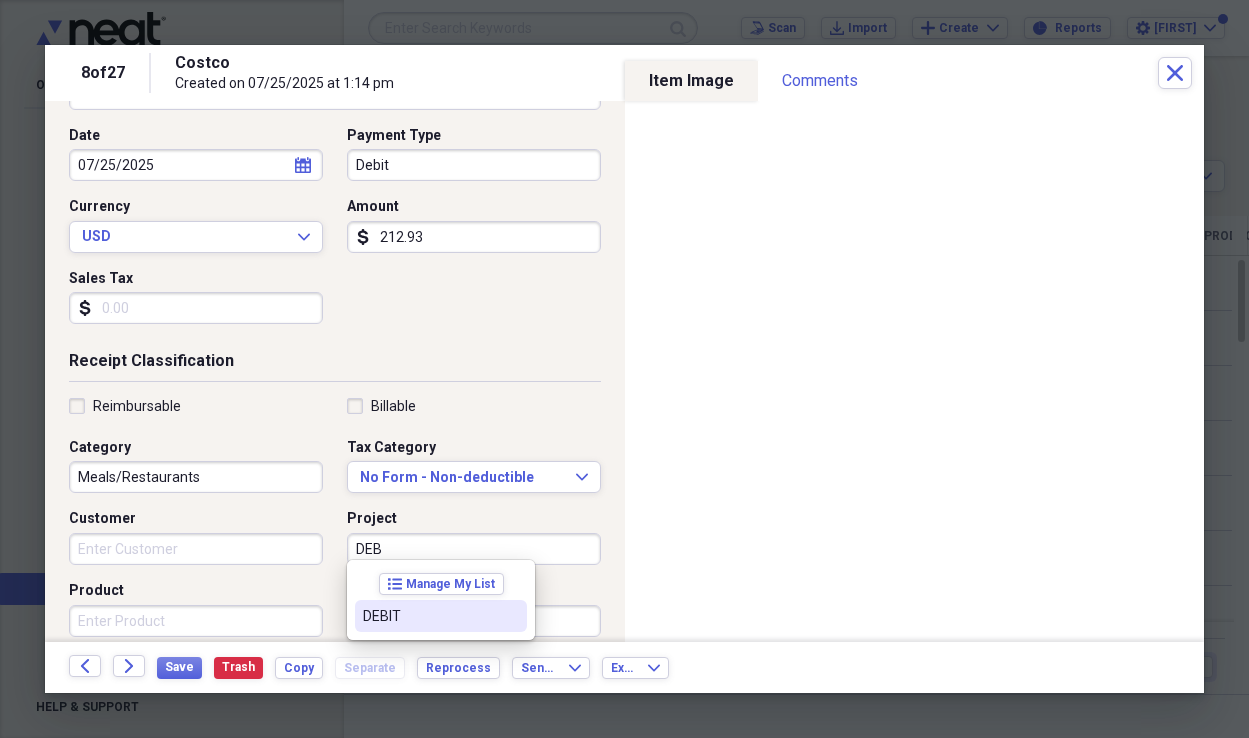 click on "DEBIT" at bounding box center (429, 616) 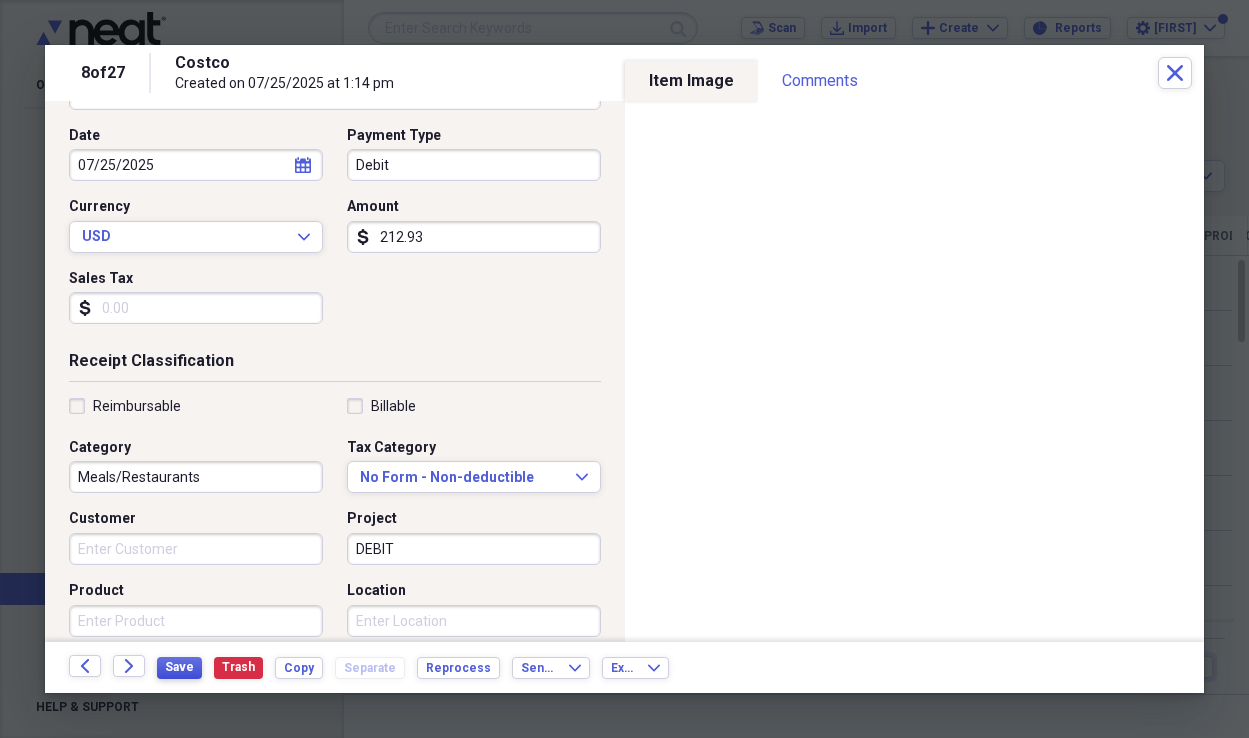 click on "Save" at bounding box center [179, 668] 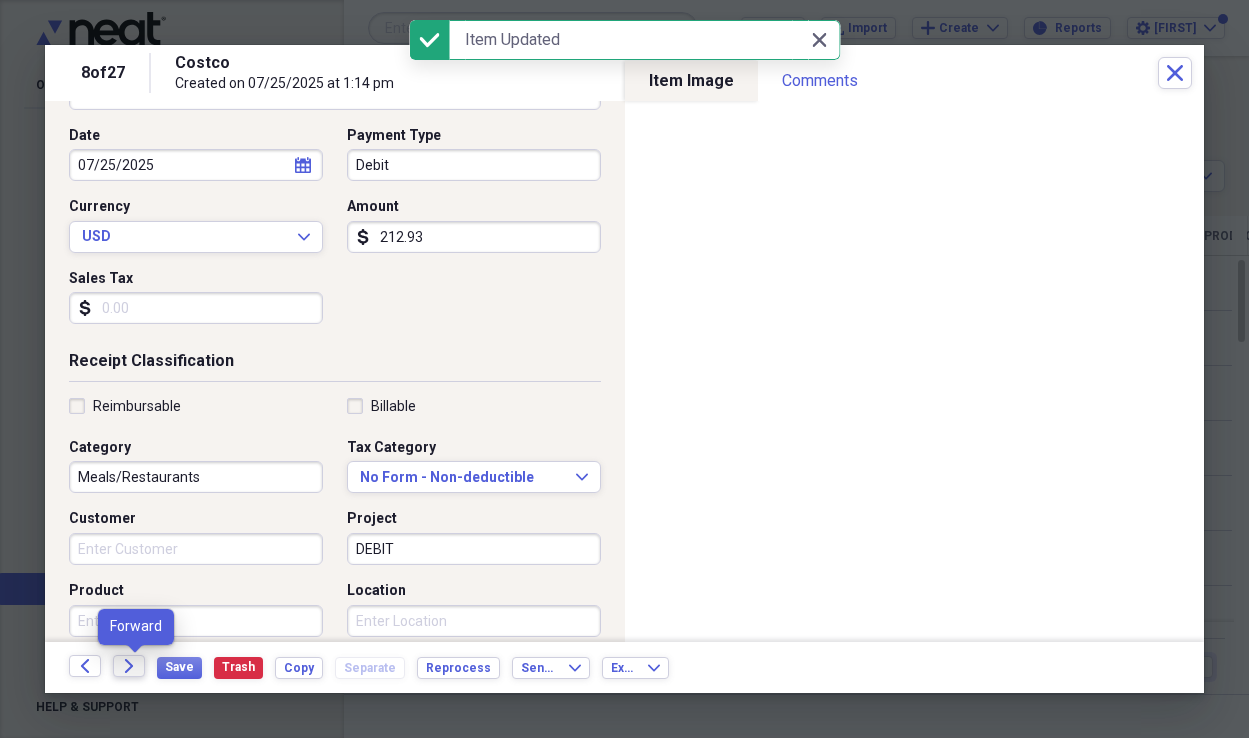 click on "Forward" 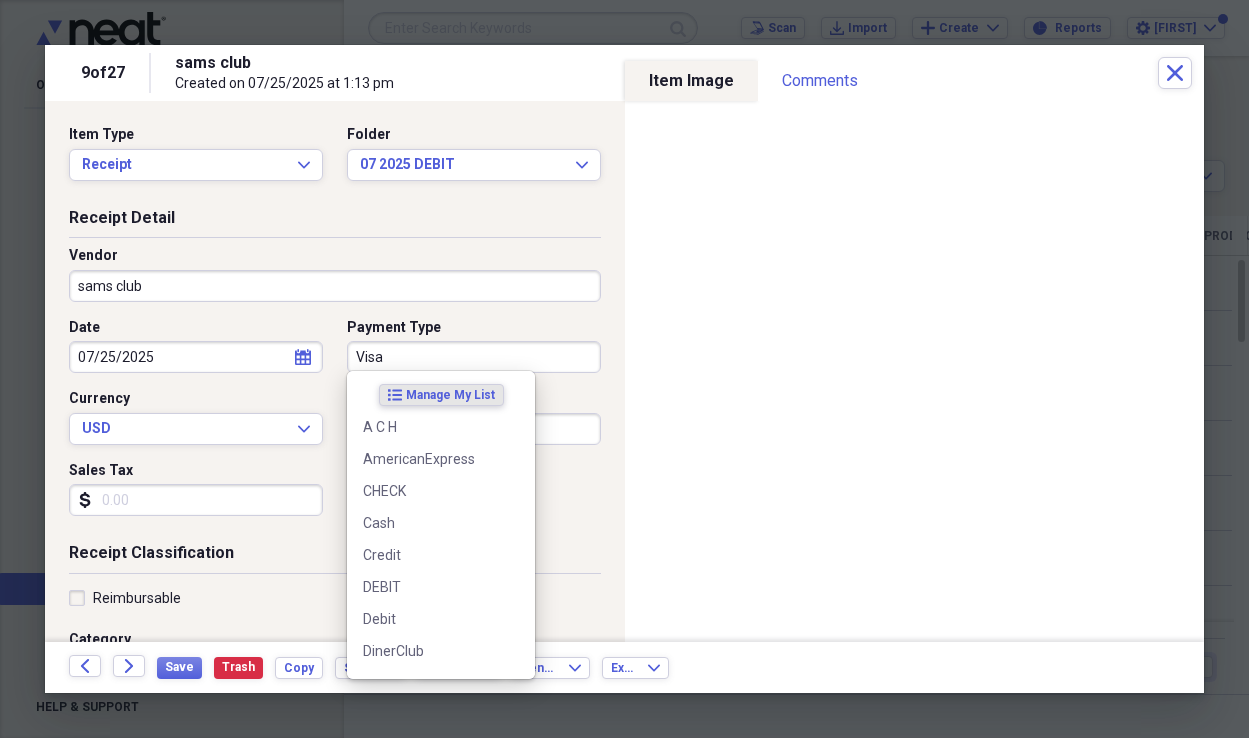 click on "Visa" at bounding box center (474, 357) 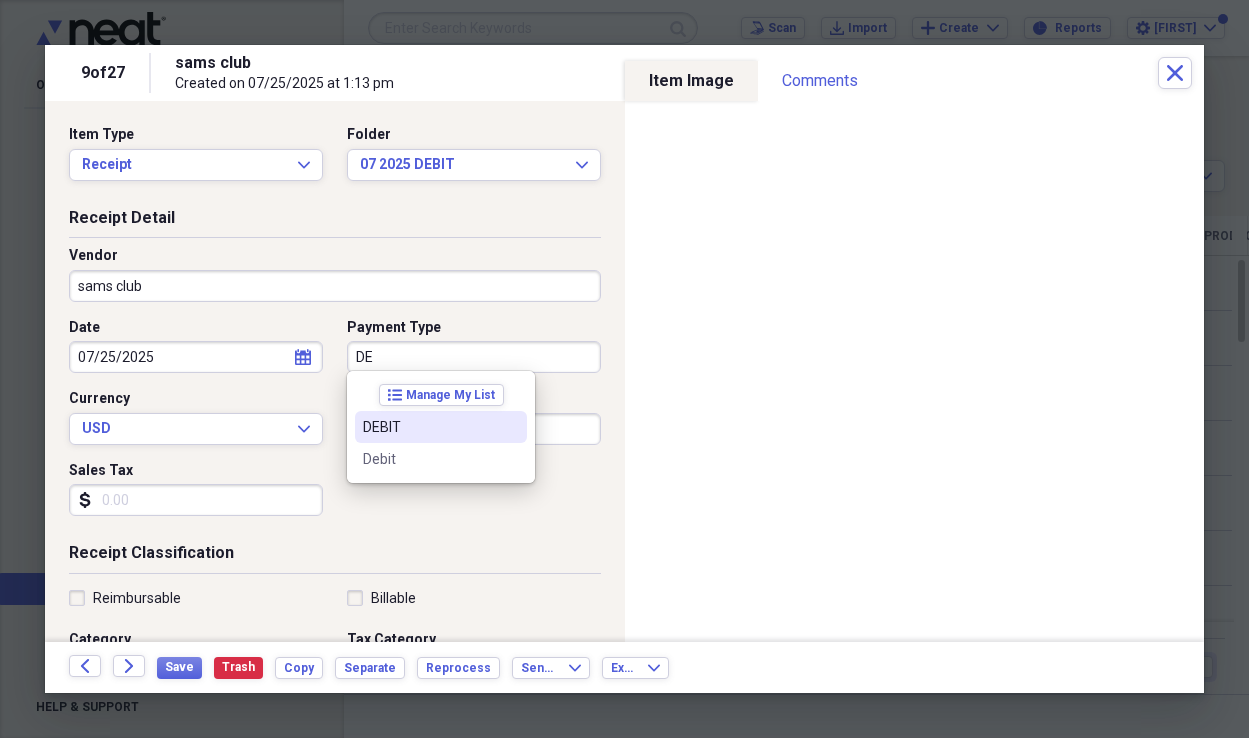 click on "DEBIT" at bounding box center (429, 427) 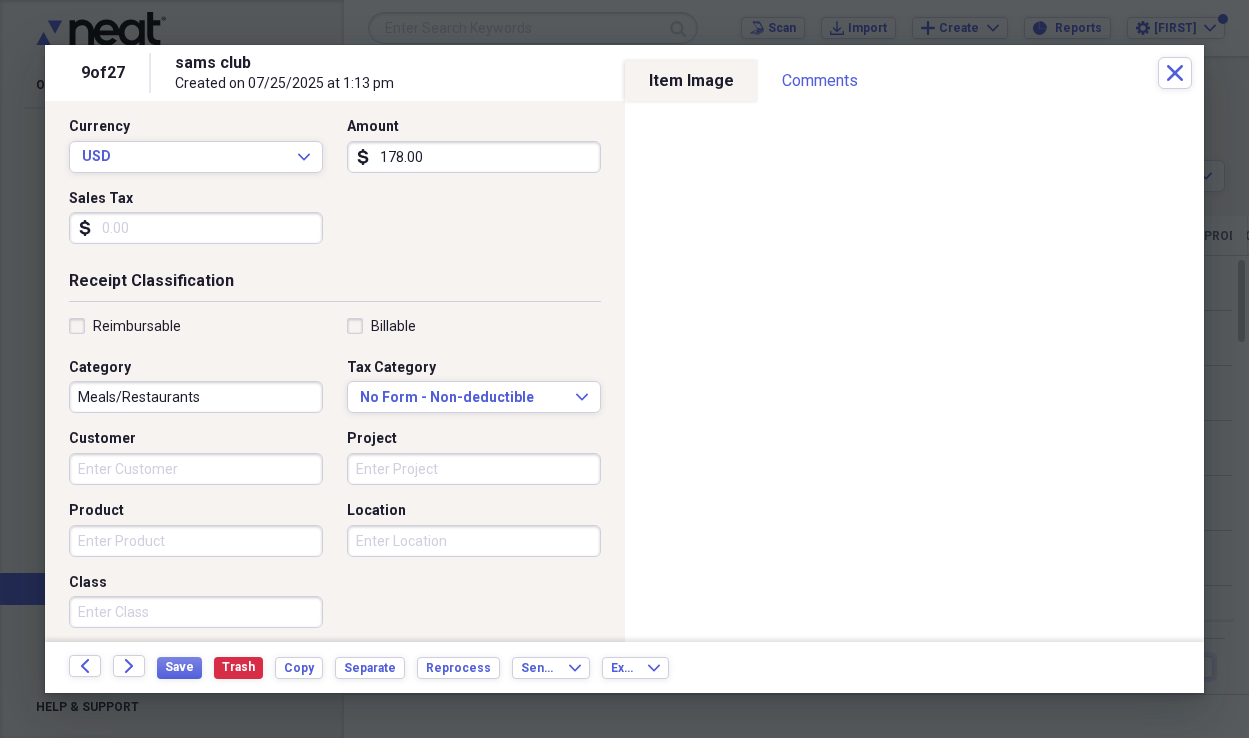 scroll, scrollTop: 275, scrollLeft: 0, axis: vertical 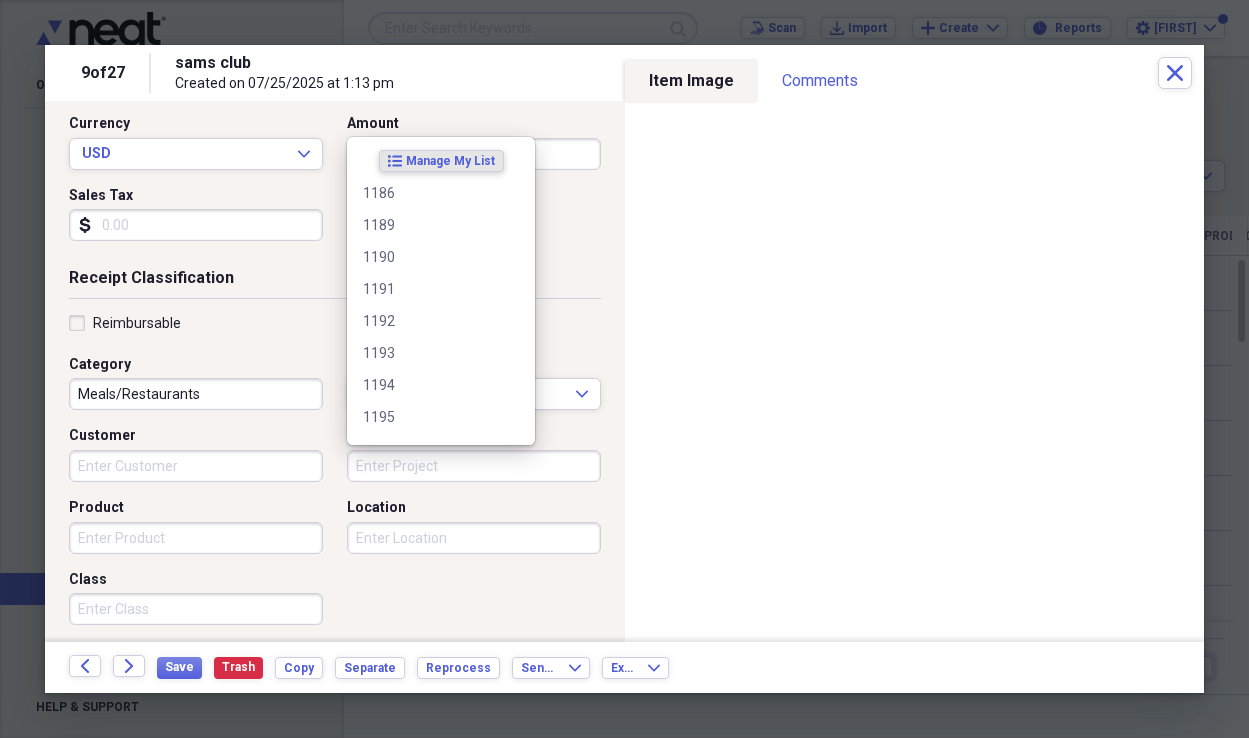 click on "Project" at bounding box center [474, 466] 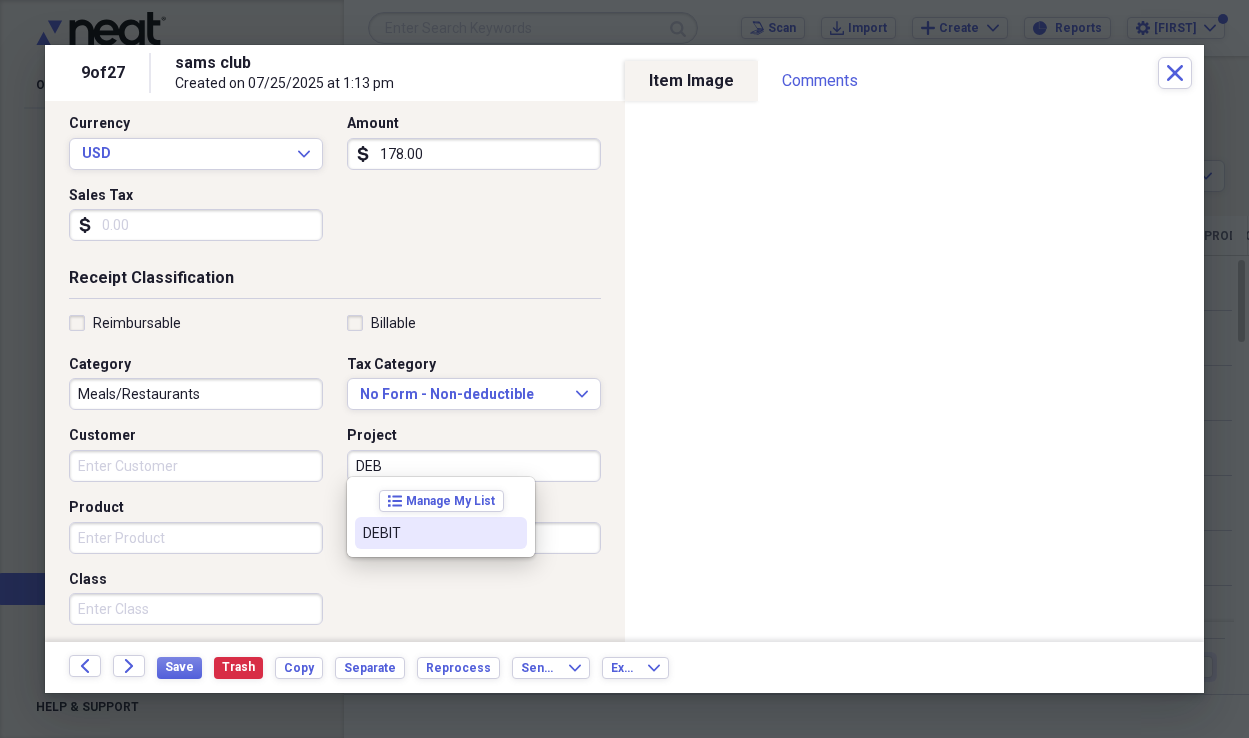 click on "DEBIT" at bounding box center [429, 533] 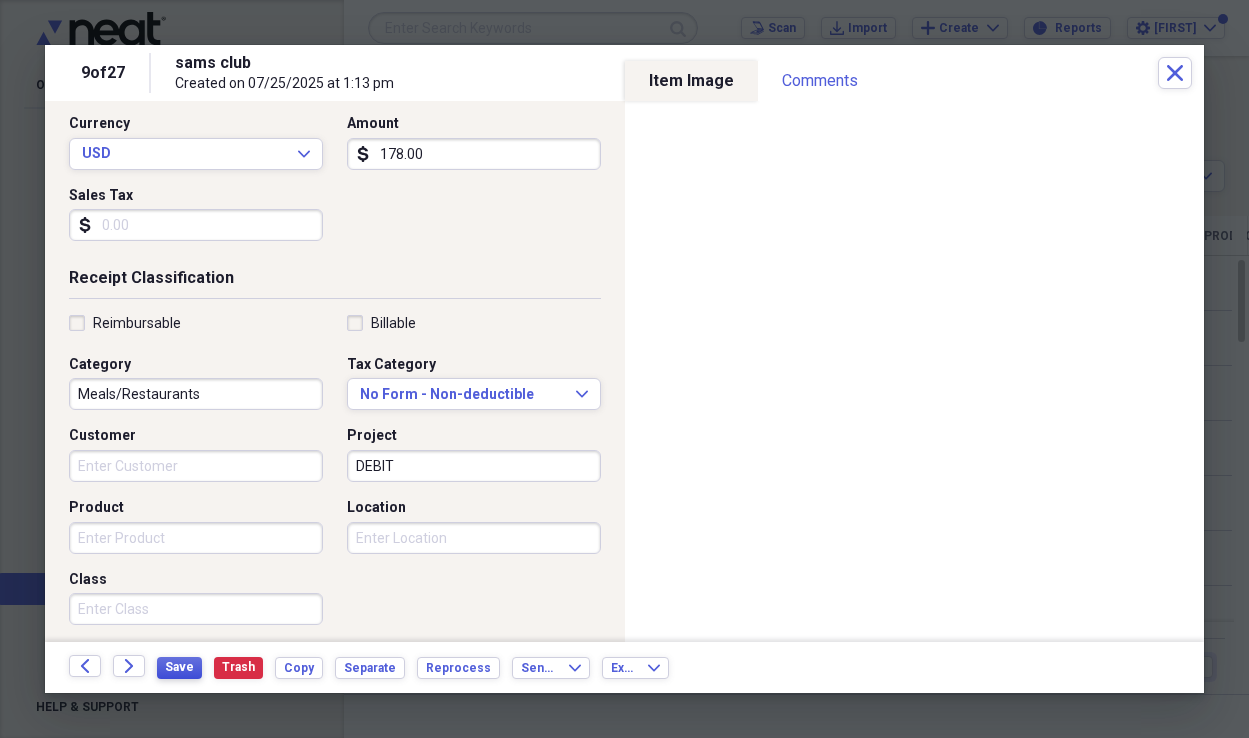 click on "Save" at bounding box center [179, 667] 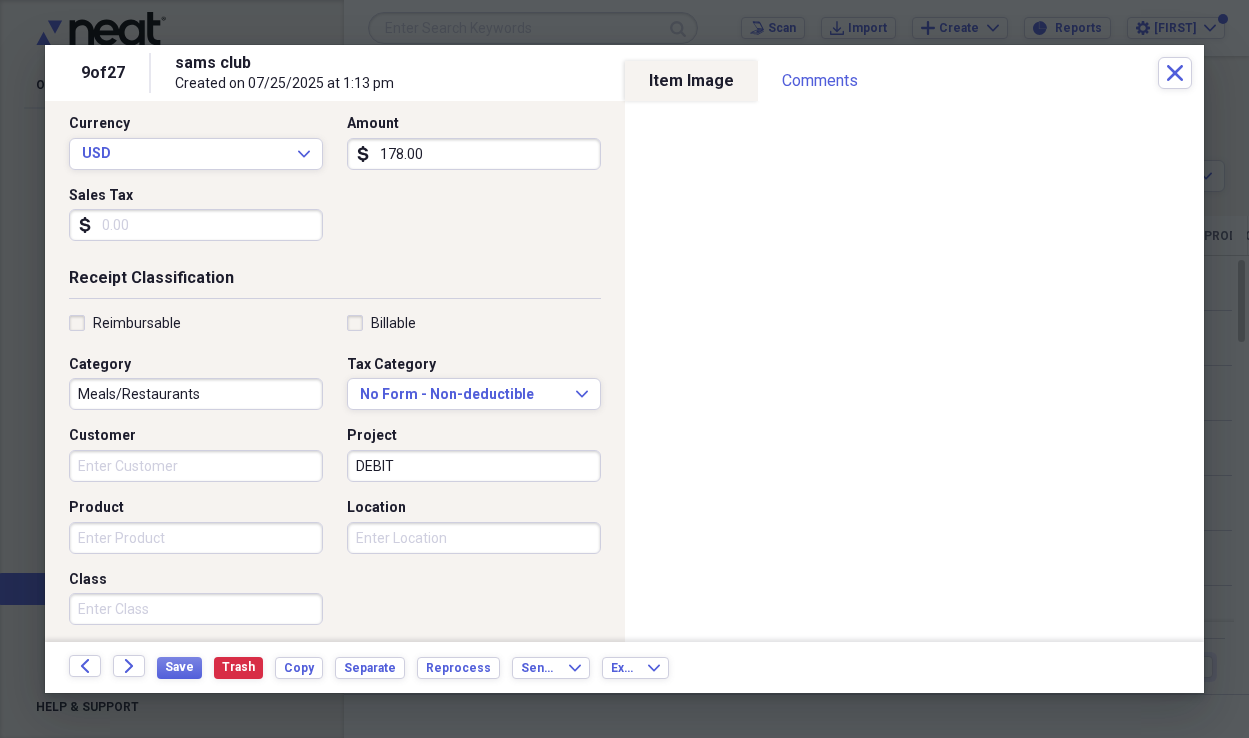 click on "Sales Tax" at bounding box center (196, 225) 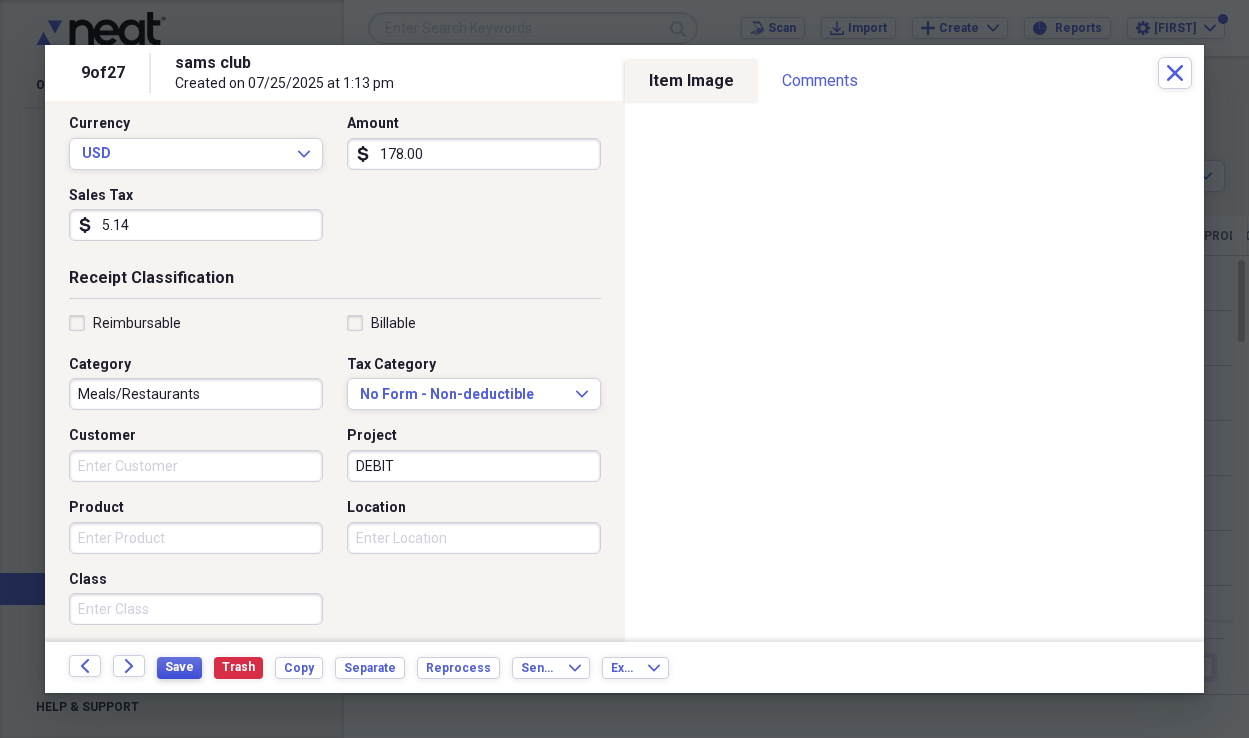 type on "5.14" 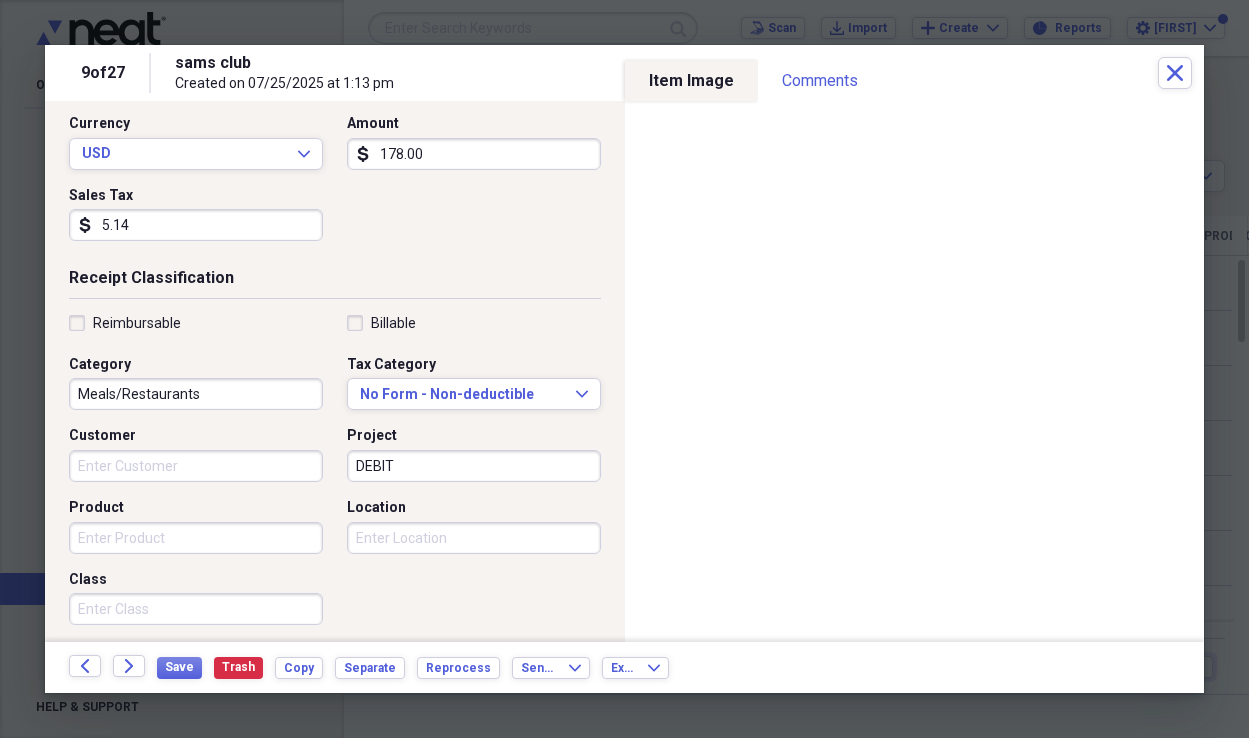 click on "178.00" at bounding box center (474, 154) 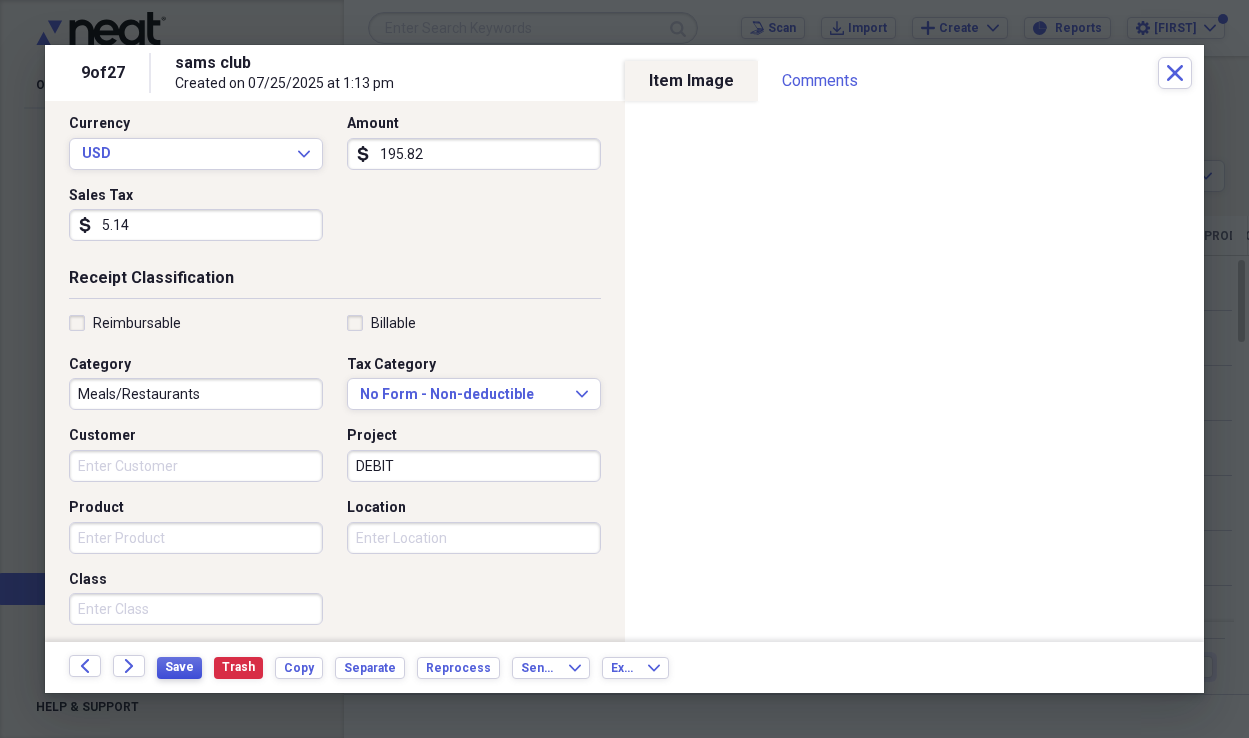type on "195.82" 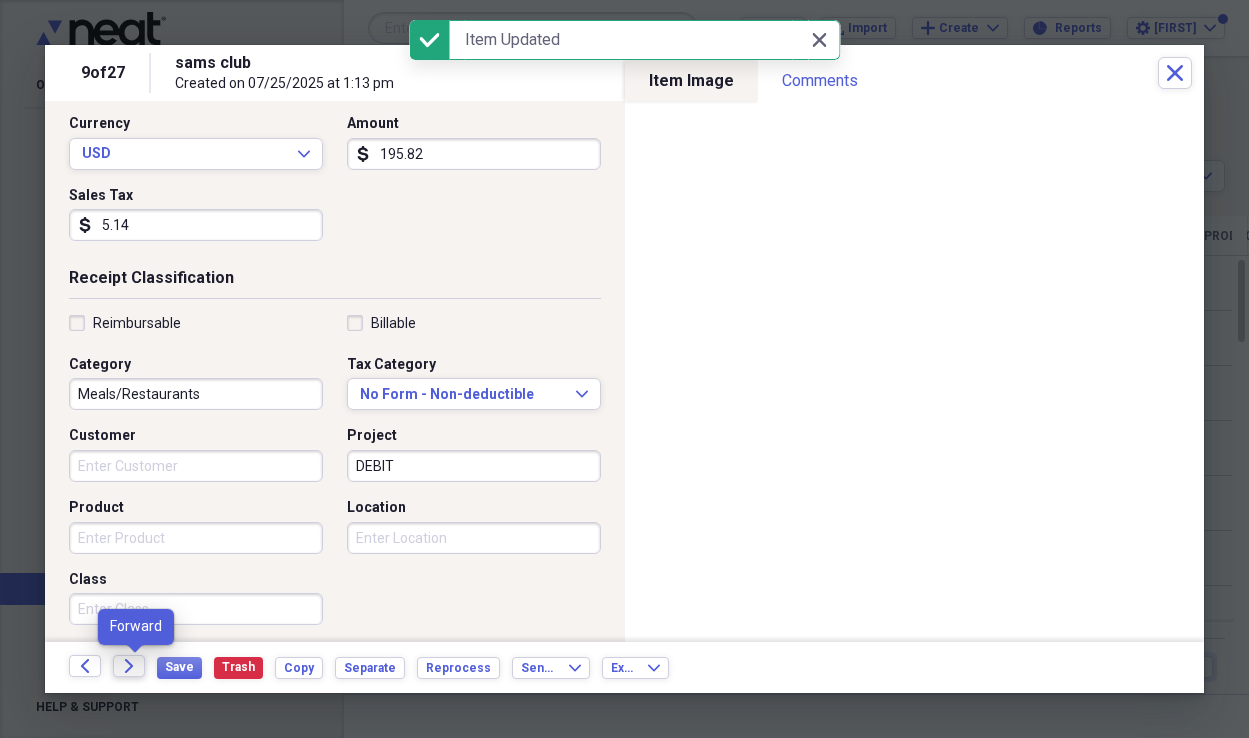 click 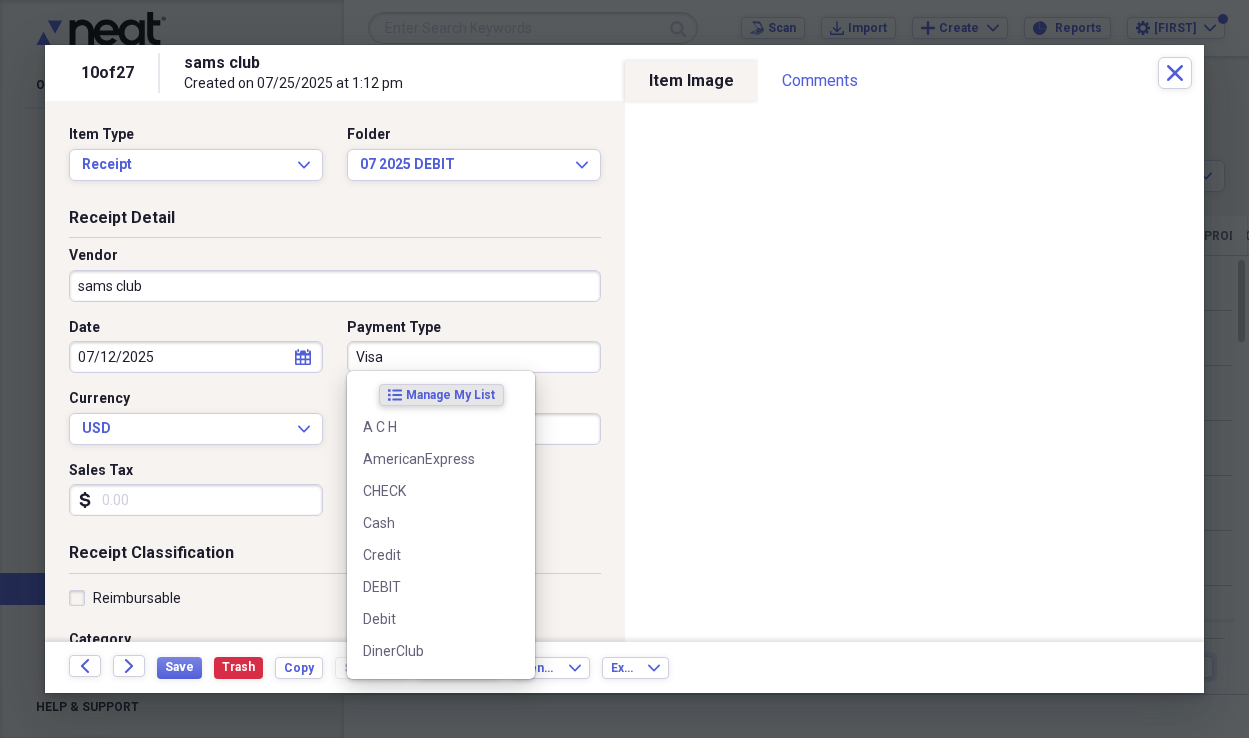 click on "Visa" at bounding box center [474, 357] 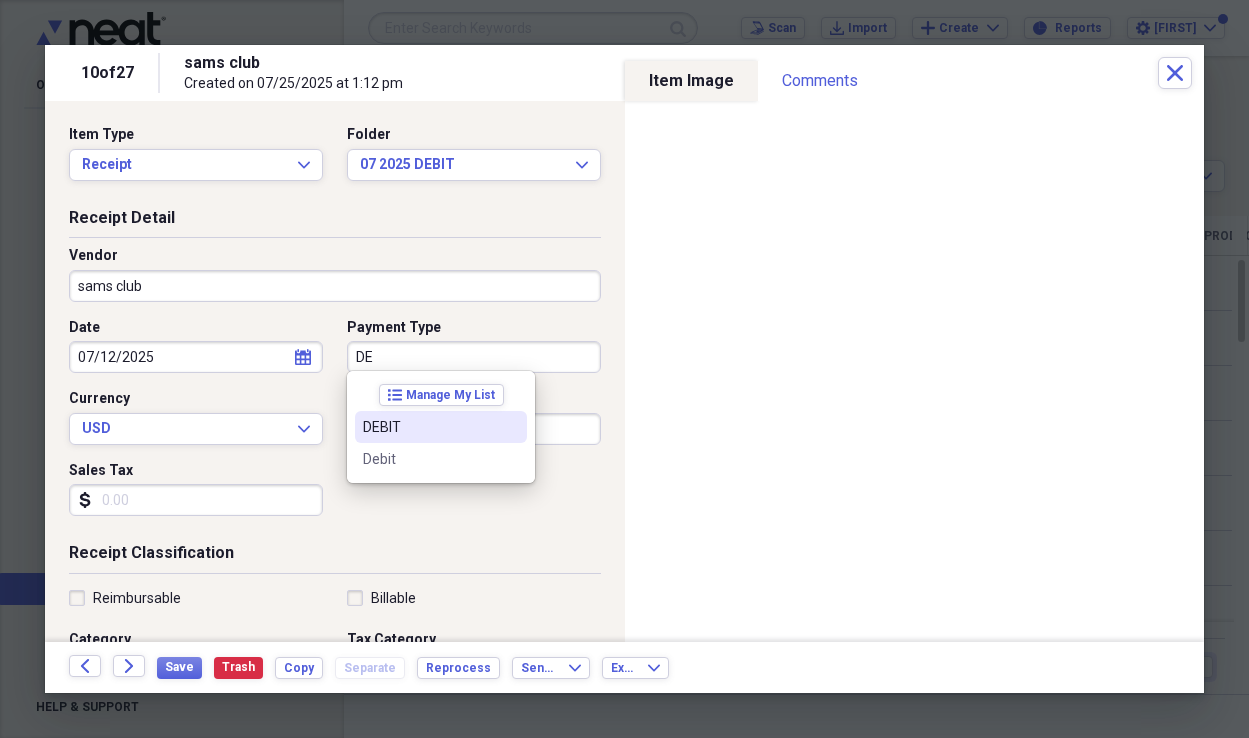 click on "DEBIT" at bounding box center [429, 427] 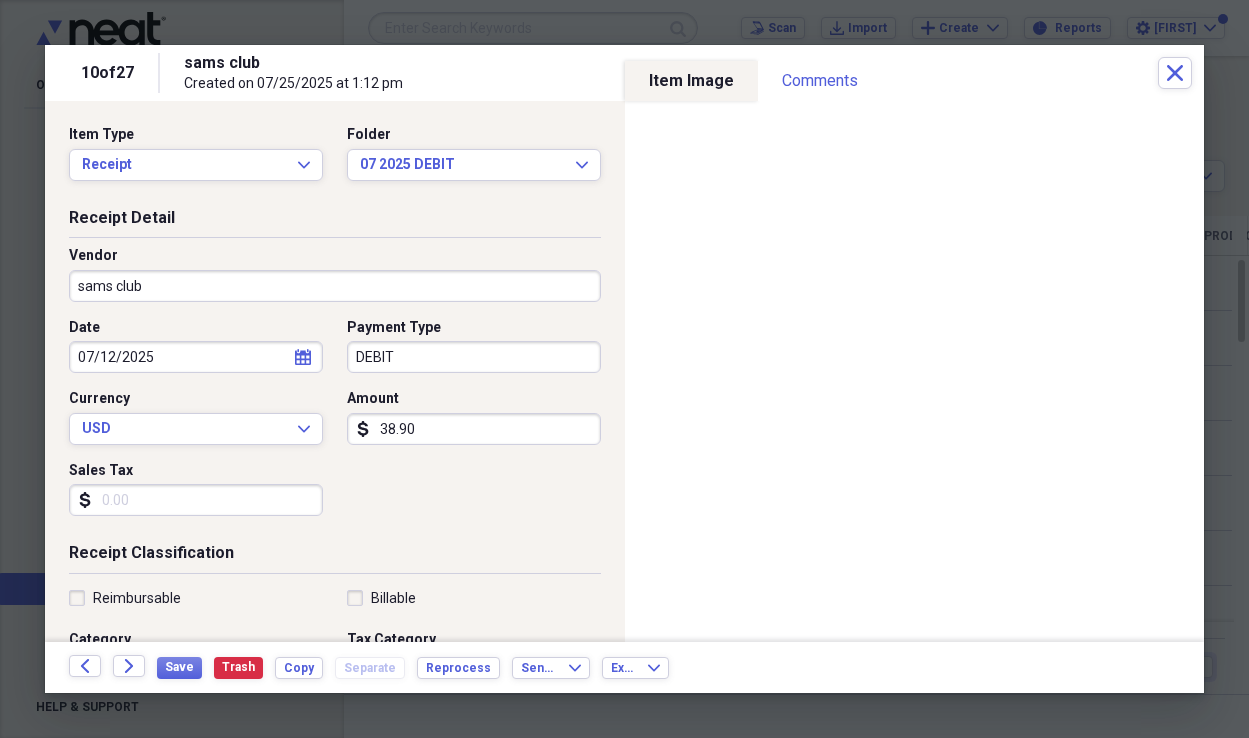click on "Sales Tax" at bounding box center (196, 500) 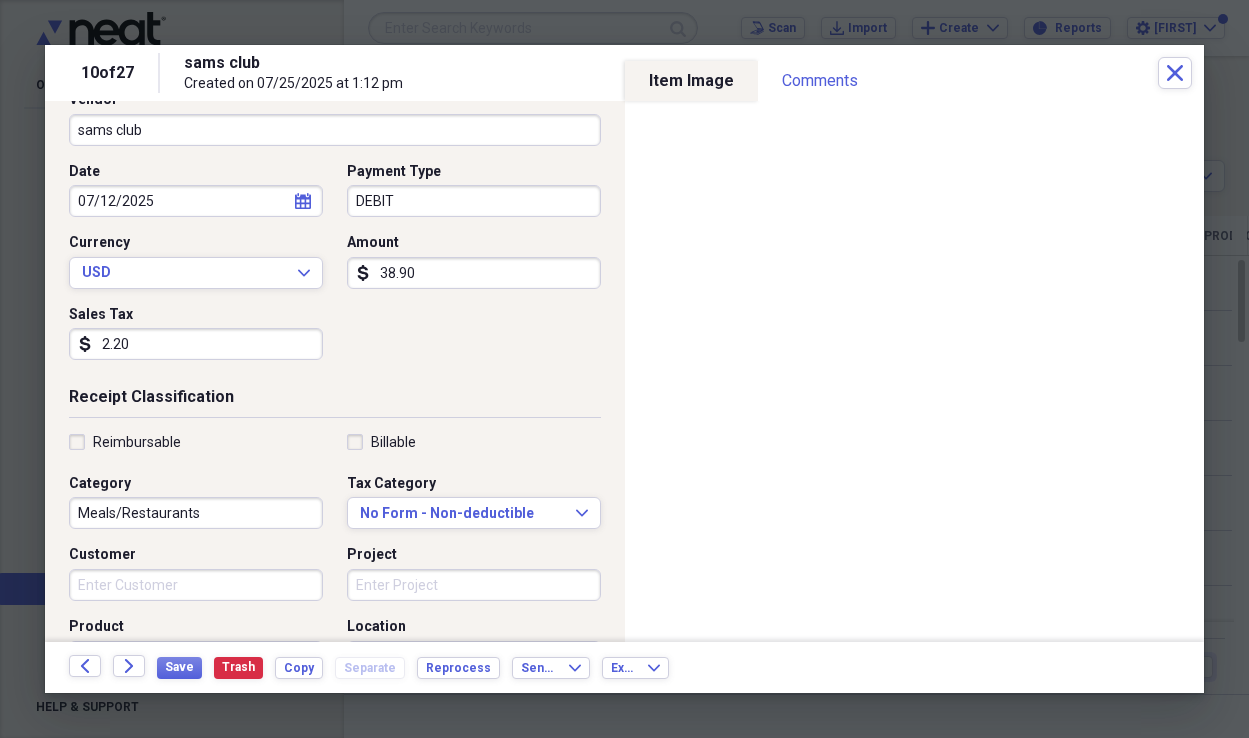 scroll, scrollTop: 157, scrollLeft: 0, axis: vertical 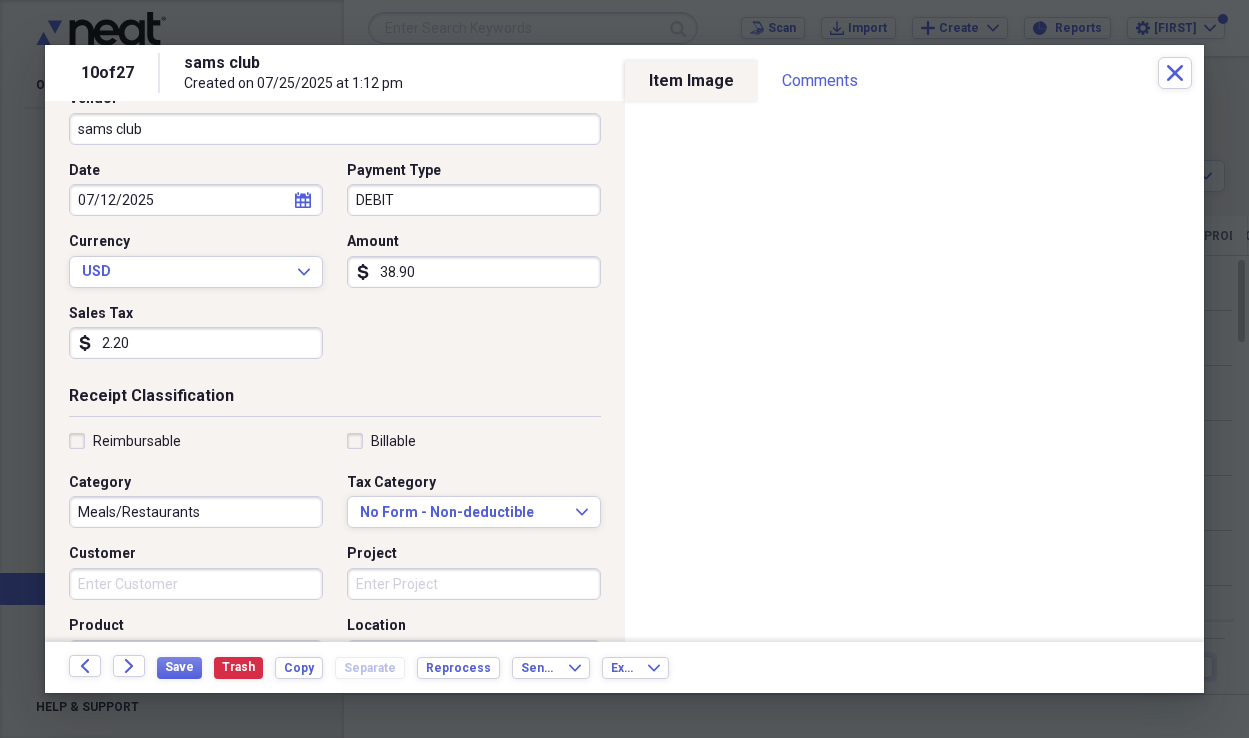 type on "2.20" 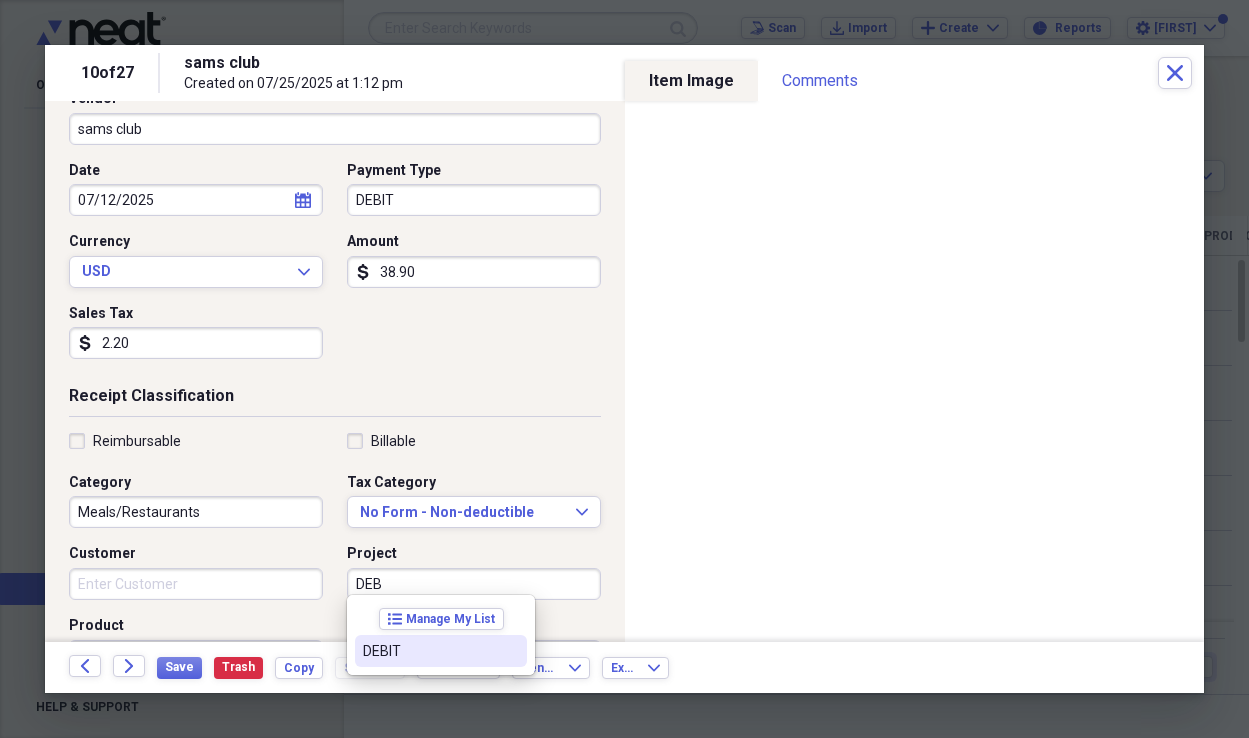 click on "DEBIT" at bounding box center [429, 651] 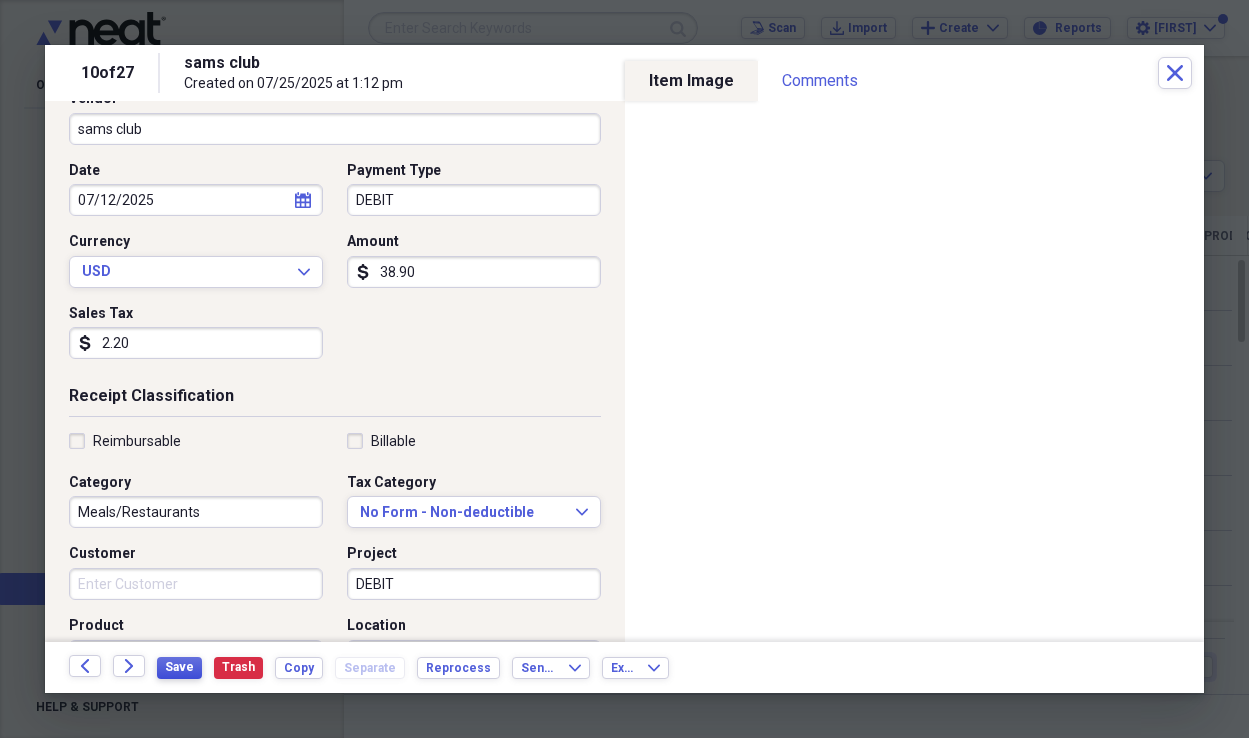 click on "Save" at bounding box center [179, 667] 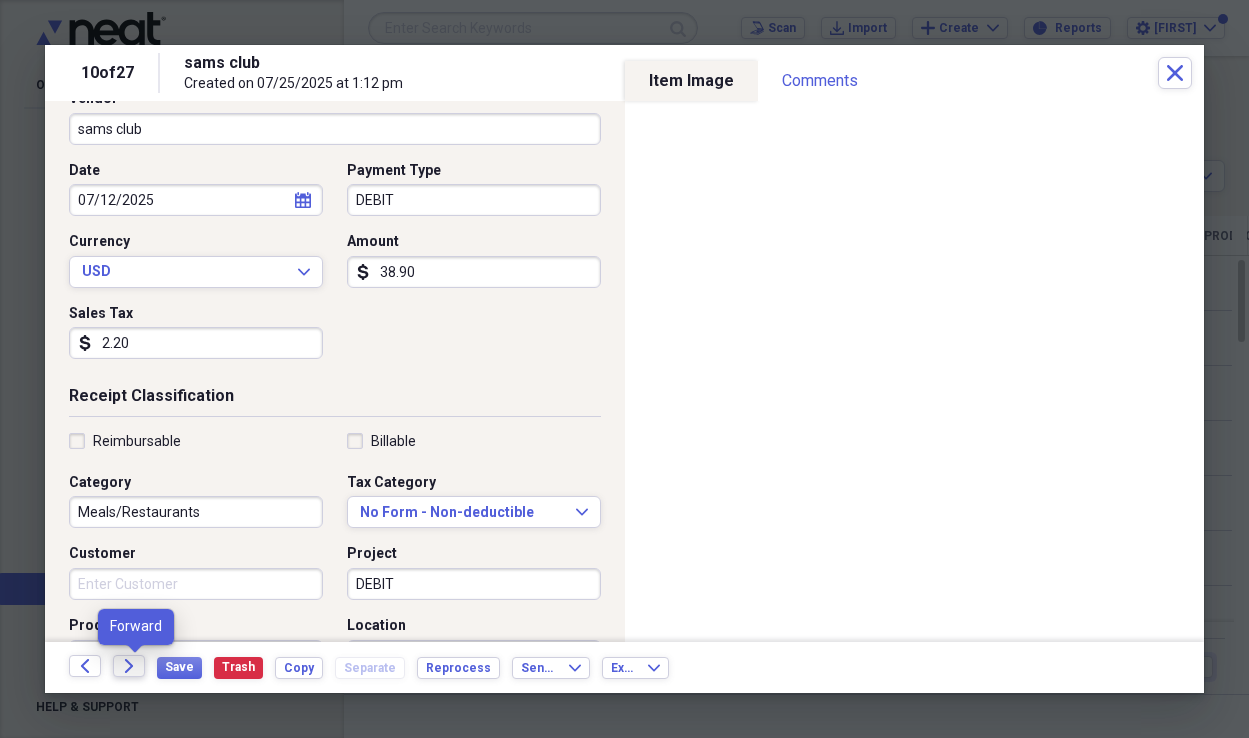 click on "Forward" 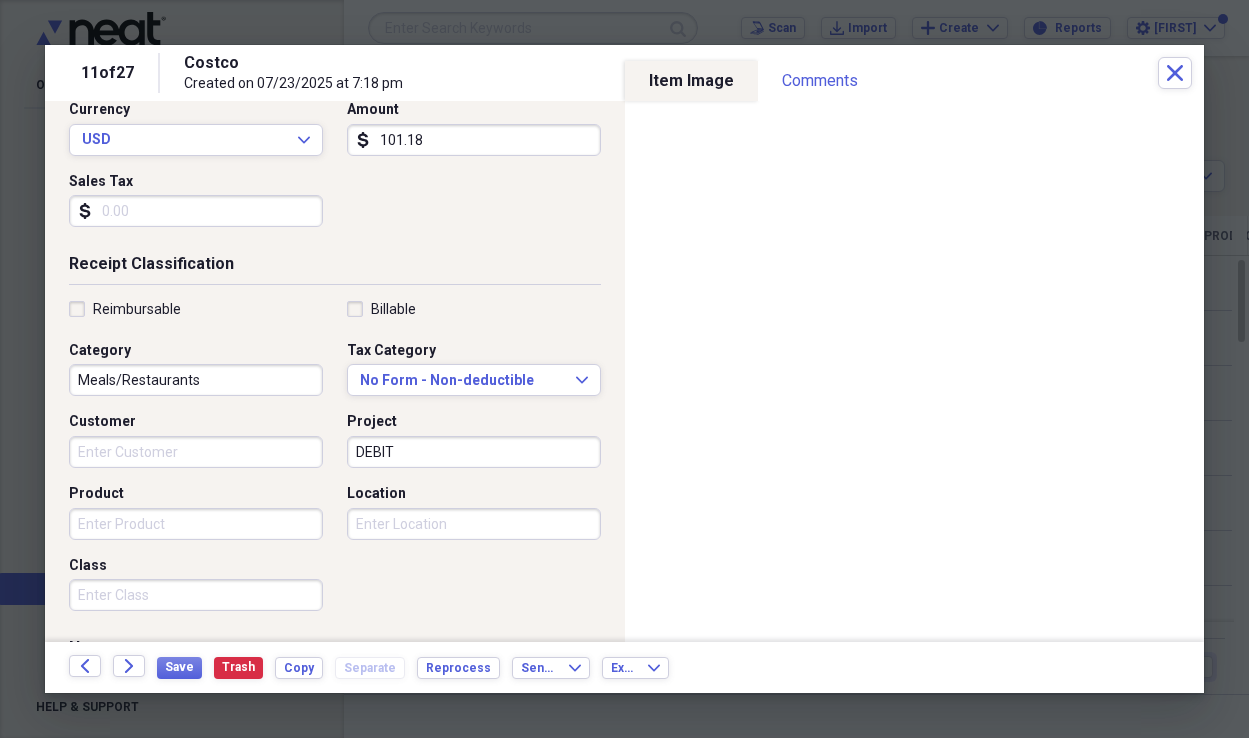 scroll, scrollTop: 294, scrollLeft: 0, axis: vertical 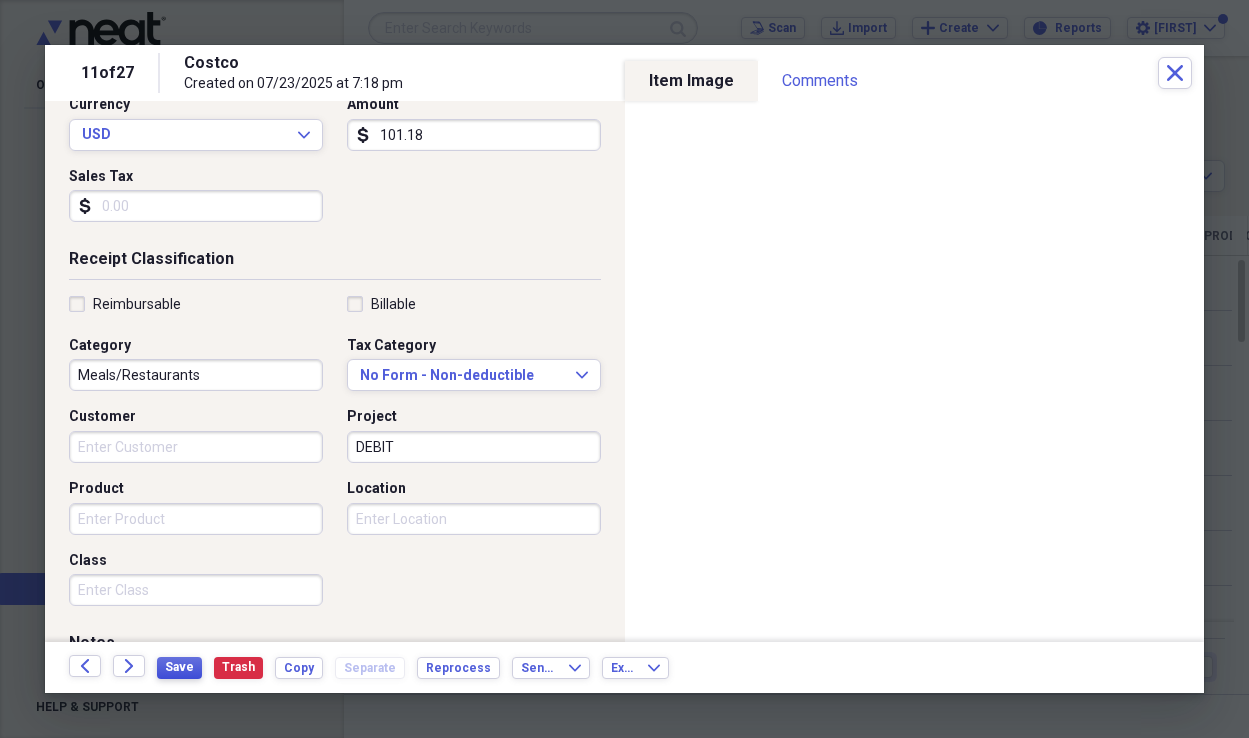 click on "Save" at bounding box center [179, 667] 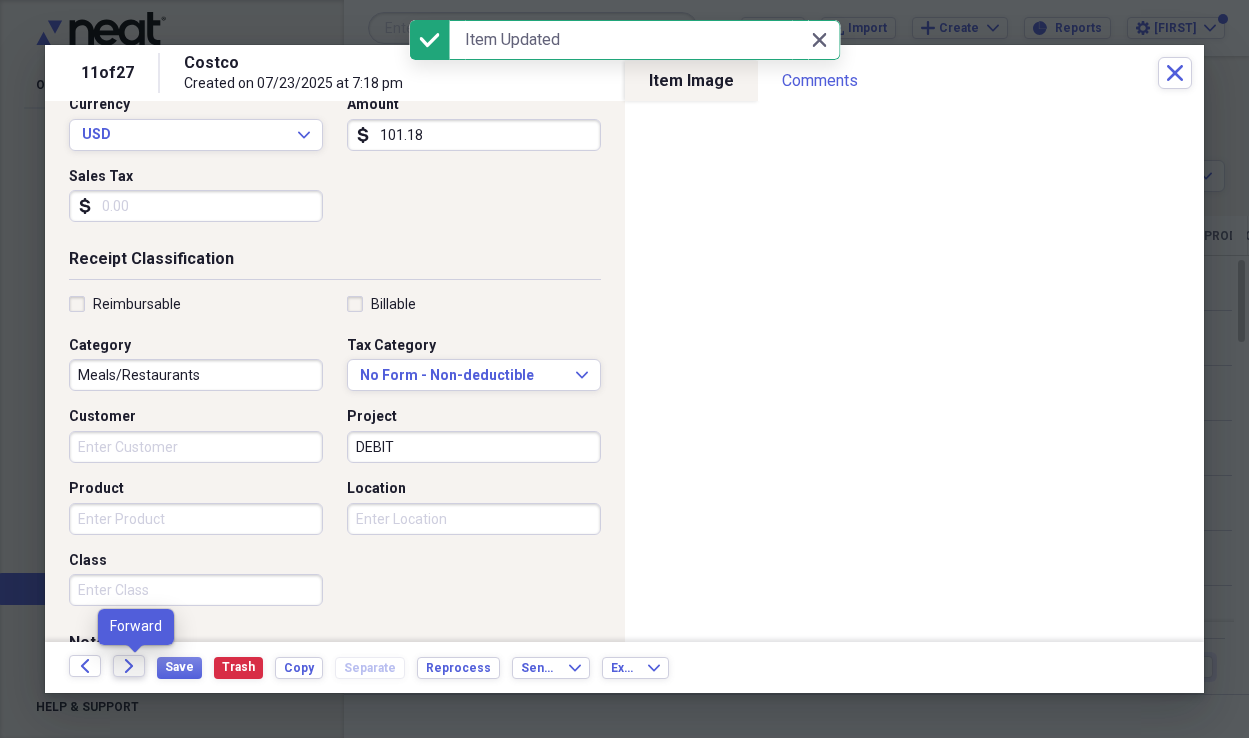 click on "Forward" 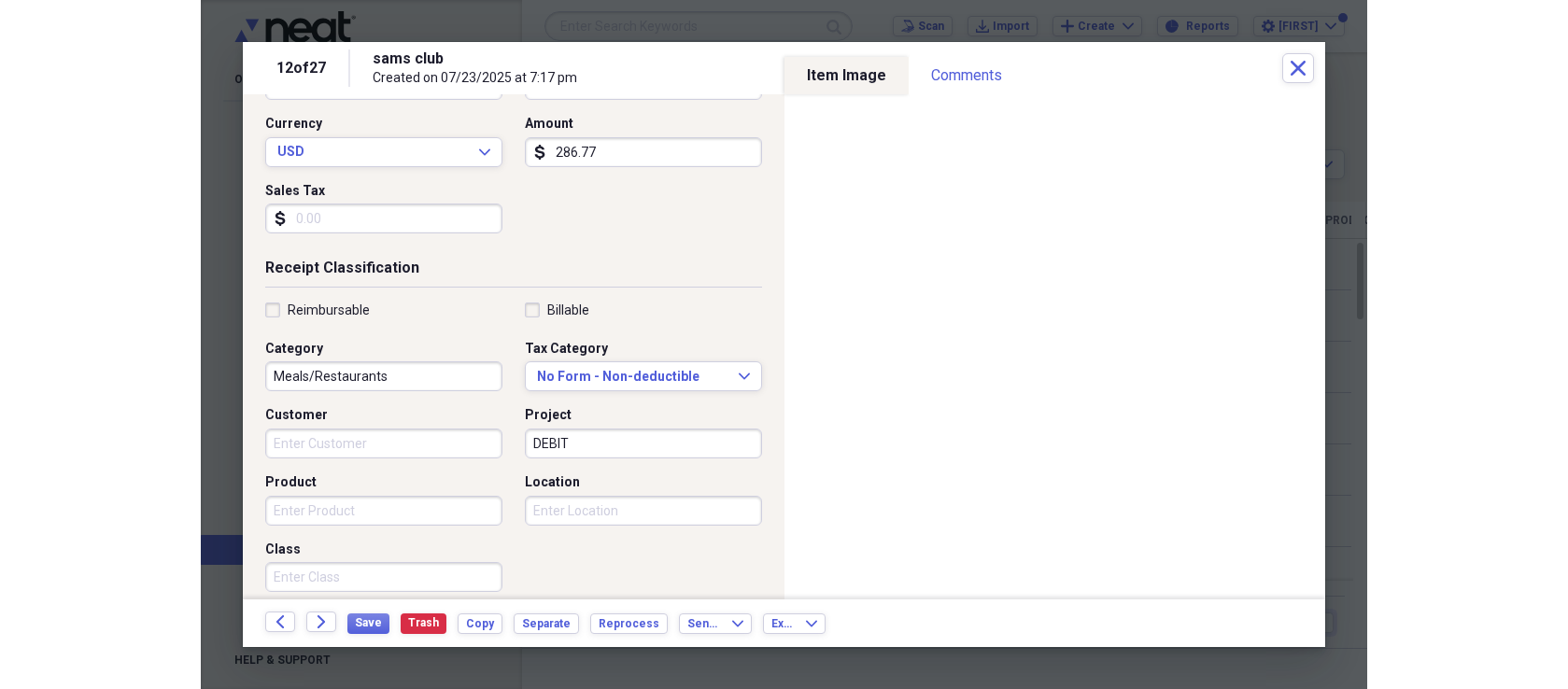 scroll, scrollTop: 242, scrollLeft: 0, axis: vertical 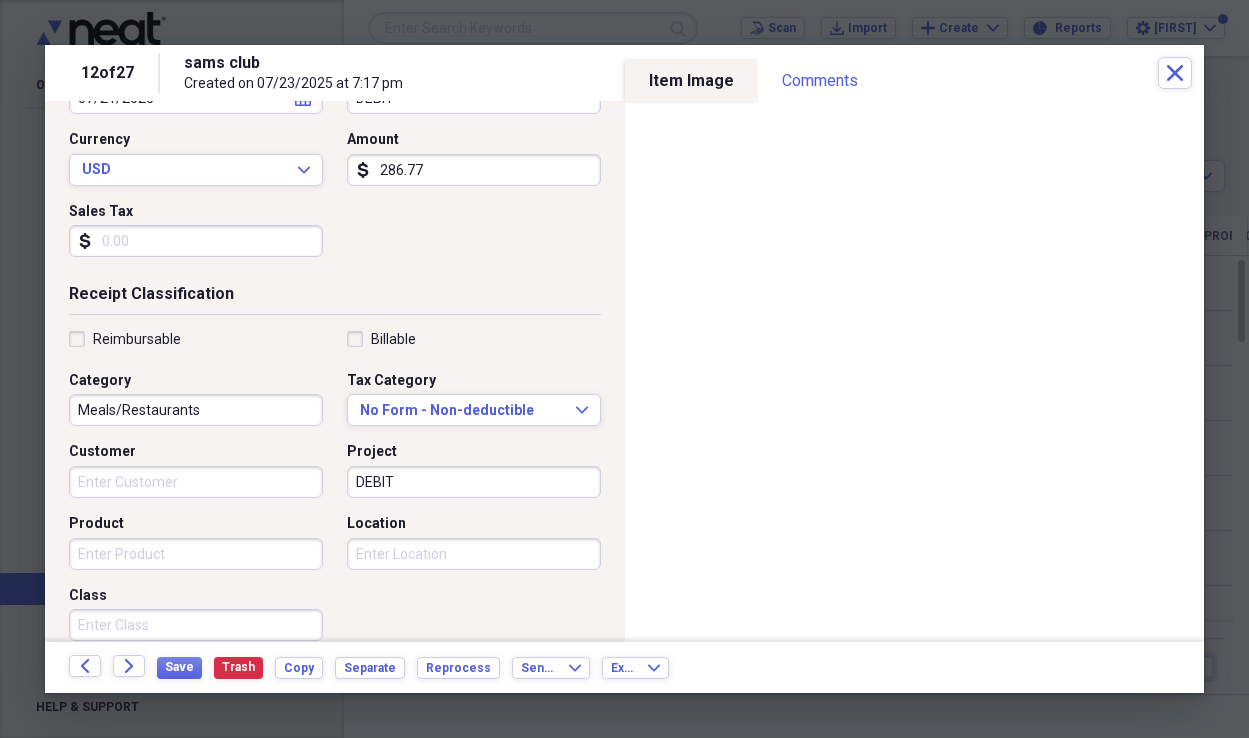 click on "Sales Tax" at bounding box center [196, 241] 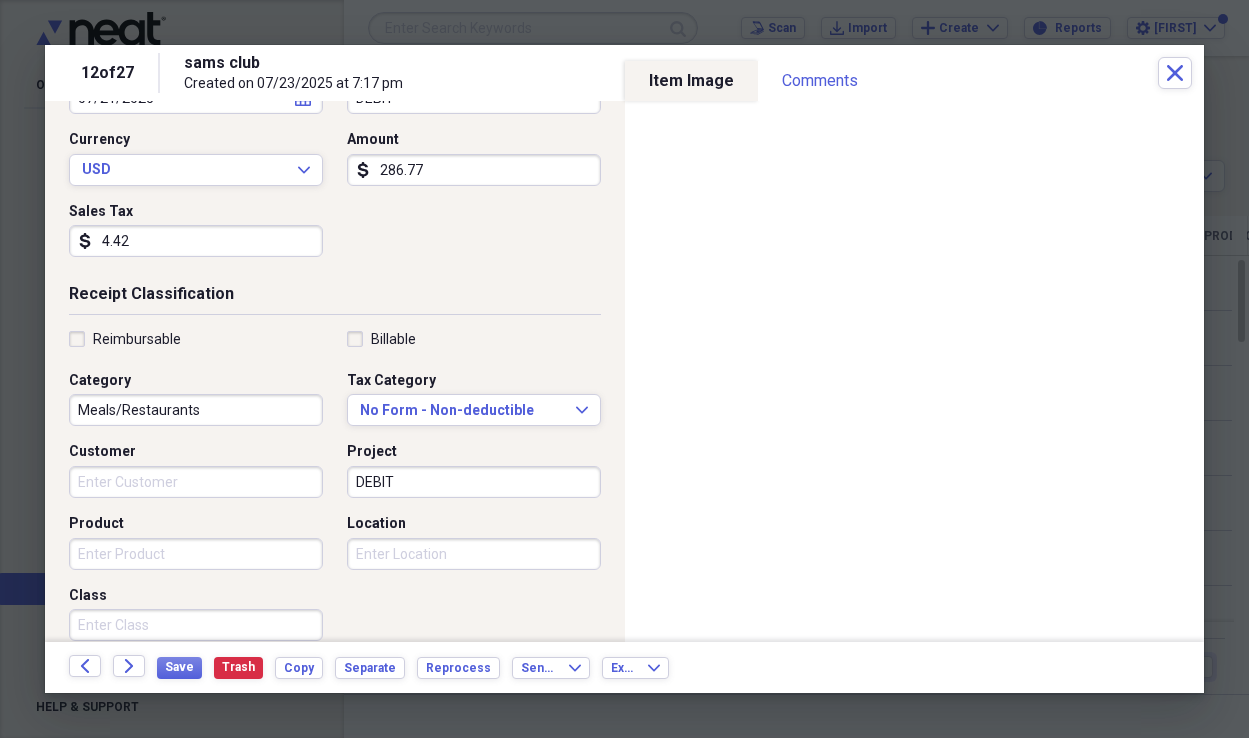 type on "4.42" 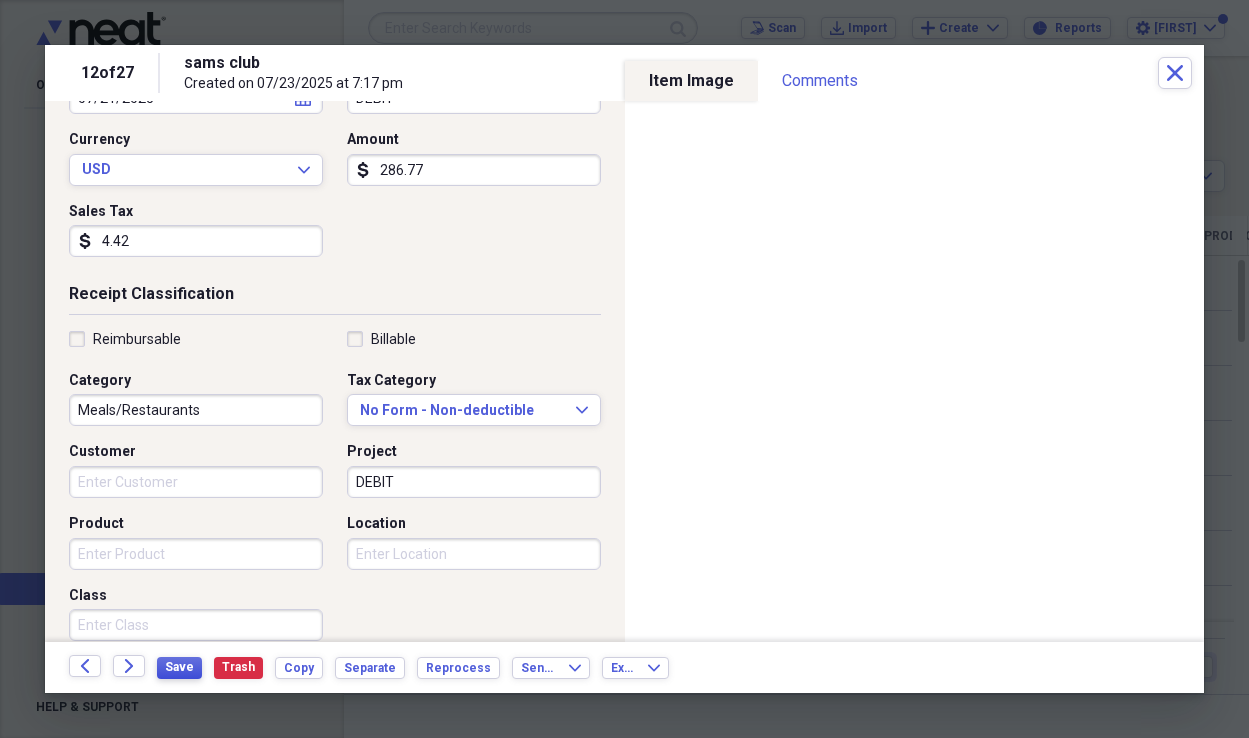 click on "Save" at bounding box center [179, 668] 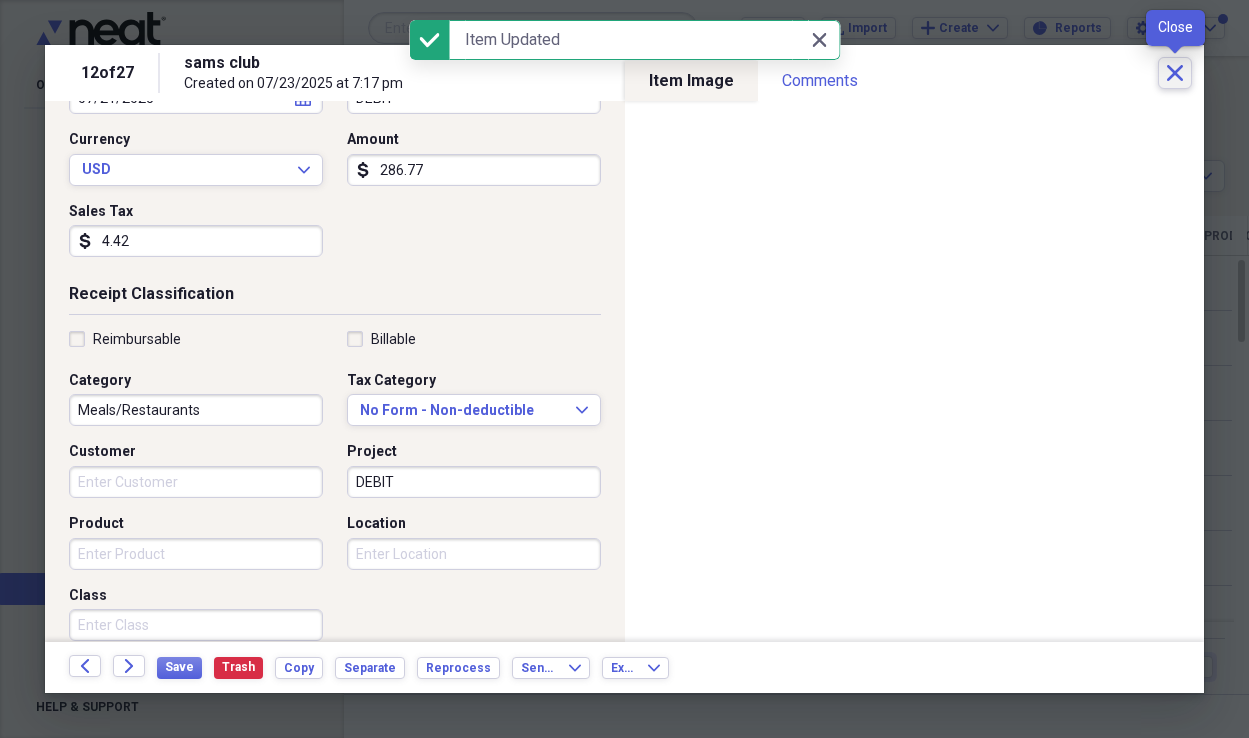 click on "Close" at bounding box center [1175, 73] 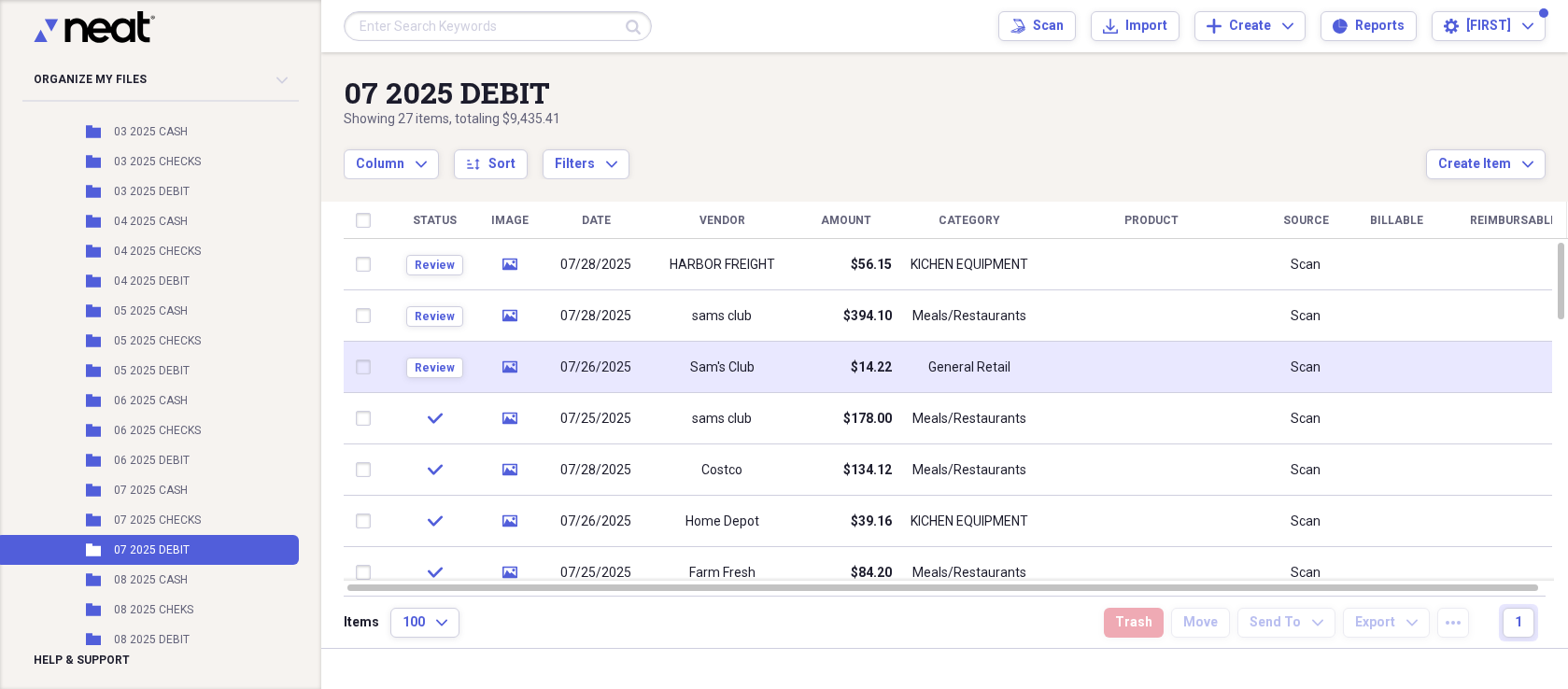click on "Sam's Club" at bounding box center (722, 367) 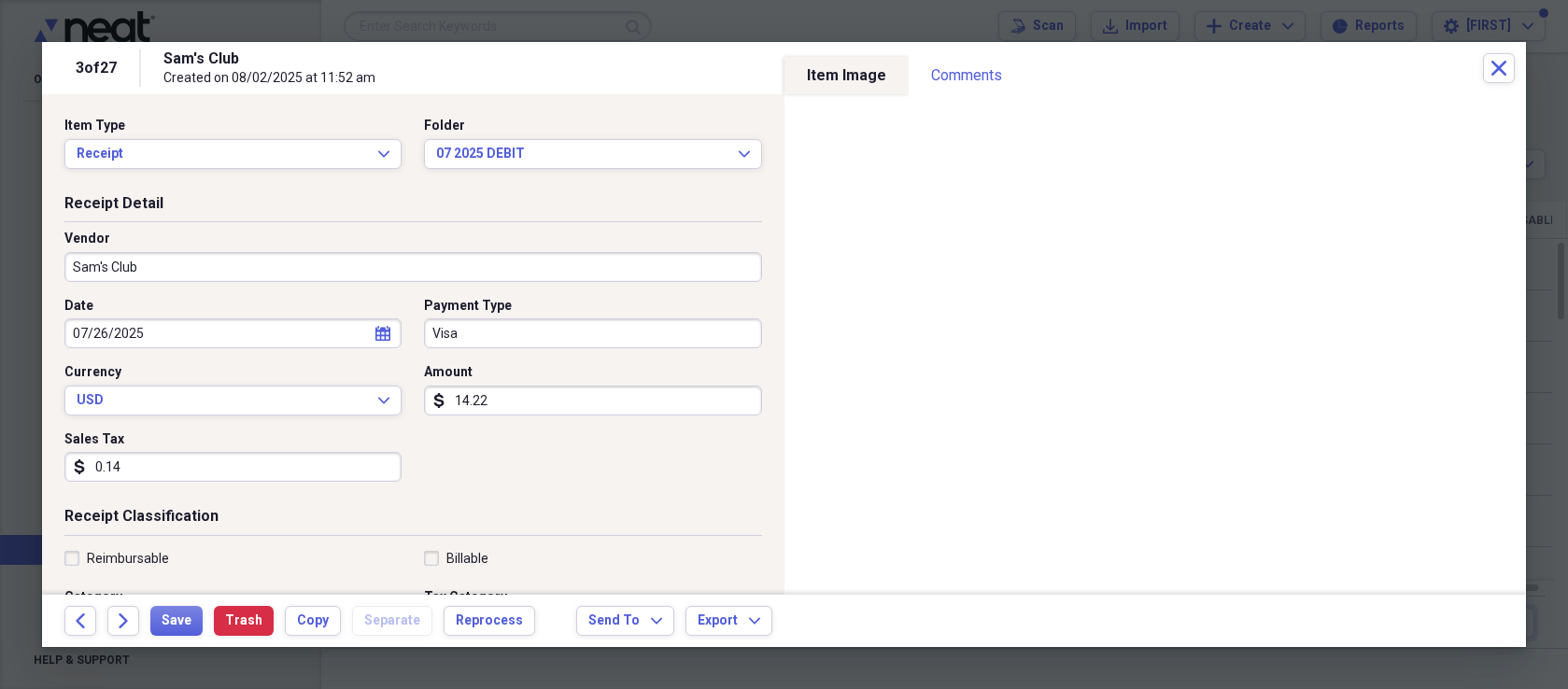 click on "Visa" at bounding box center [592, 333] 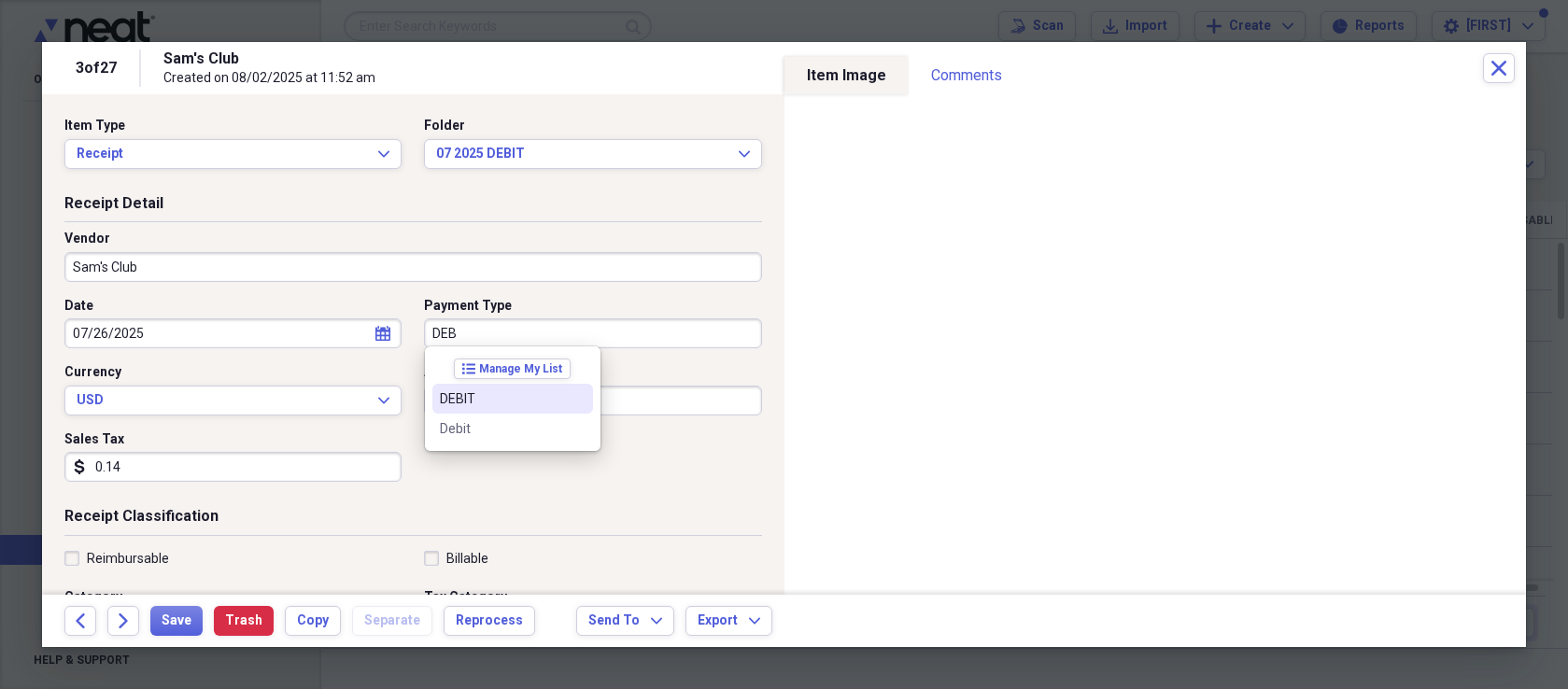 click on "DEBIT" at bounding box center [513, 399] 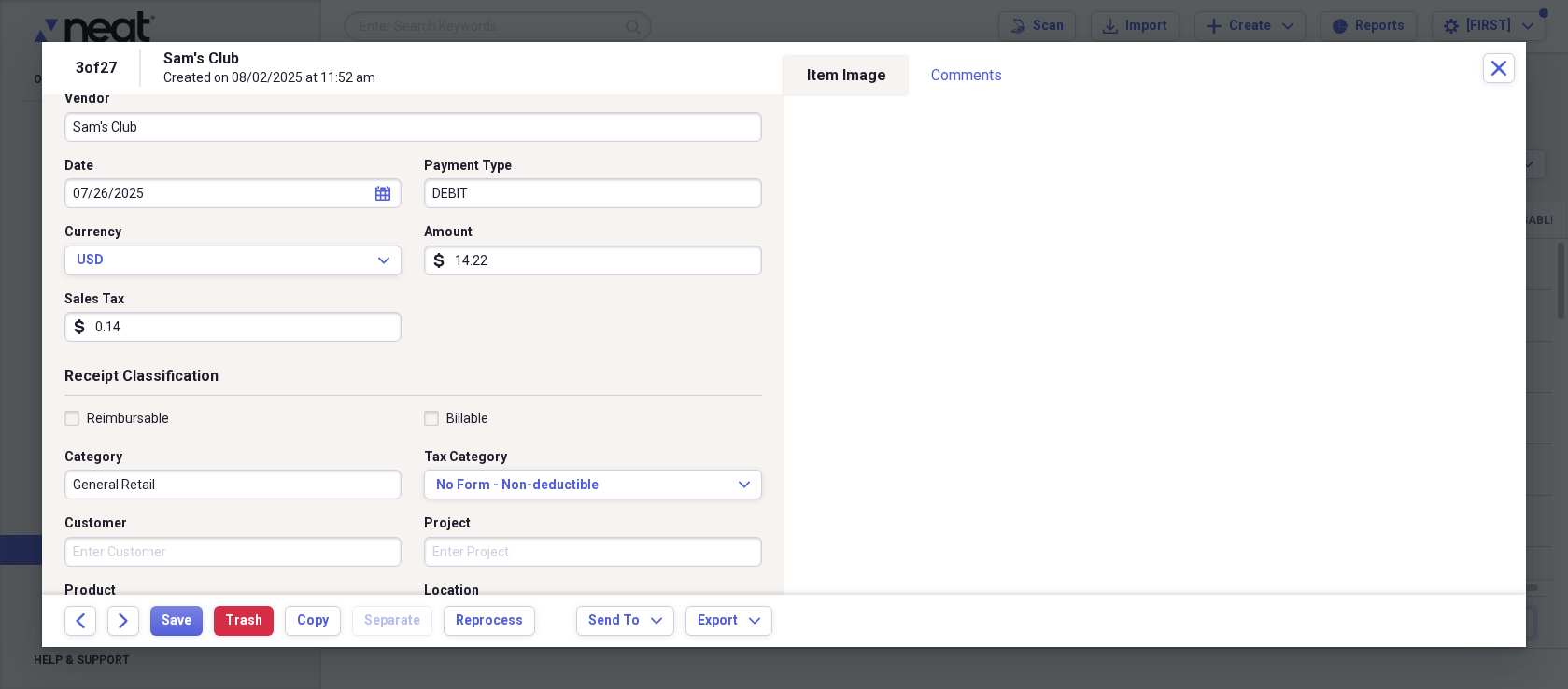 scroll, scrollTop: 164, scrollLeft: 0, axis: vertical 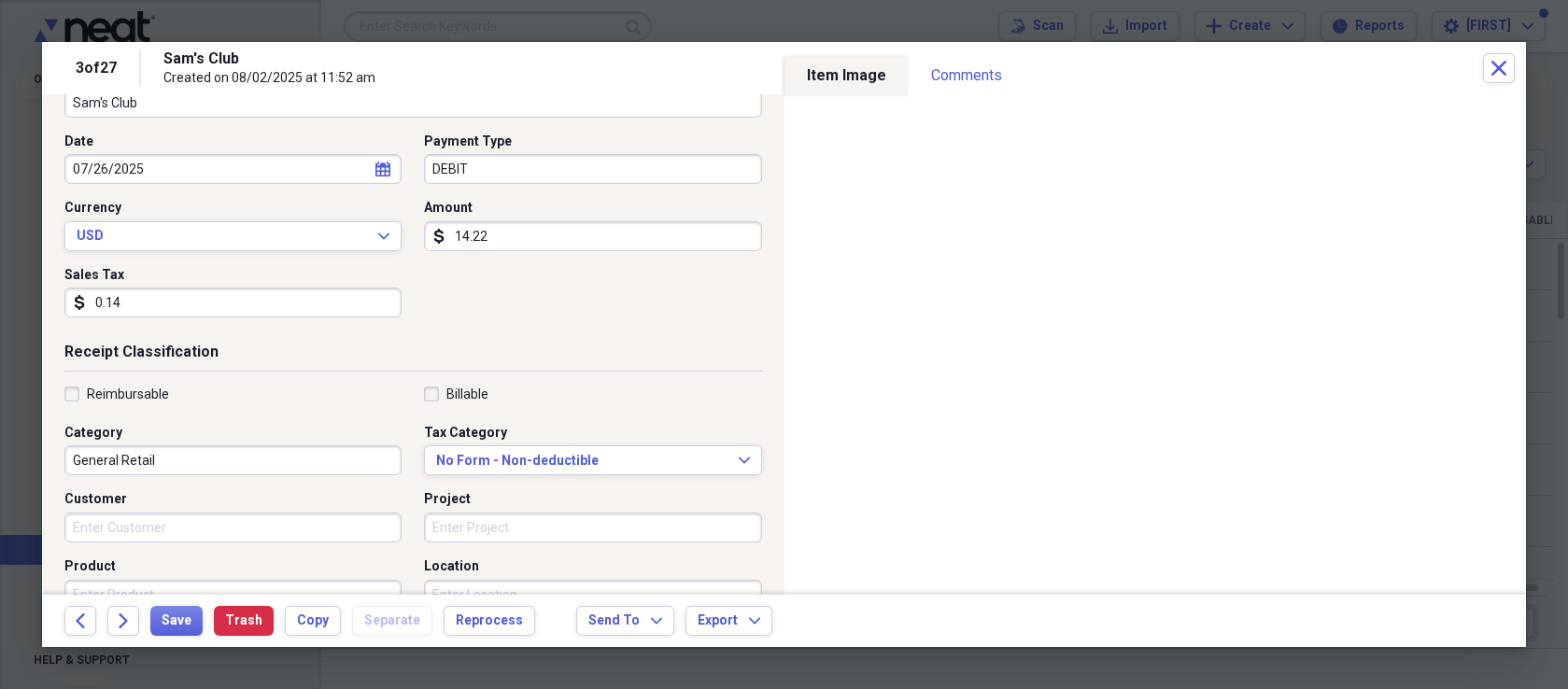 click on "General Retail" at bounding box center (233, 460) 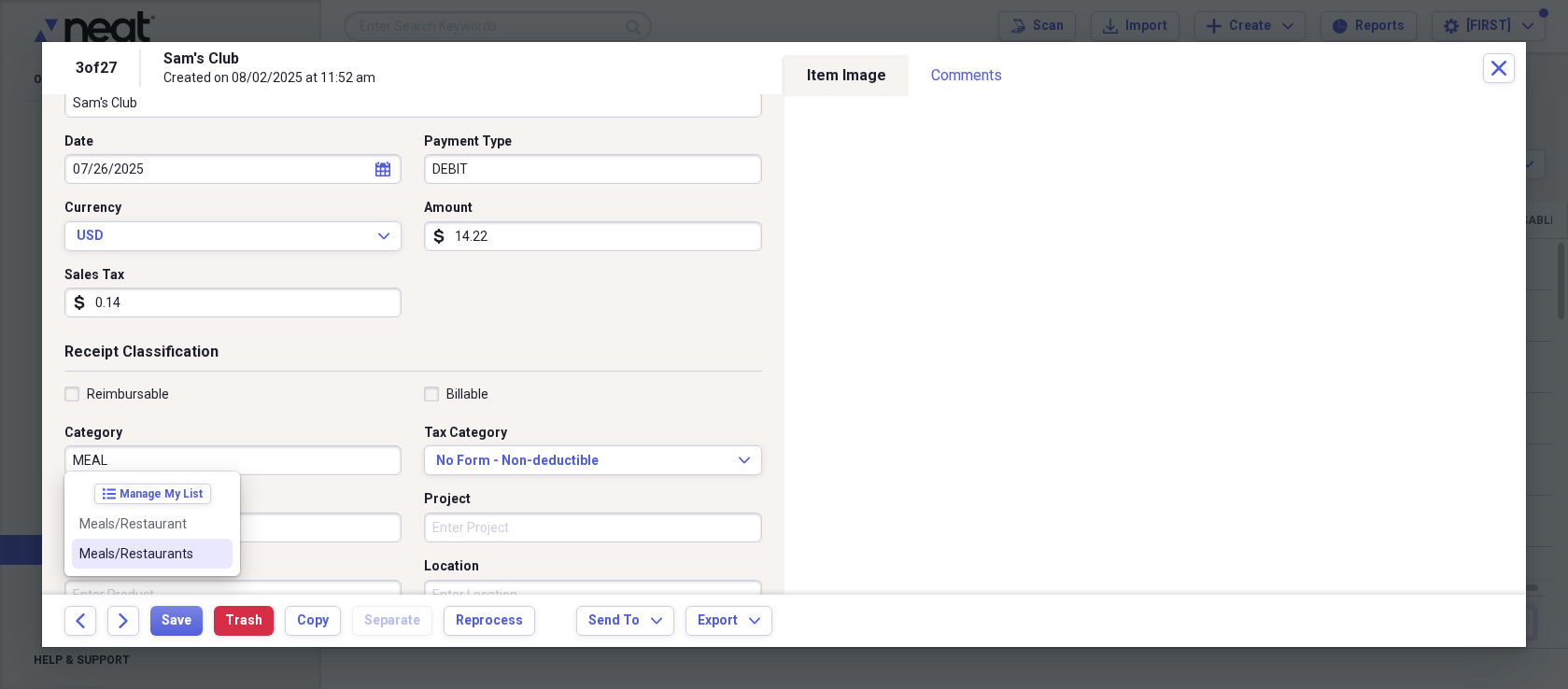 click on "Meals/Restaurants" at bounding box center (141, 554) 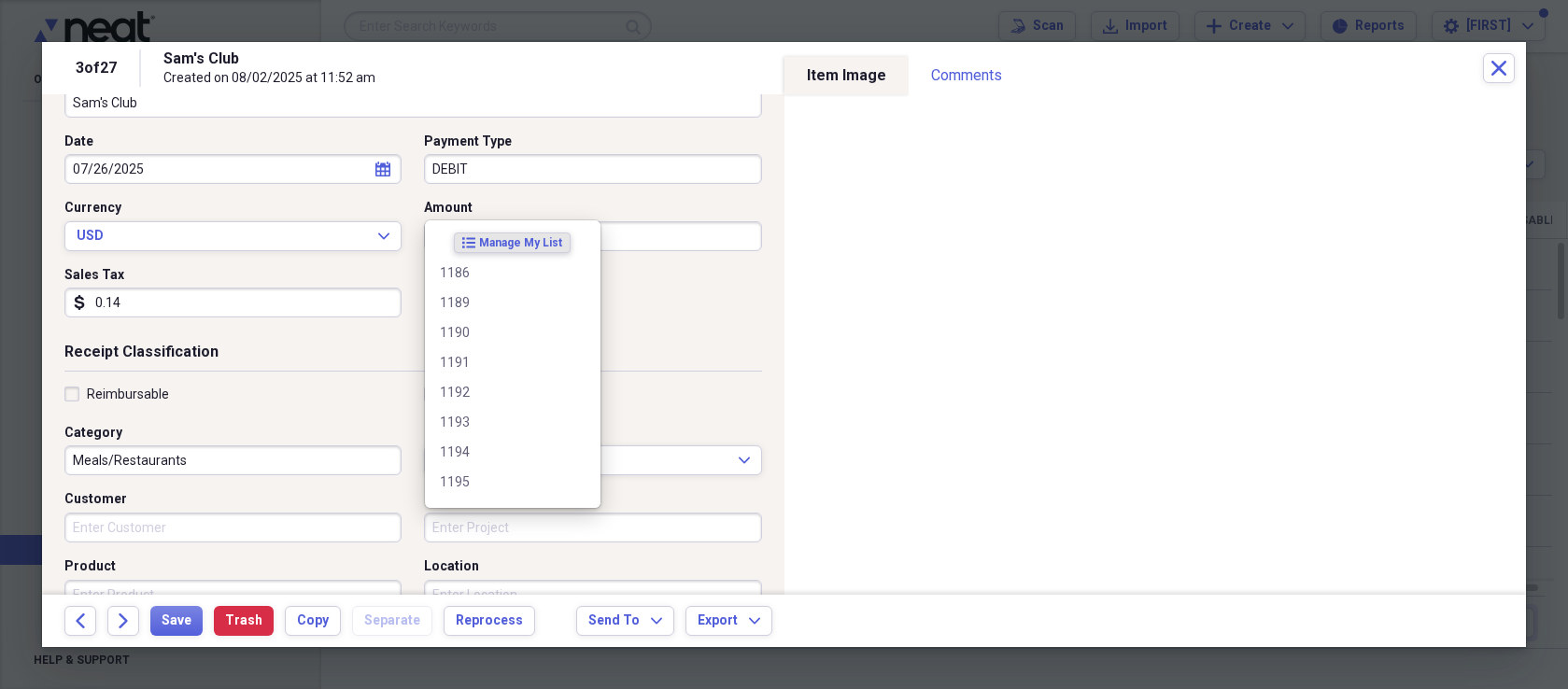 click on "Project" at bounding box center [592, 527] 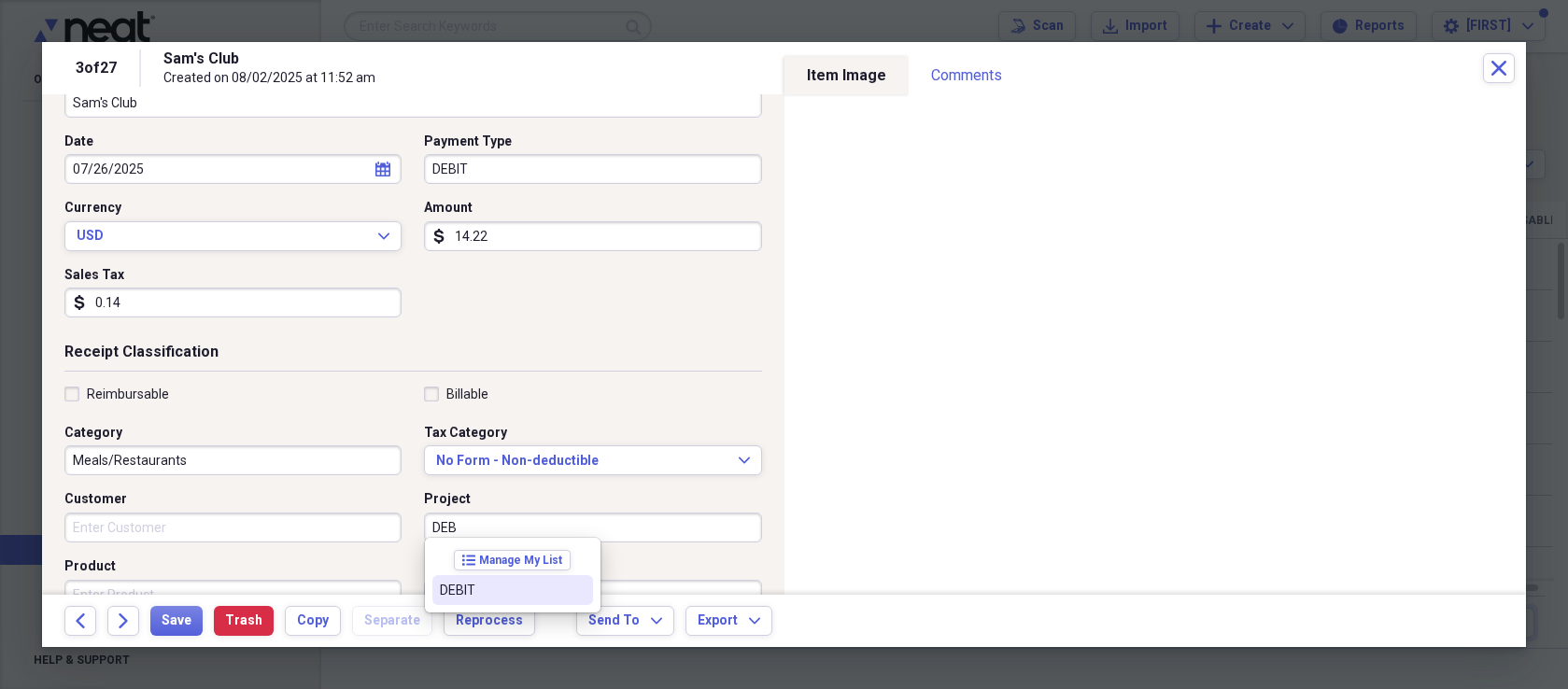 click on "DEBIT" at bounding box center [501, 590] 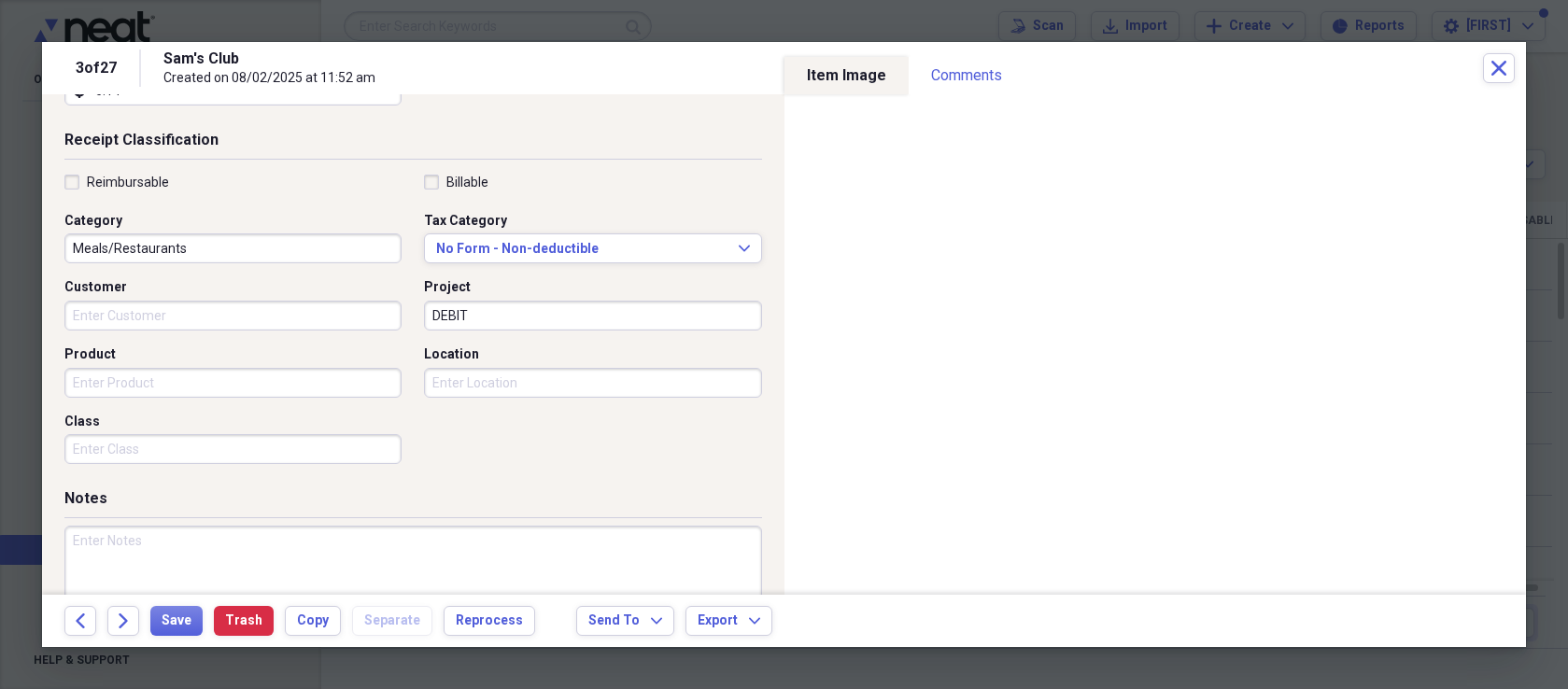 scroll, scrollTop: 404, scrollLeft: 0, axis: vertical 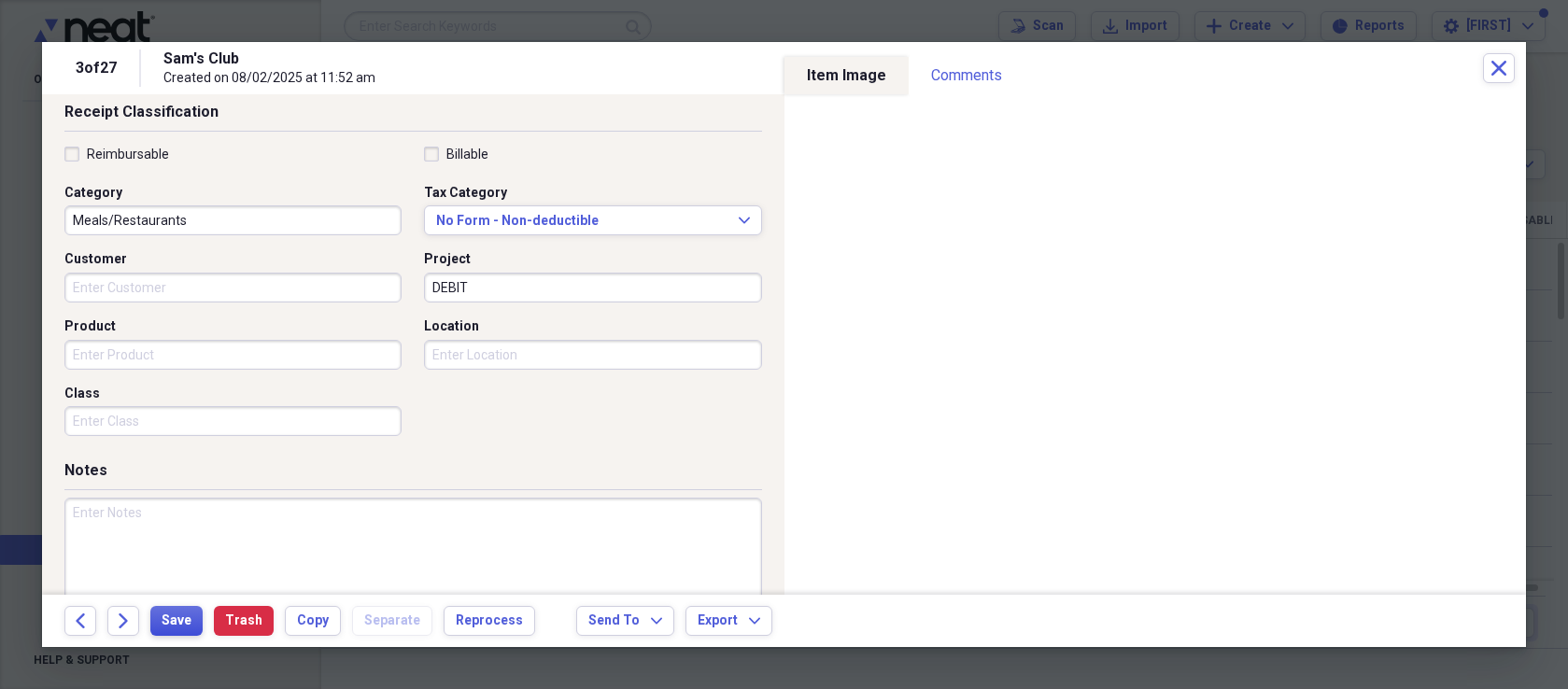 click on "Save" at bounding box center (177, 621) 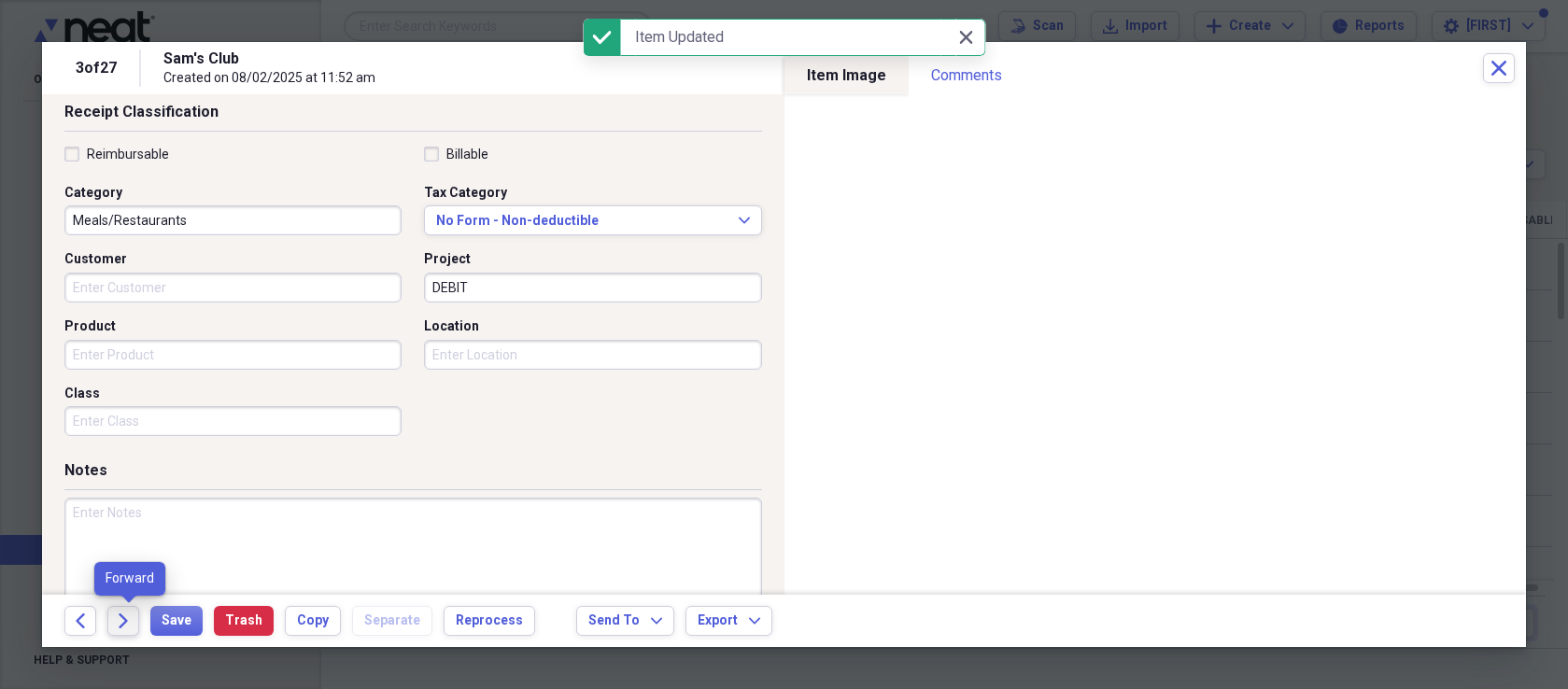 click on "Forward" 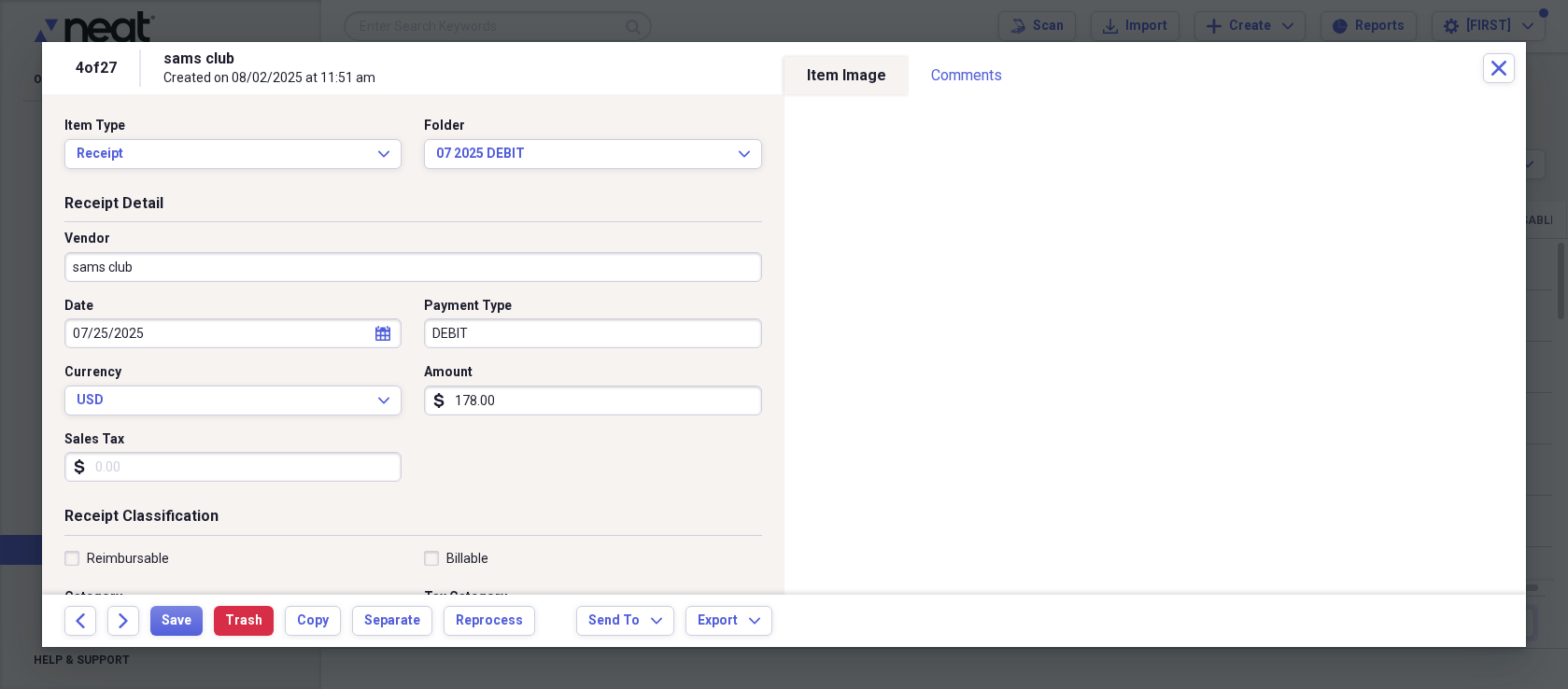 click on "Sales Tax" at bounding box center (233, 467) 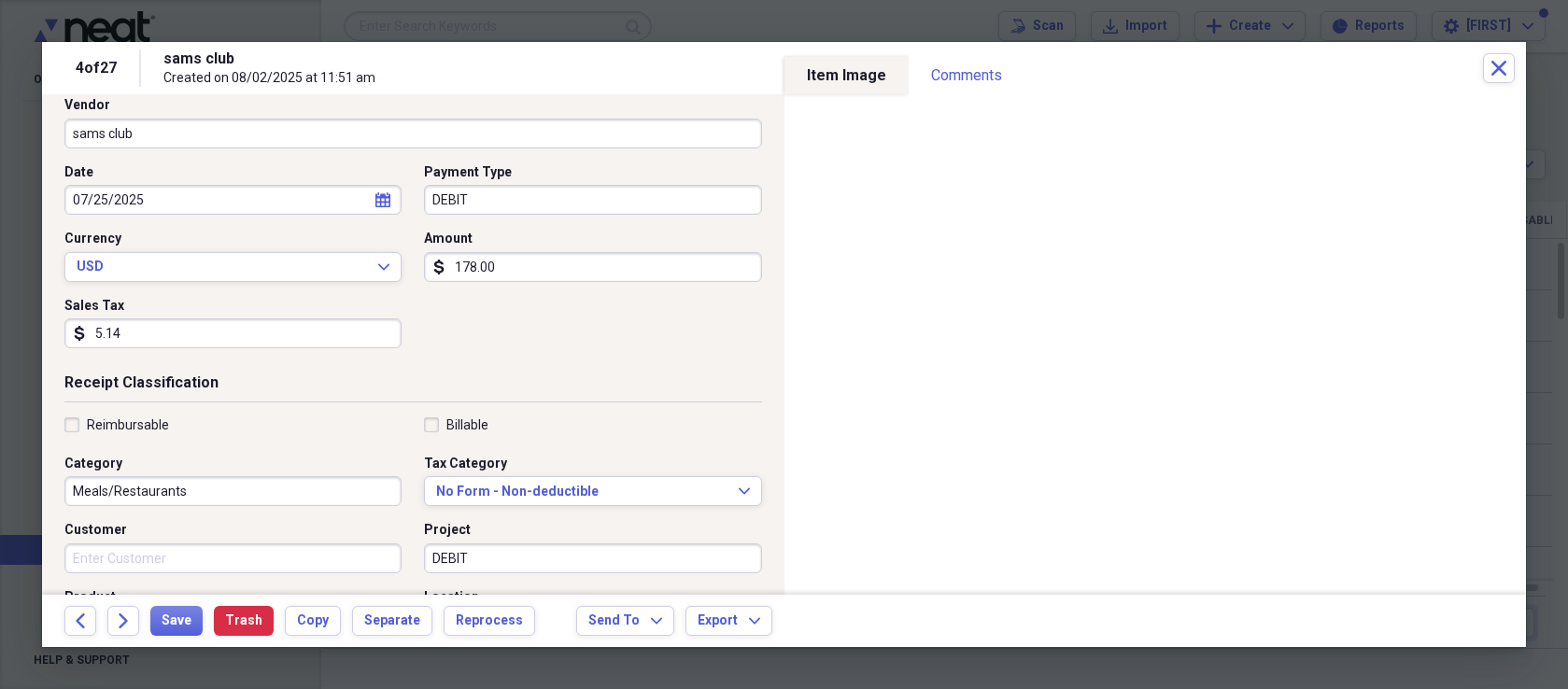 scroll, scrollTop: 150, scrollLeft: 0, axis: vertical 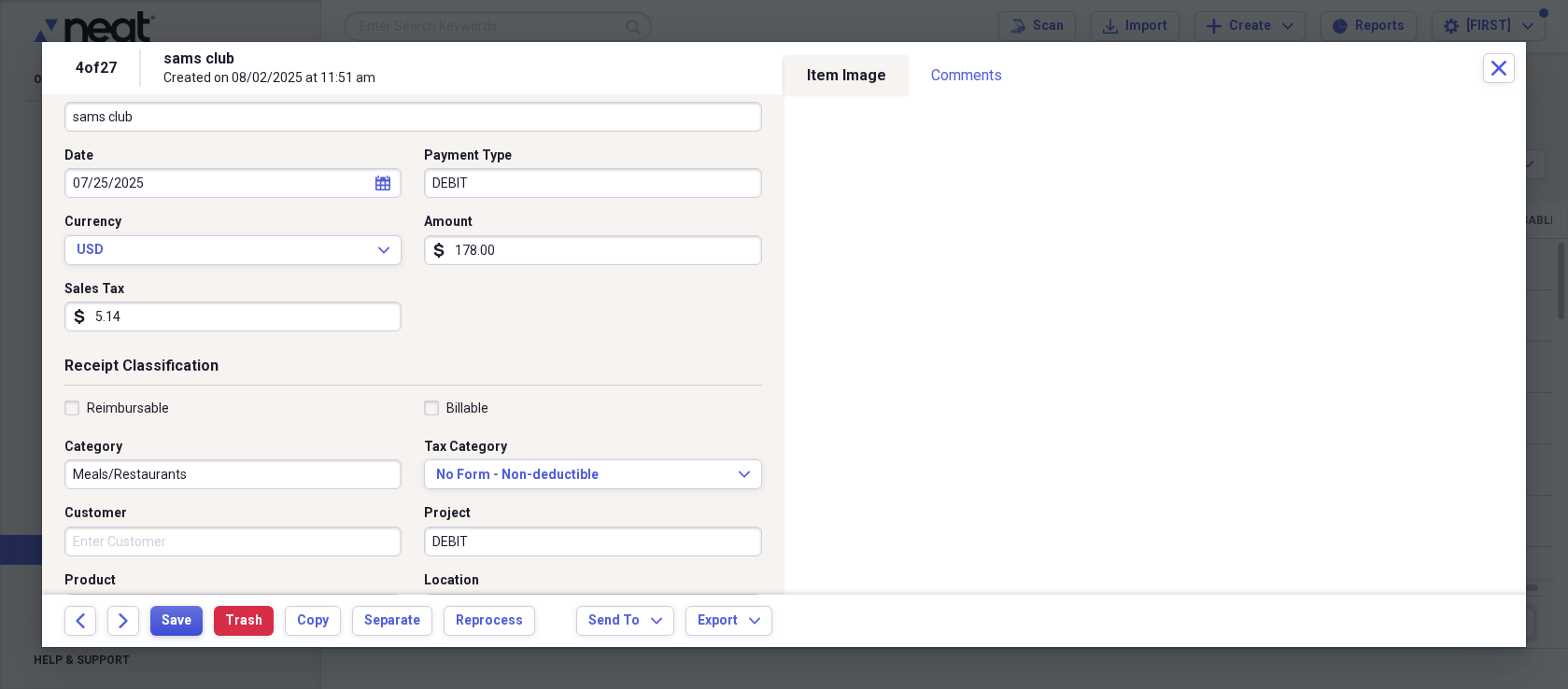 type on "5.14" 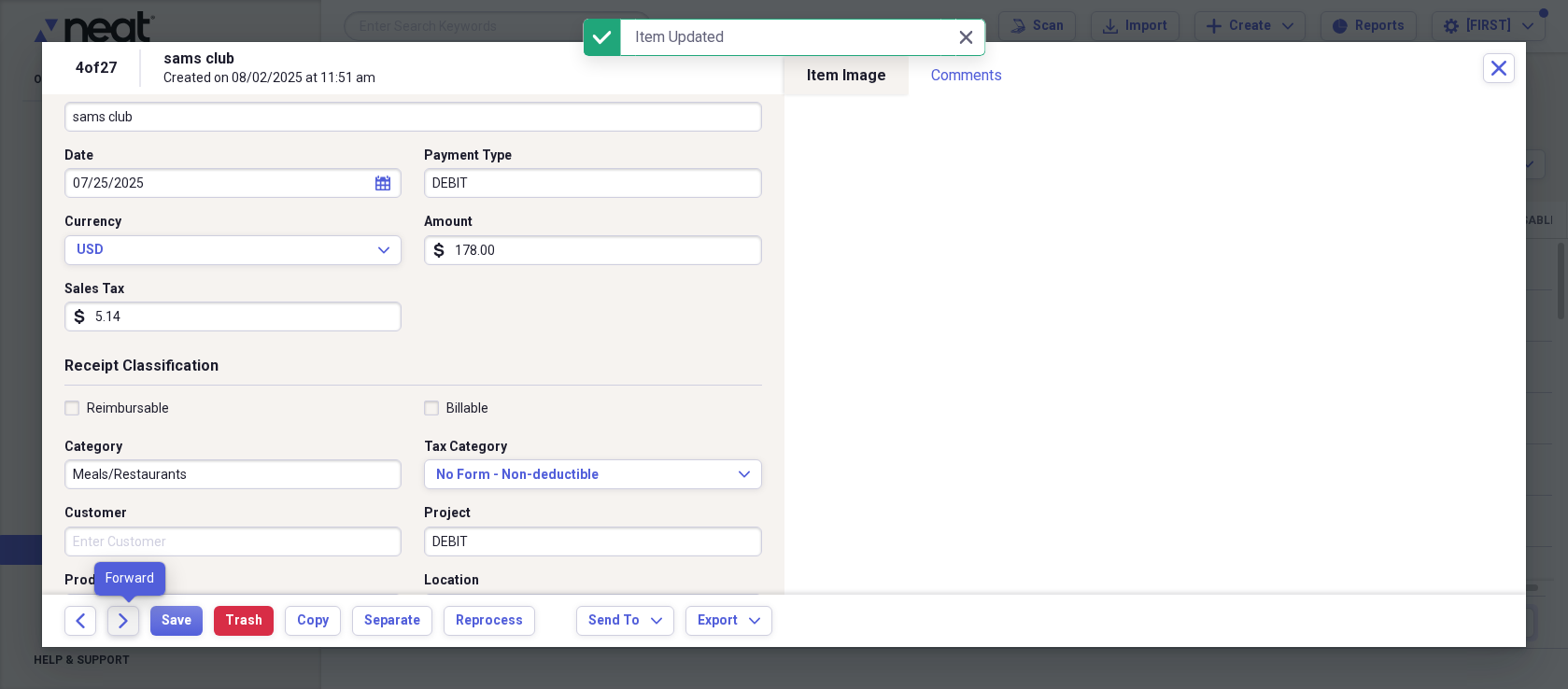 click on "Forward" 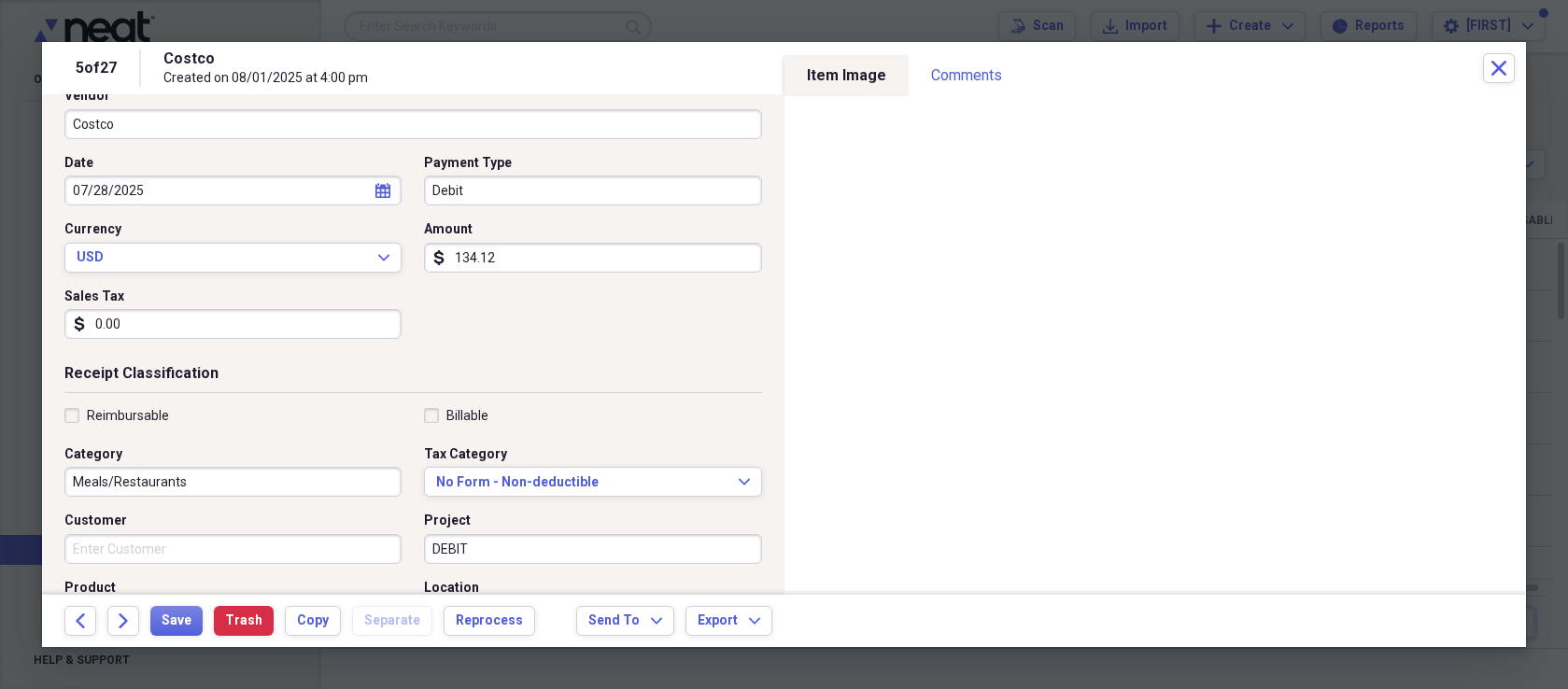 scroll, scrollTop: 146, scrollLeft: 0, axis: vertical 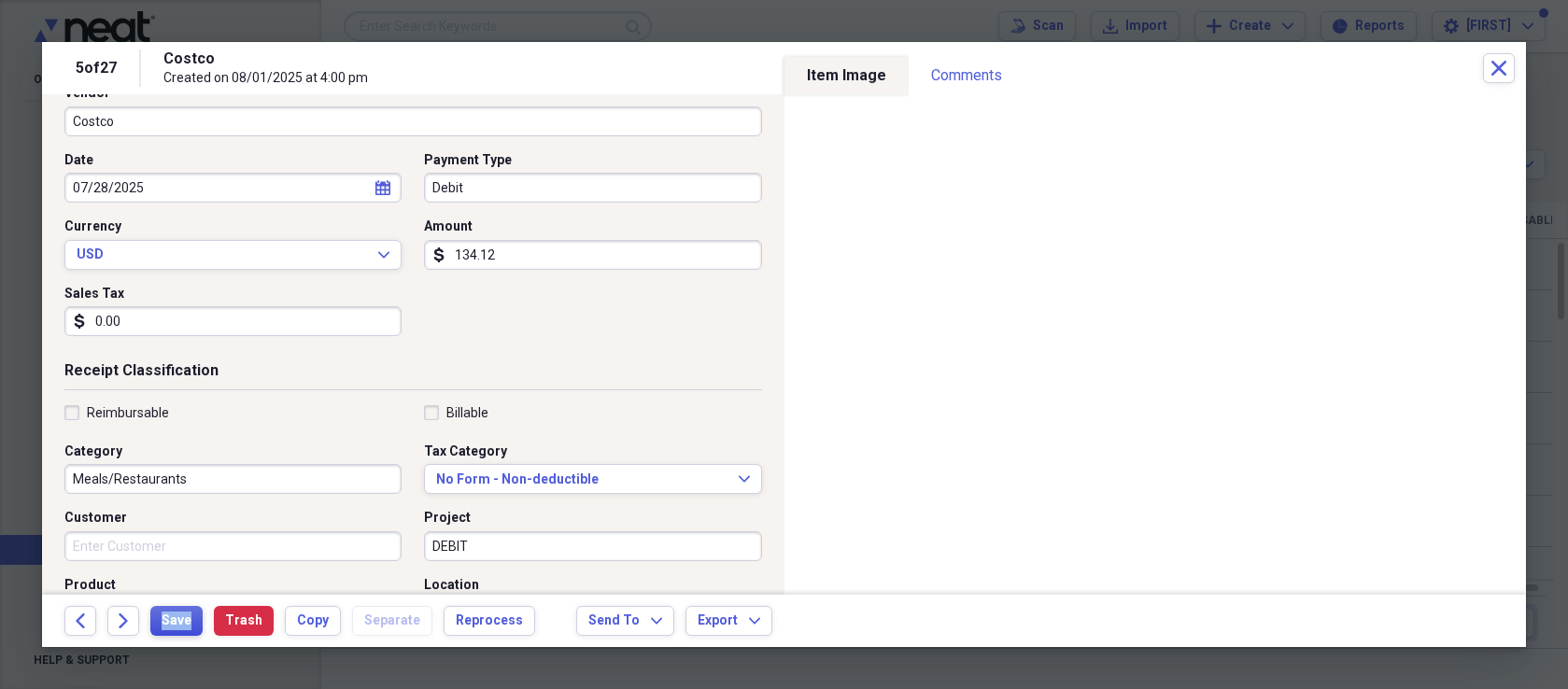 click on "Save" at bounding box center [177, 621] 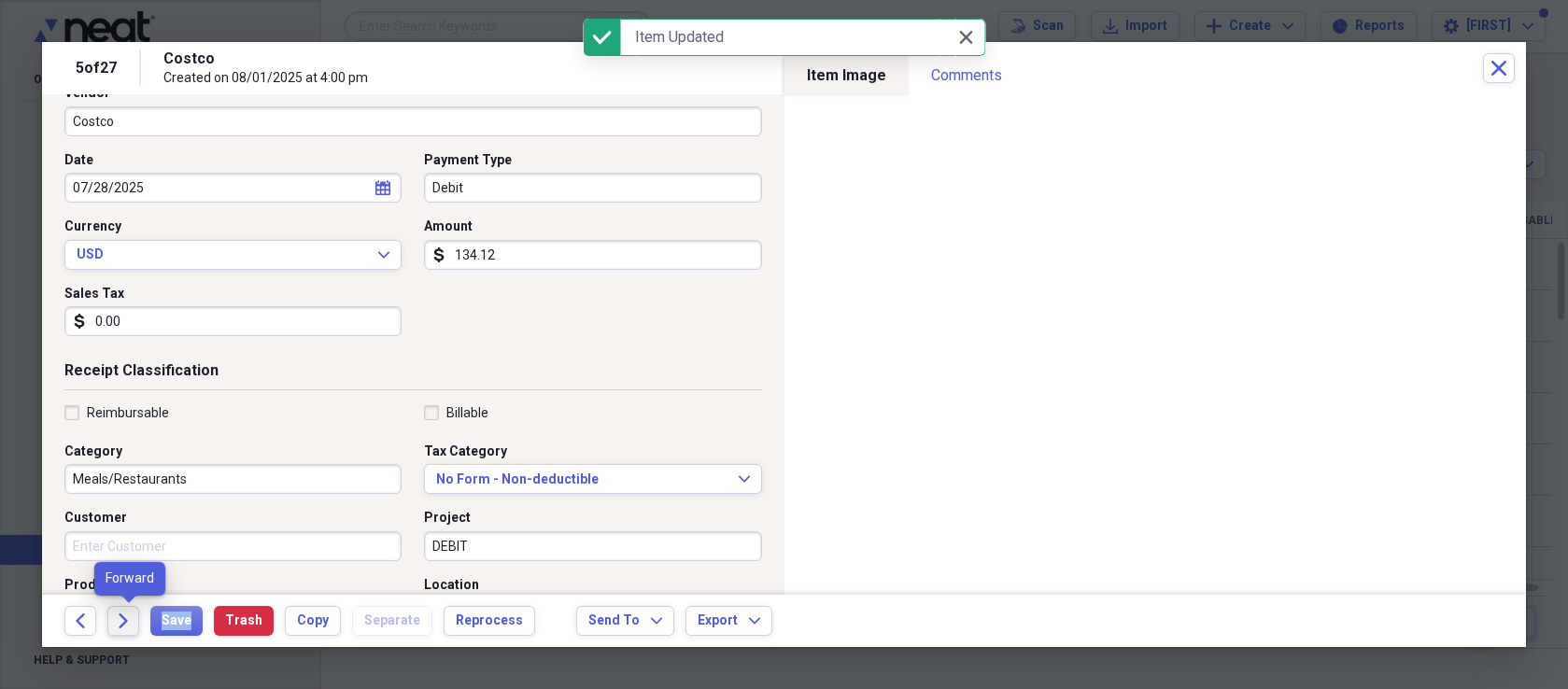 click 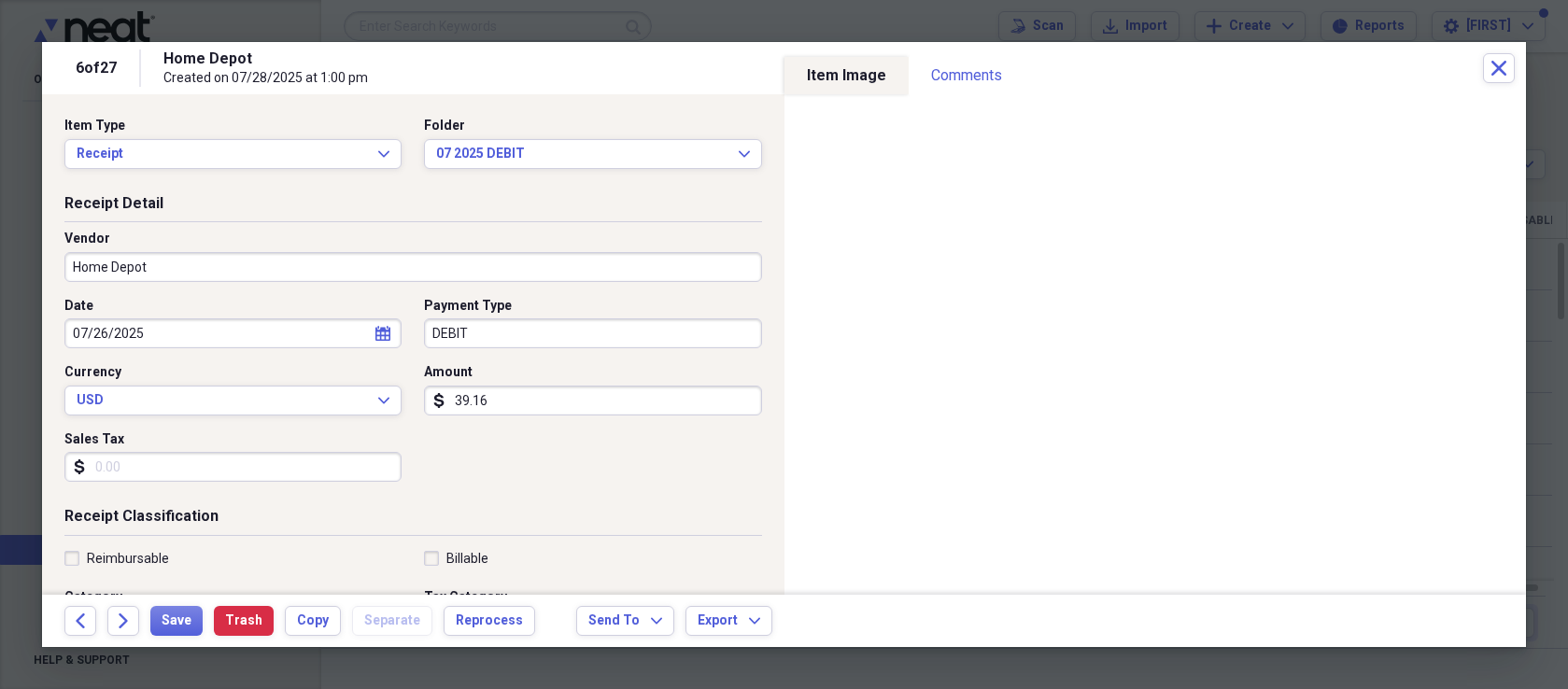 click on "Sales Tax" at bounding box center [233, 467] 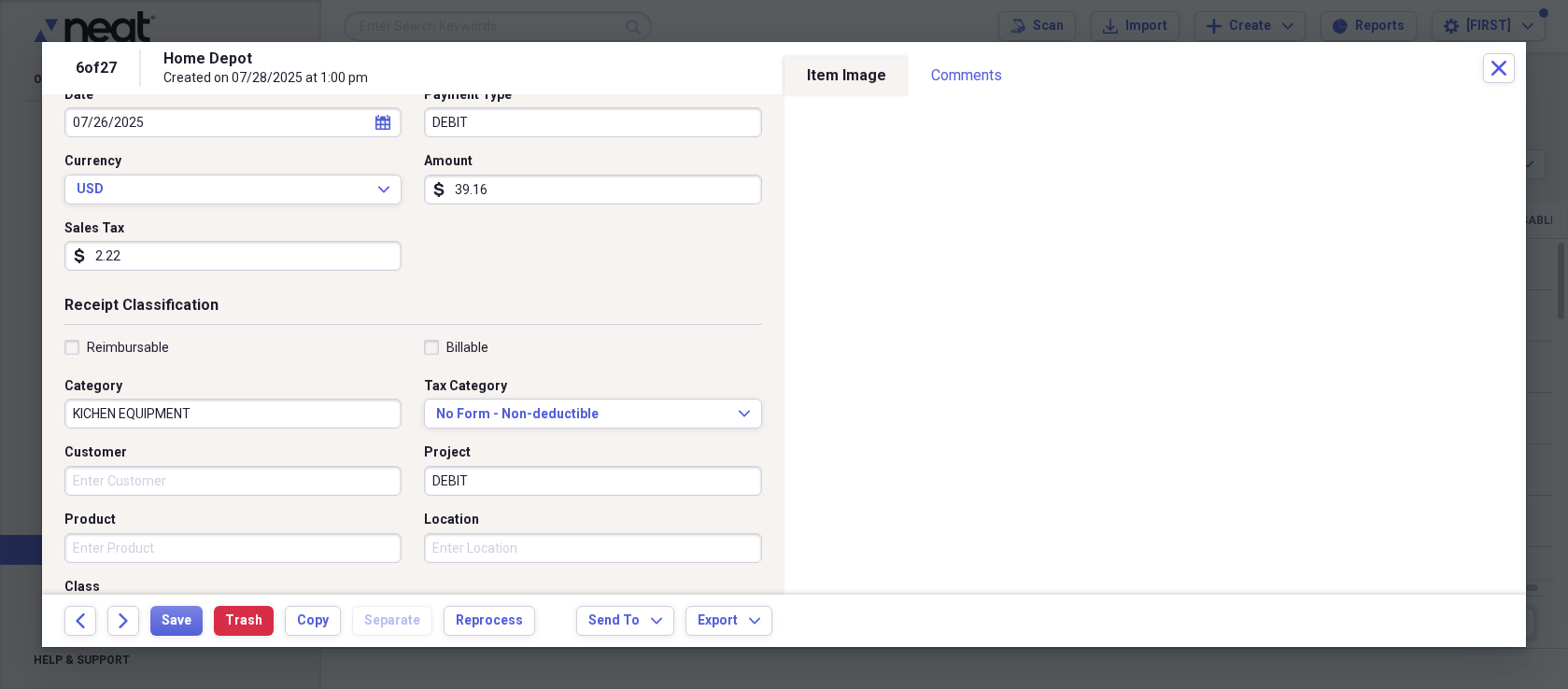 scroll, scrollTop: 213, scrollLeft: 0, axis: vertical 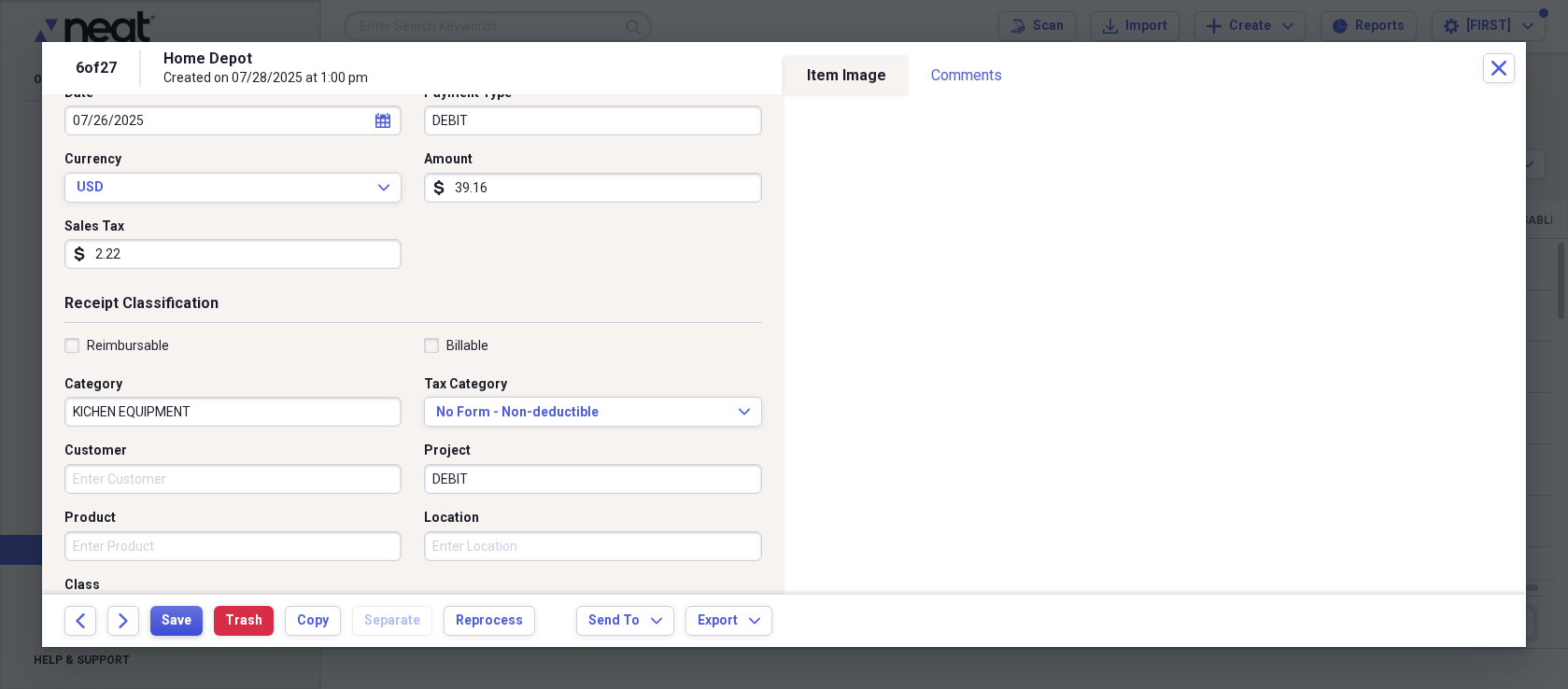 type on "2.22" 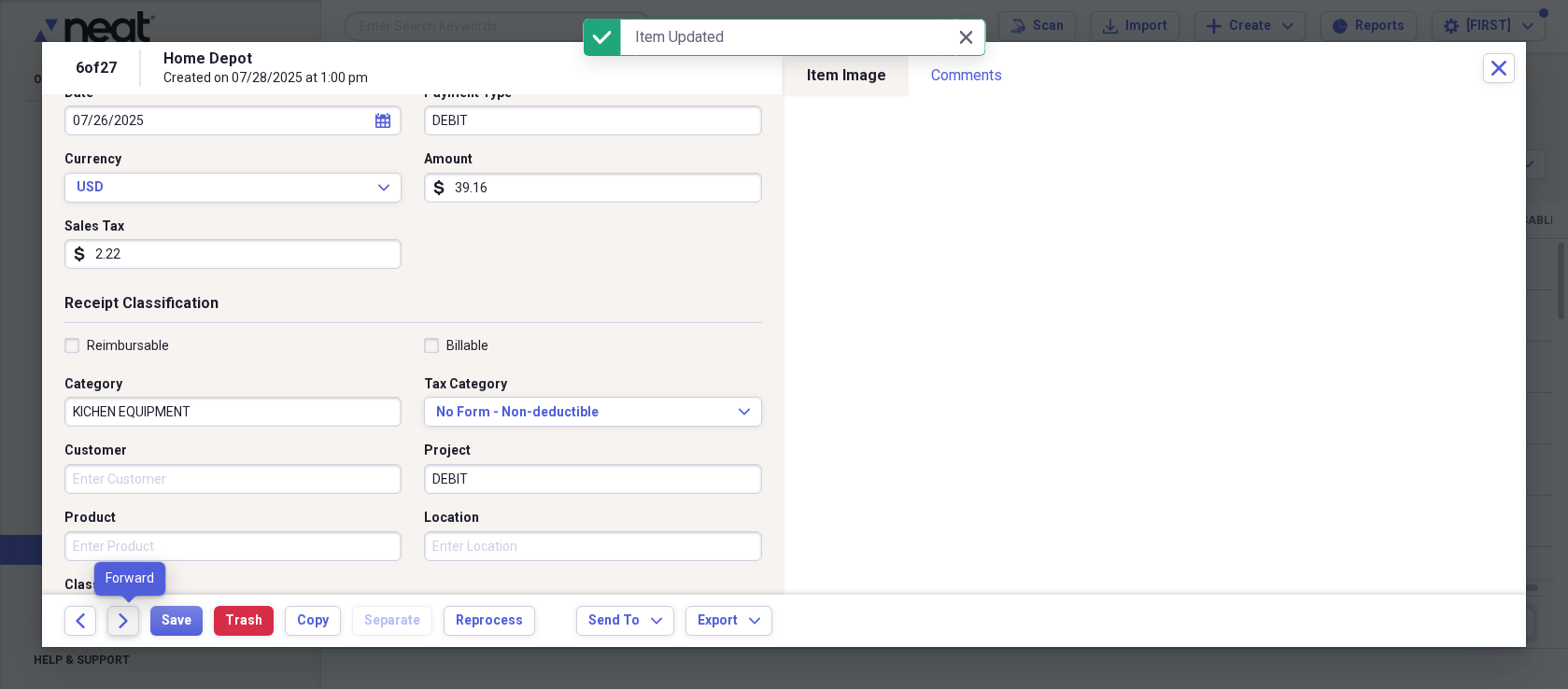 click on "Forward" 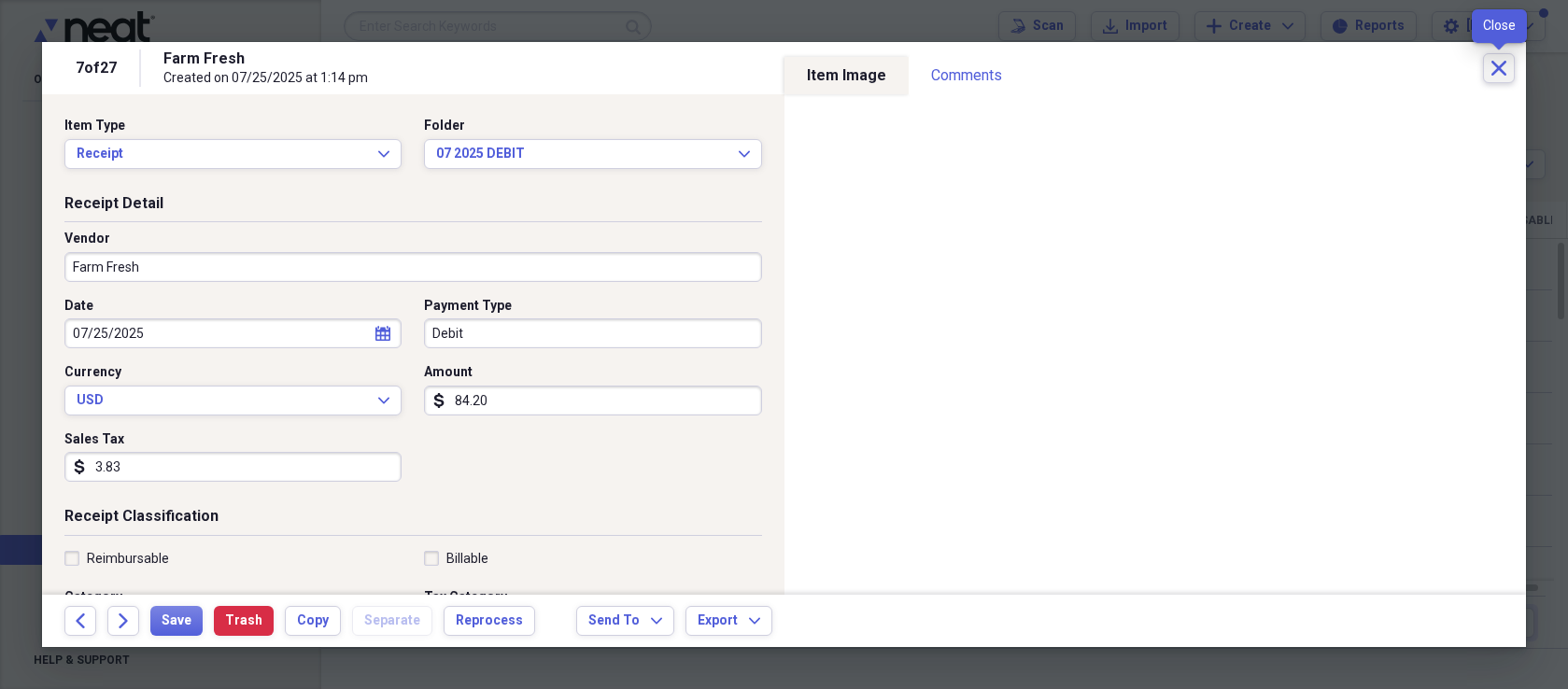 click on "Close" 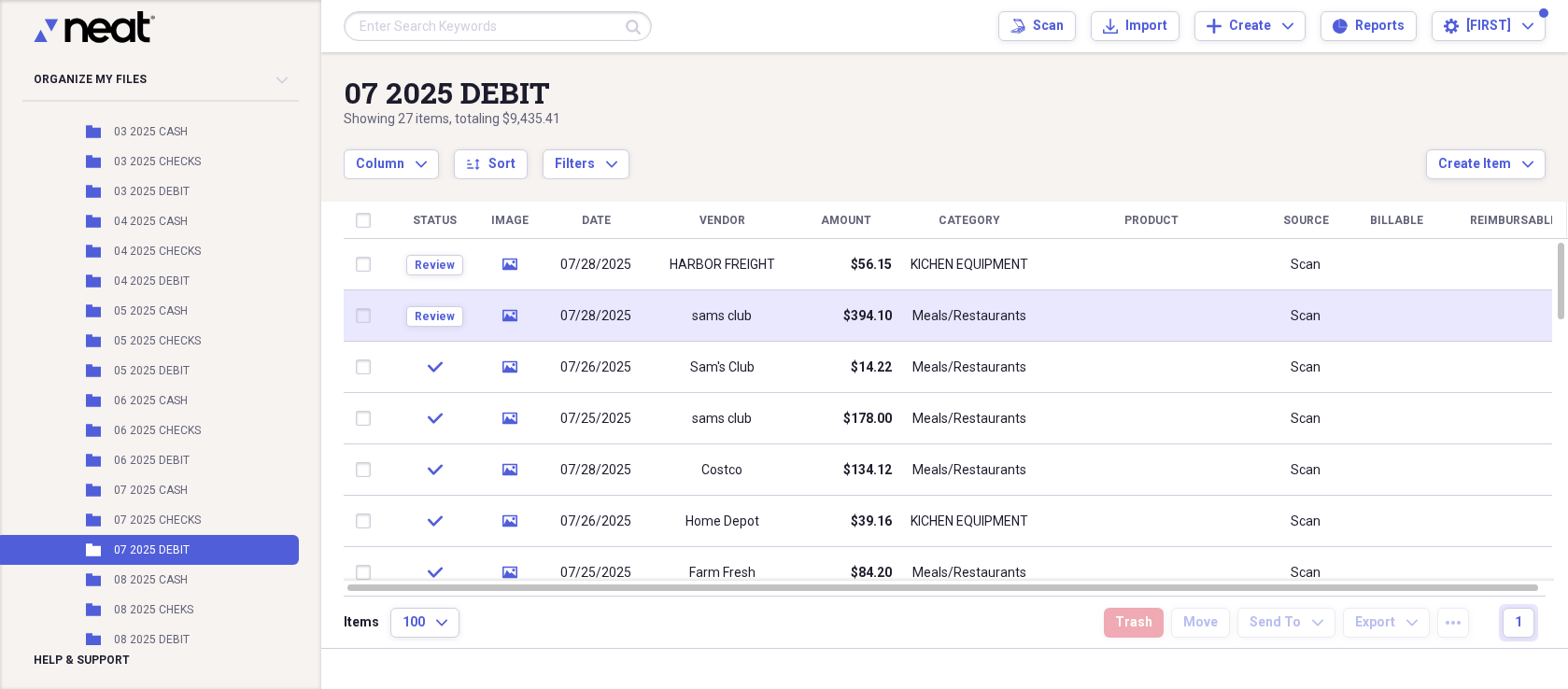 click on "$394.10" at bounding box center (845, 316) 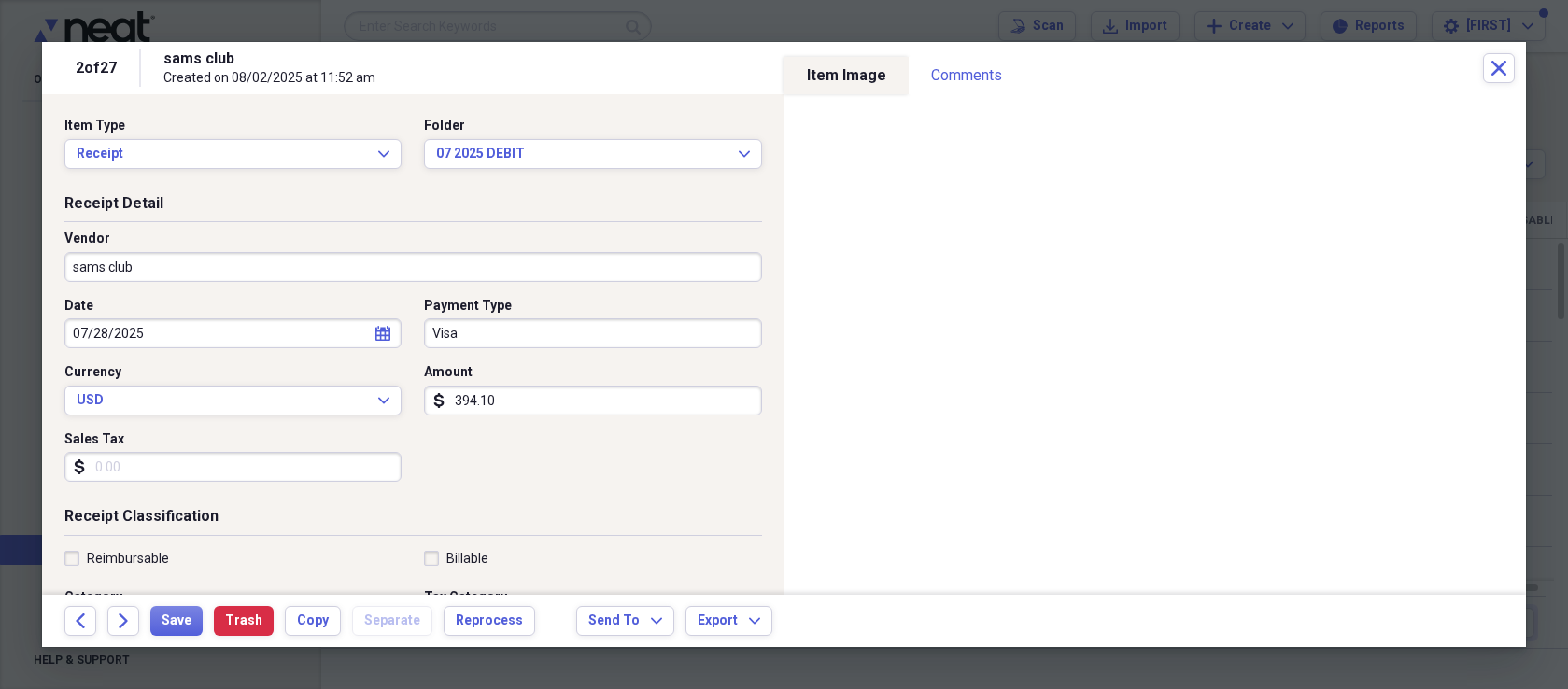 click on "Sales Tax" at bounding box center [233, 467] 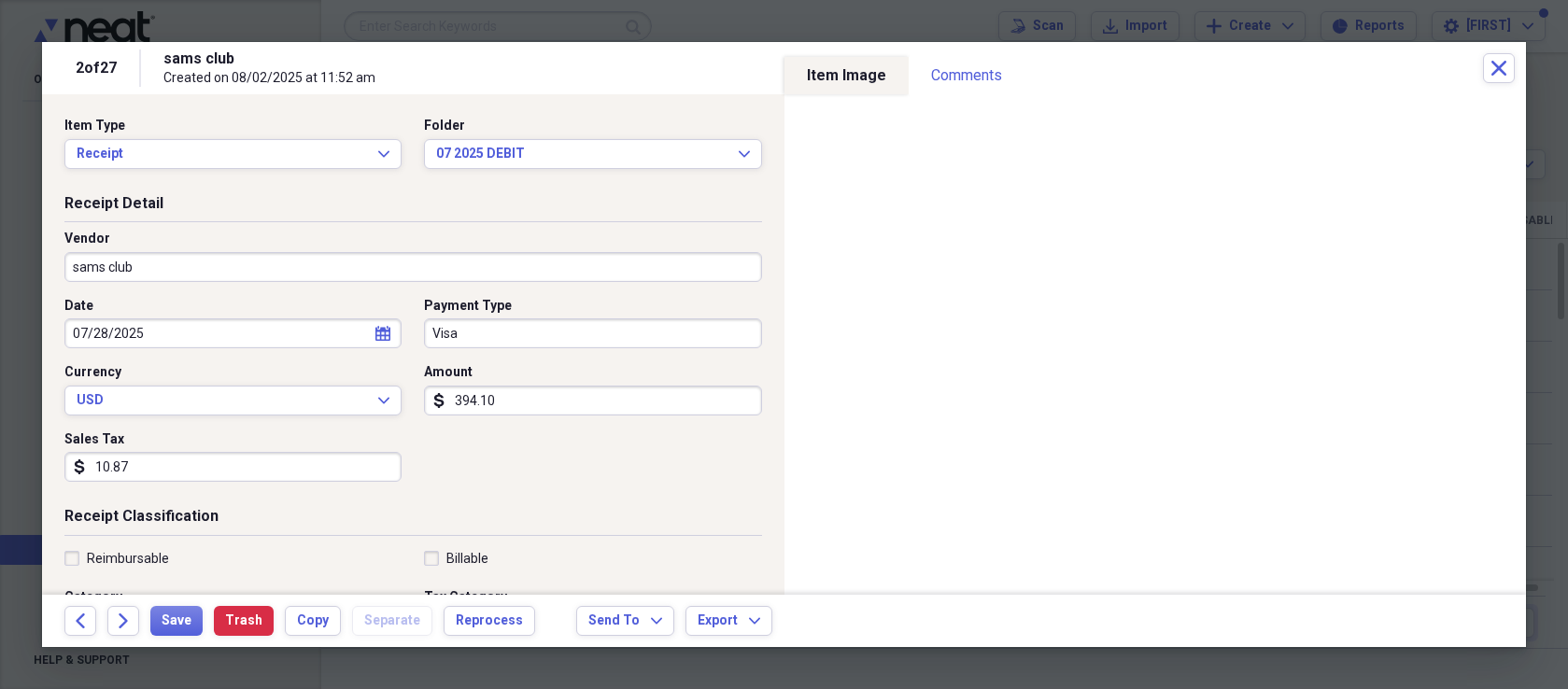 type on "10.87" 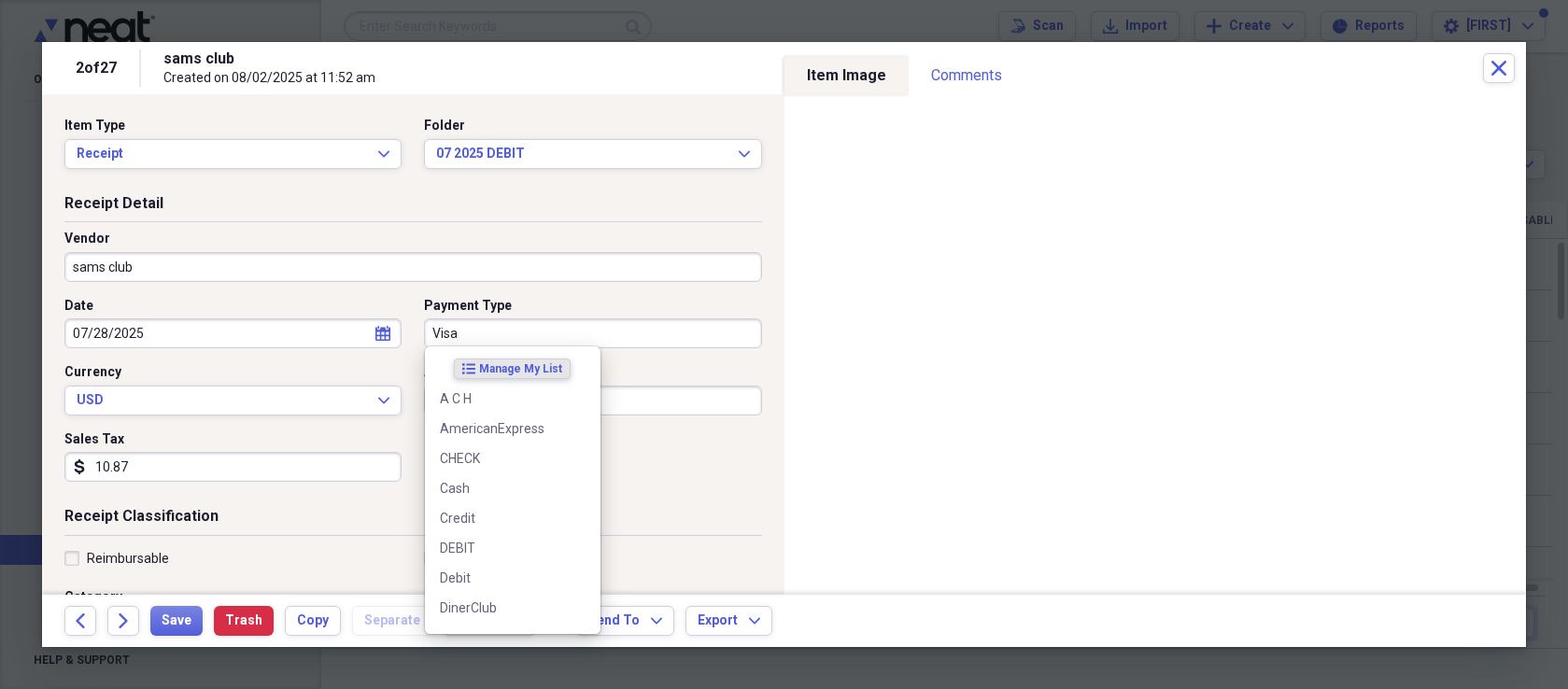 click on "Visa" at bounding box center (592, 333) 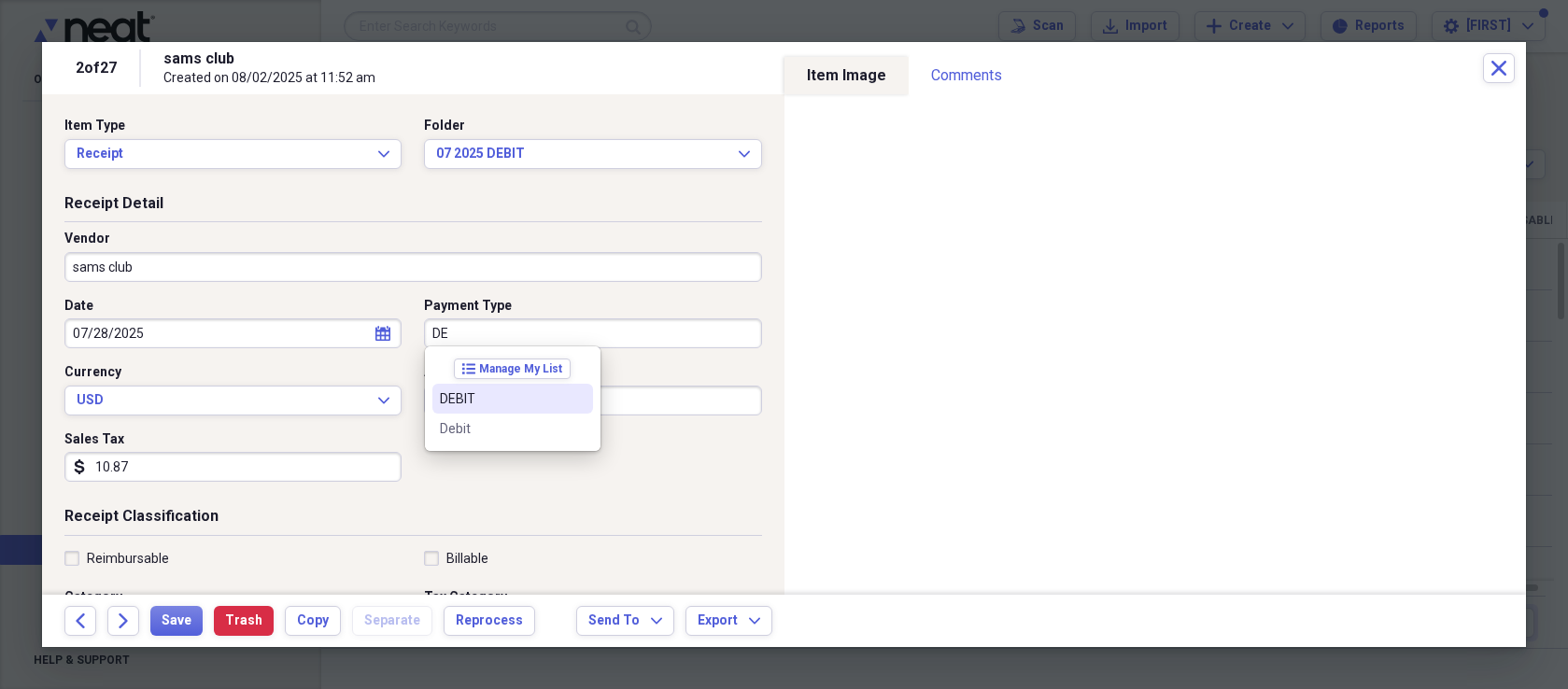 click on "DEBIT" at bounding box center (501, 399) 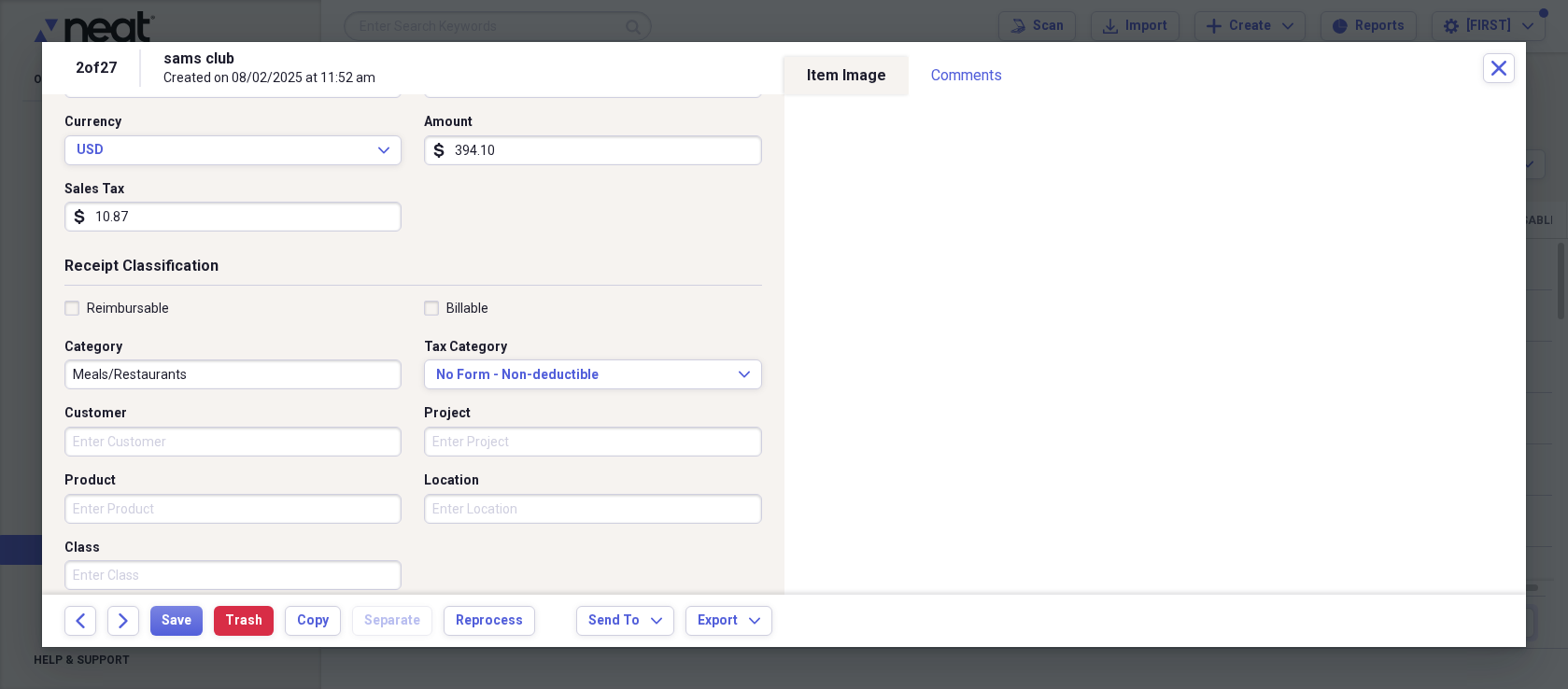 scroll, scrollTop: 254, scrollLeft: 0, axis: vertical 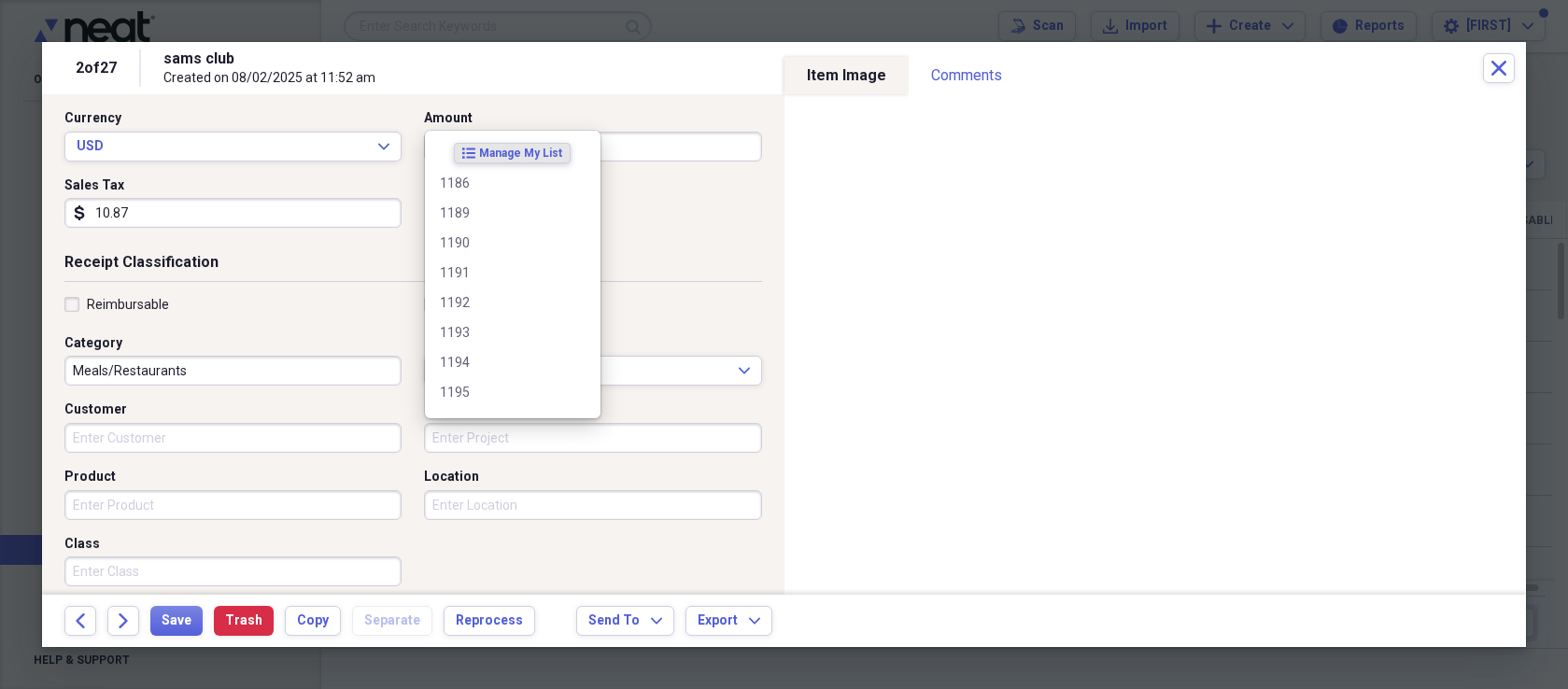 click on "Project" at bounding box center (592, 438) 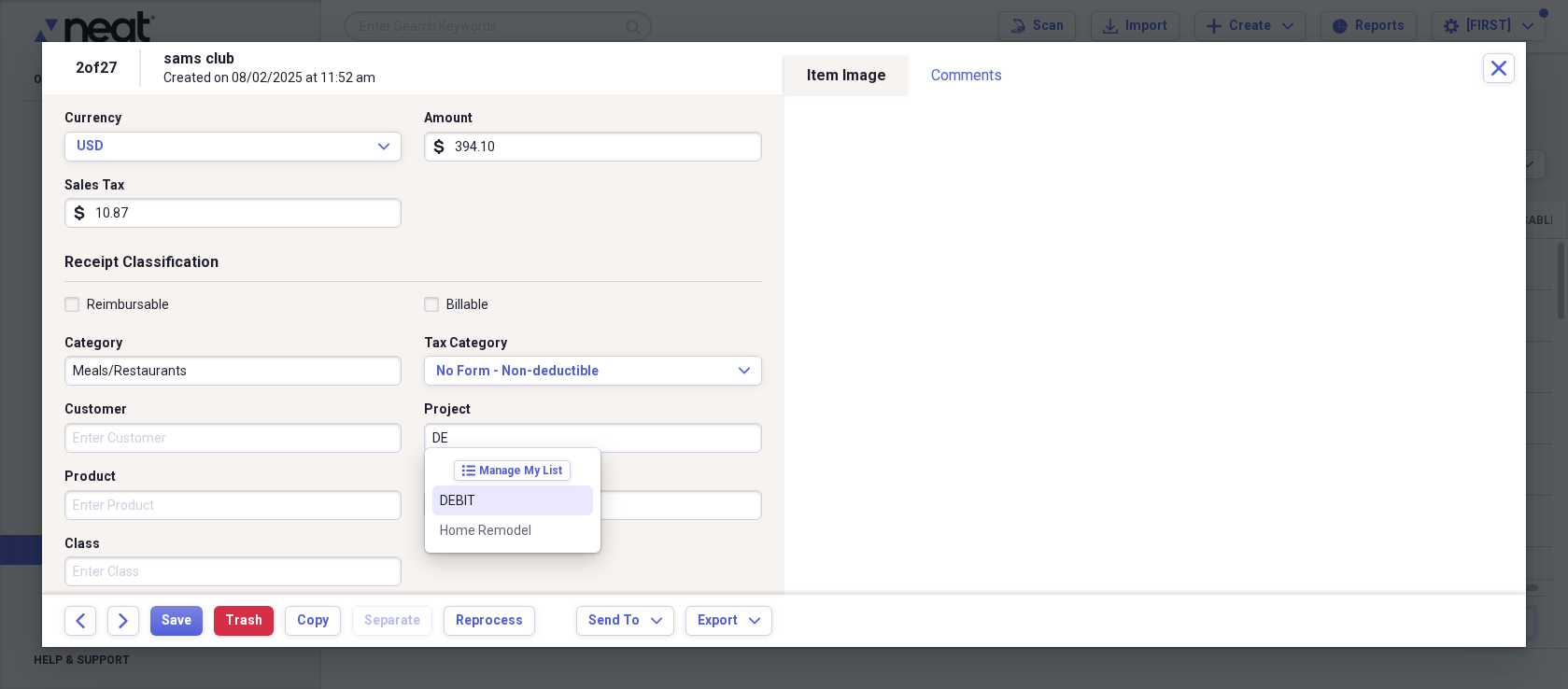click on "DEBIT" at bounding box center [501, 500] 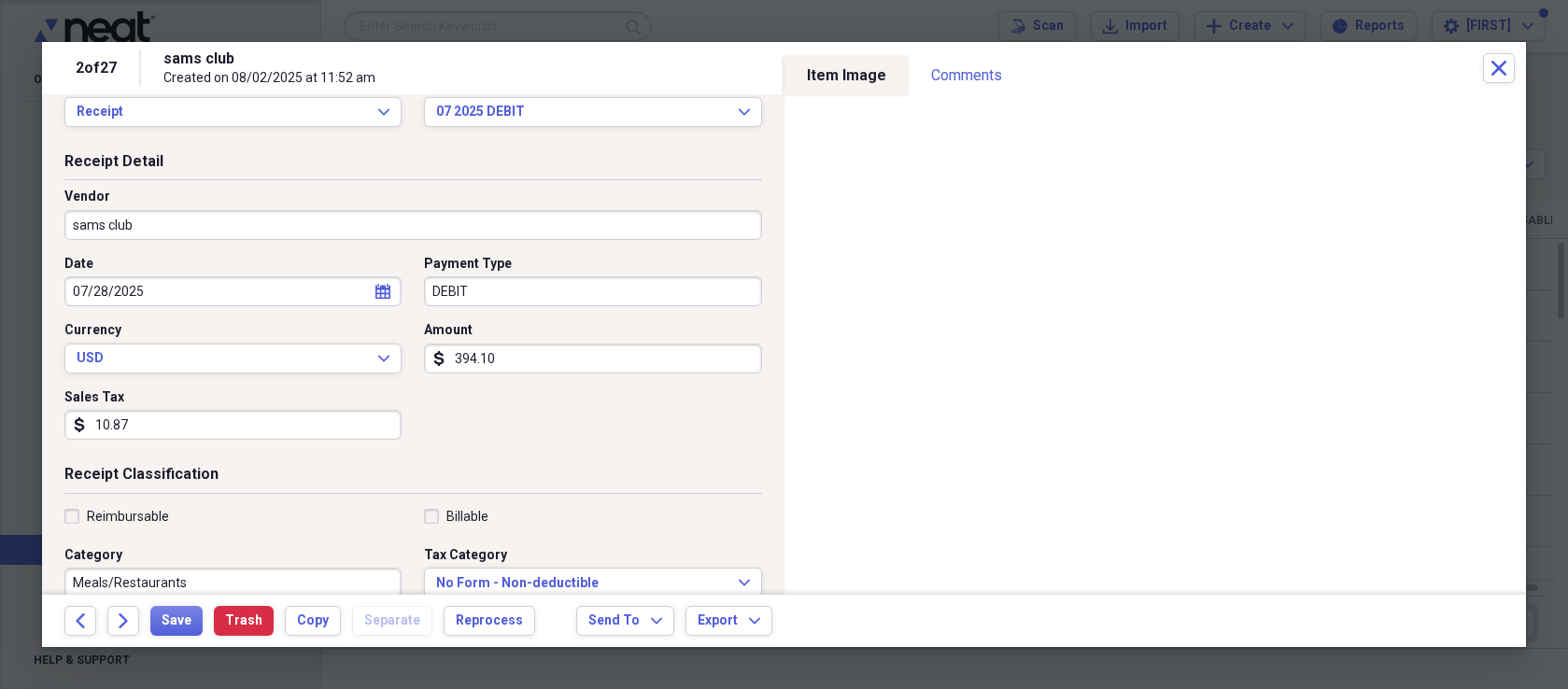 scroll, scrollTop: 0, scrollLeft: 0, axis: both 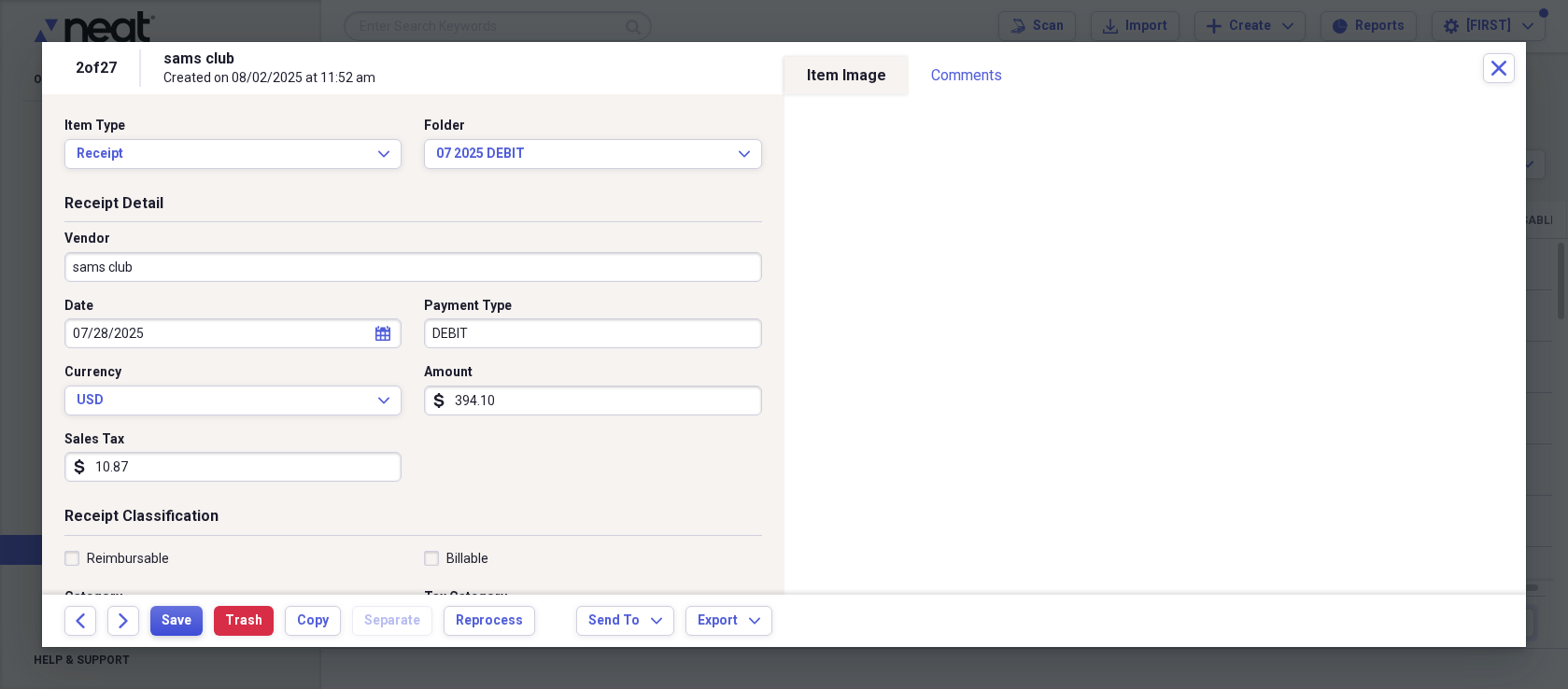 click on "Save" at bounding box center [177, 621] 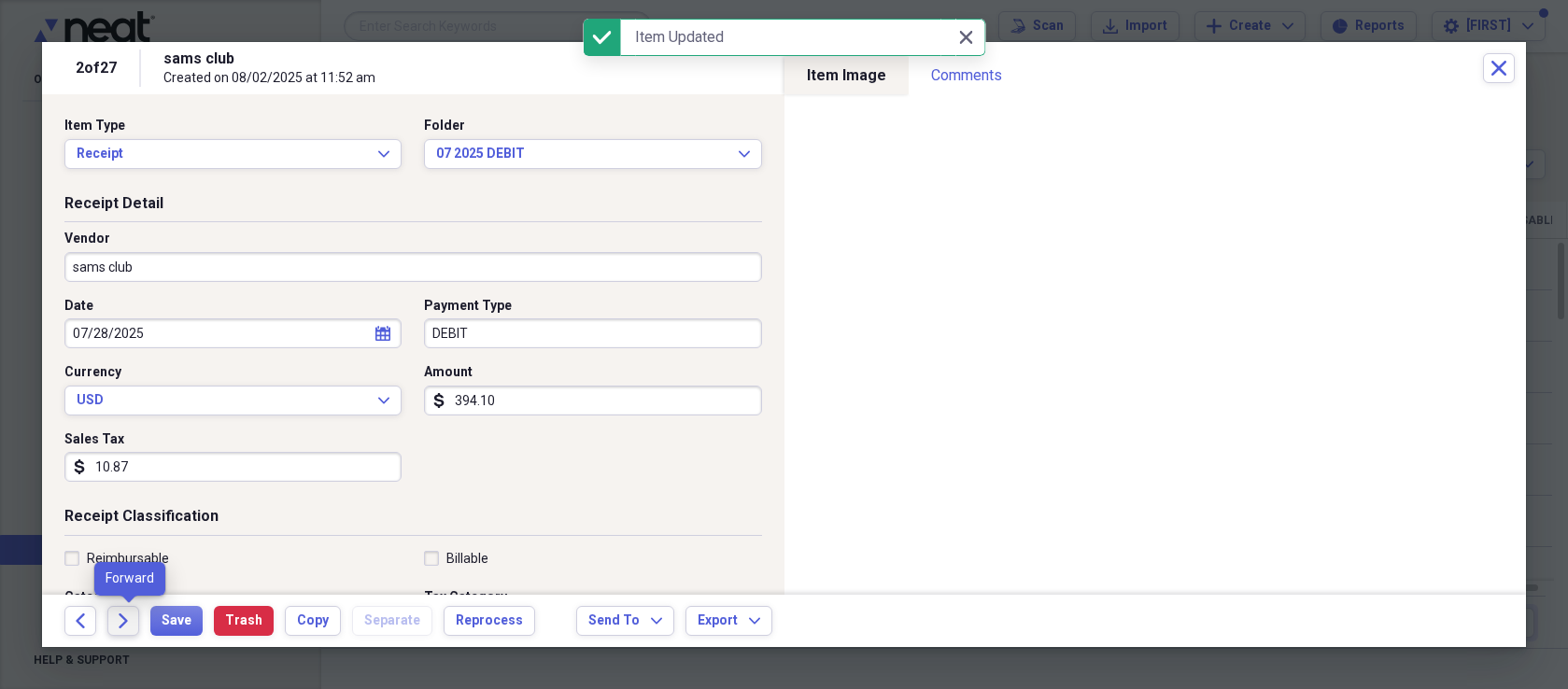 click 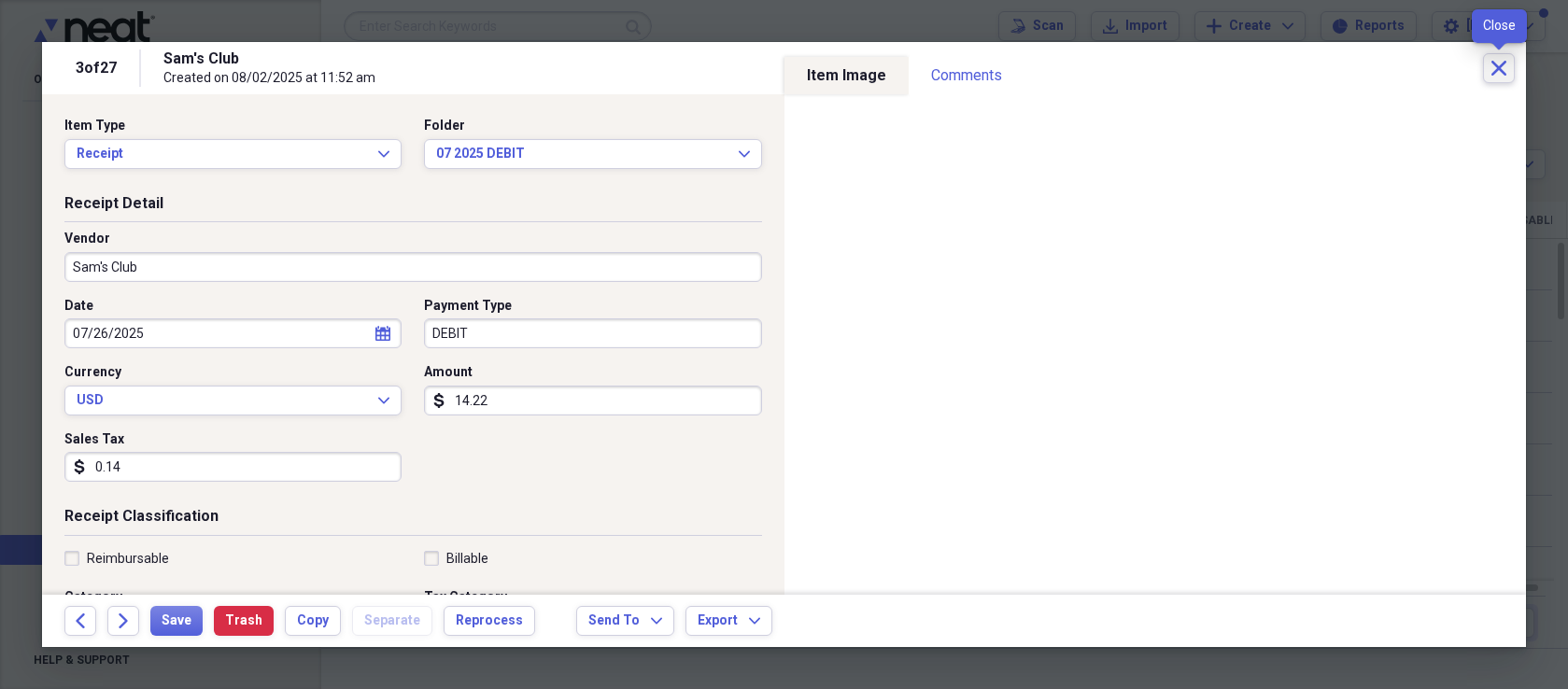 click on "Close" 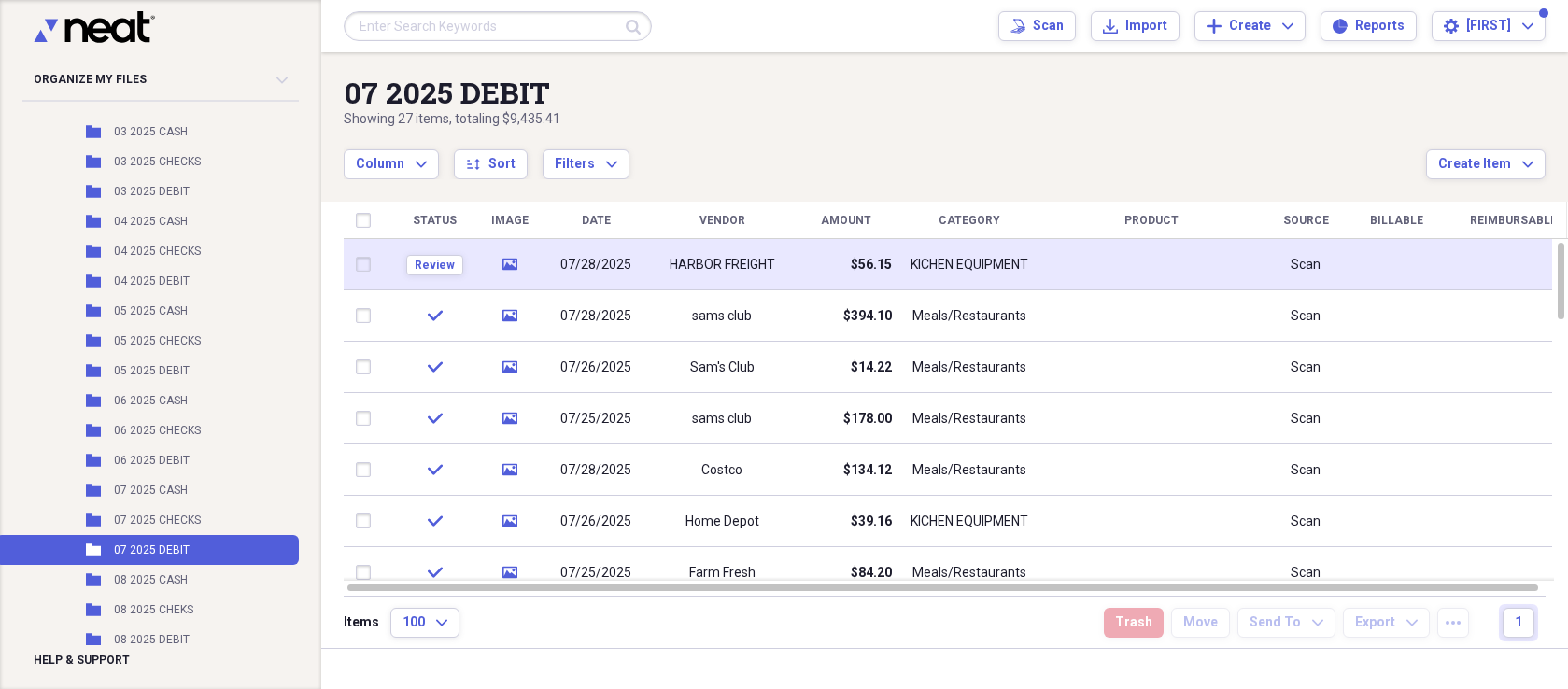 click on "KICHEN EQUIPMENT" at bounding box center [969, 264] 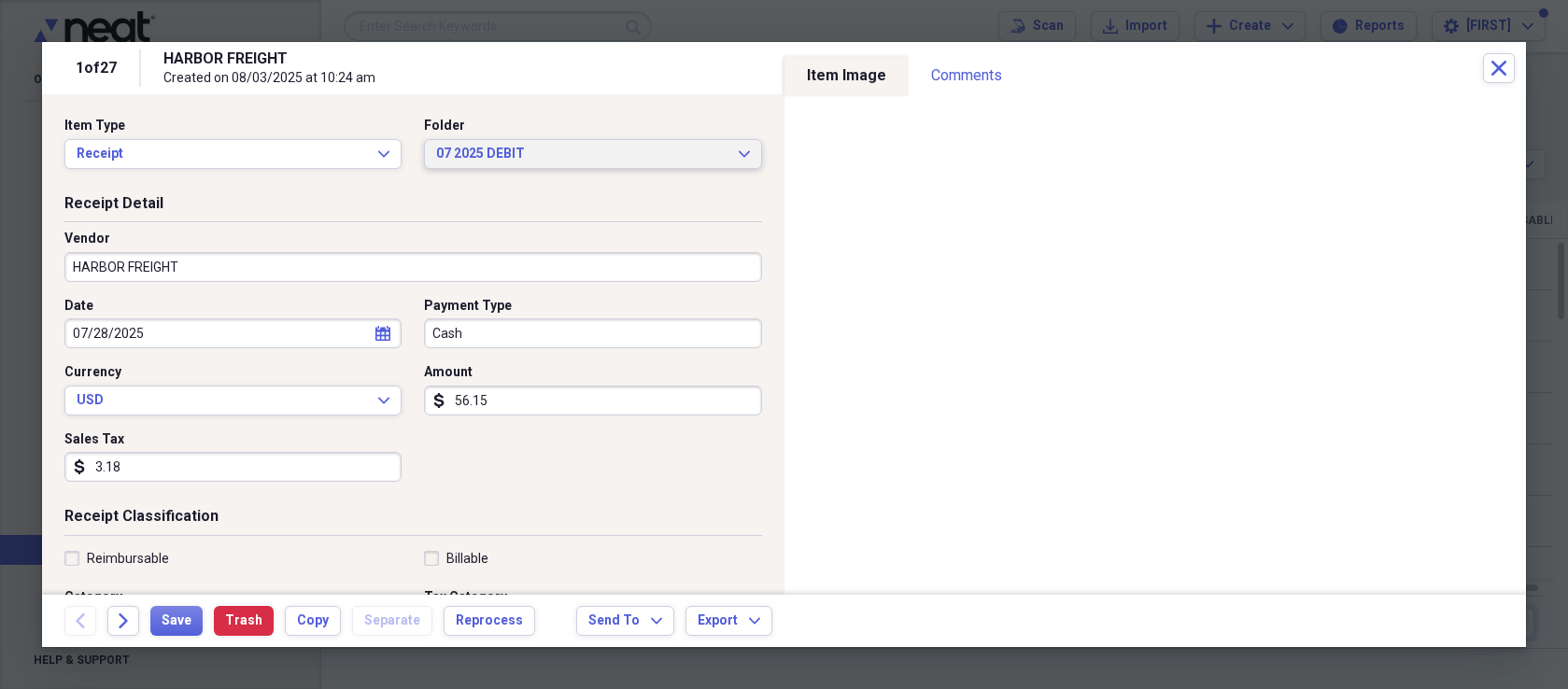 click on "Expand" 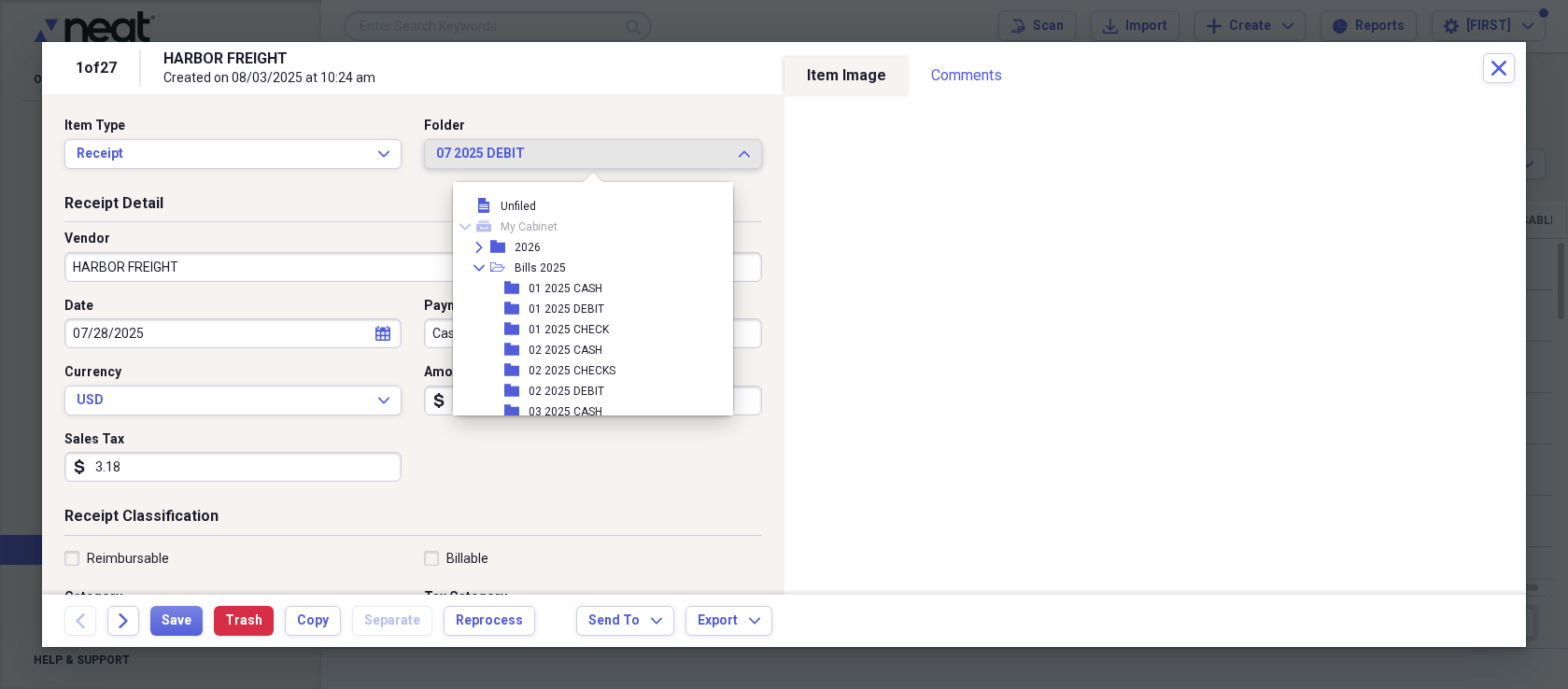 scroll, scrollTop: 401, scrollLeft: 0, axis: vertical 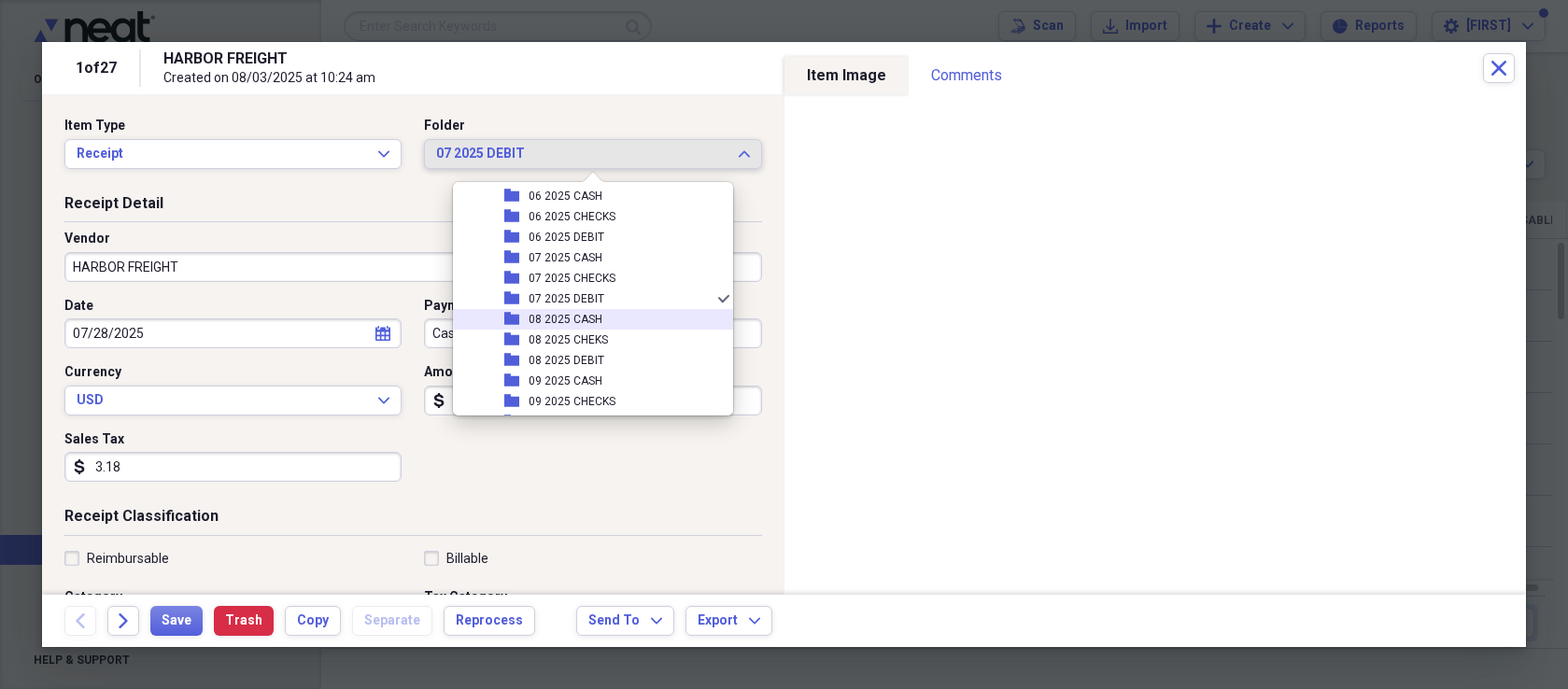 click on "folder 08 2025 CASH" at bounding box center [586, 319] 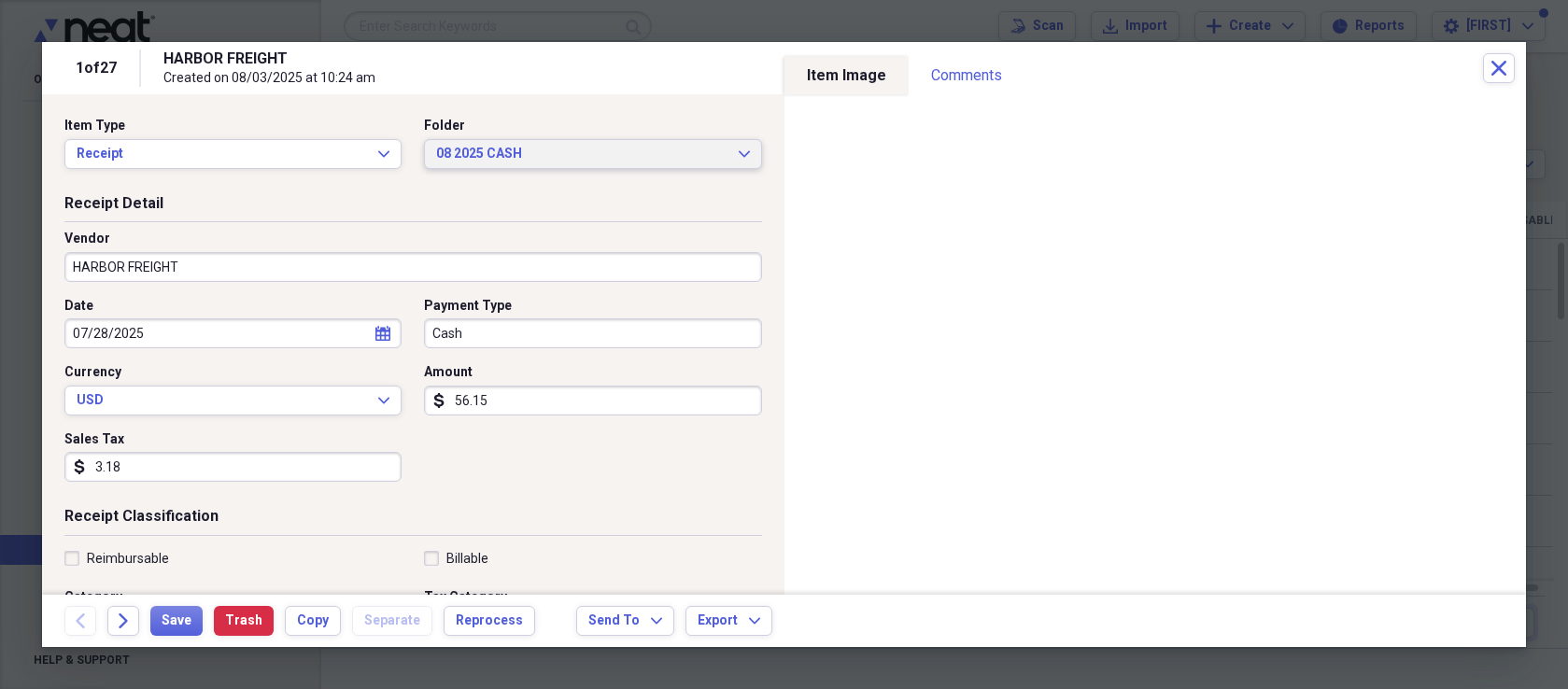 click on "Expand" 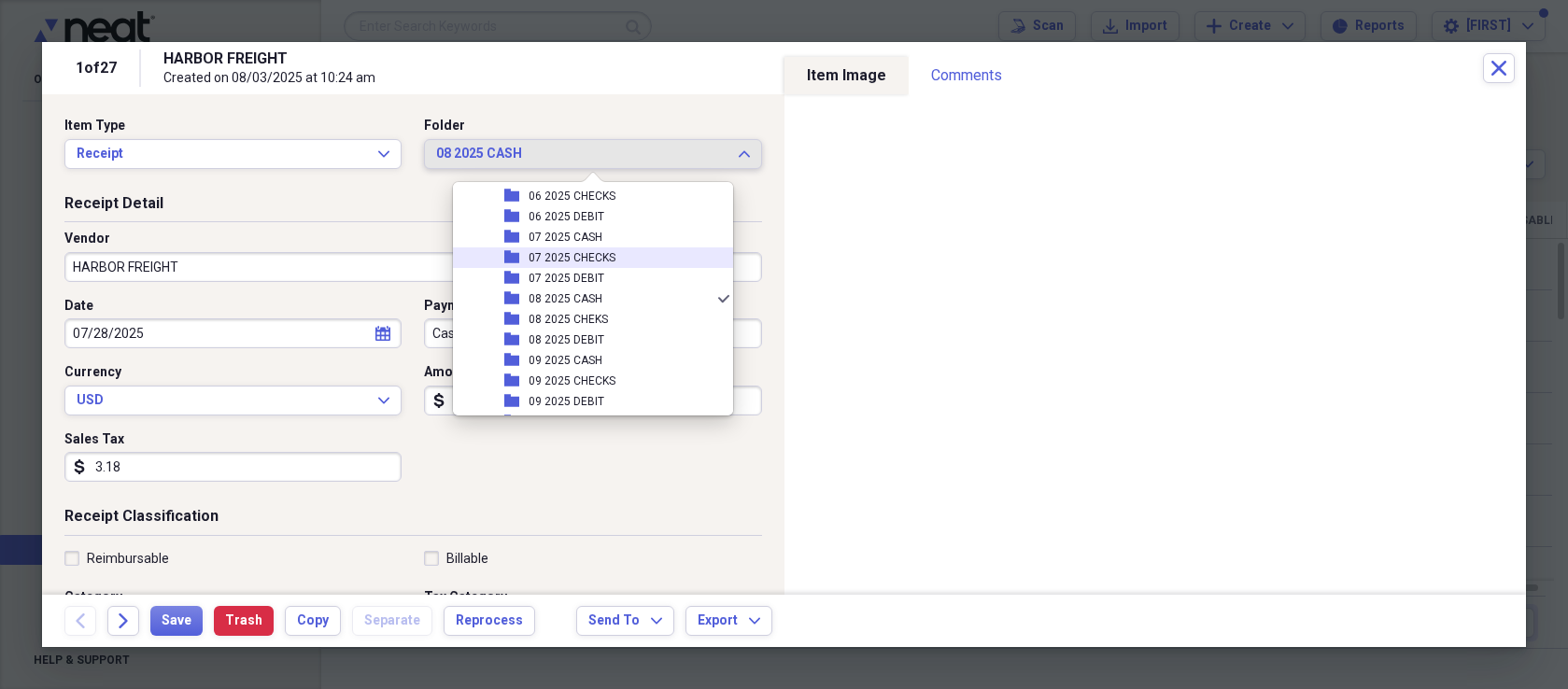 scroll, scrollTop: 432, scrollLeft: 0, axis: vertical 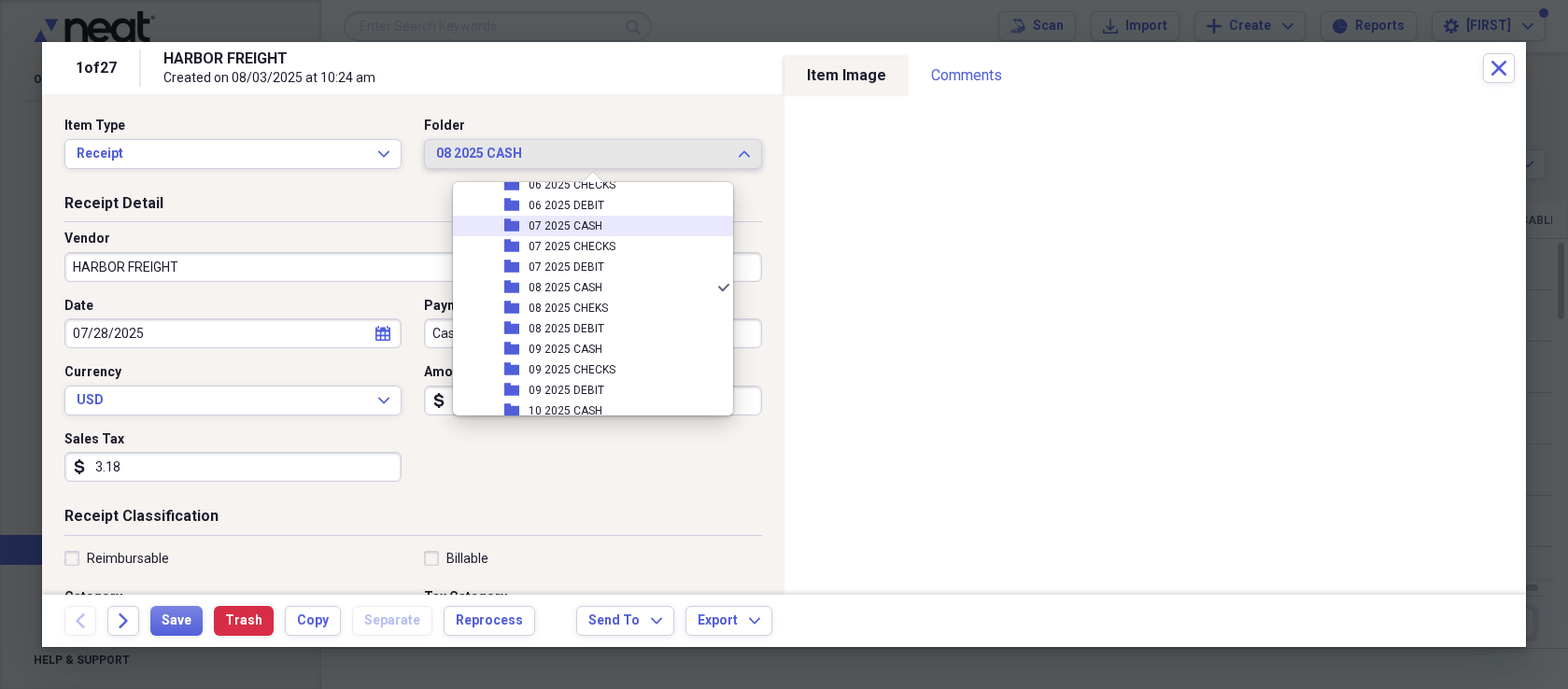 click on "folder 07 2025 CASH" at bounding box center (586, 226) 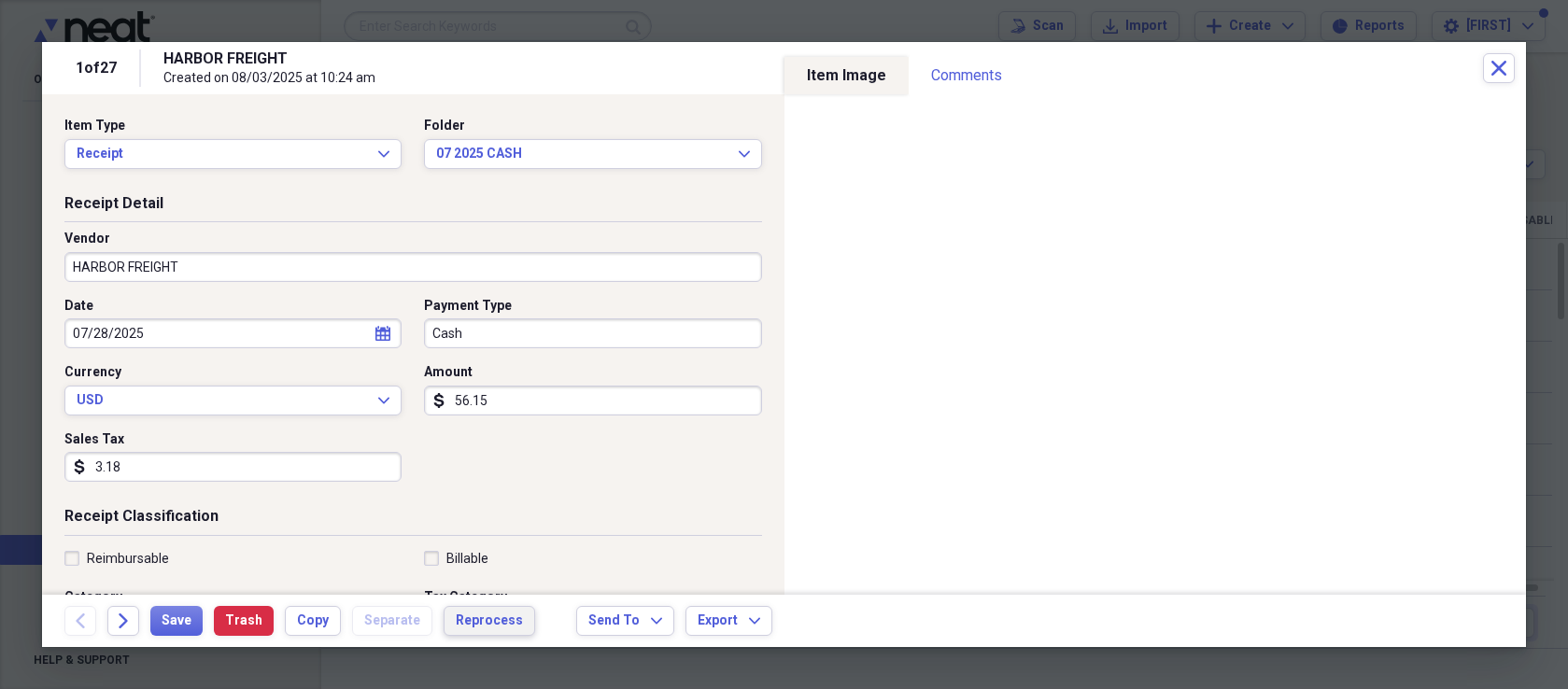 click on "Reprocess" at bounding box center (489, 621) 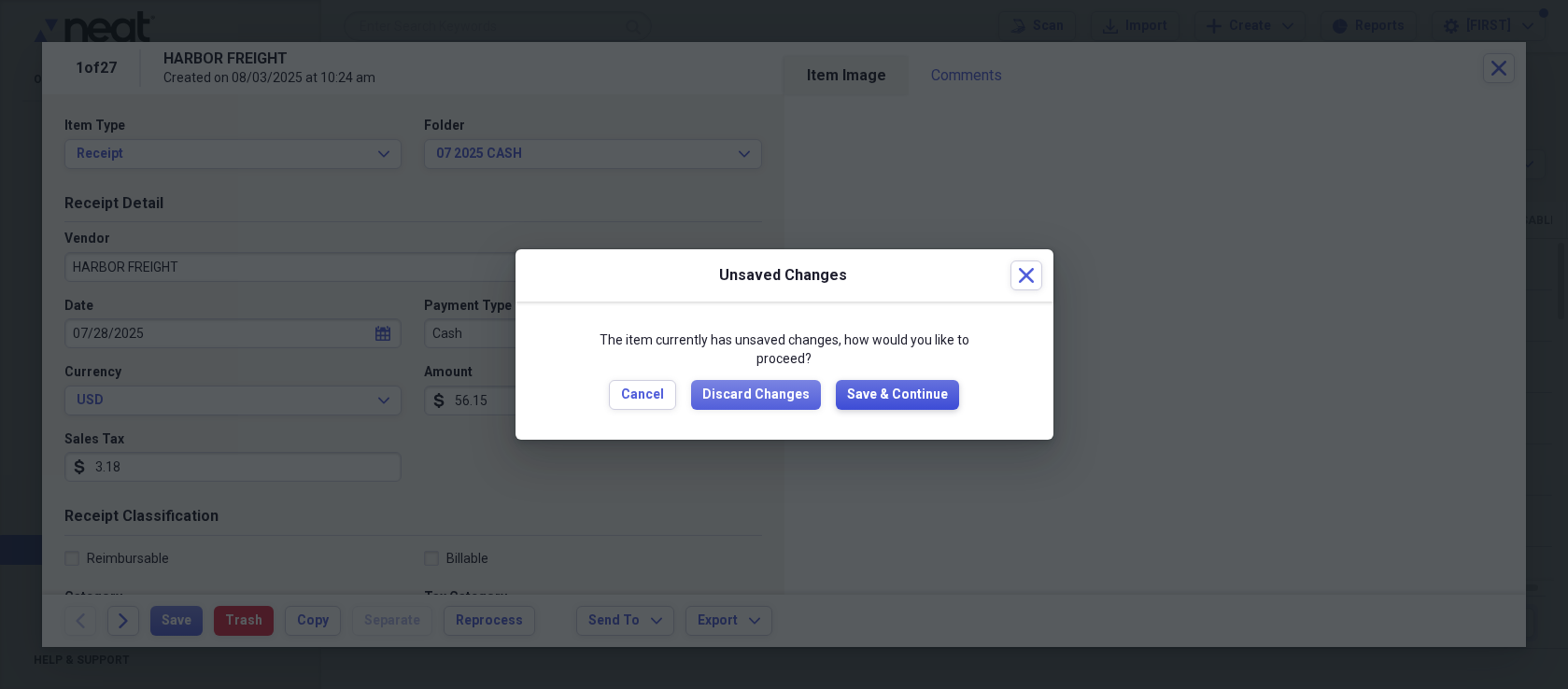 click on "Save & Continue" at bounding box center (897, 395) 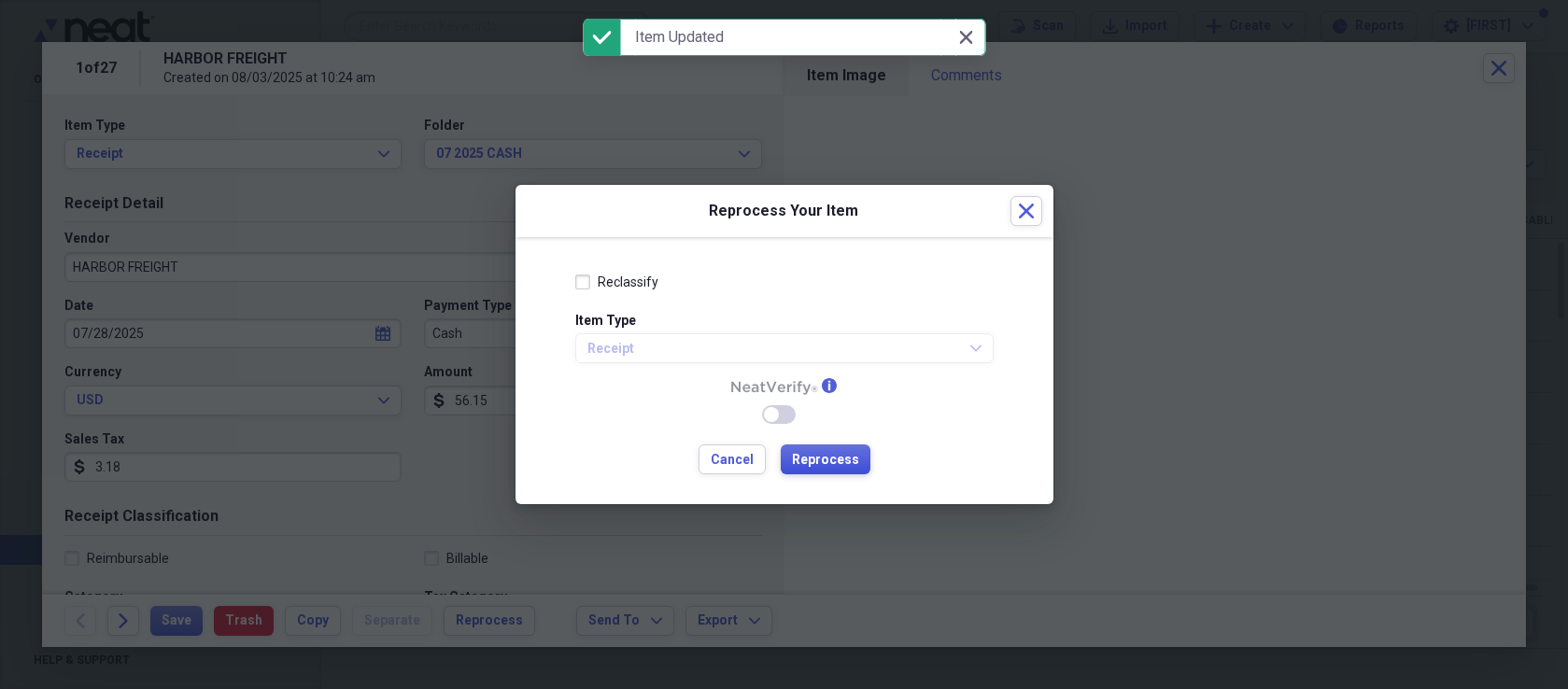 click on "Reprocess" at bounding box center [826, 460] 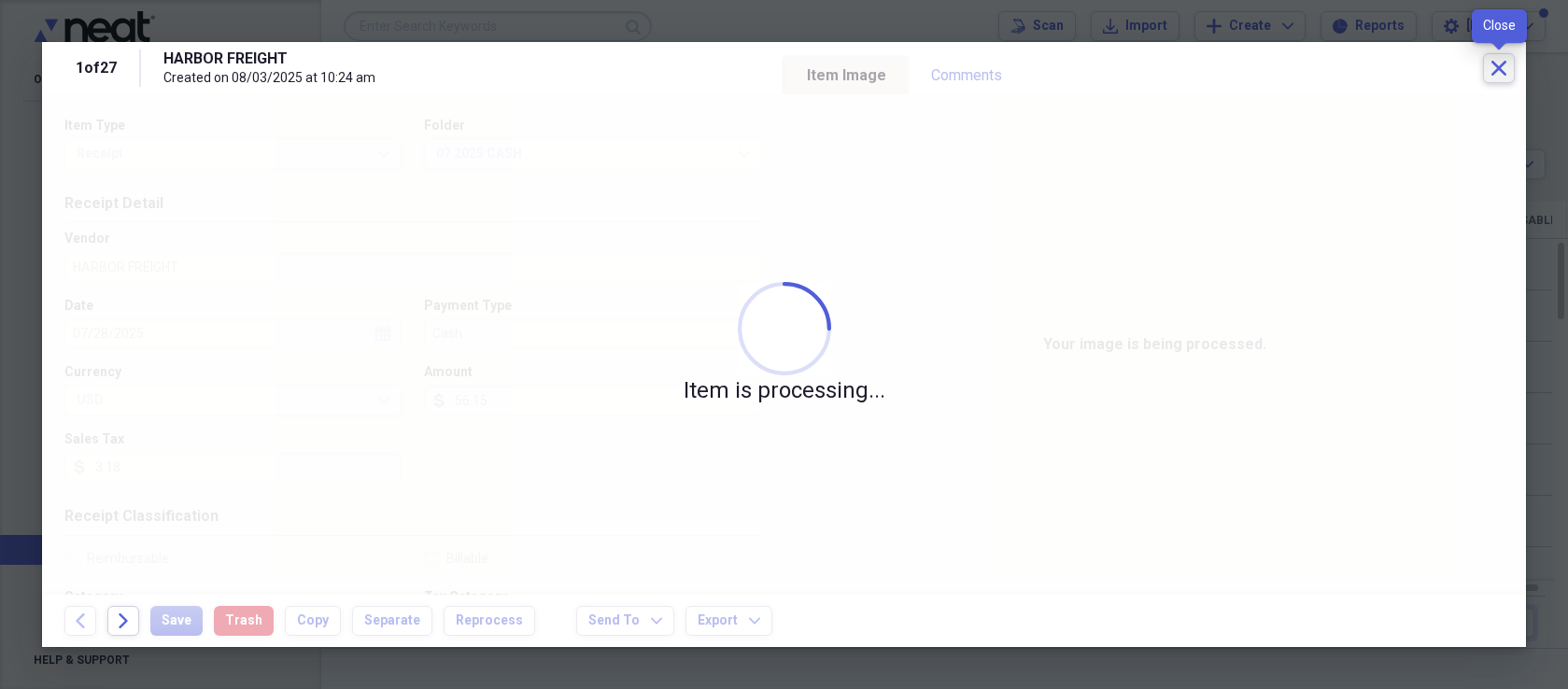 click 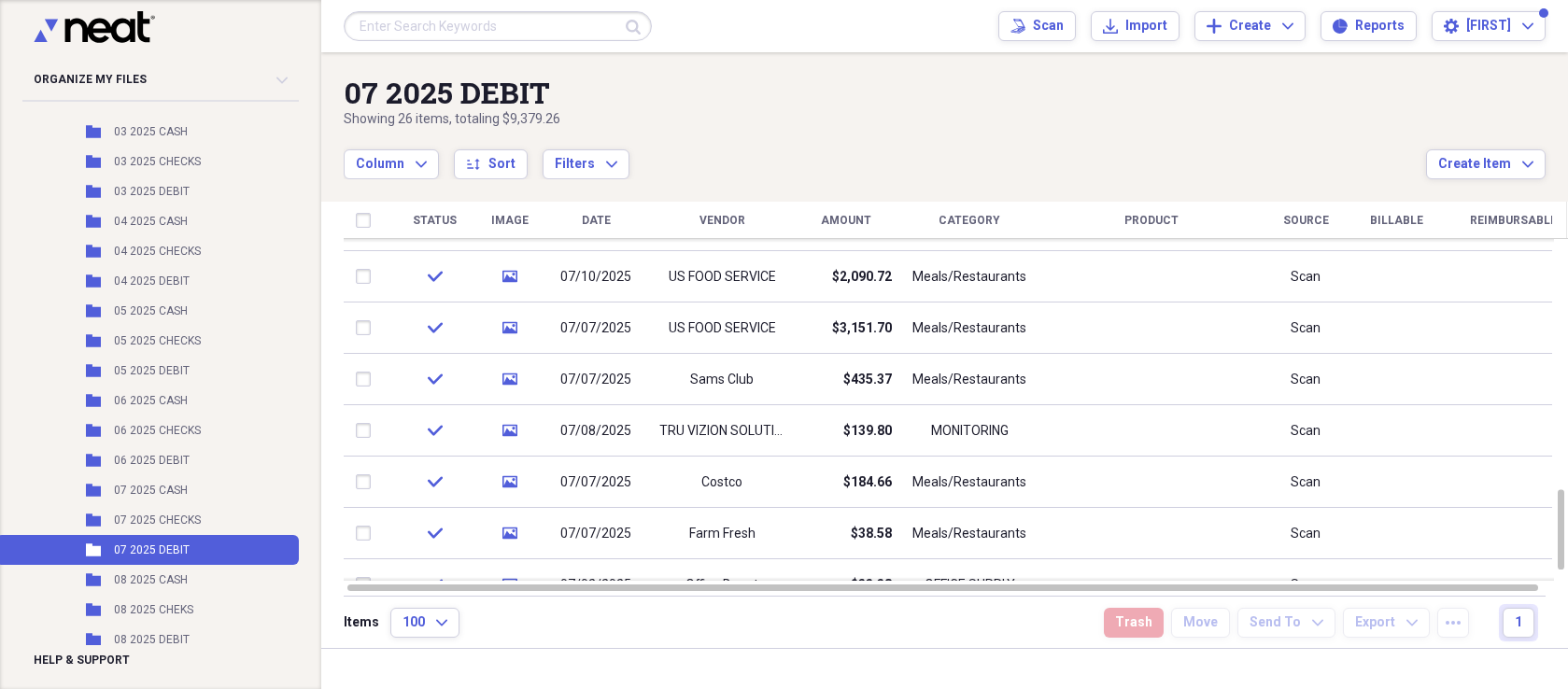 click on "US FOOD SERVICE" at bounding box center [722, 329] 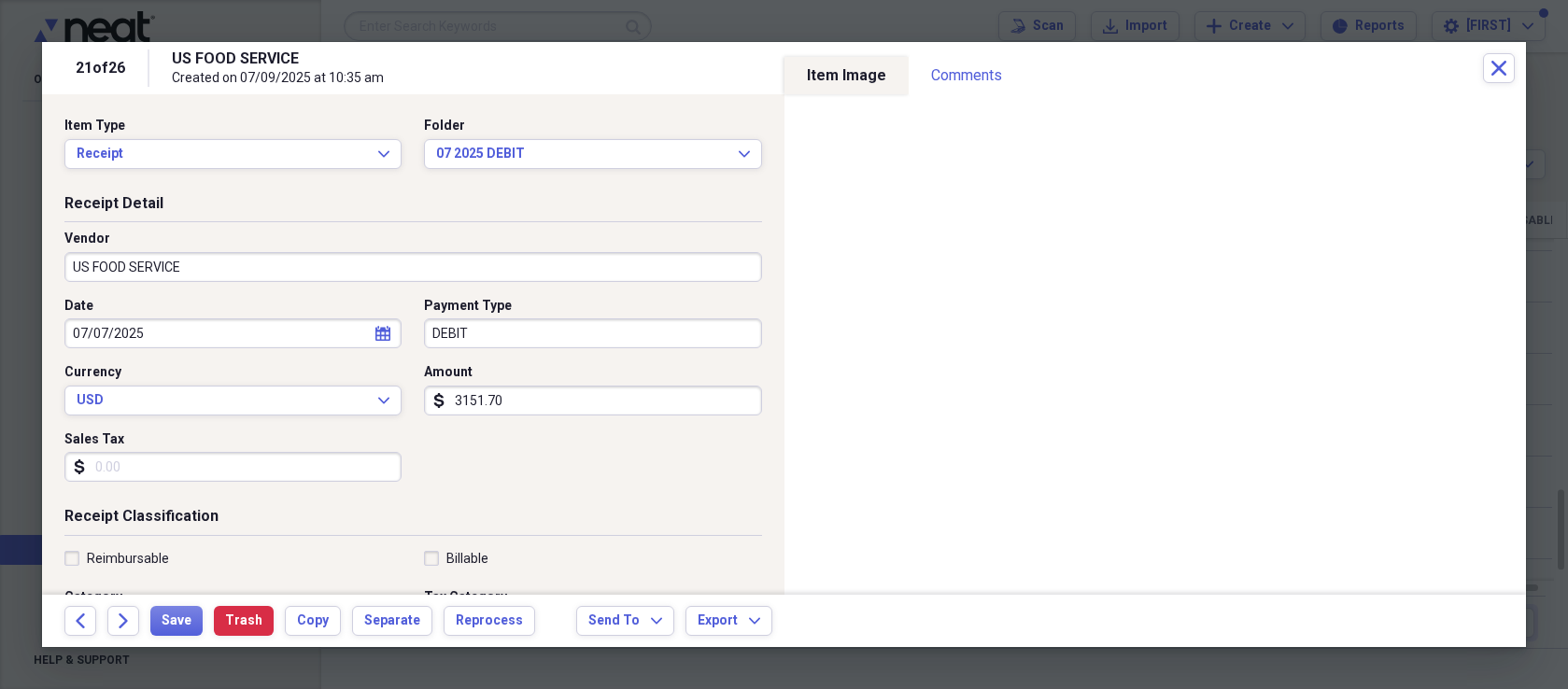 click on "21 of 26 US FOOD SERVICE Created on 07/09/2025 at 10:35 am Close" at bounding box center [784, 68] 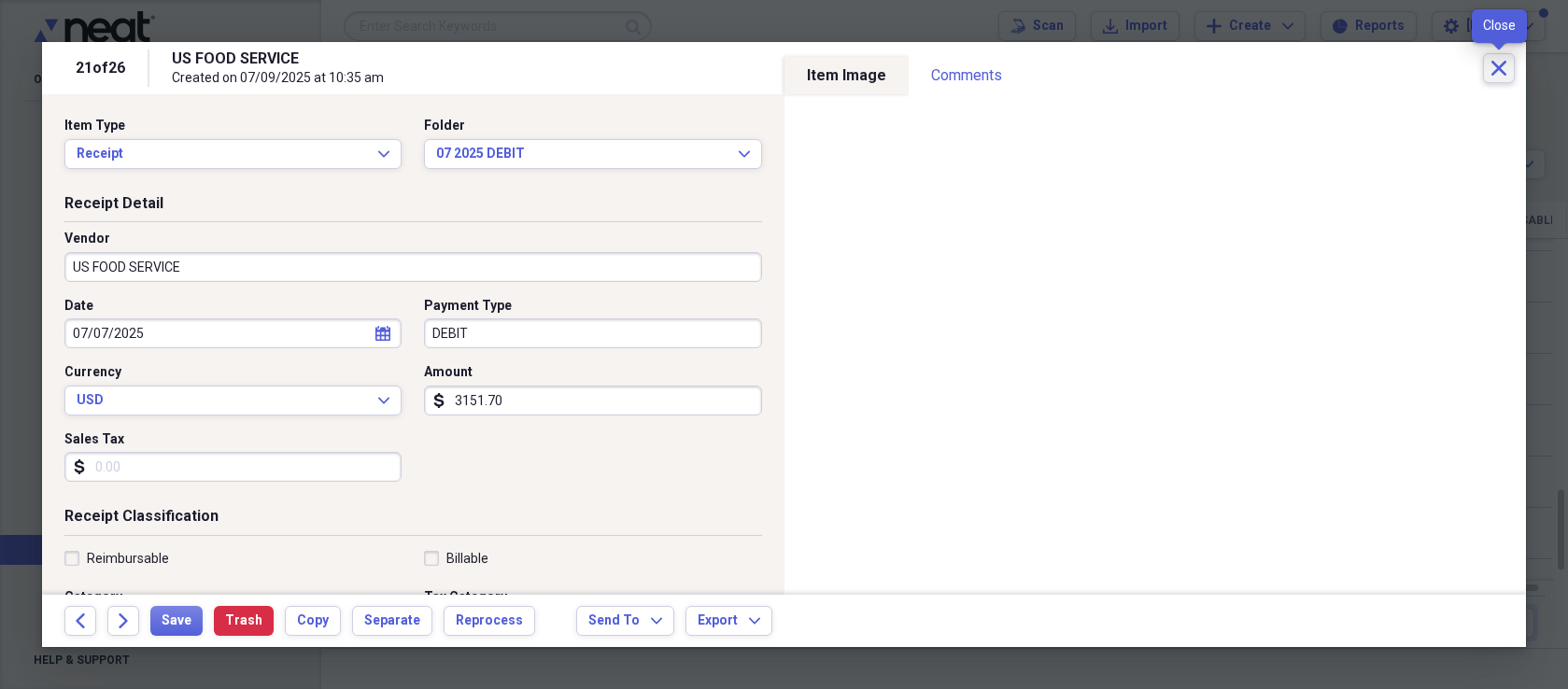 click 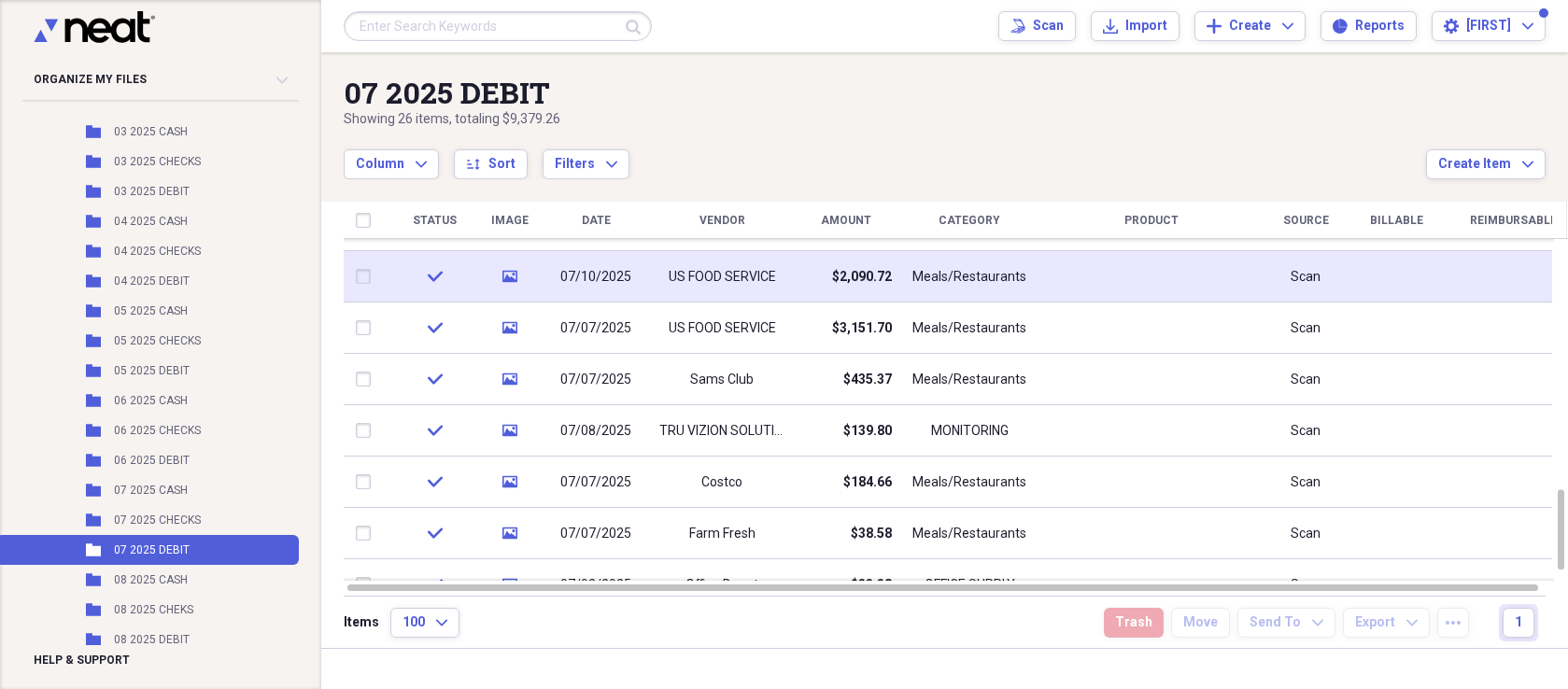 click on "$2,090.72" at bounding box center (845, 276) 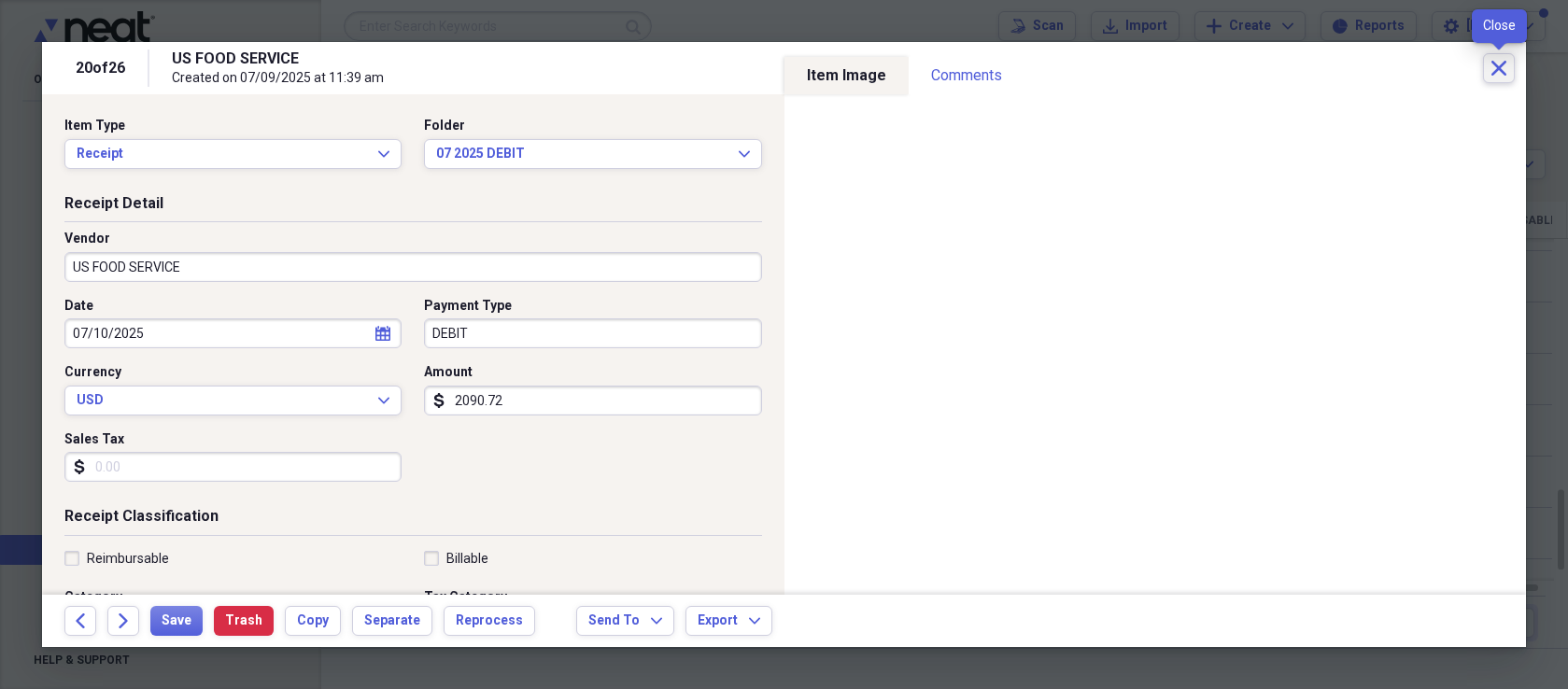 click on "Close" 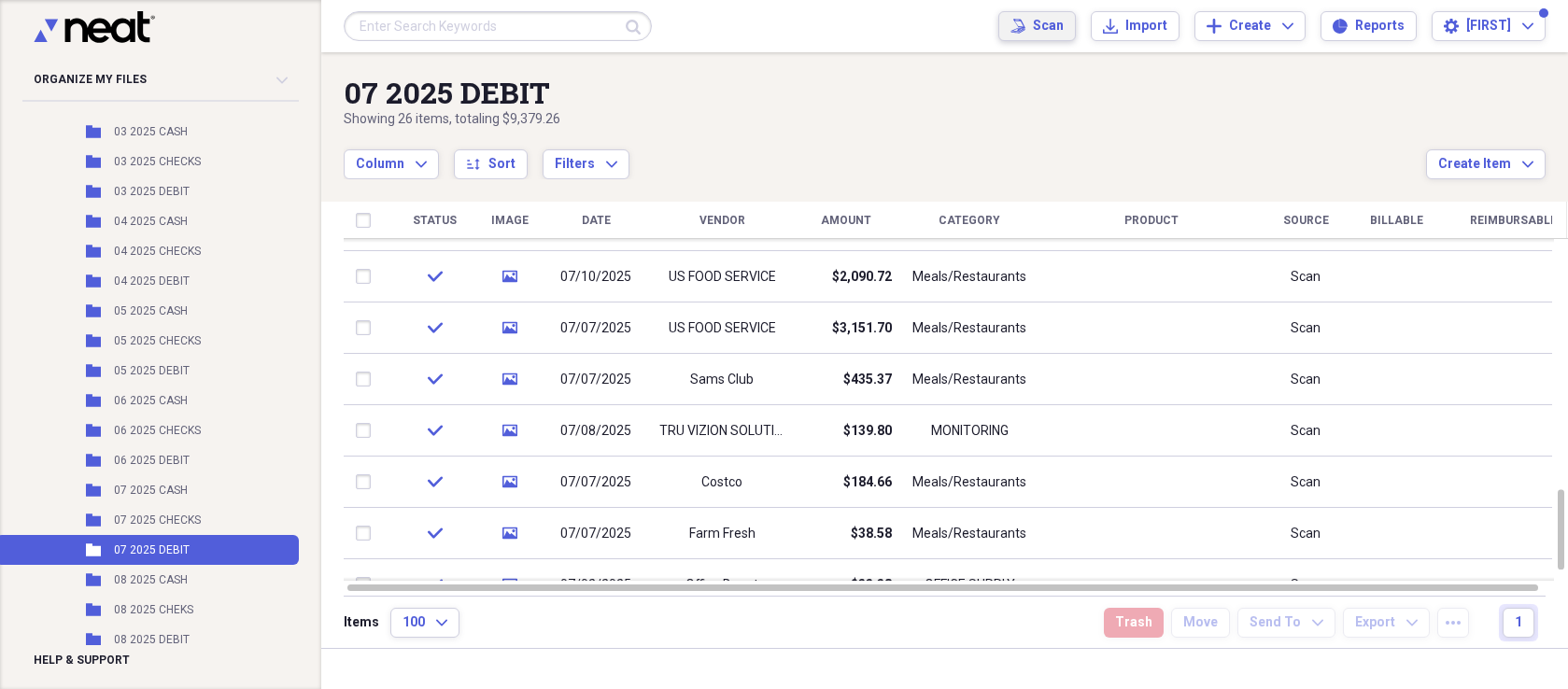 click on "Scan" at bounding box center (1048, 26) 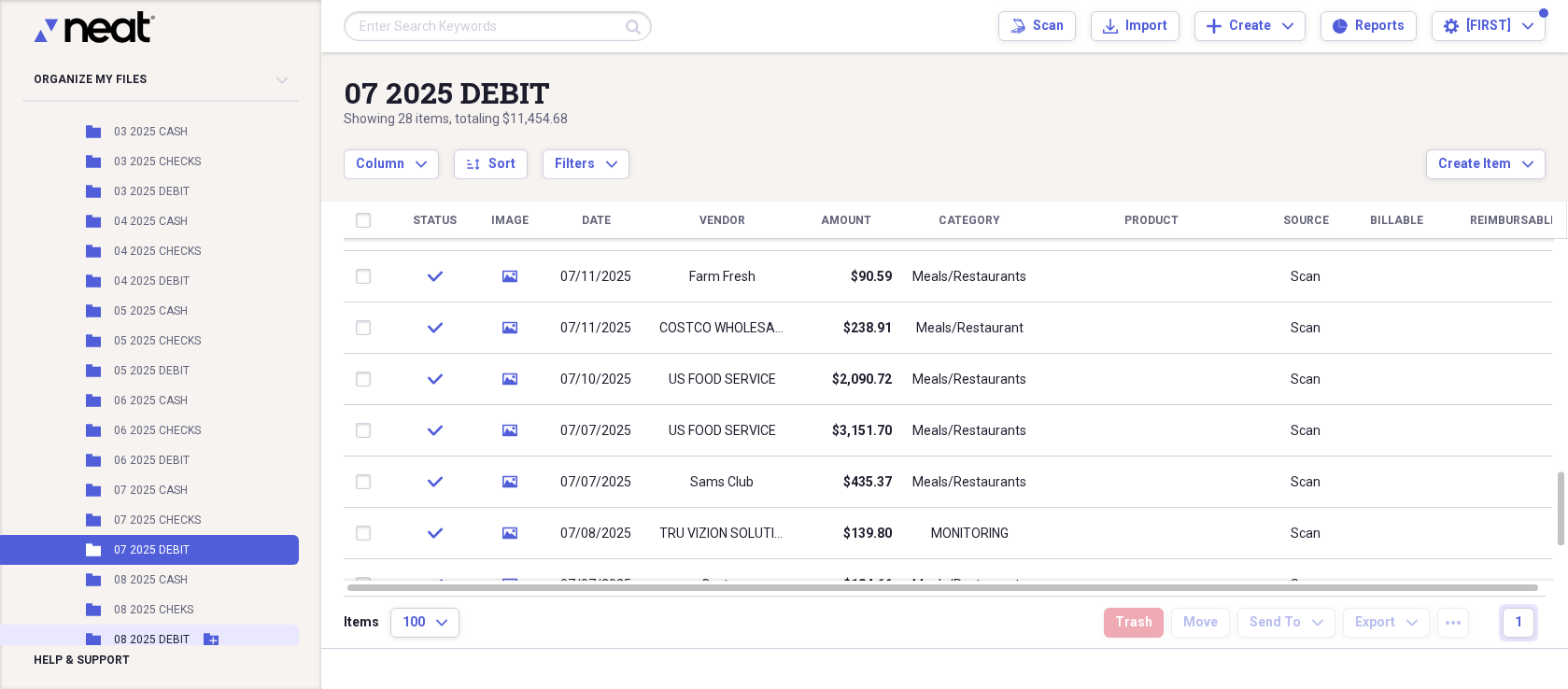 click on "08 2025 DEBIT" at bounding box center (151, 640) 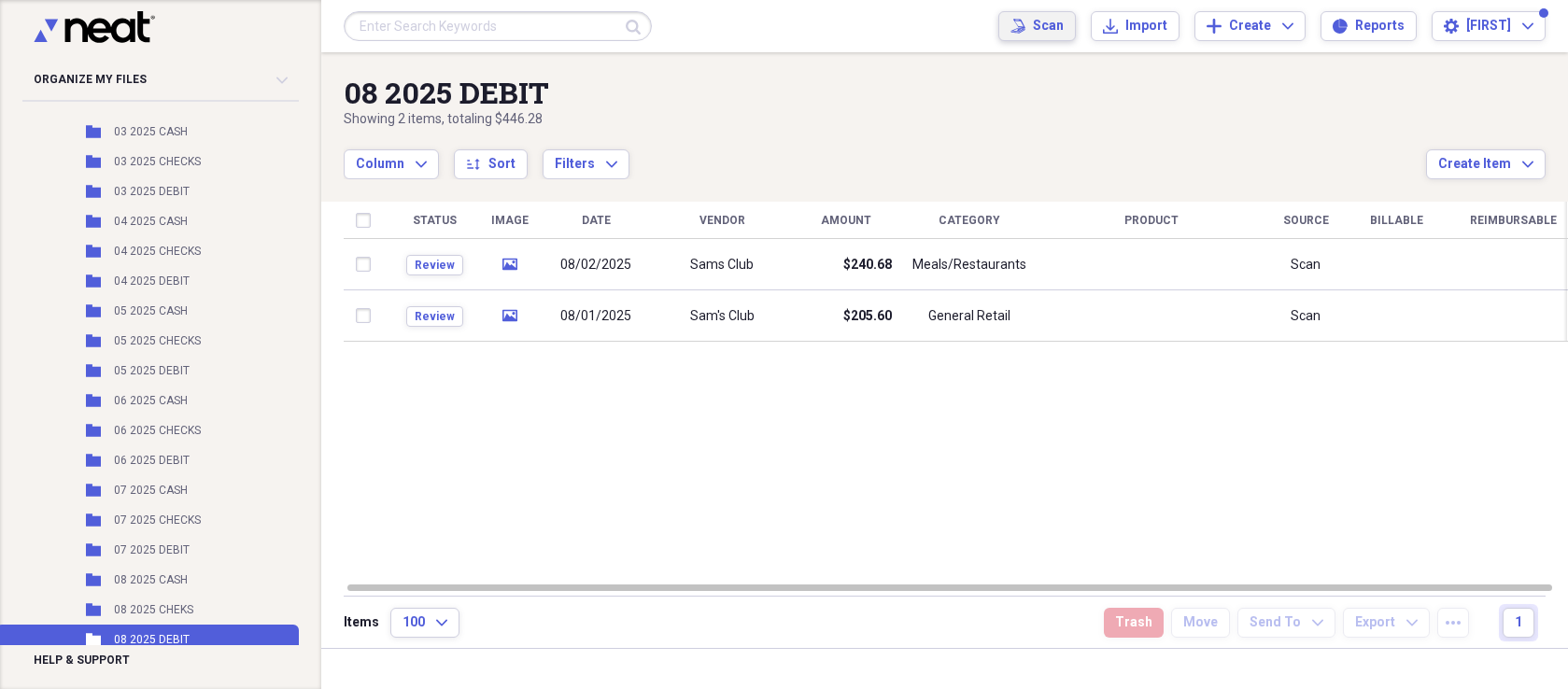 click on "Scan" at bounding box center [1048, 26] 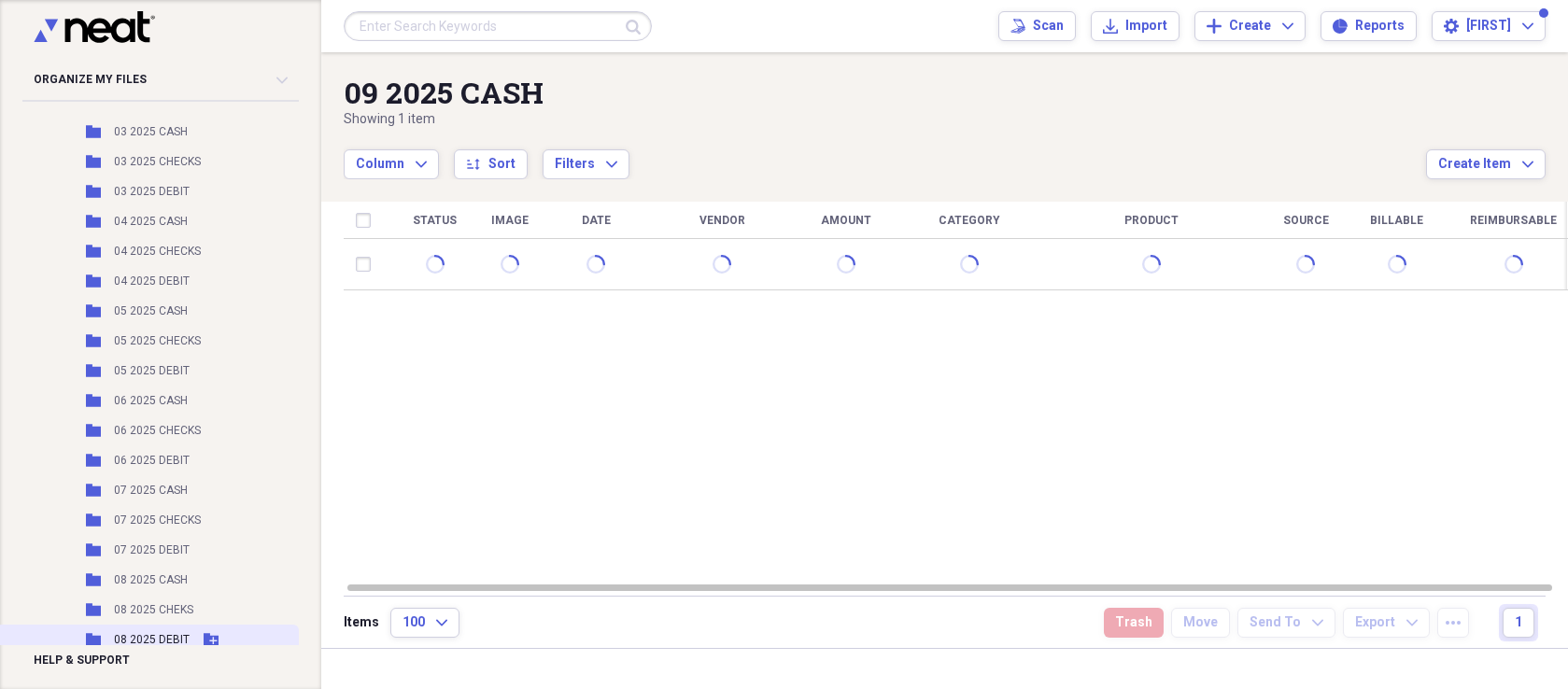 click on "08 2025 DEBIT" at bounding box center [151, 640] 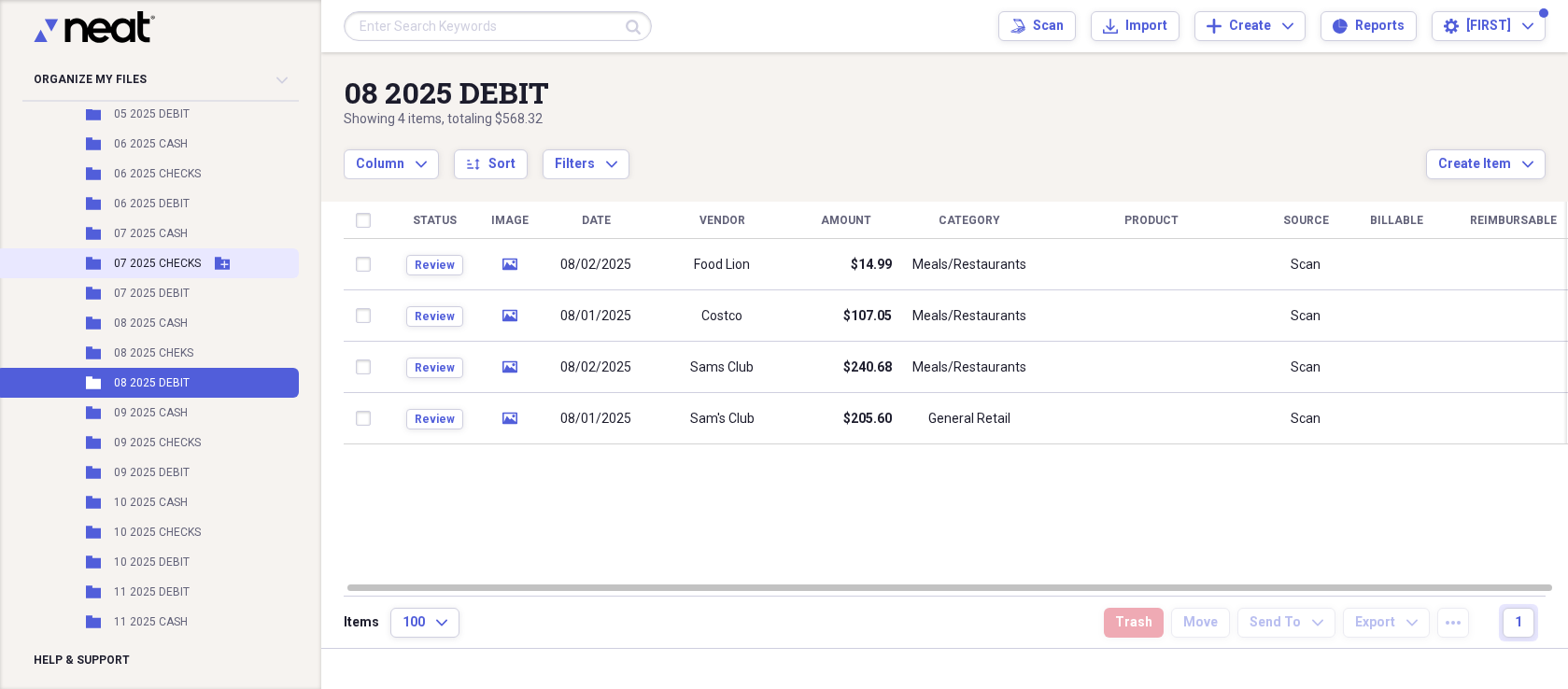 scroll, scrollTop: 644, scrollLeft: 0, axis: vertical 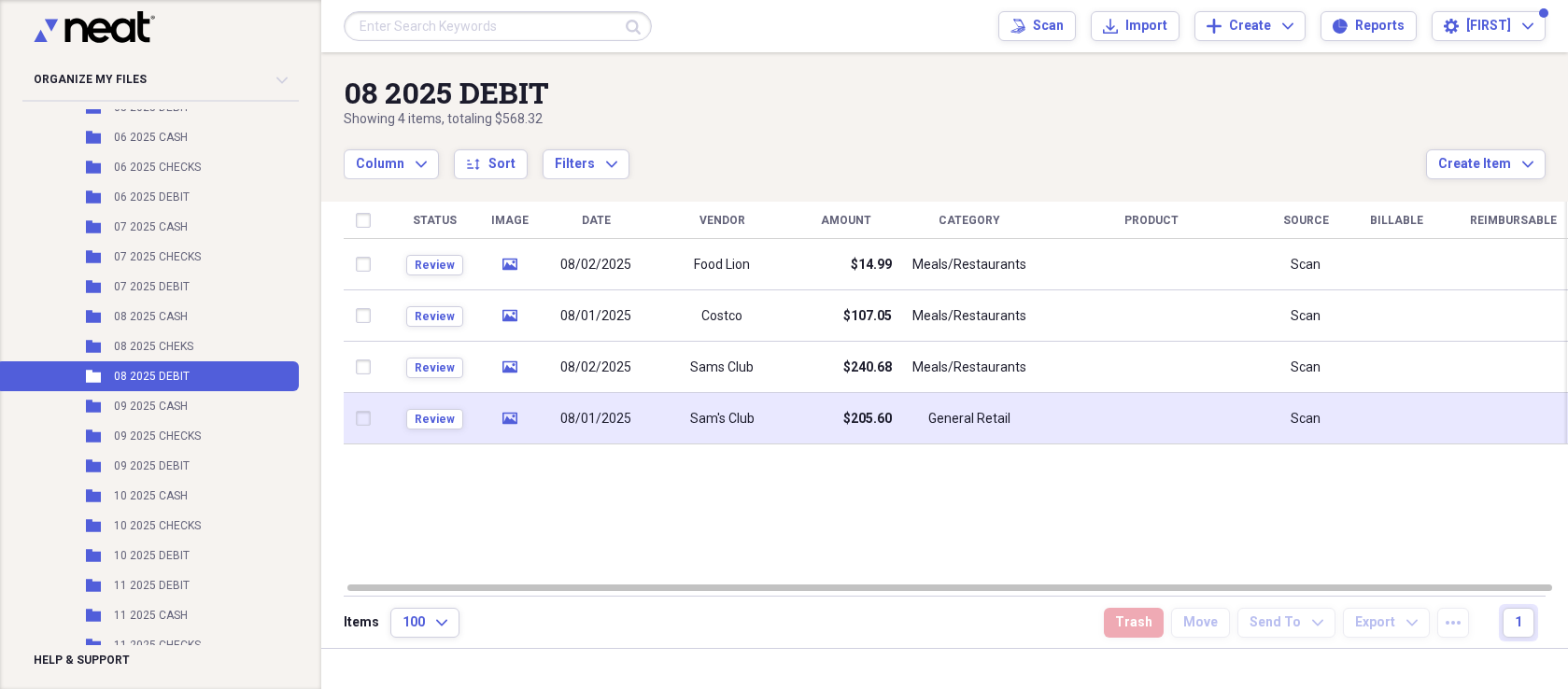 click on "Sam's Club" at bounding box center [722, 419] 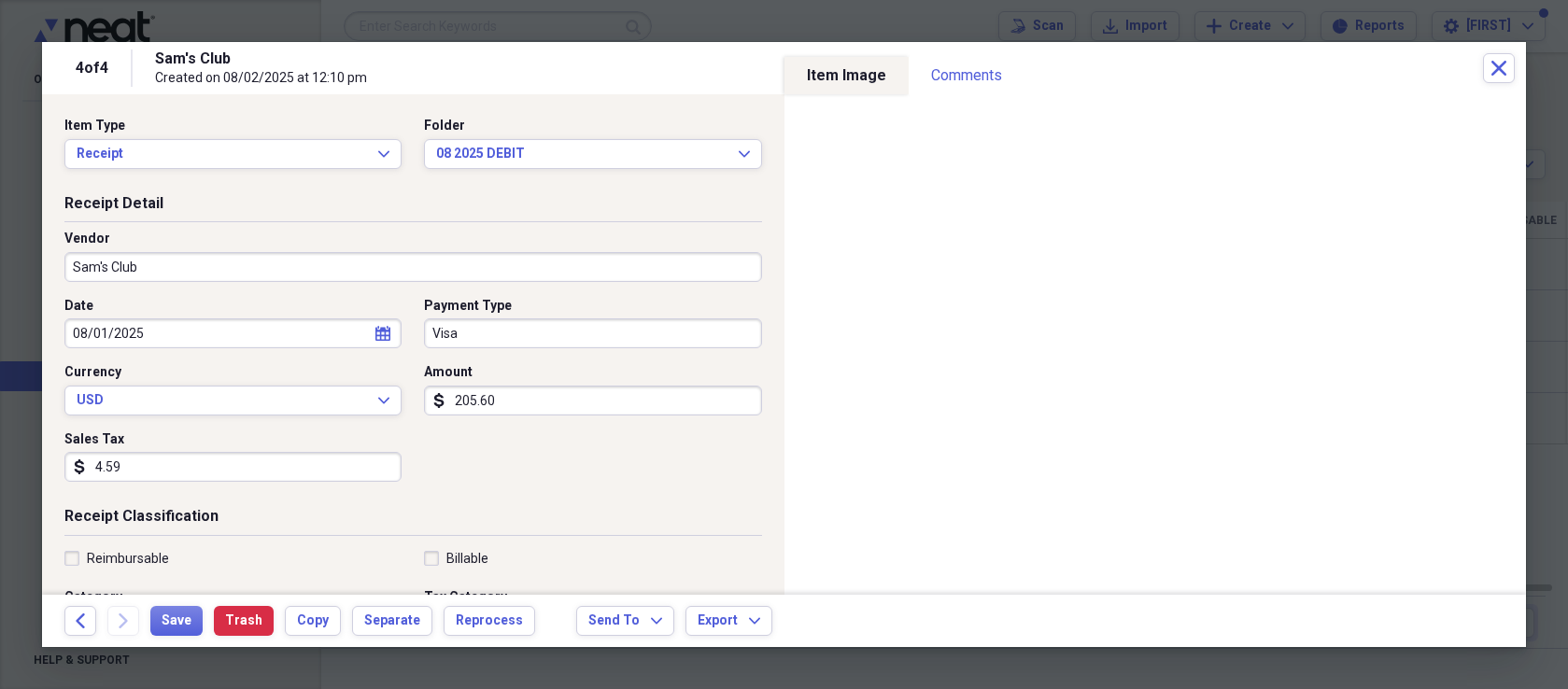 click on "Payment Type" at bounding box center (592, 306) 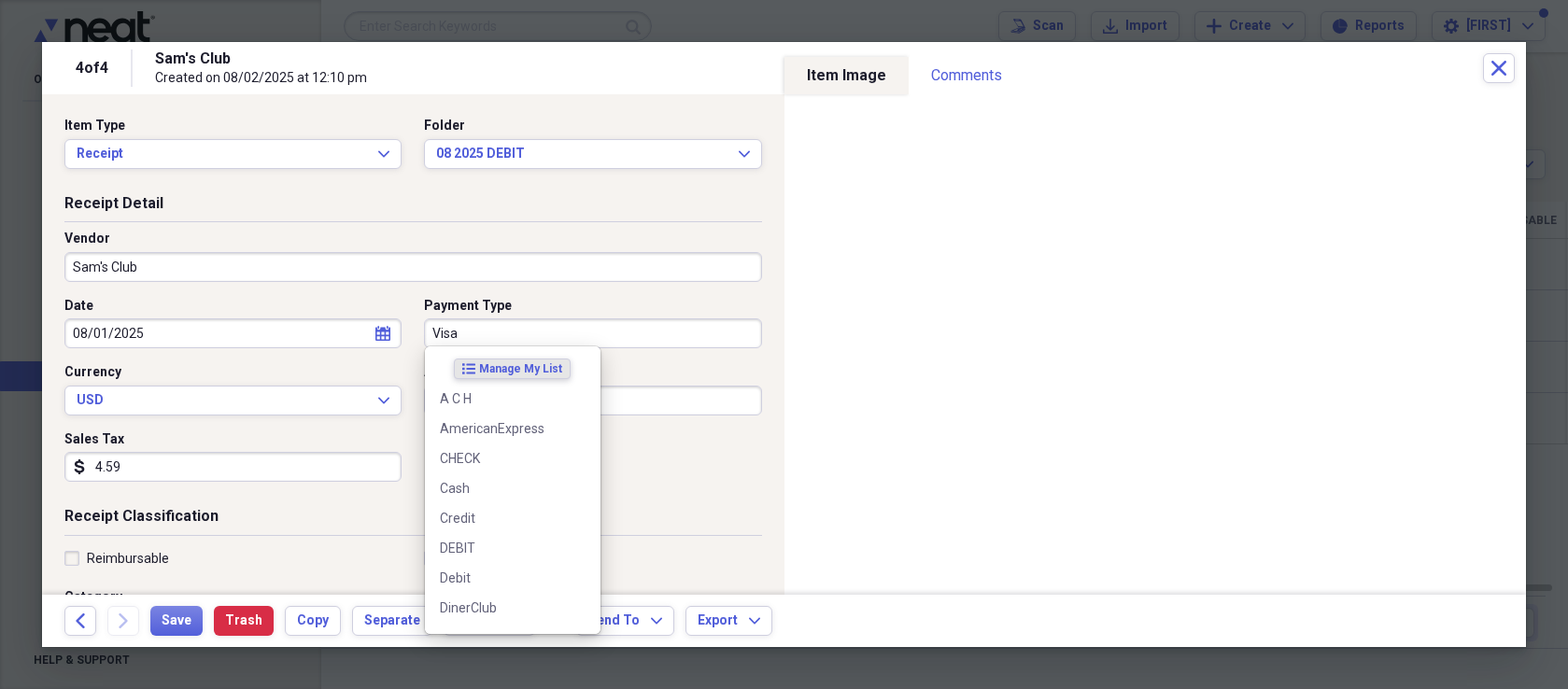 click on "Visa" at bounding box center (592, 333) 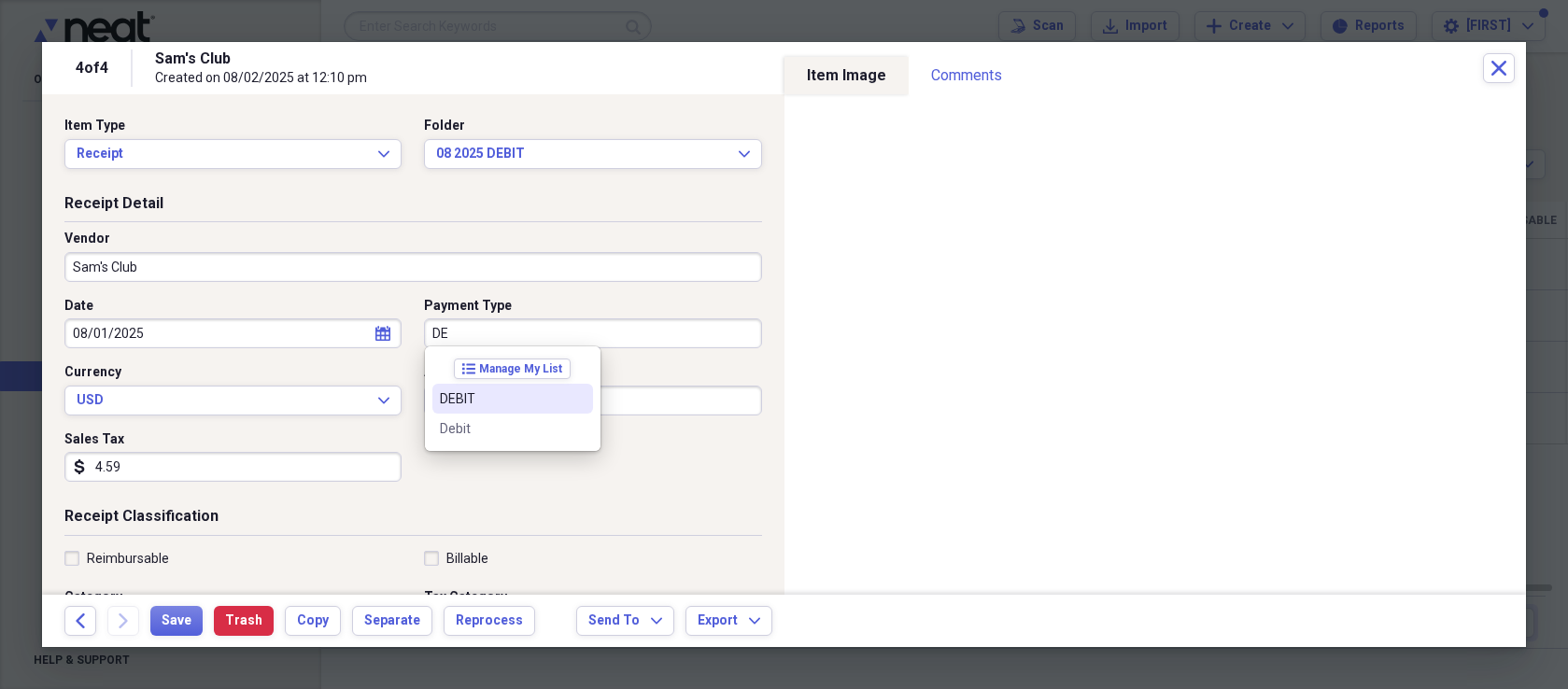 click on "DEBIT" at bounding box center [501, 399] 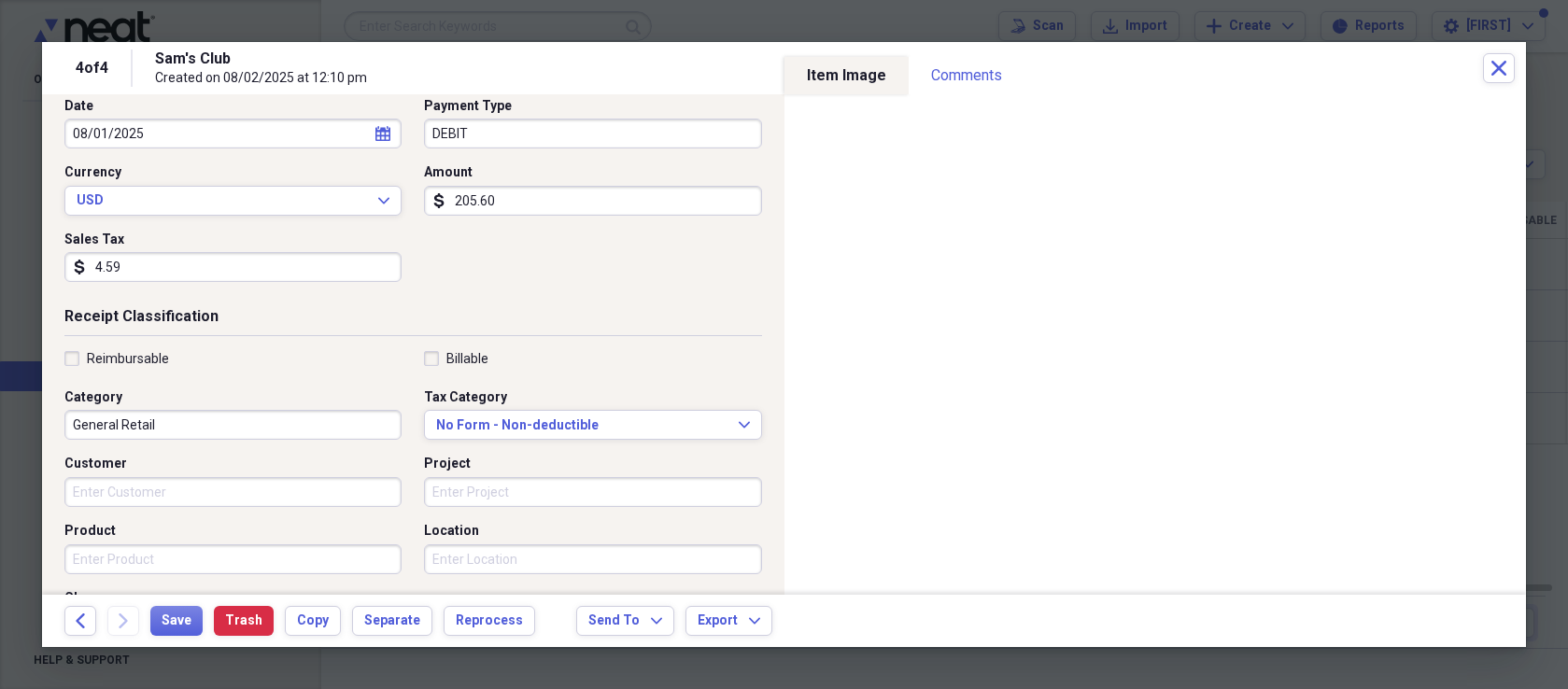 scroll, scrollTop: 204, scrollLeft: 0, axis: vertical 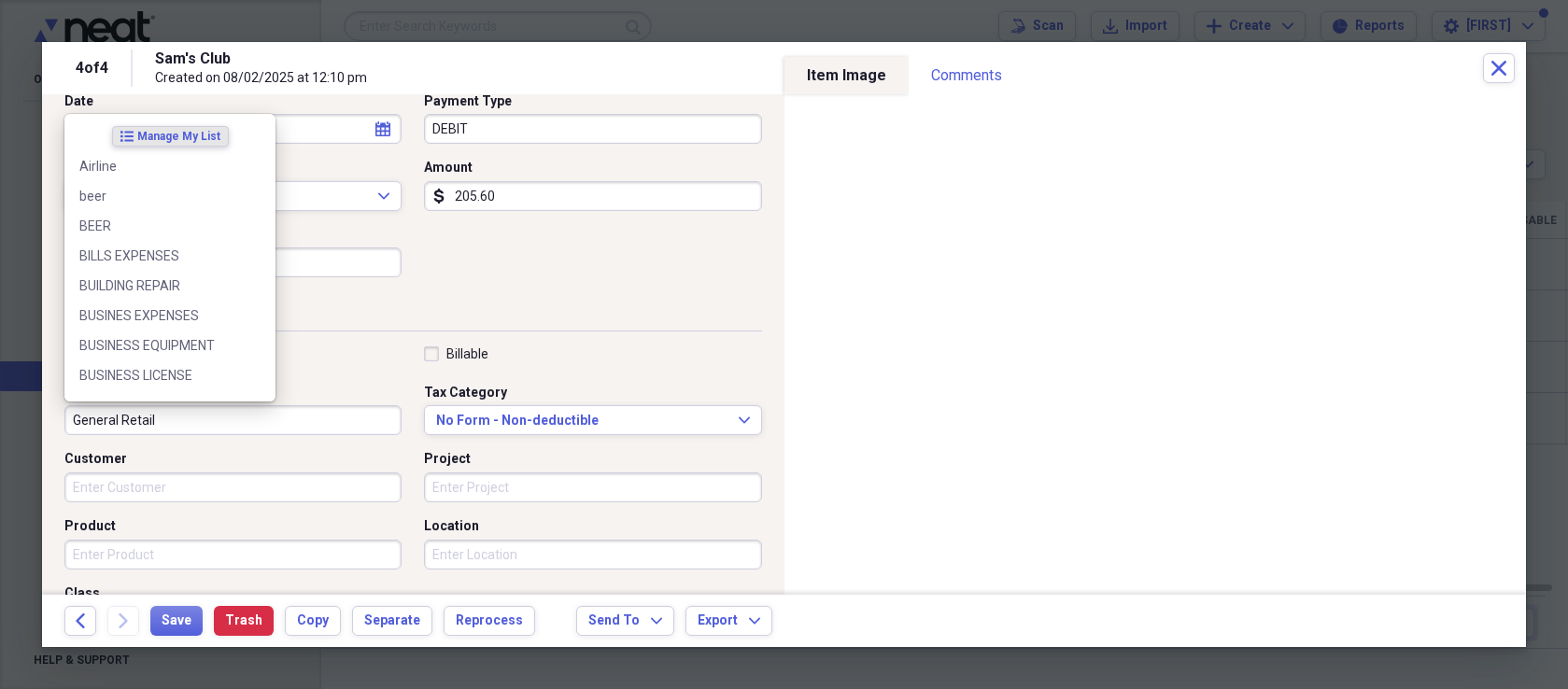 click on "General Retail" at bounding box center (233, 420) 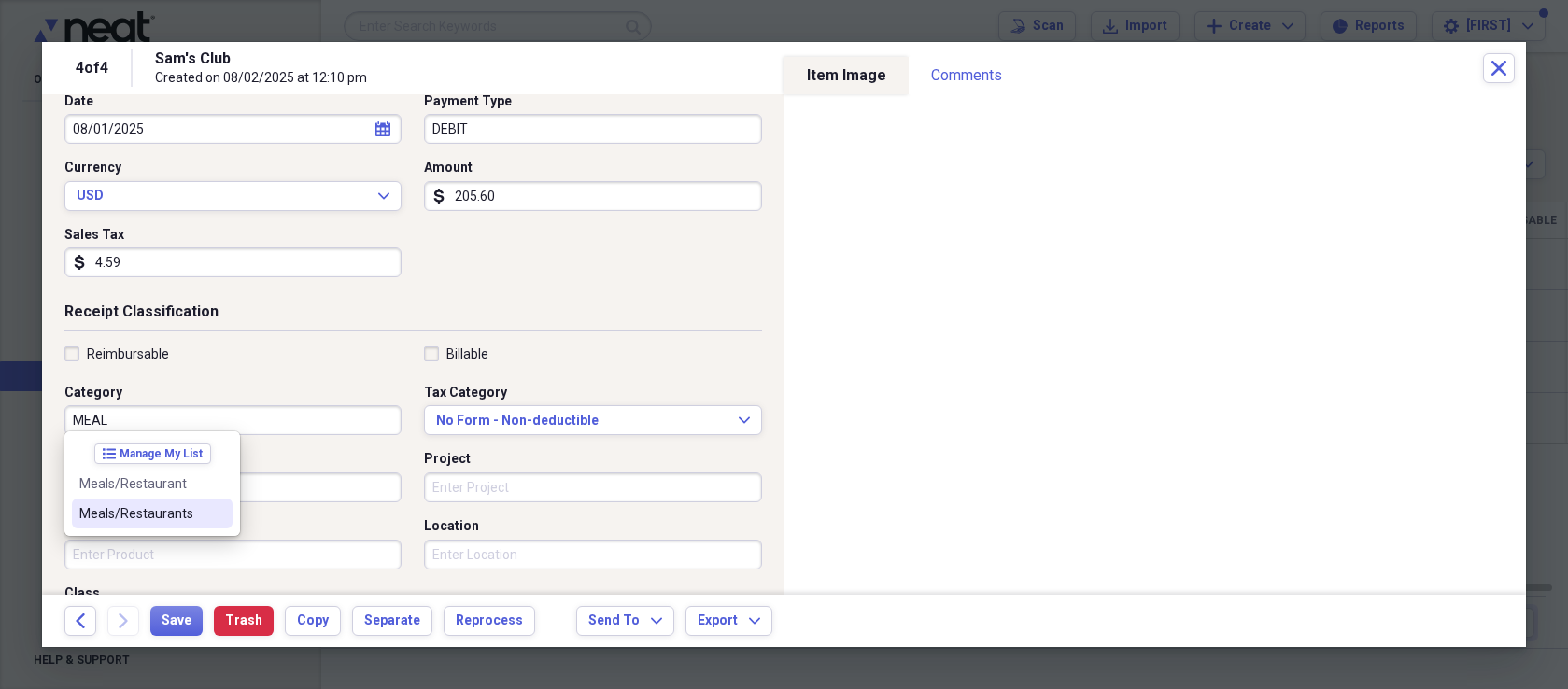 click on "Meals/Restaurants" at bounding box center [141, 513] 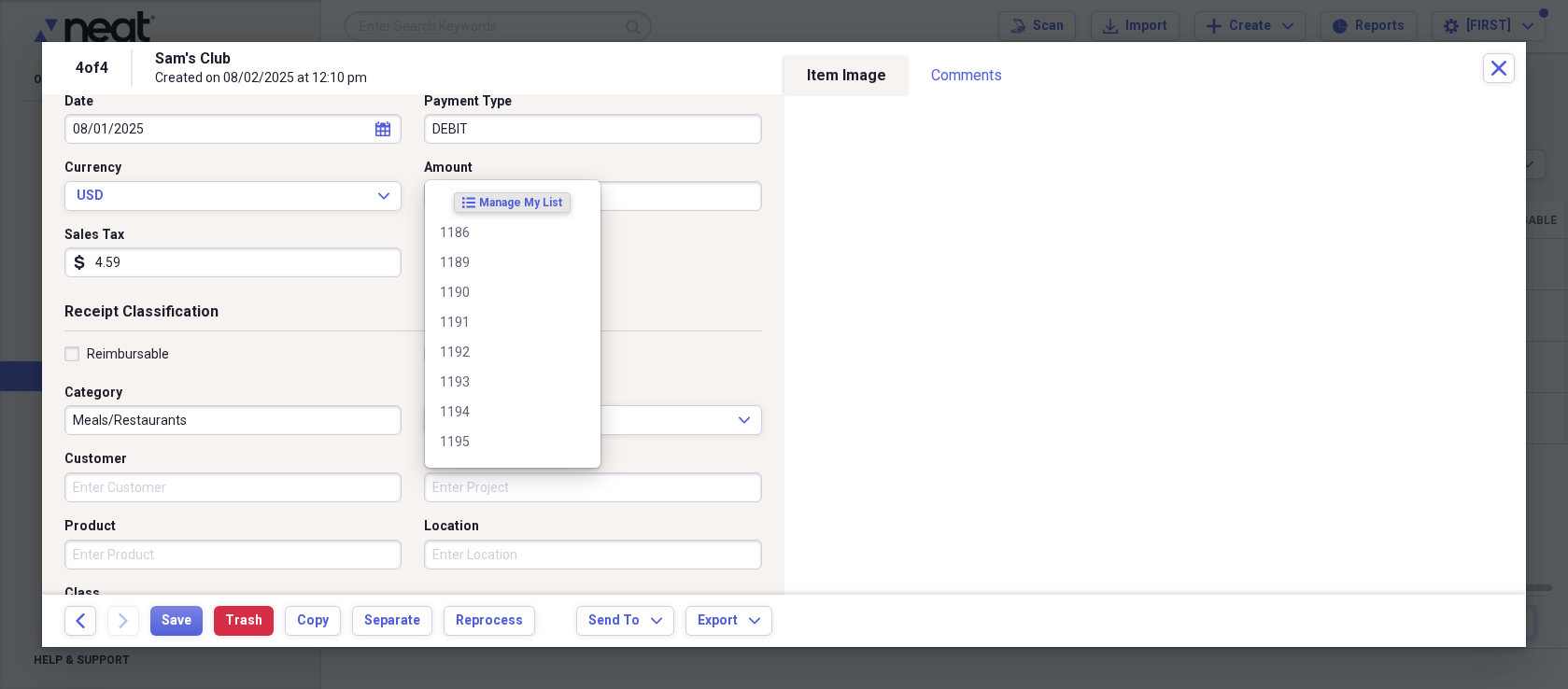click on "Project" at bounding box center [592, 487] 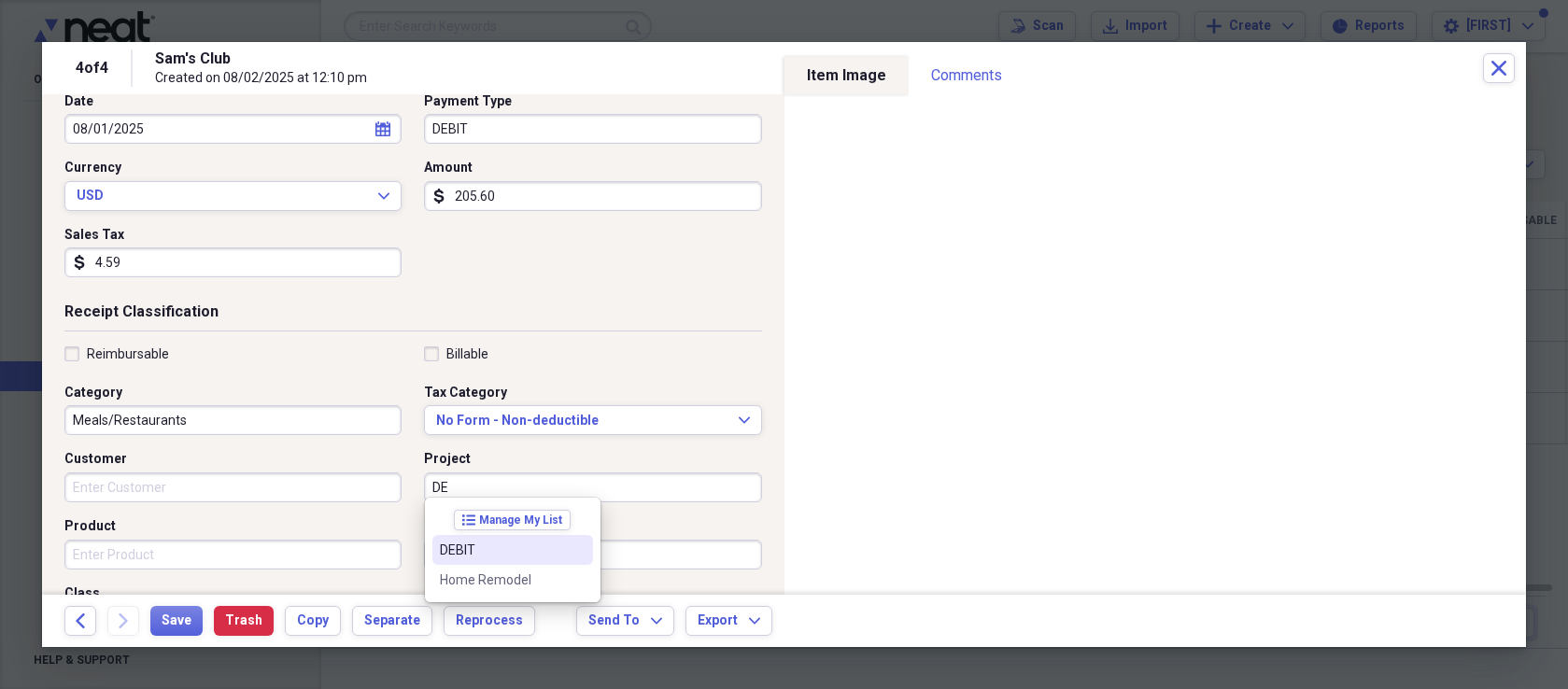 click on "DEBIT" at bounding box center [501, 550] 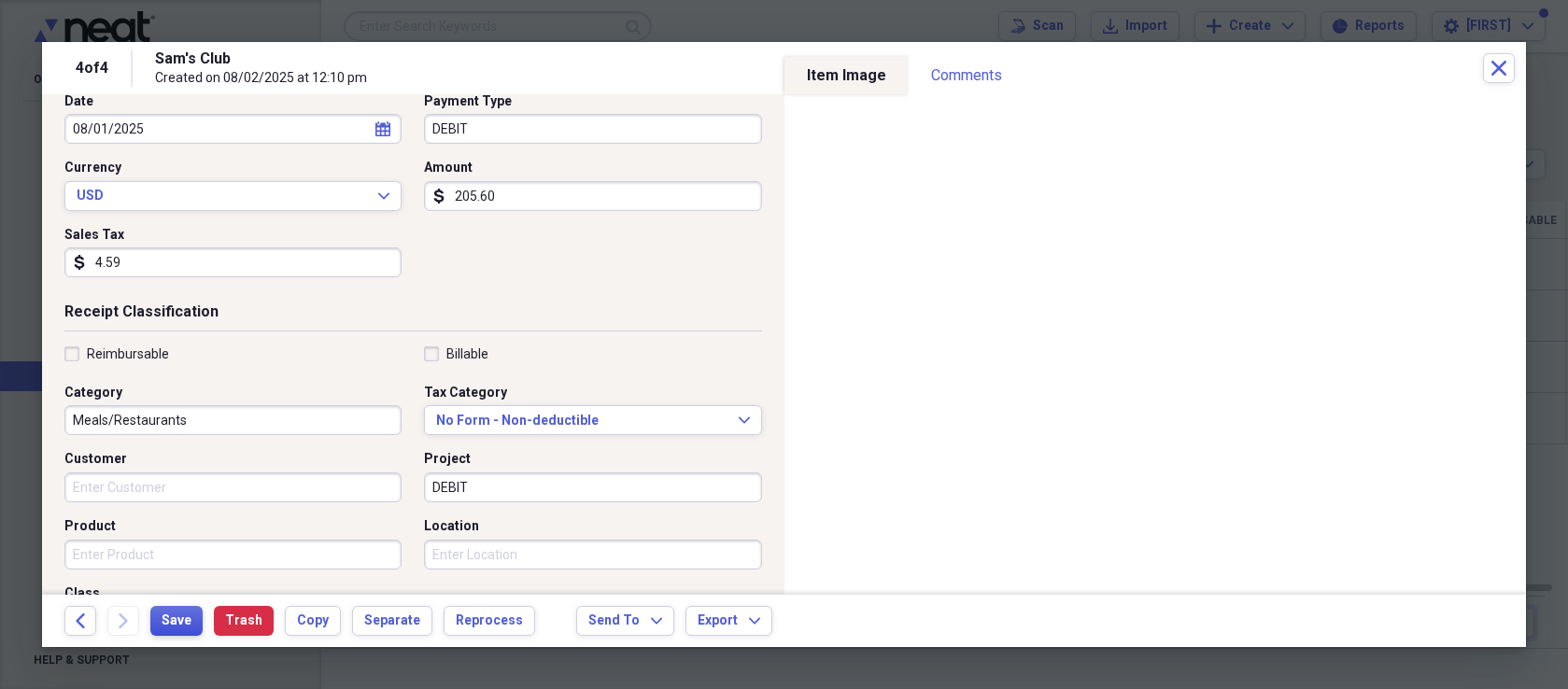 click on "Save" at bounding box center [177, 621] 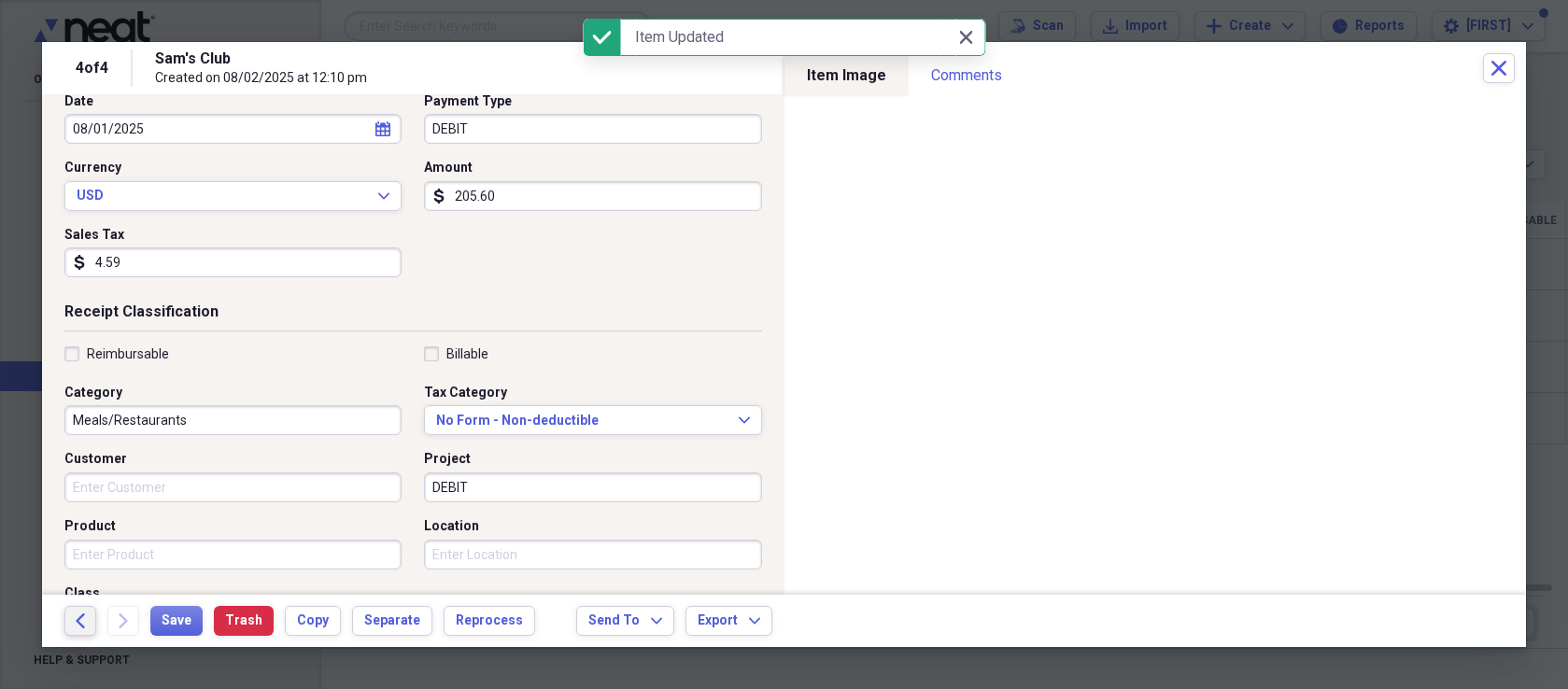 click on "Back" 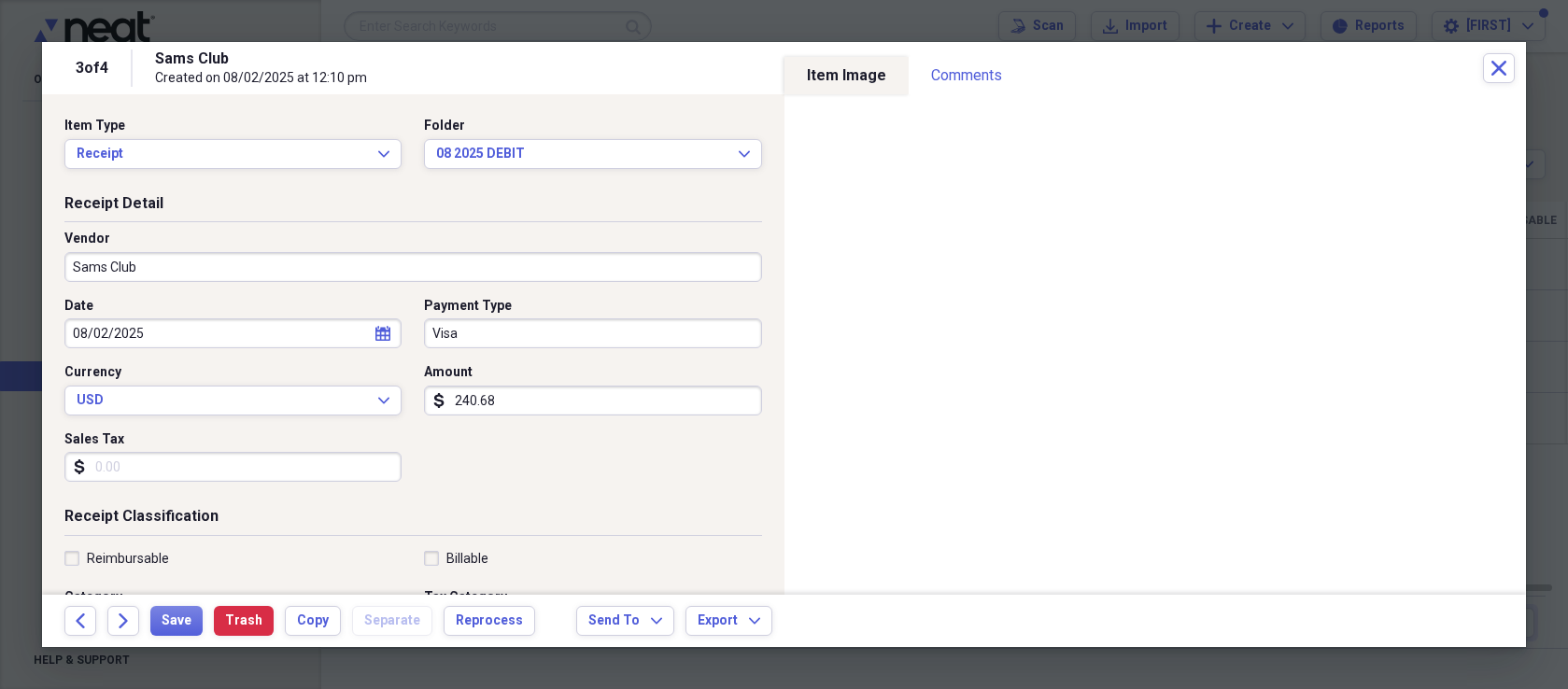 click on "Visa" at bounding box center [592, 333] 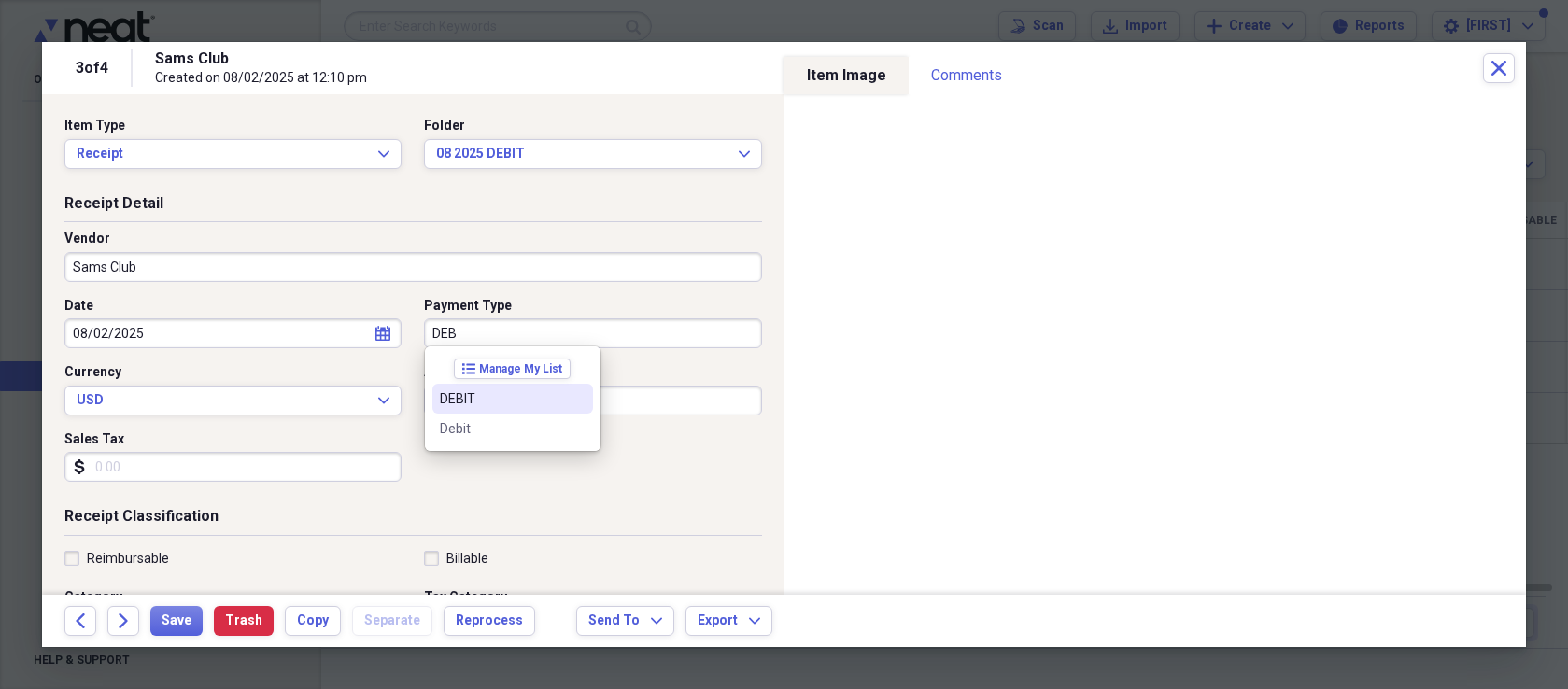 click on "DEBIT" at bounding box center [501, 399] 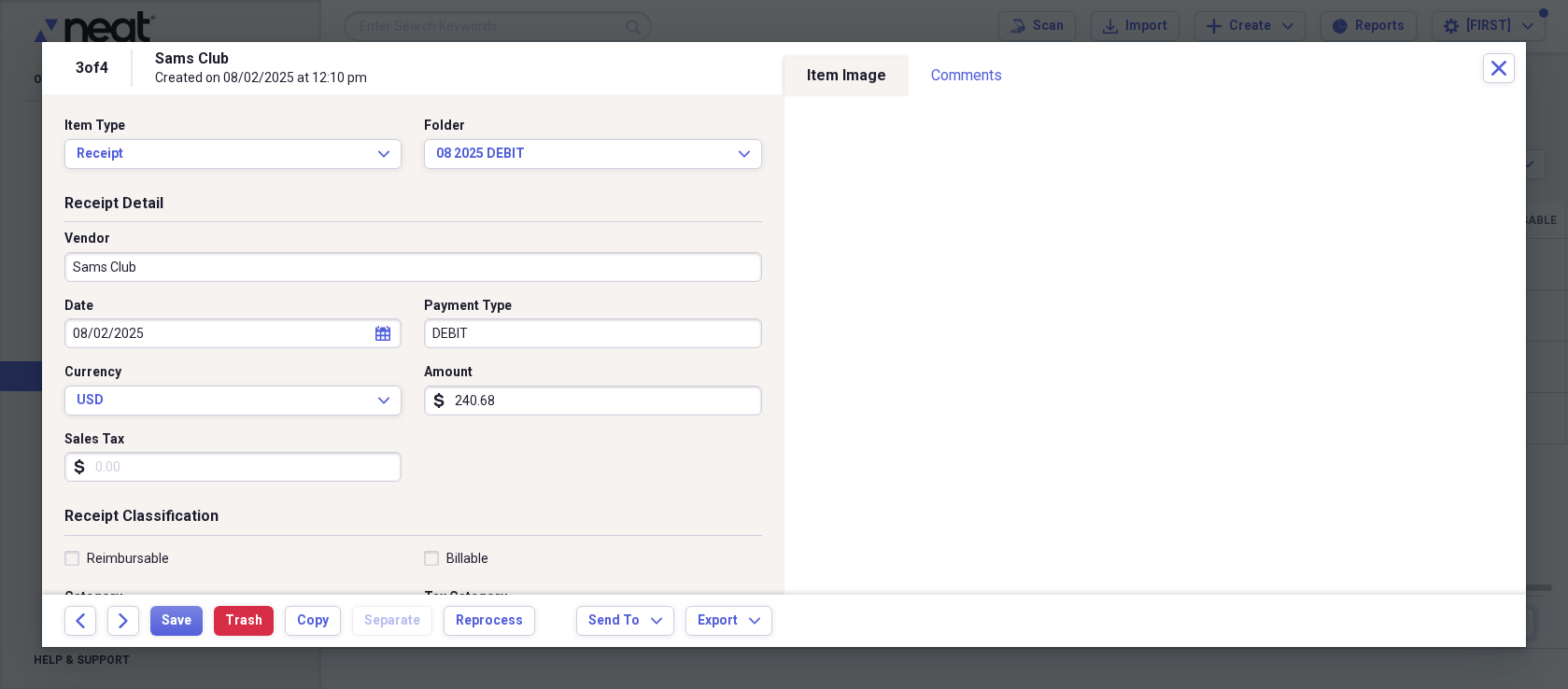 click on "Sales Tax" at bounding box center [233, 467] 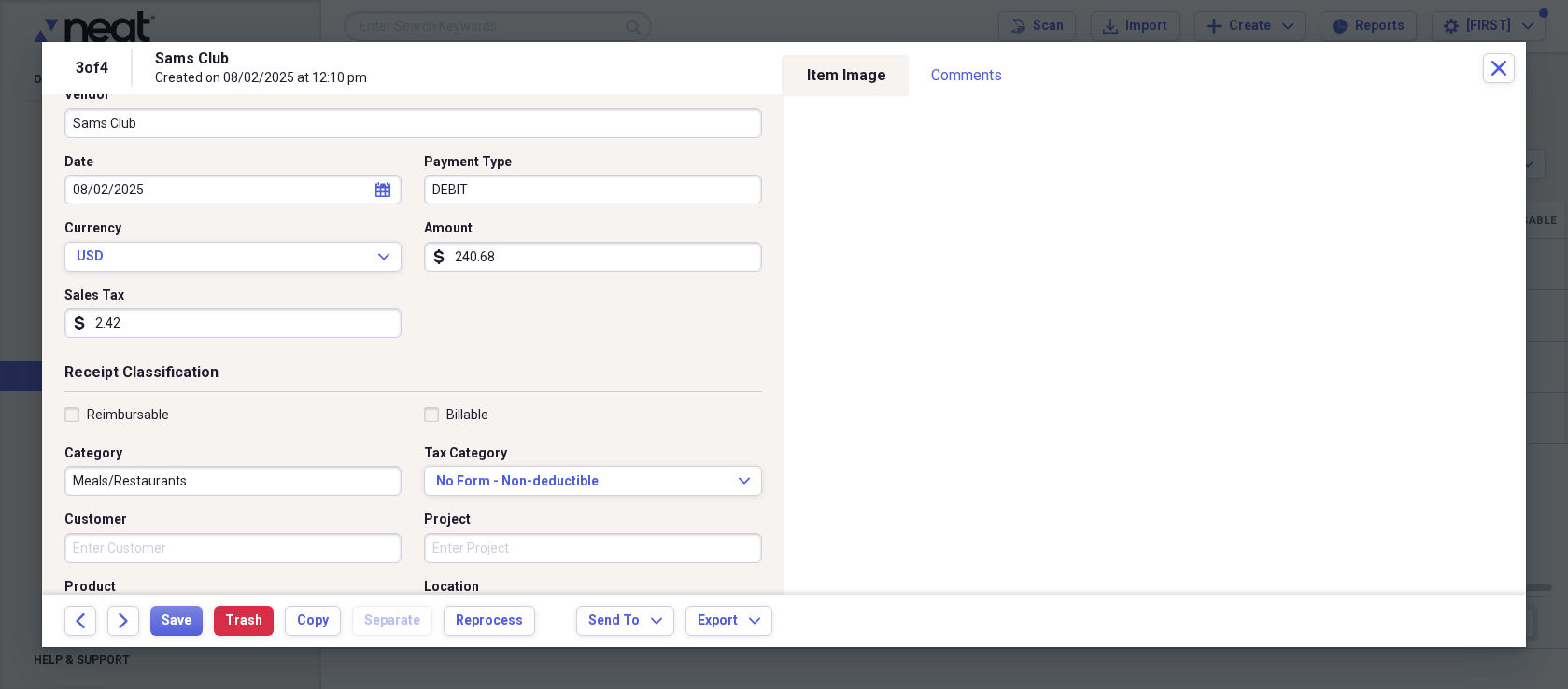 scroll, scrollTop: 149, scrollLeft: 0, axis: vertical 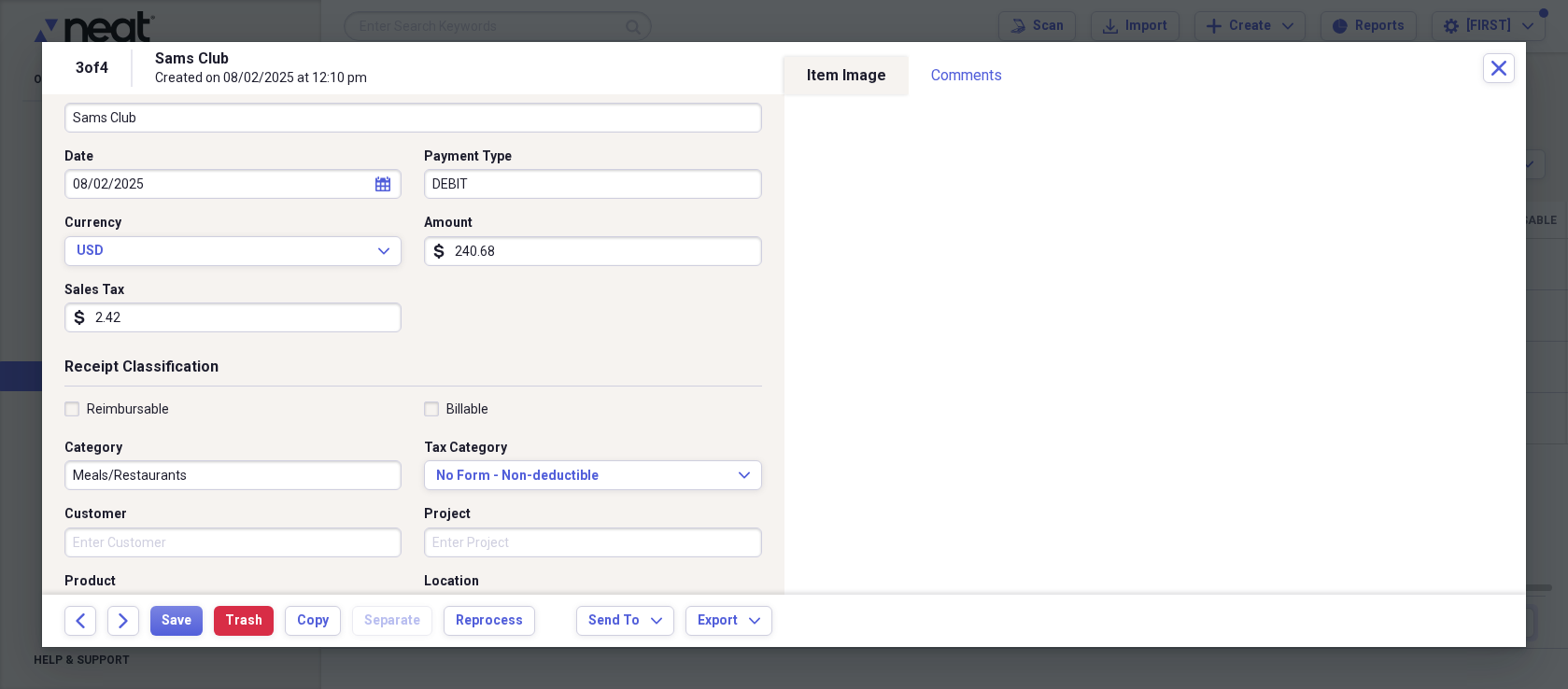 type on "2.42" 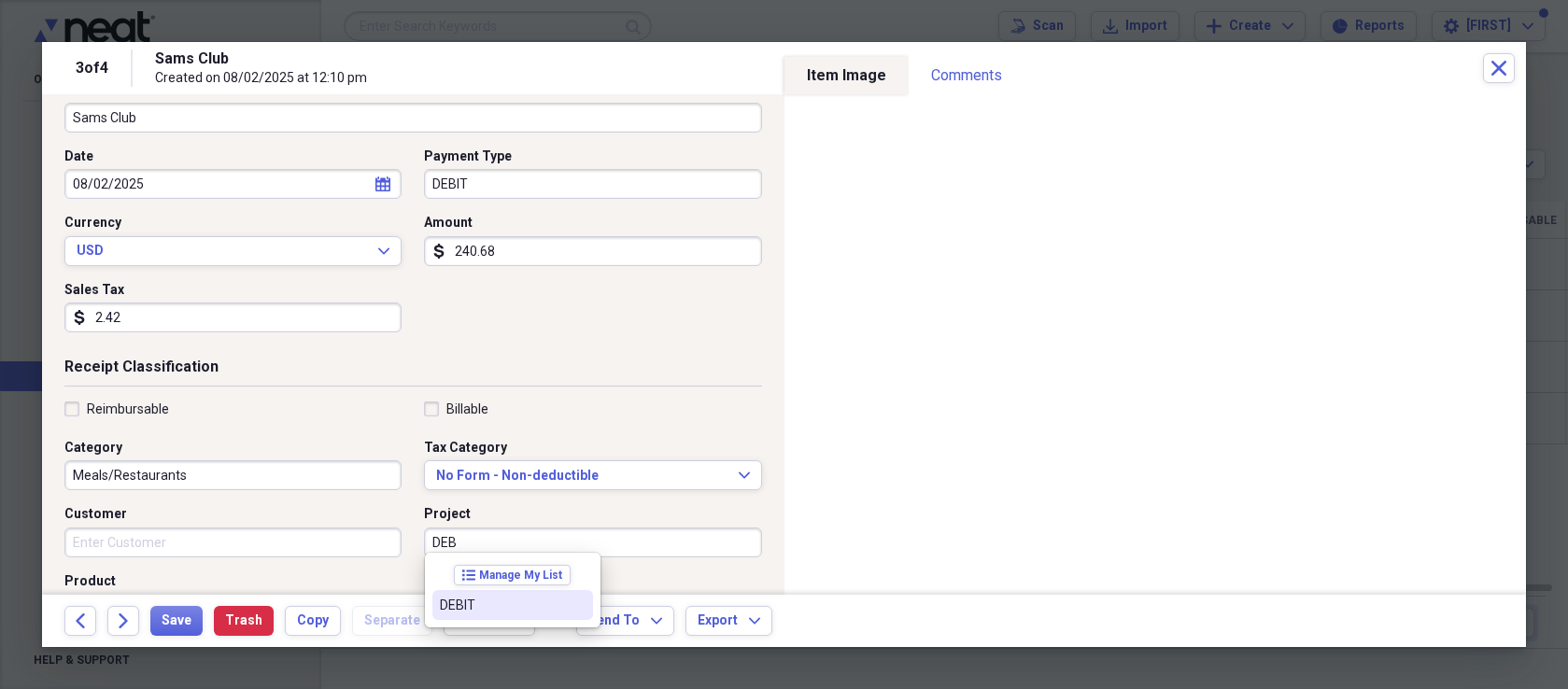 click on "DEBIT" at bounding box center (501, 605) 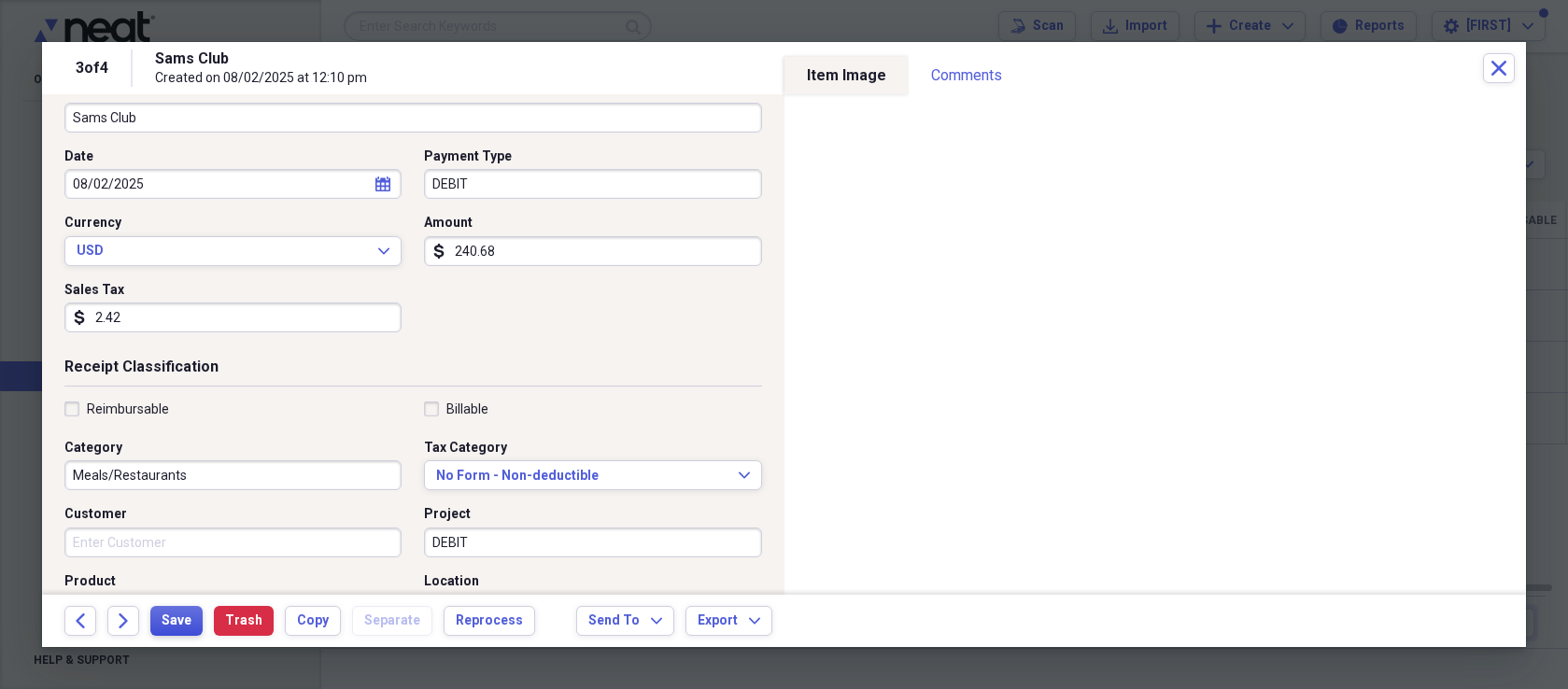 click on "Save" at bounding box center [177, 621] 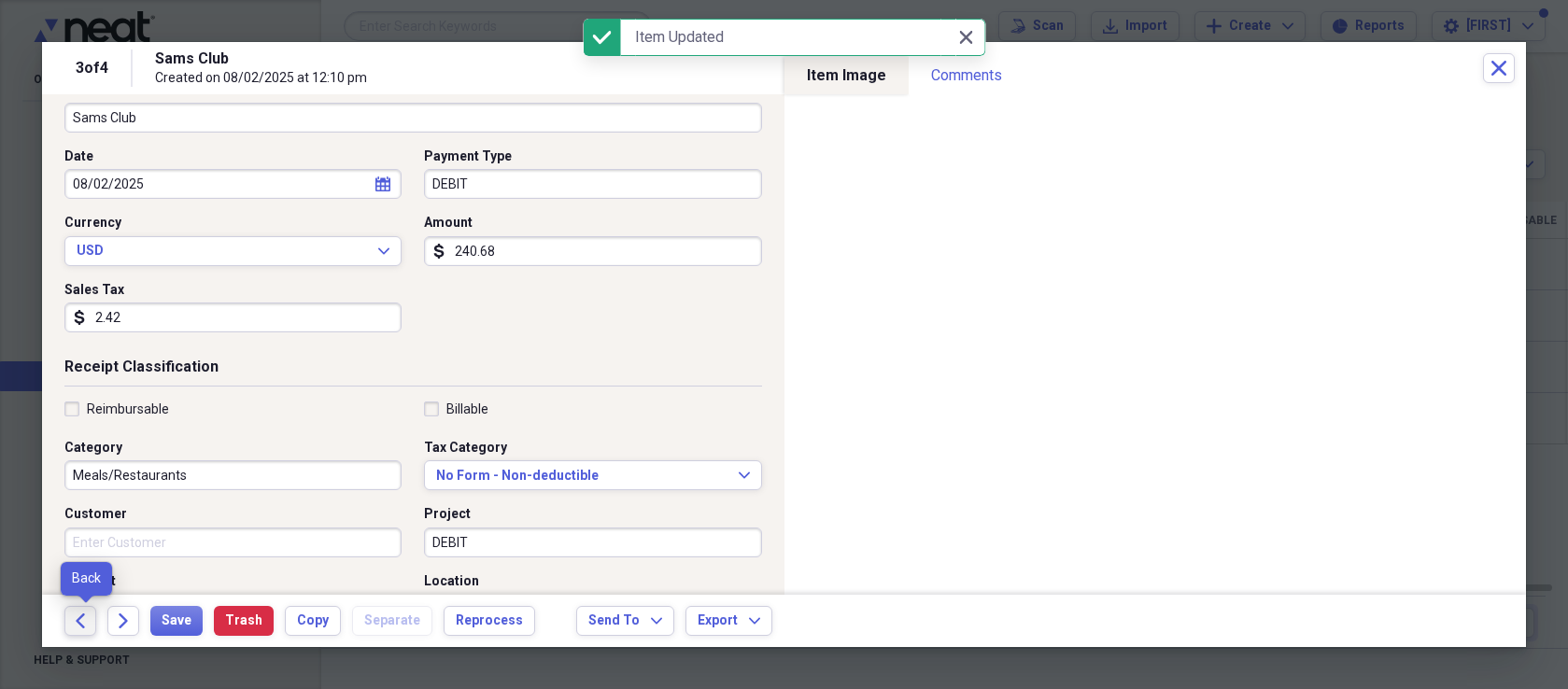 click on "Back" at bounding box center (80, 621) 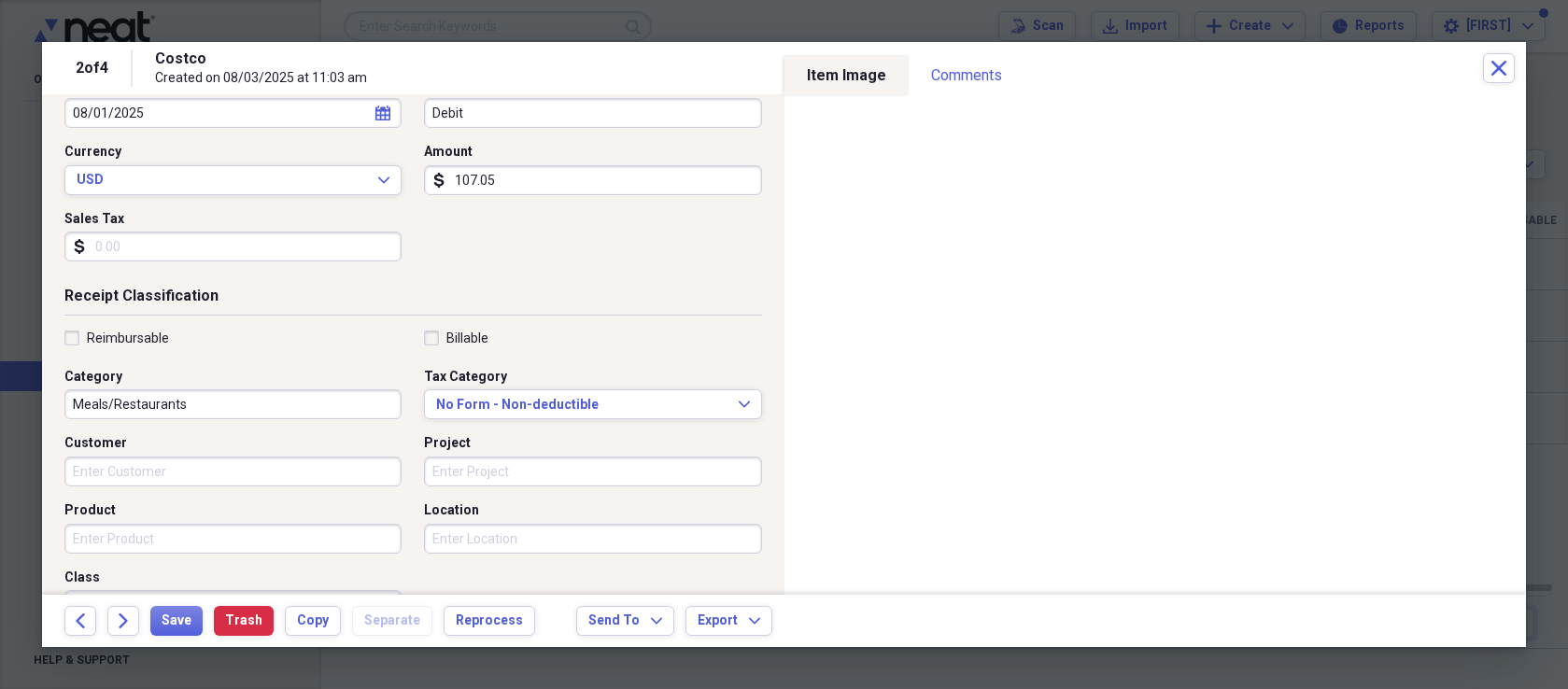 scroll, scrollTop: 246, scrollLeft: 0, axis: vertical 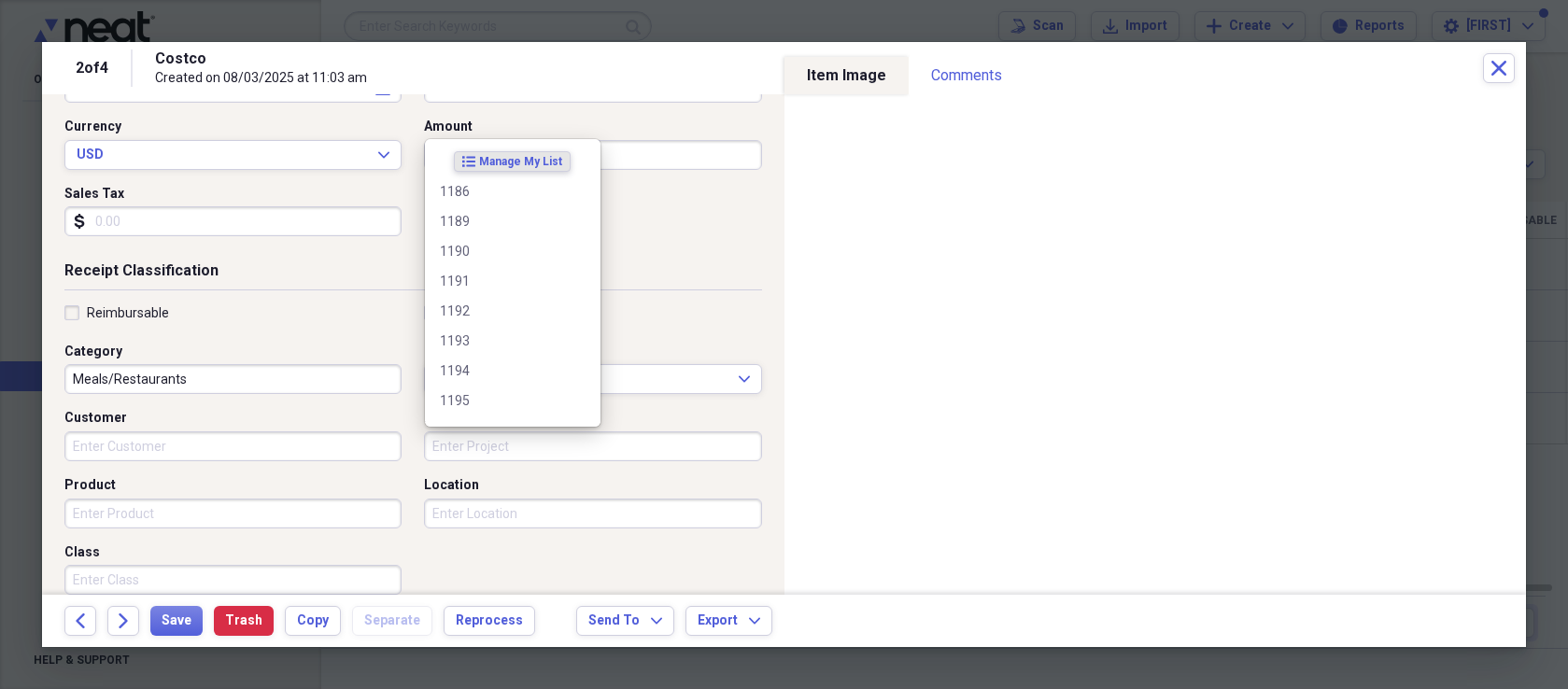 click on "Project" at bounding box center [592, 446] 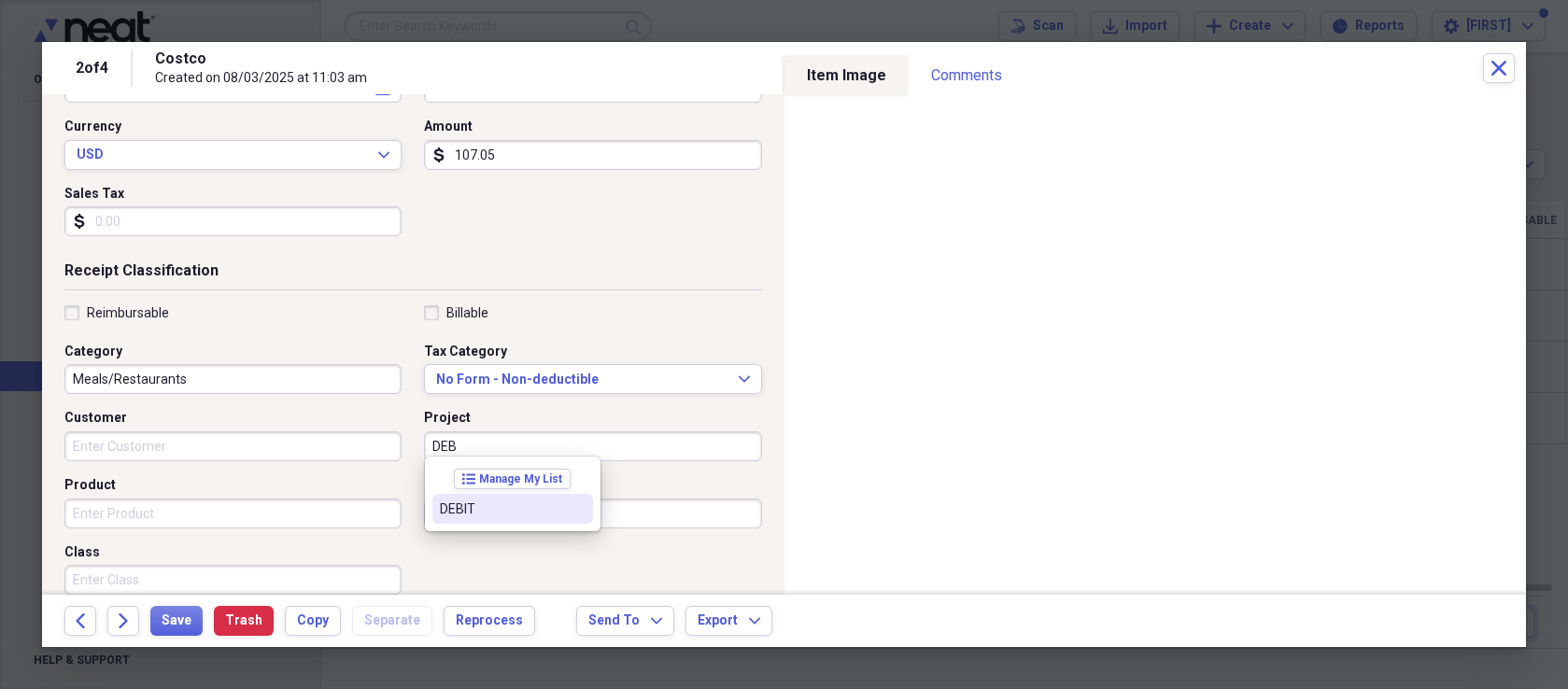 click on "DEBIT" at bounding box center [501, 509] 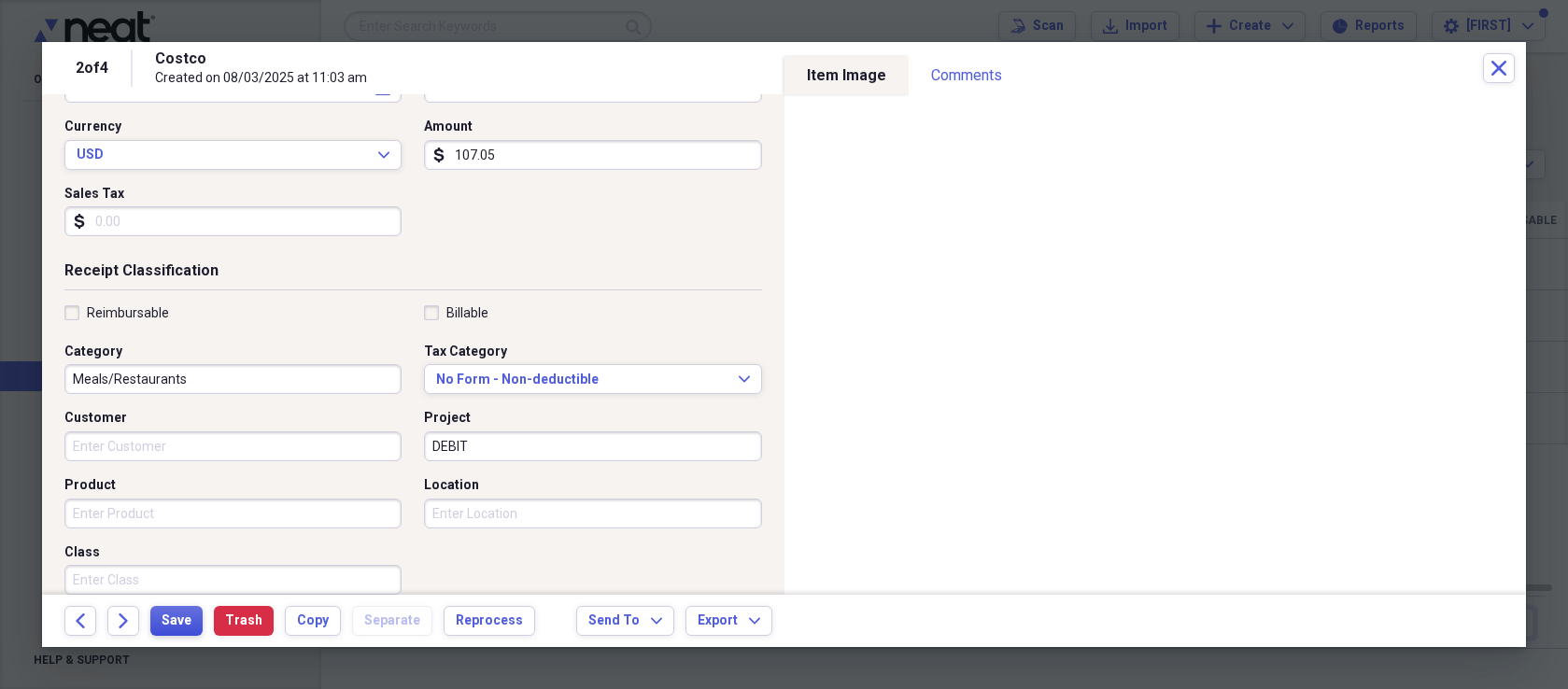 click on "Save" at bounding box center (177, 621) 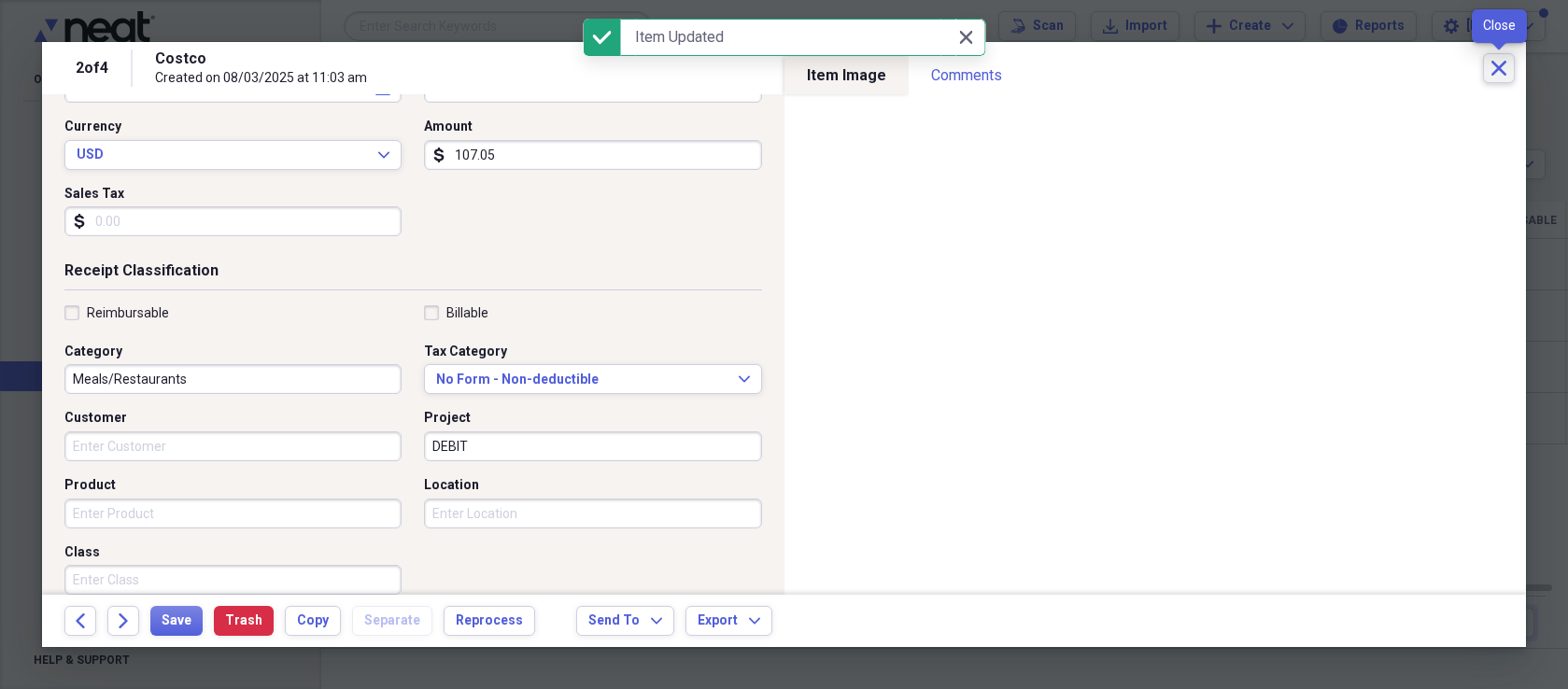 click 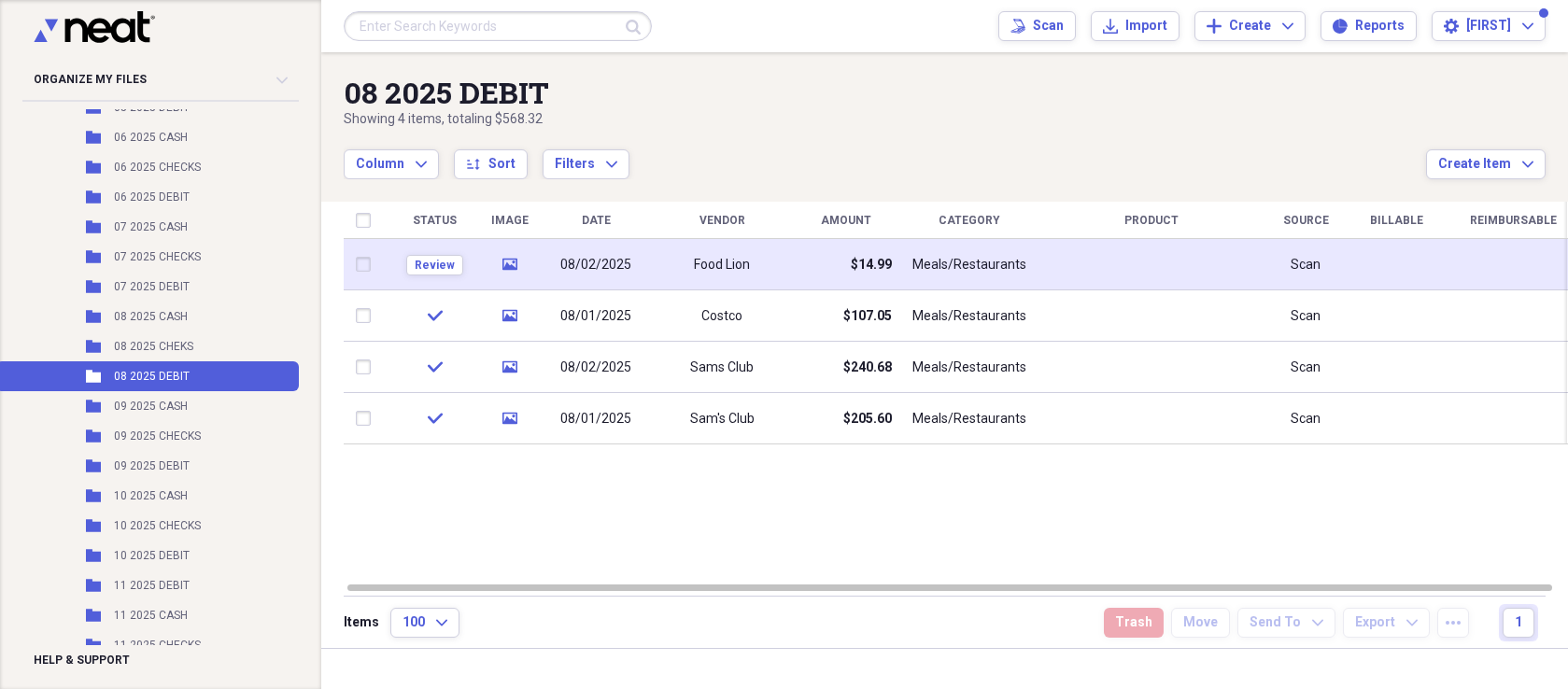click on "Food Lion" at bounding box center (722, 264) 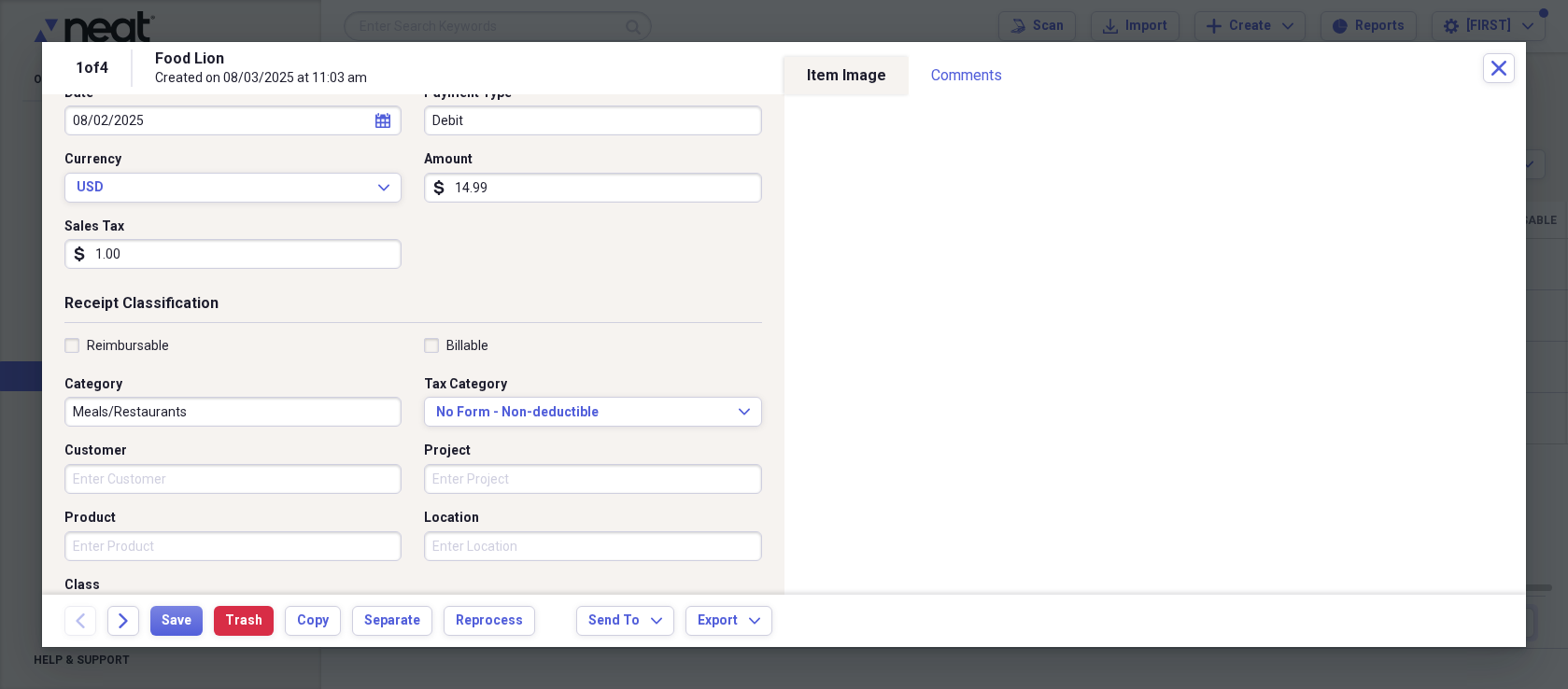 scroll, scrollTop: 219, scrollLeft: 0, axis: vertical 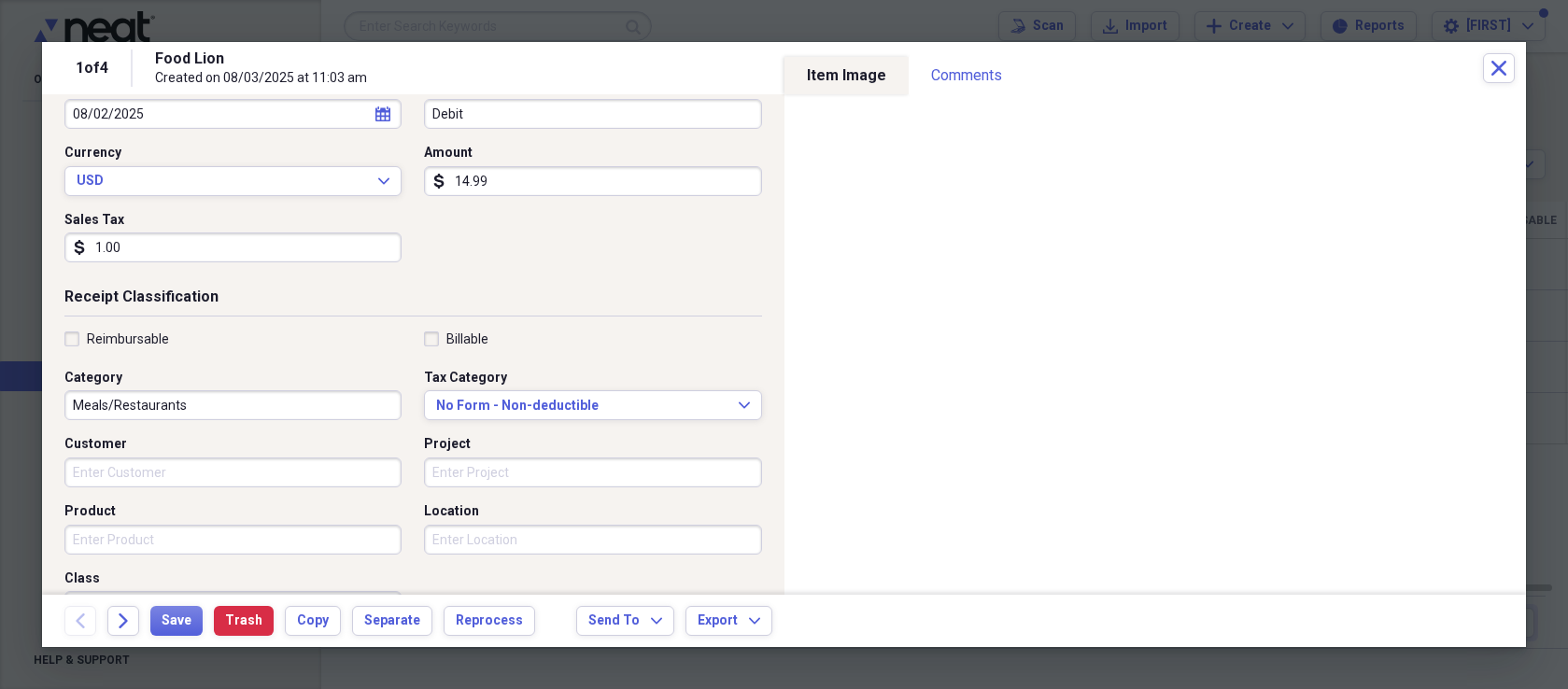 click on "1.00" at bounding box center (233, 247) 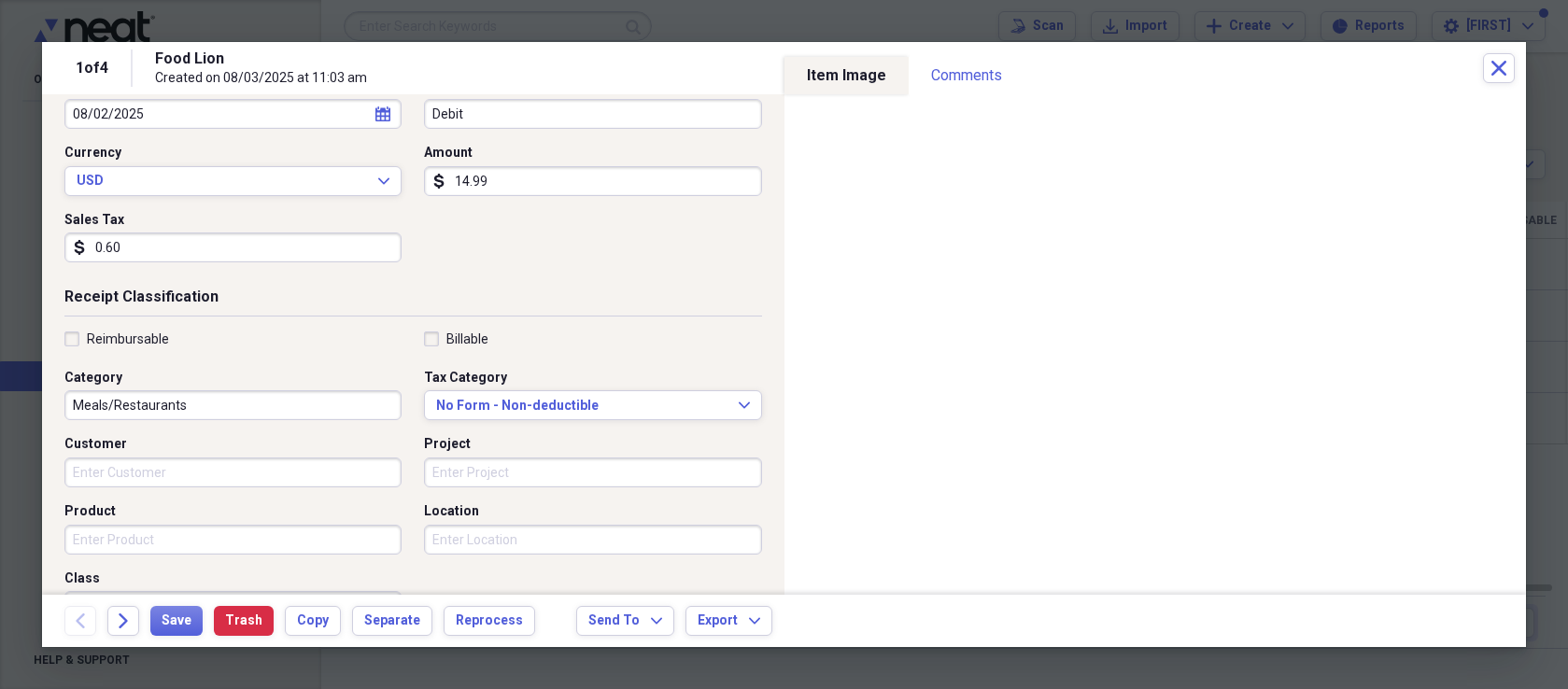 type on "0.60" 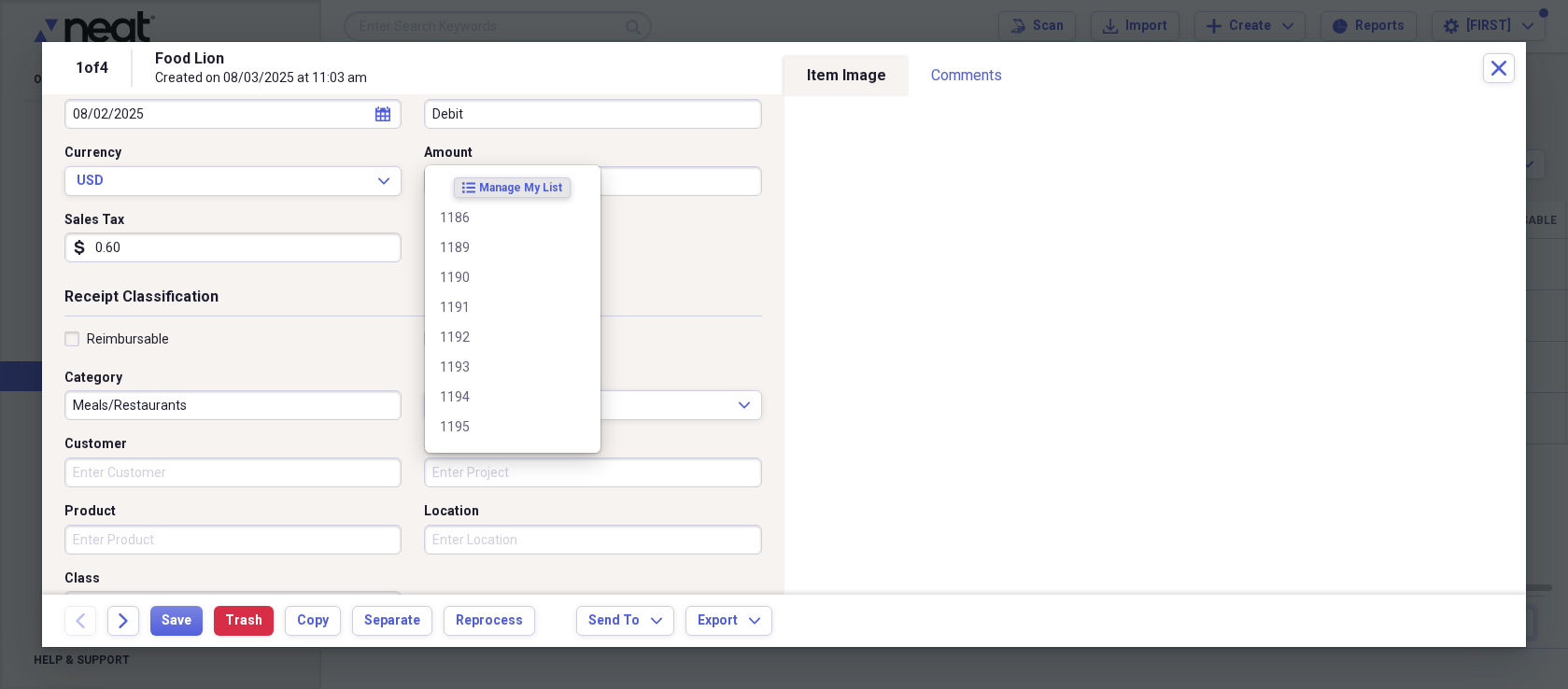 click on "Project" at bounding box center [592, 472] 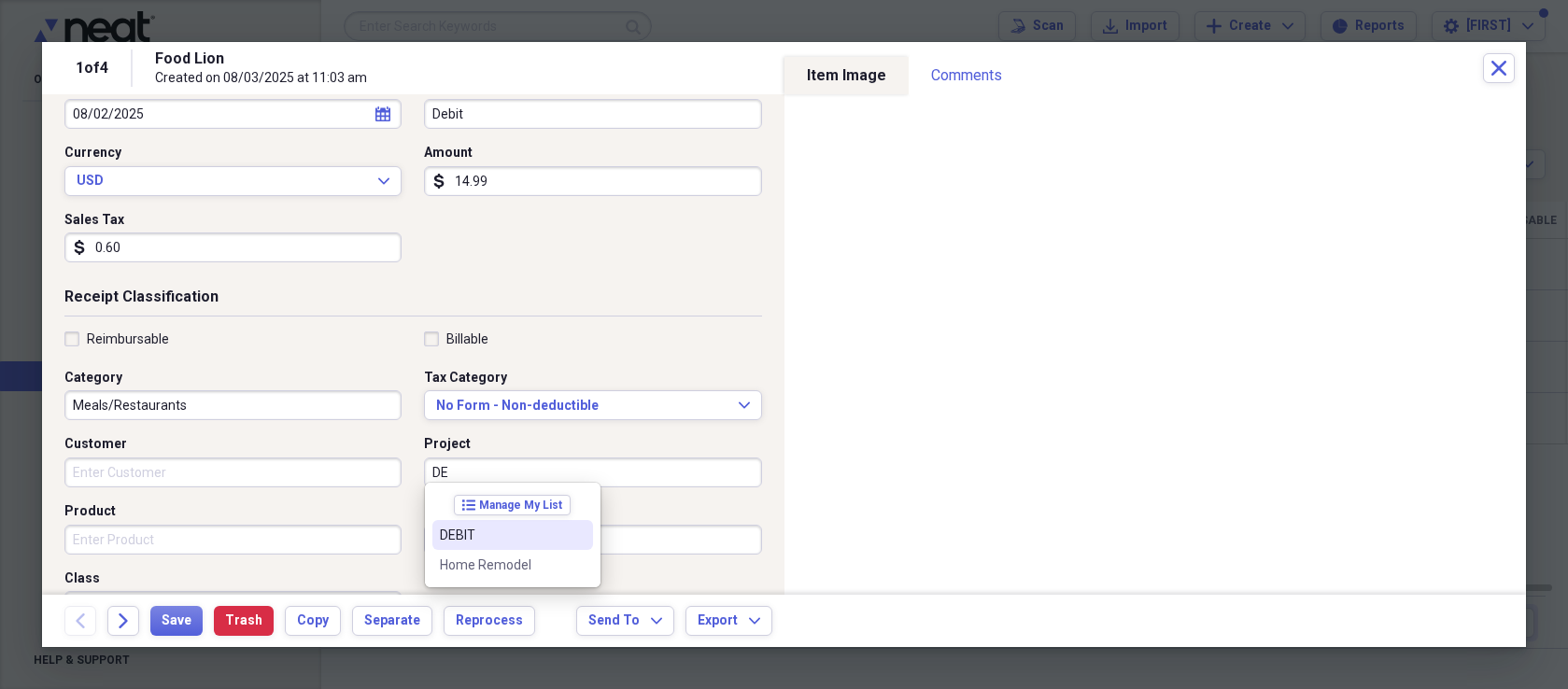click on "DEBIT" at bounding box center (501, 535) 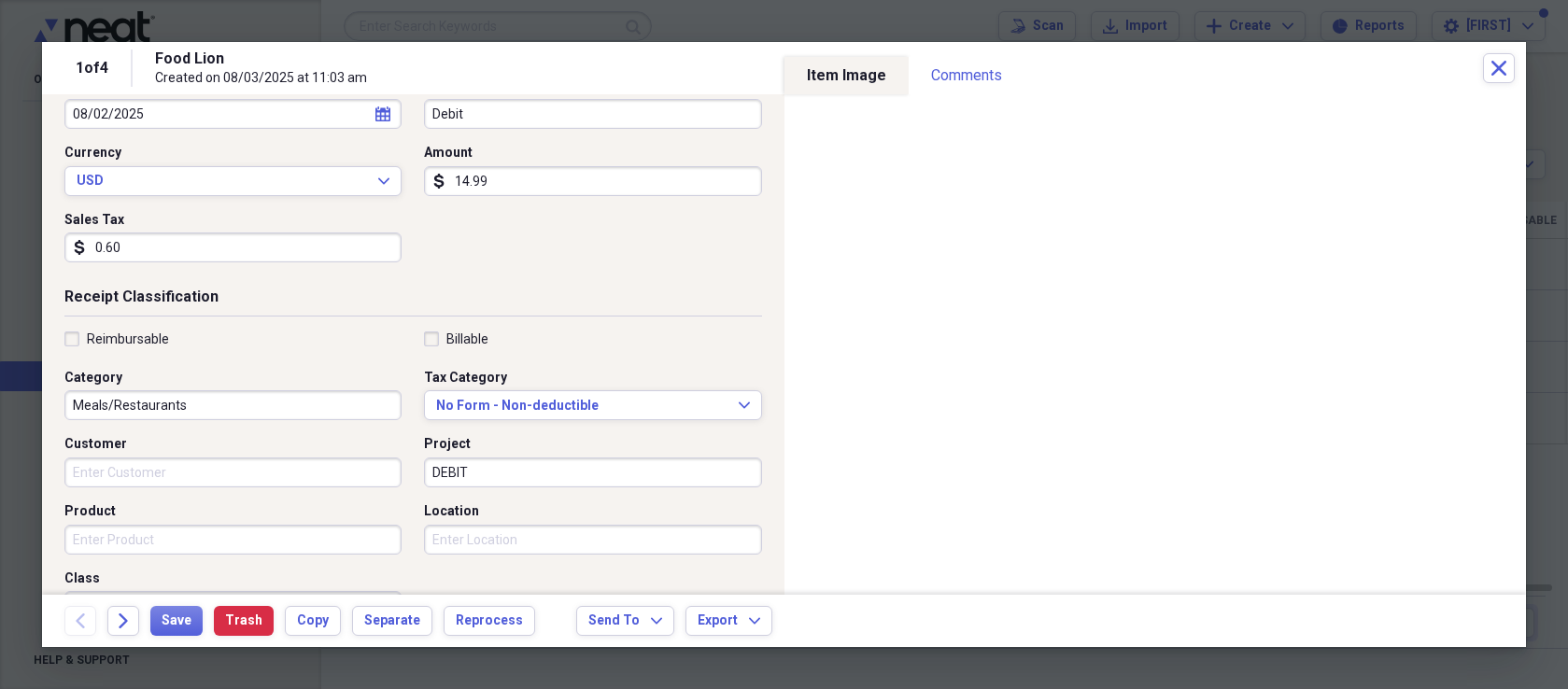 click on "14.99" at bounding box center (592, 181) 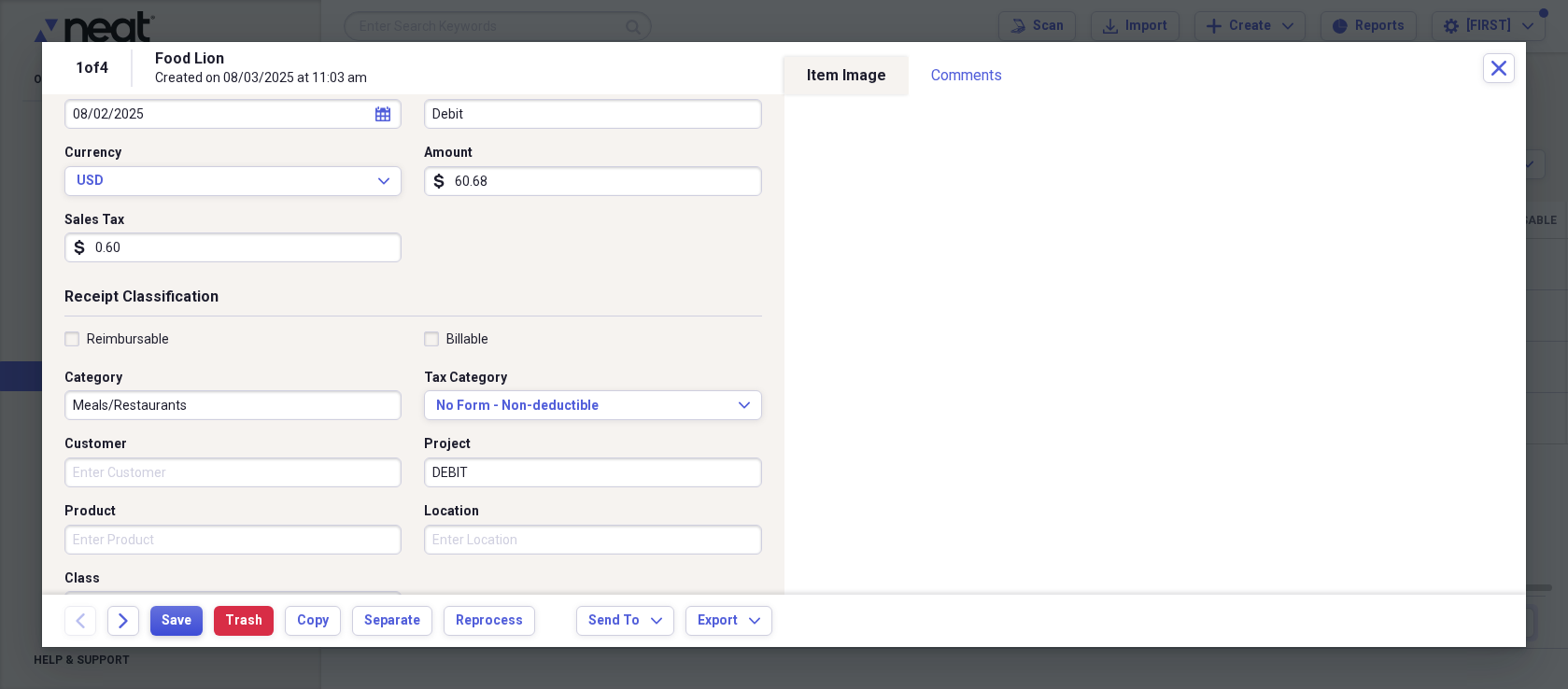 type on "60.68" 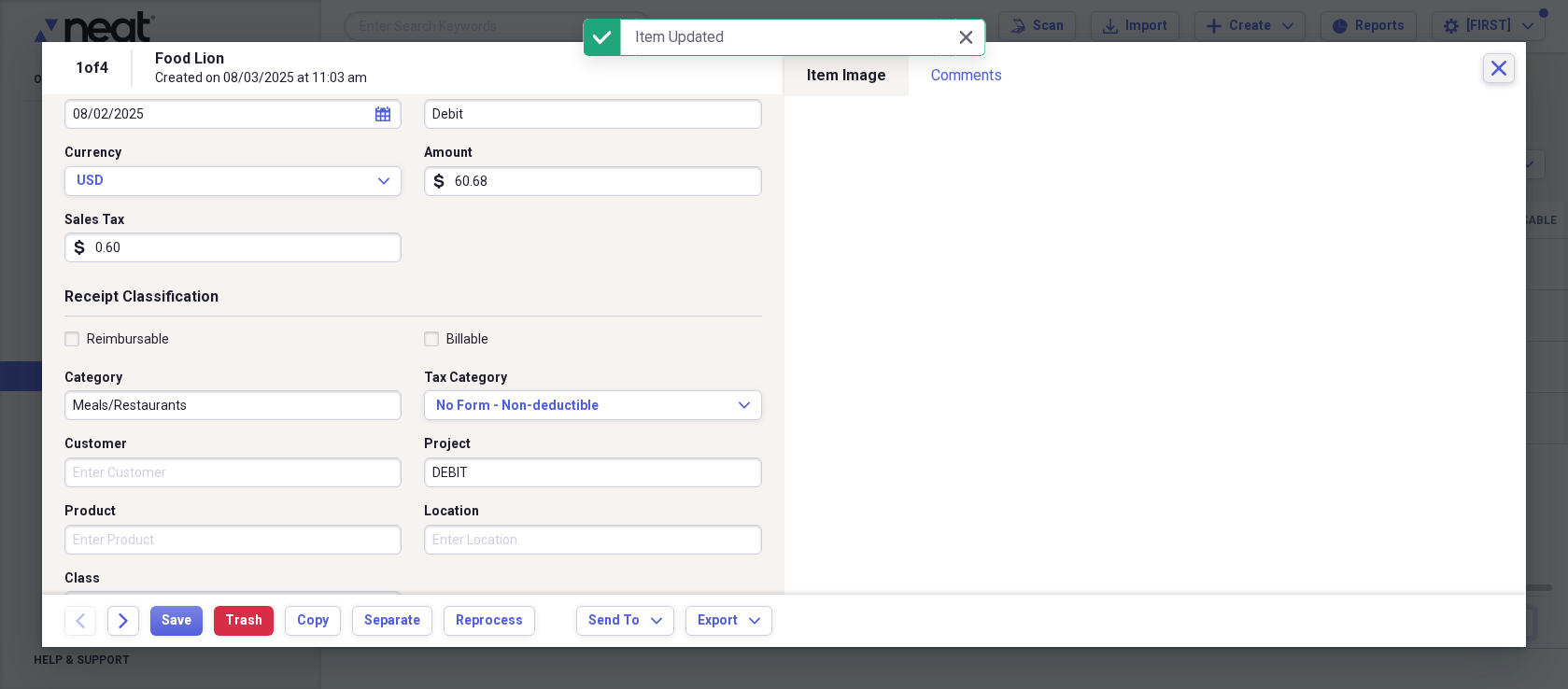 click on "Close" at bounding box center (1499, 68) 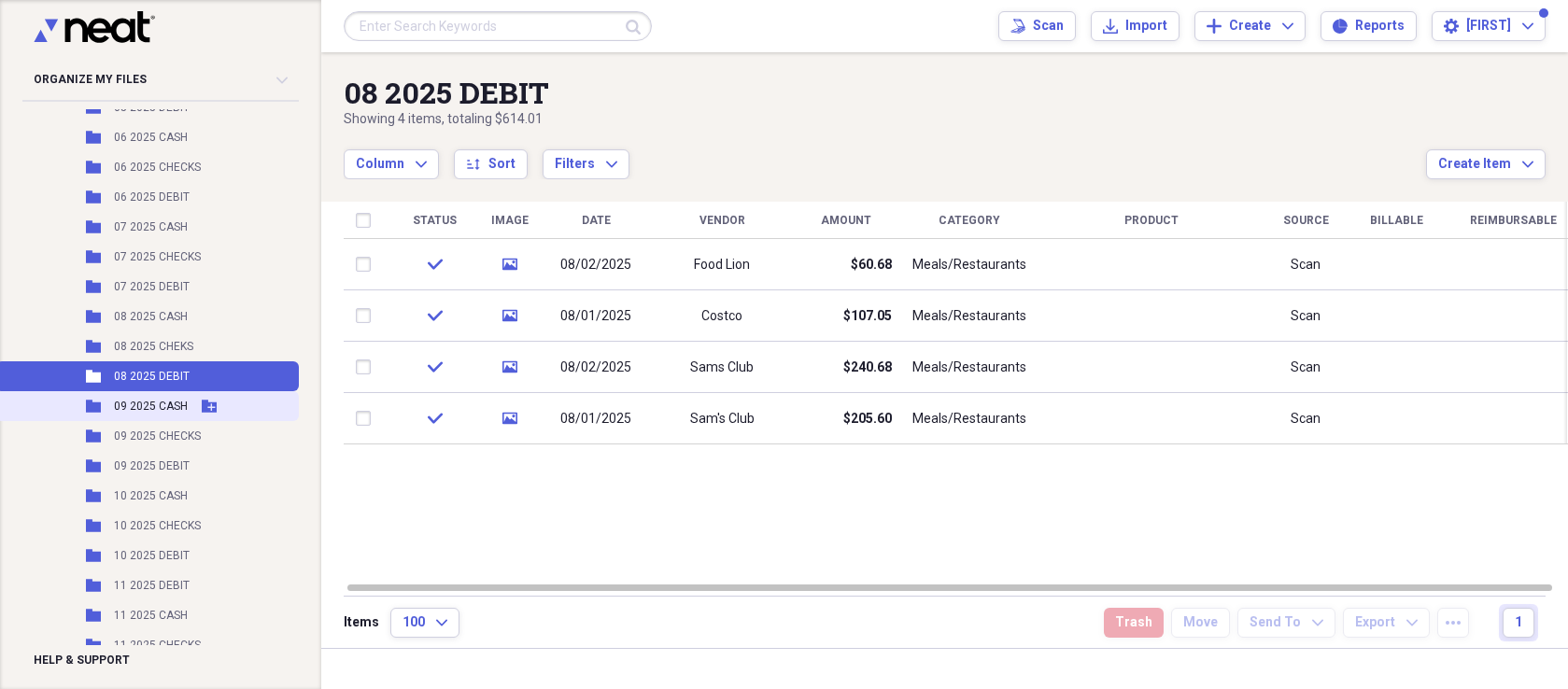 click on "09 2025 CASH" at bounding box center [150, 406] 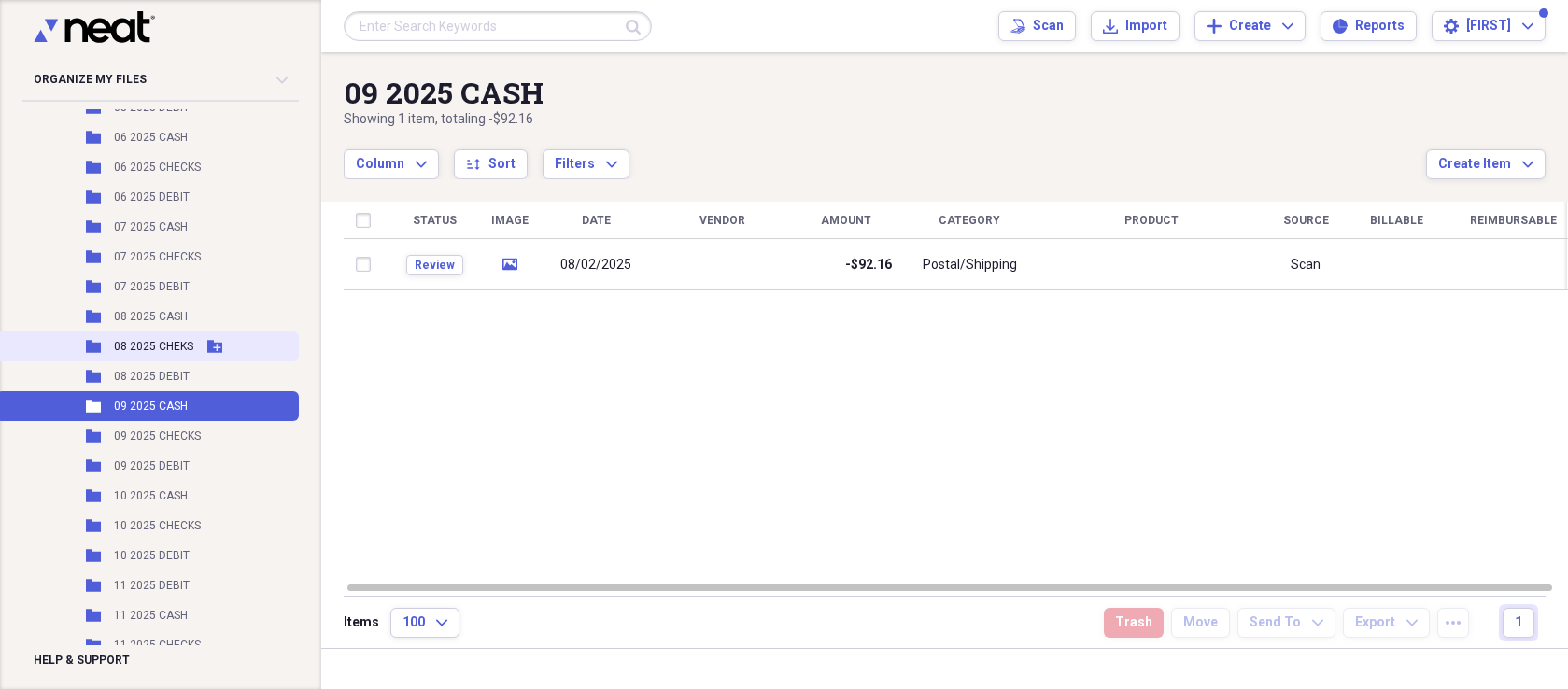 click on "08 2025 CHEKS" at bounding box center [153, 346] 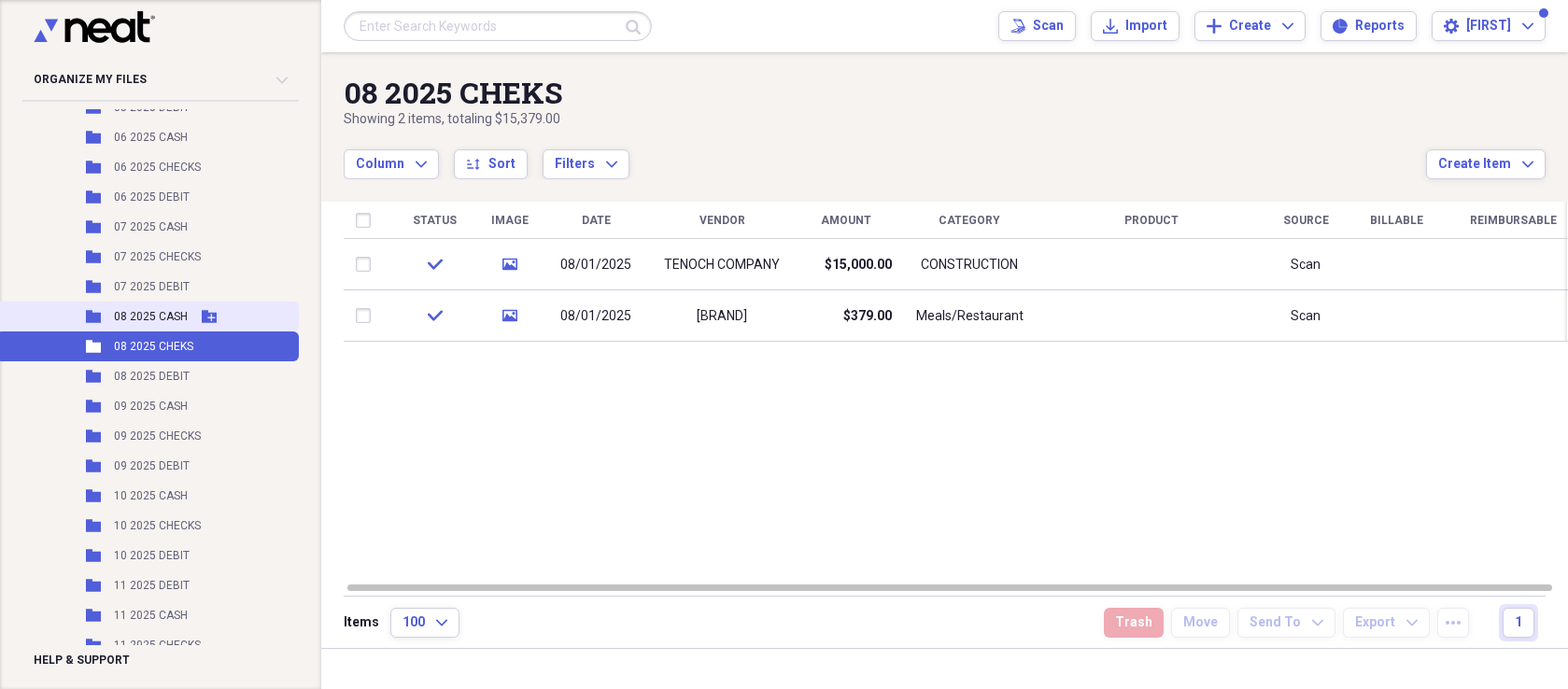 click on "08 2025 CASH" at bounding box center (150, 316) 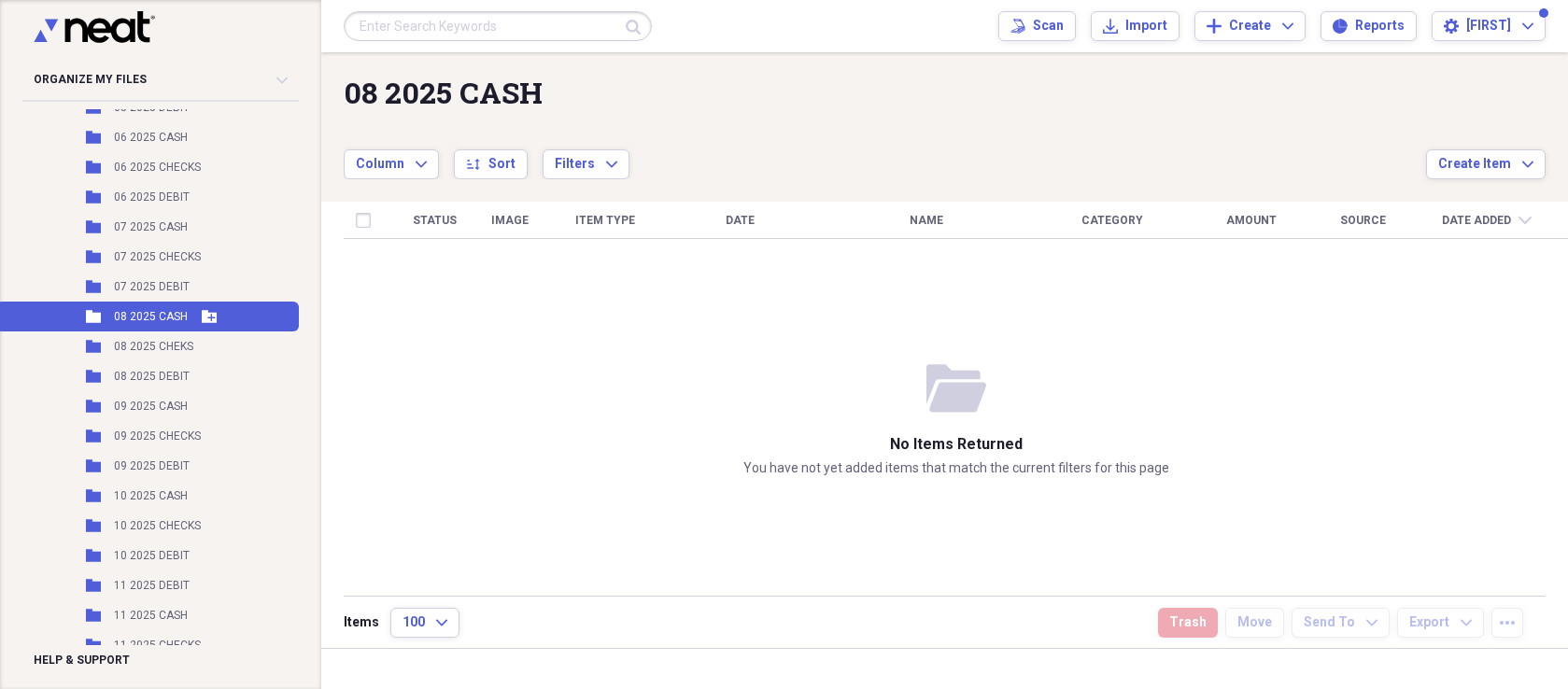 click on "Folder 08 2025 CASH Add Folder" at bounding box center [148, 316] 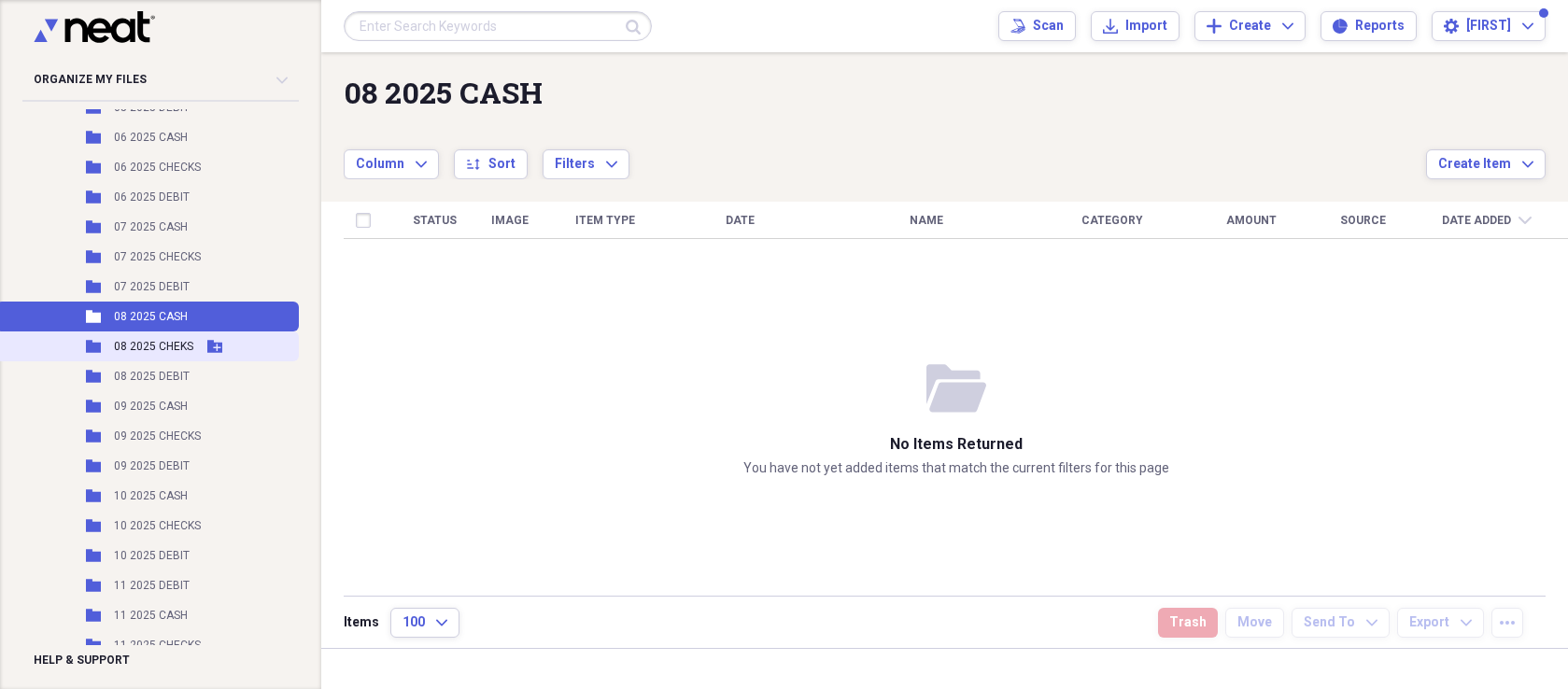 click on "08 2025 CHEKS" at bounding box center [153, 346] 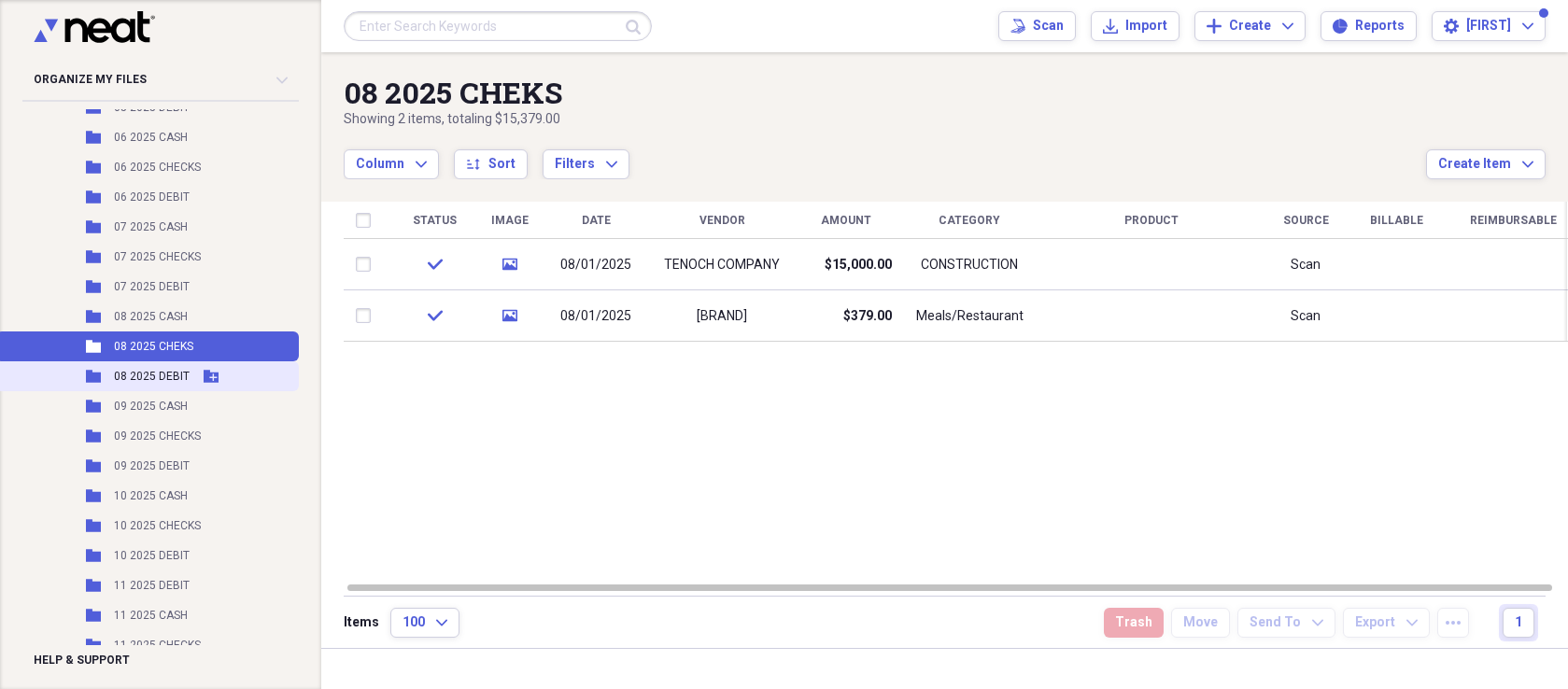 click on "08 2025 DEBIT" at bounding box center [151, 376] 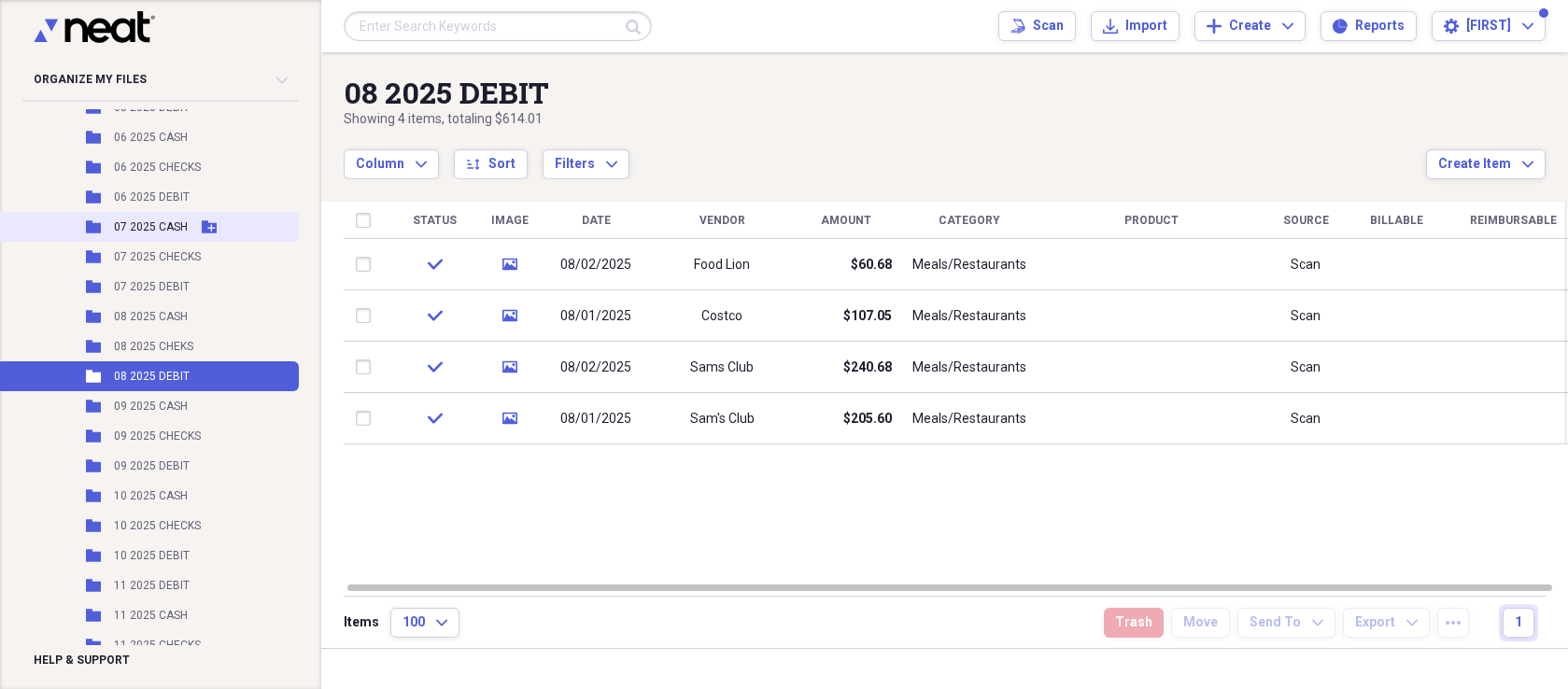 click on "07 2025 CASH" at bounding box center (150, 227) 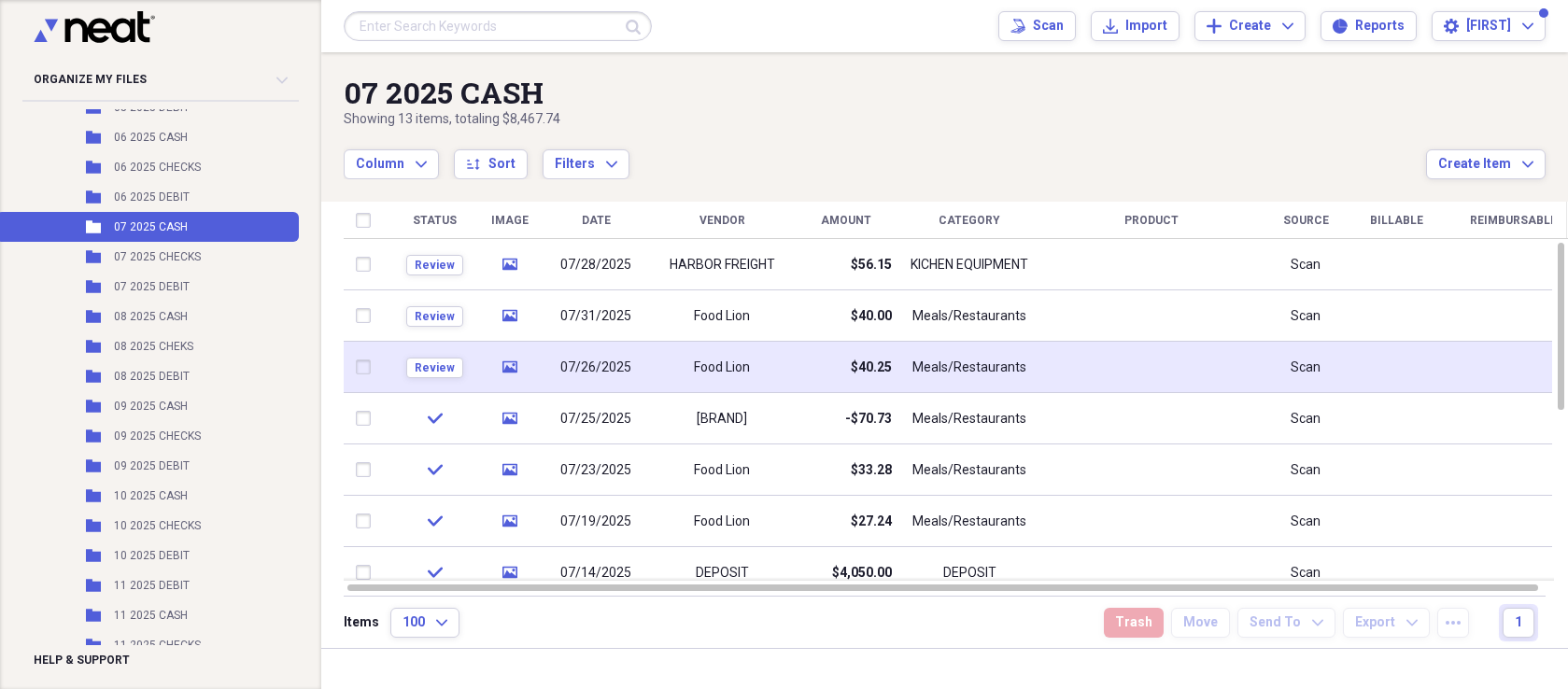 click on "07/26/2025" at bounding box center [596, 368] 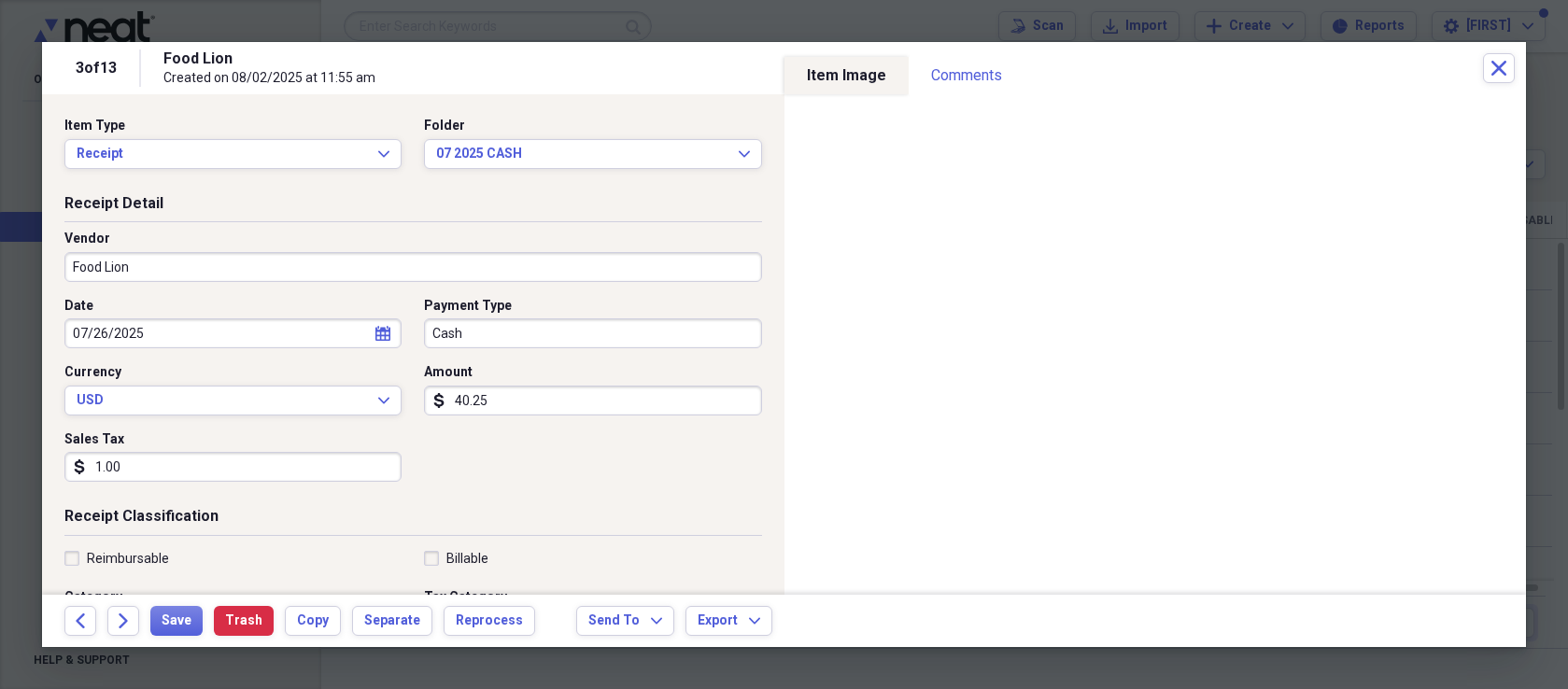 click on "40.25" at bounding box center [592, 401] 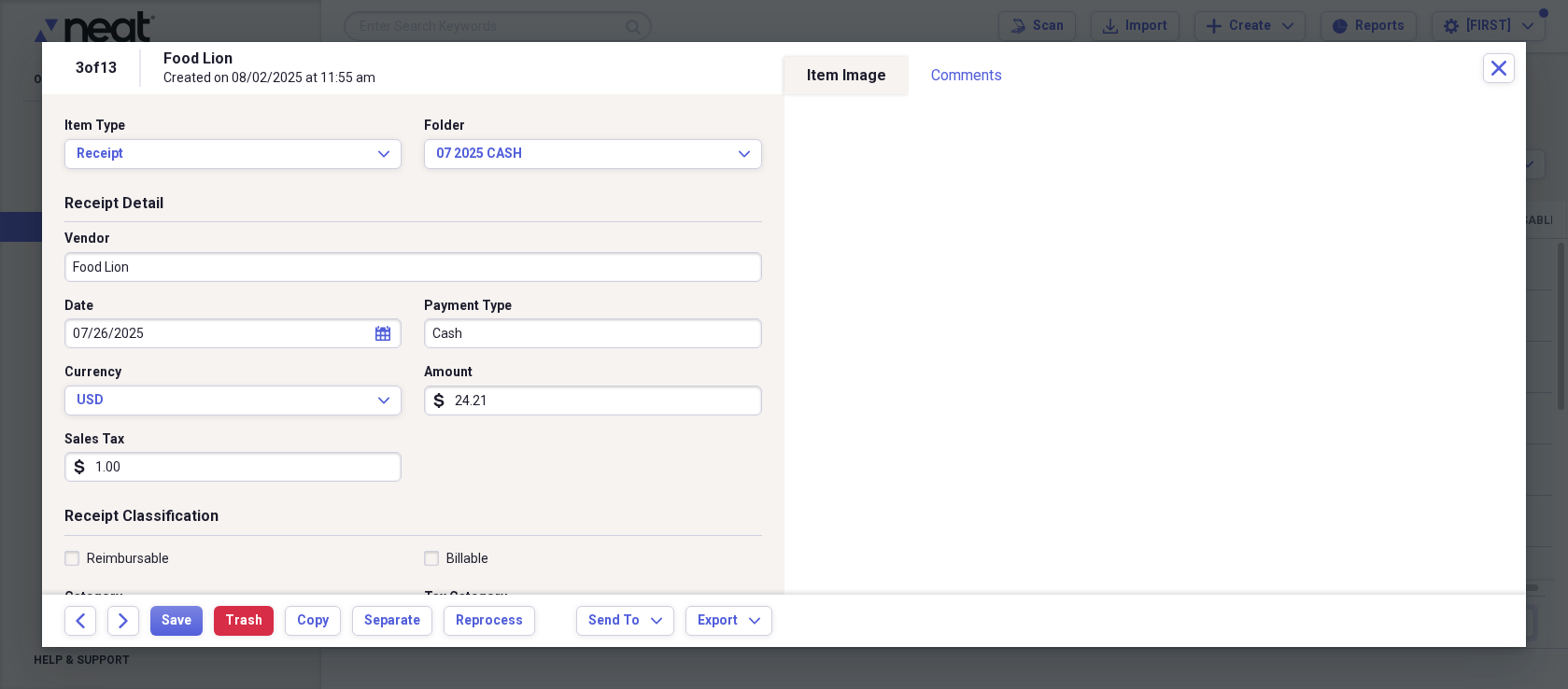 type on "24.21" 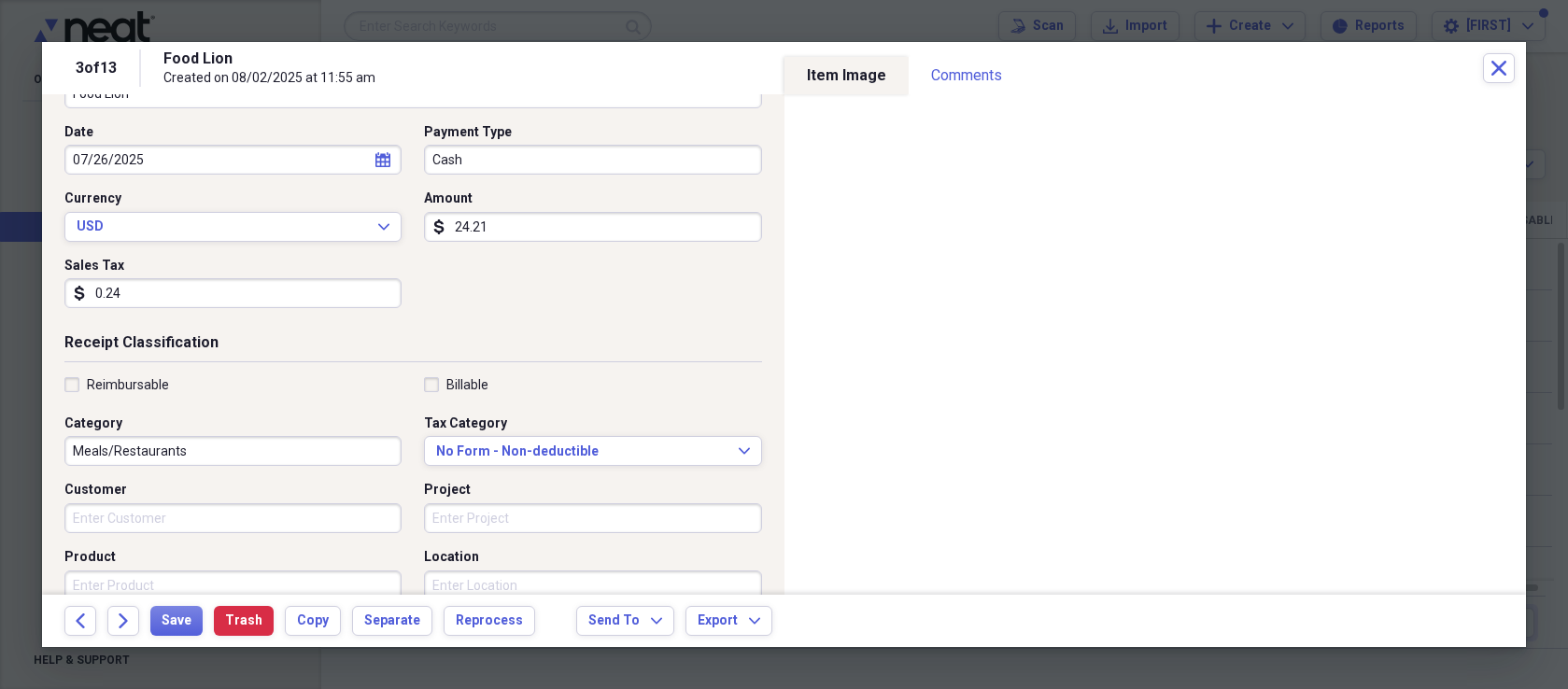 scroll, scrollTop: 176, scrollLeft: 0, axis: vertical 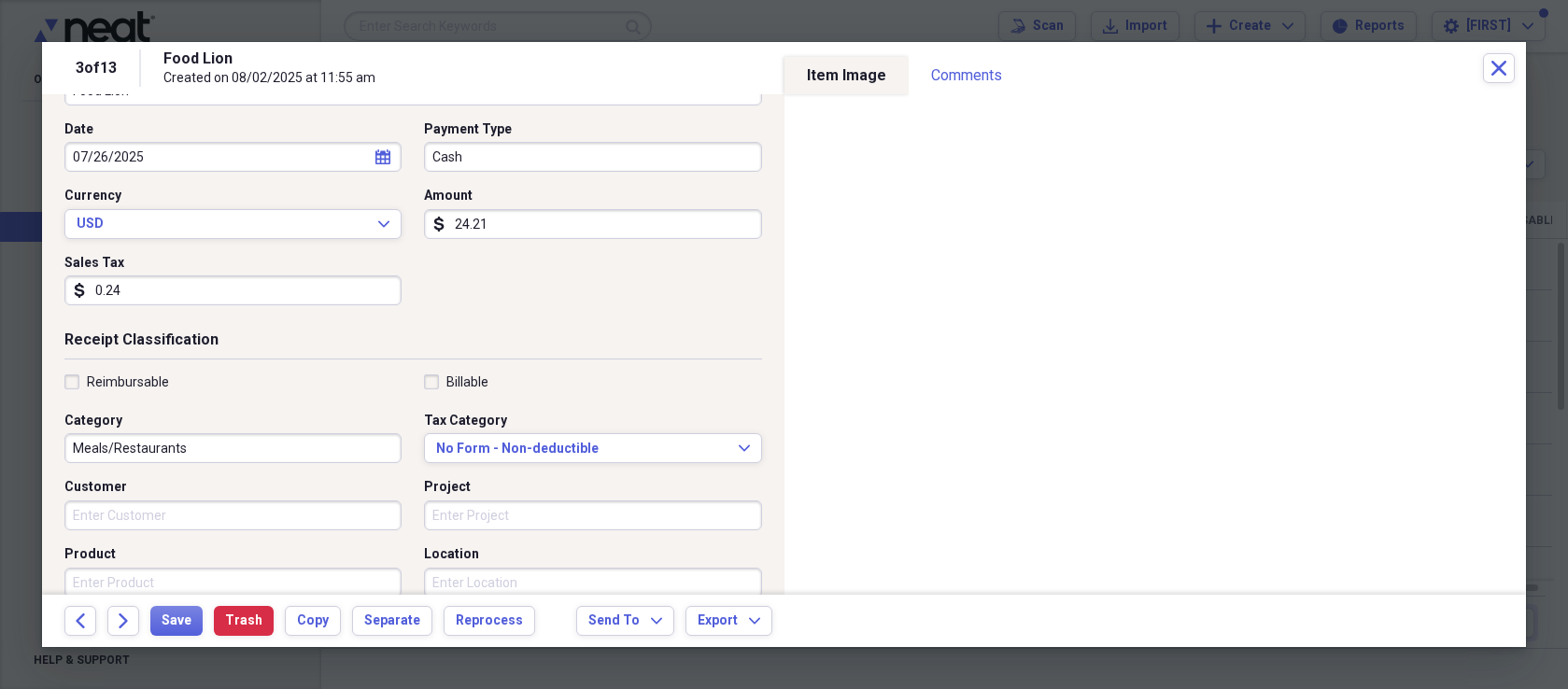 type on "0.24" 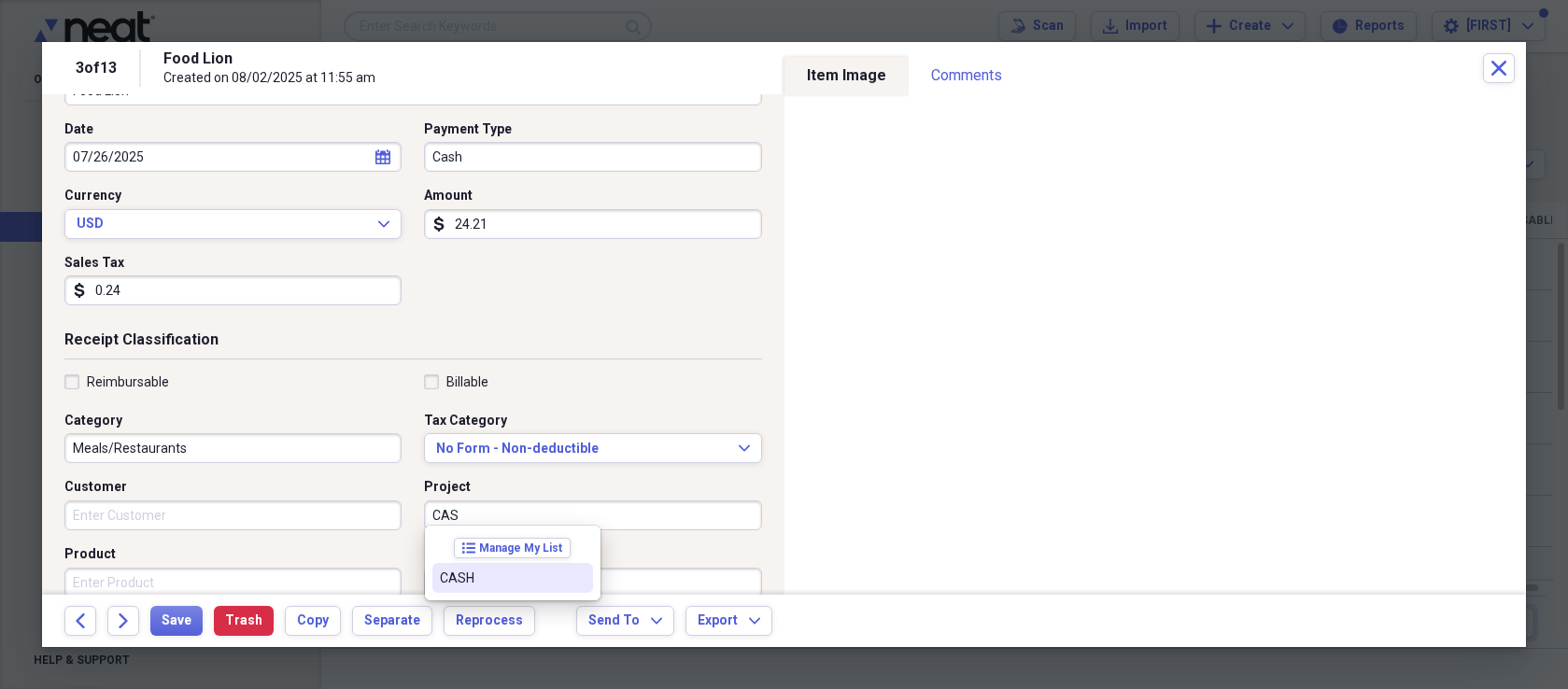 click on "CASH" at bounding box center [501, 578] 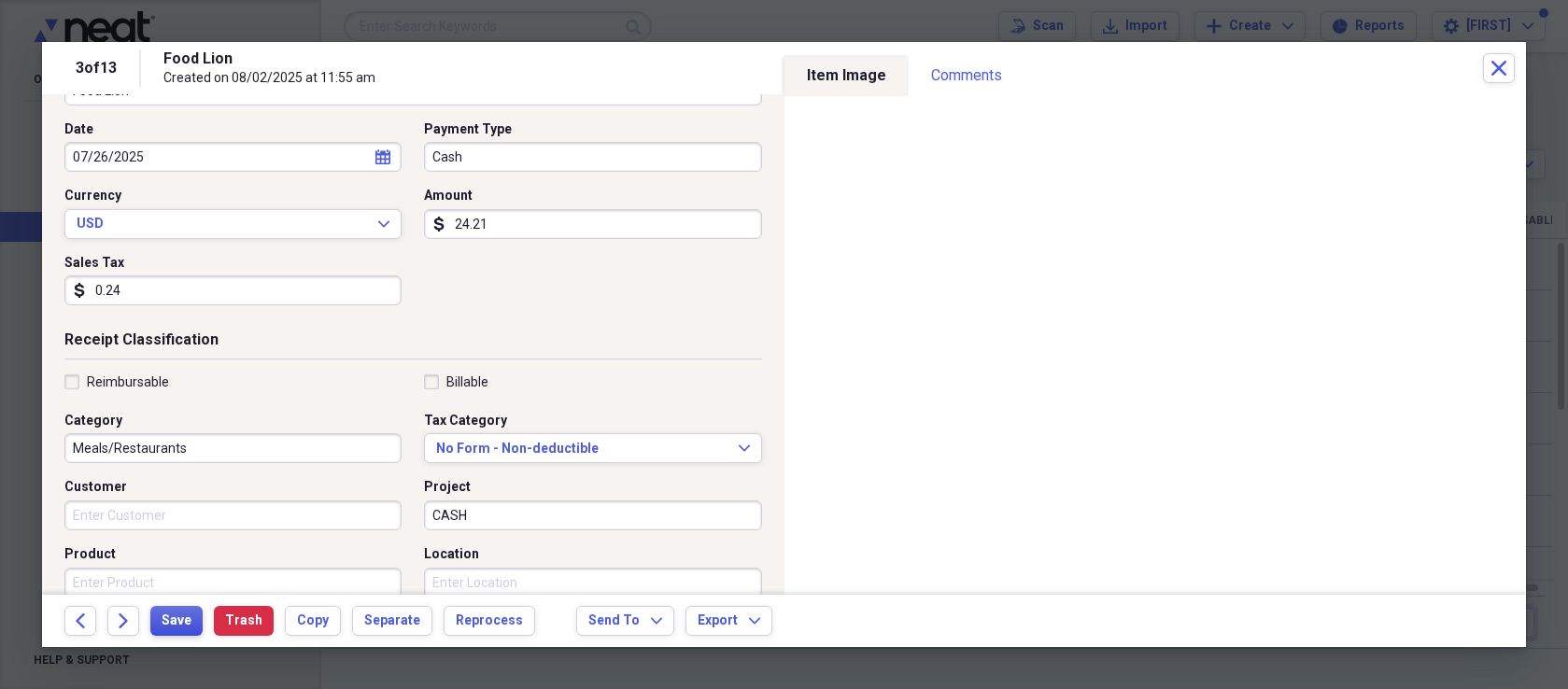 click on "Save" at bounding box center (177, 621) 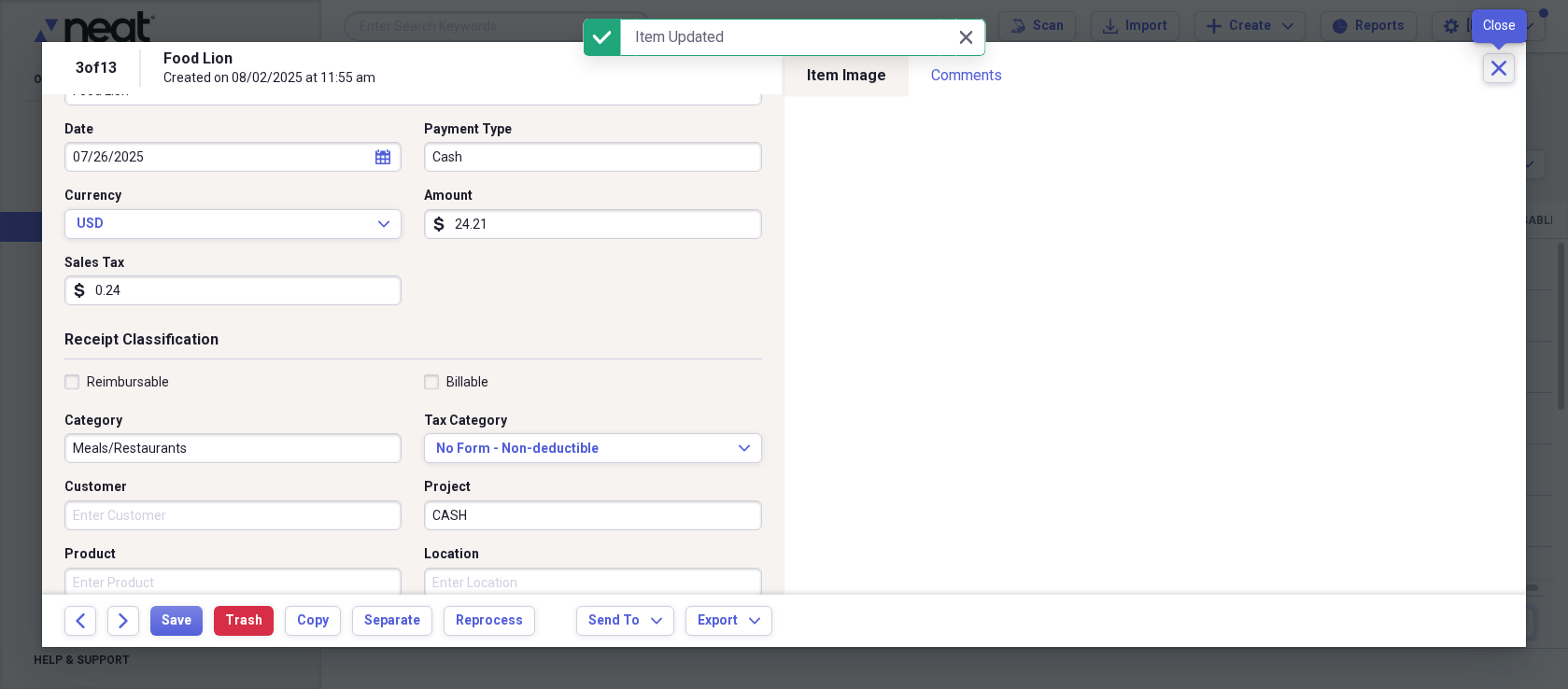 click 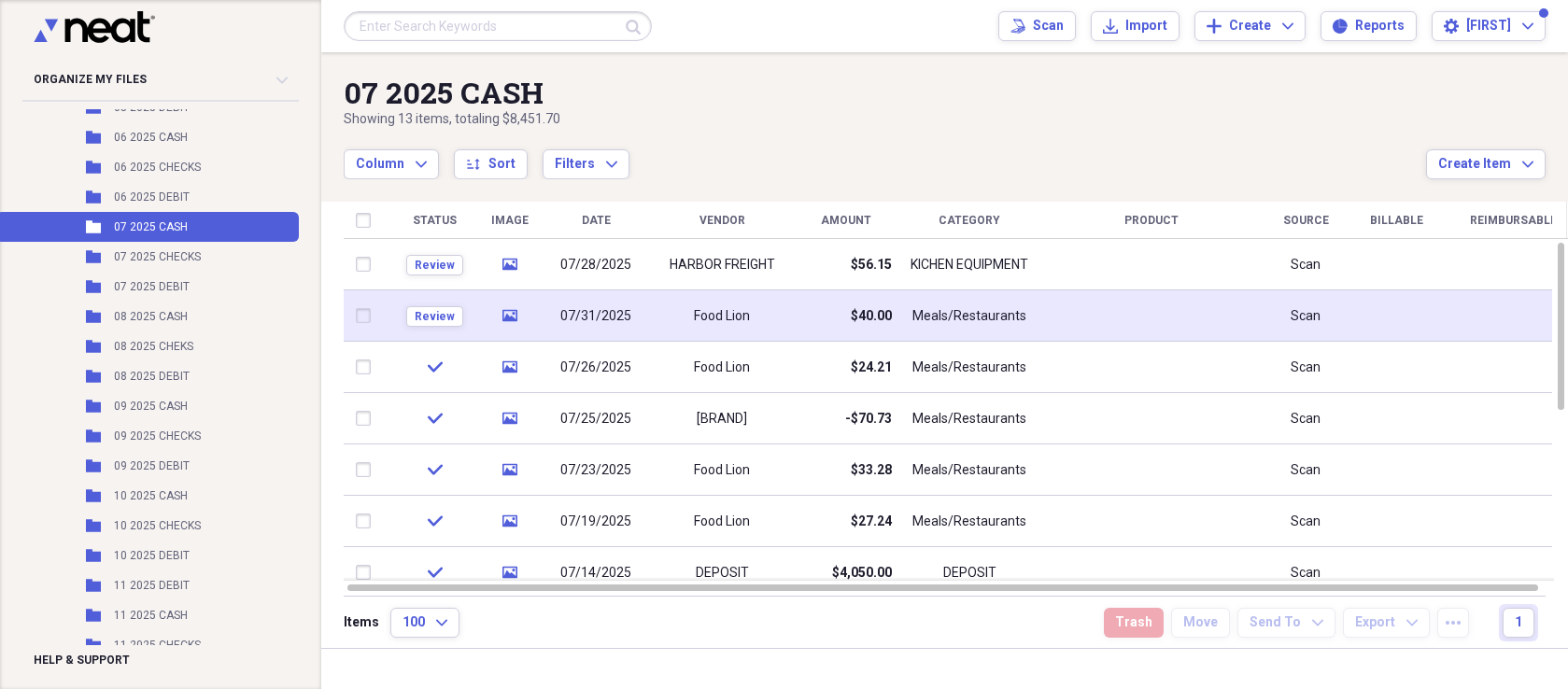 click on "Food Lion" at bounding box center (722, 316) 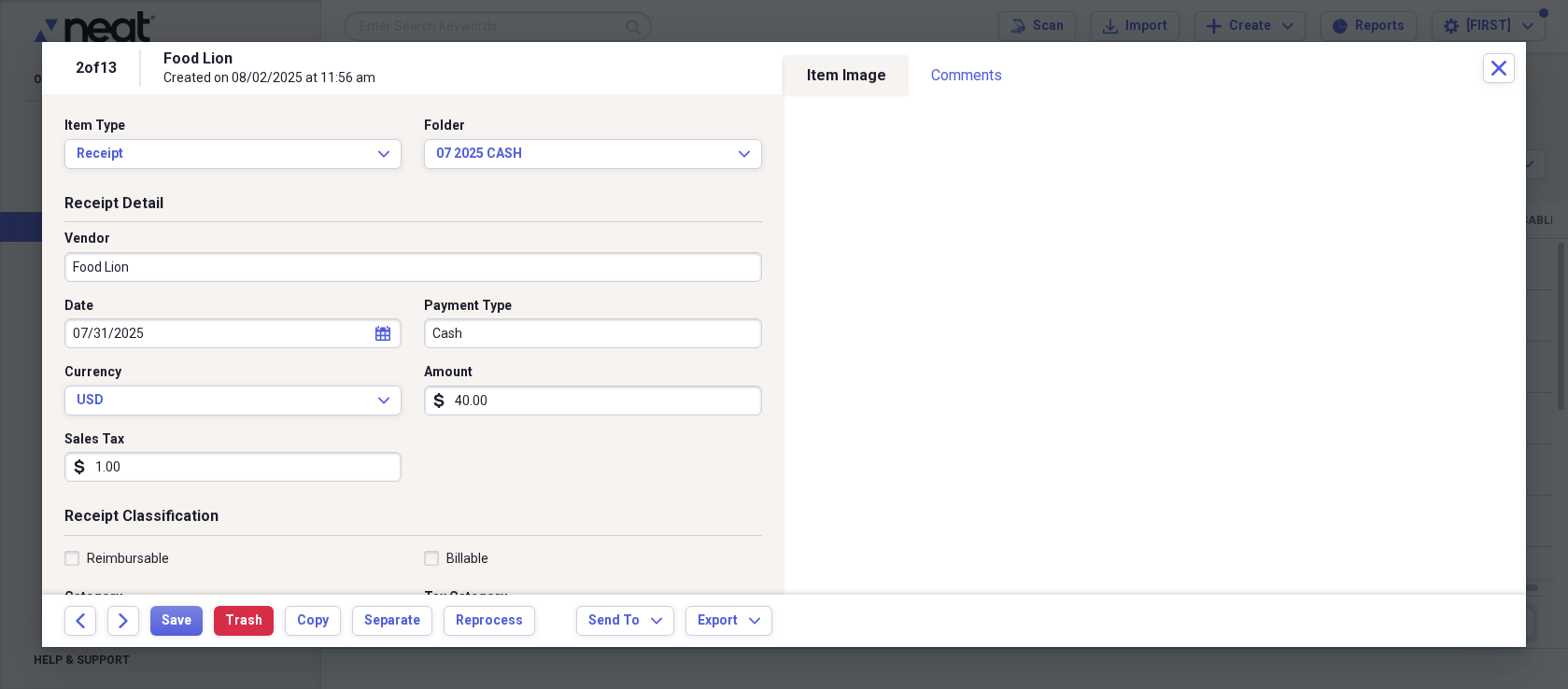 click on "40.00" at bounding box center (592, 401) 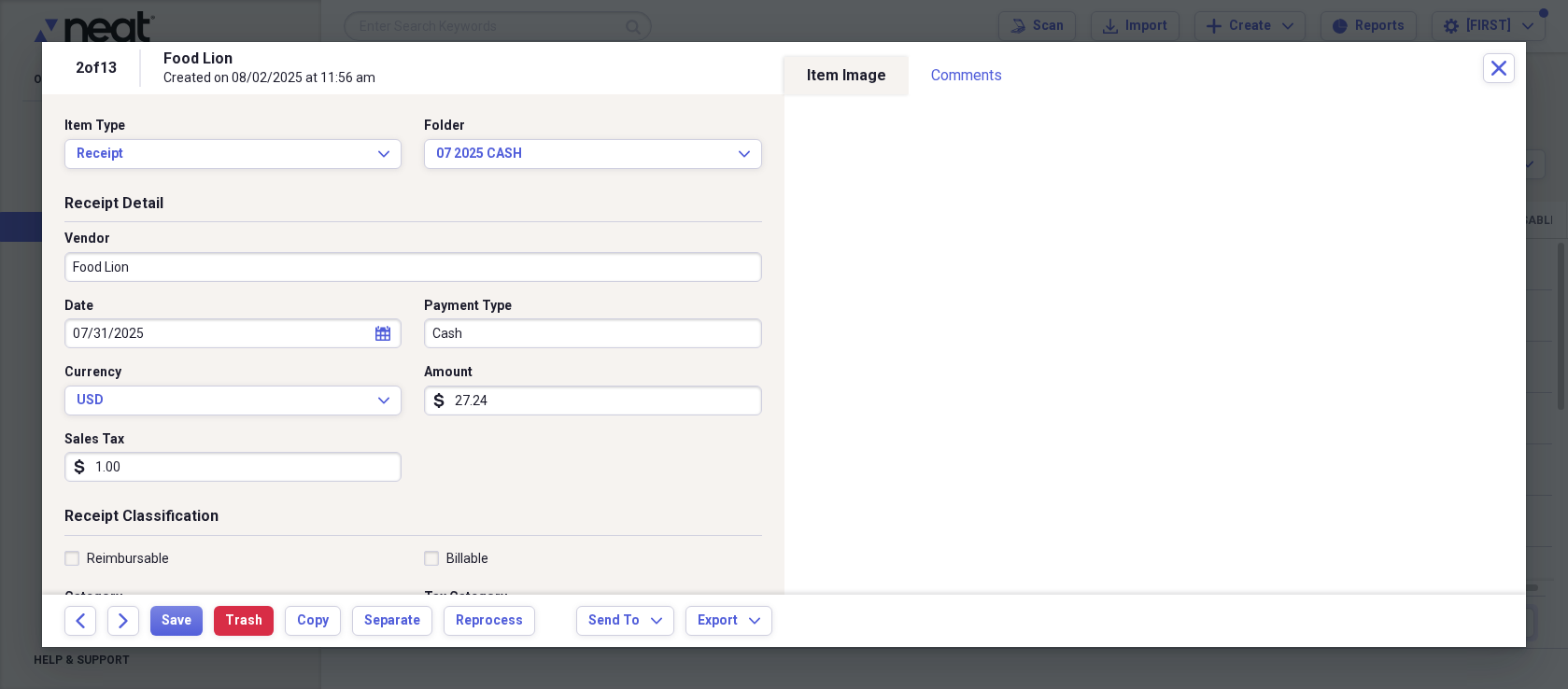 type on "27.24" 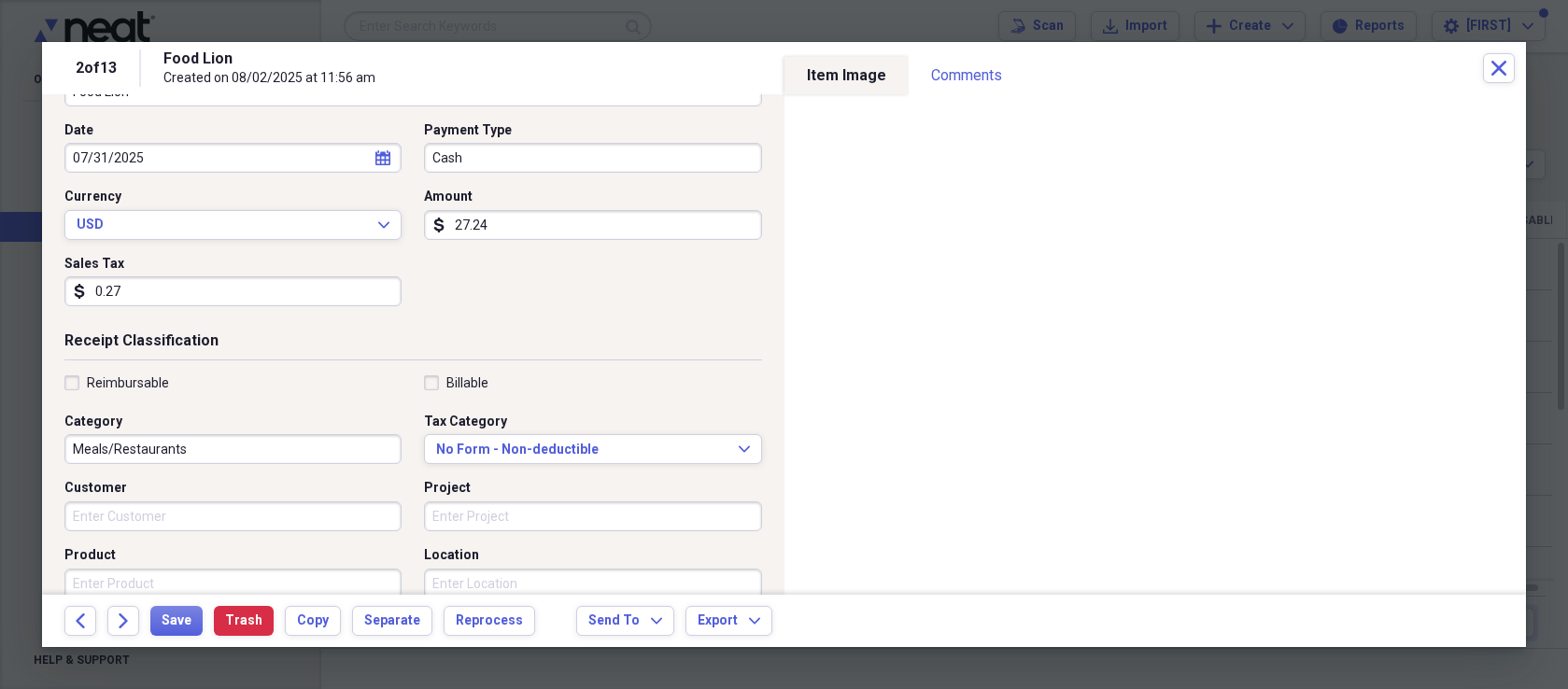 scroll, scrollTop: 192, scrollLeft: 0, axis: vertical 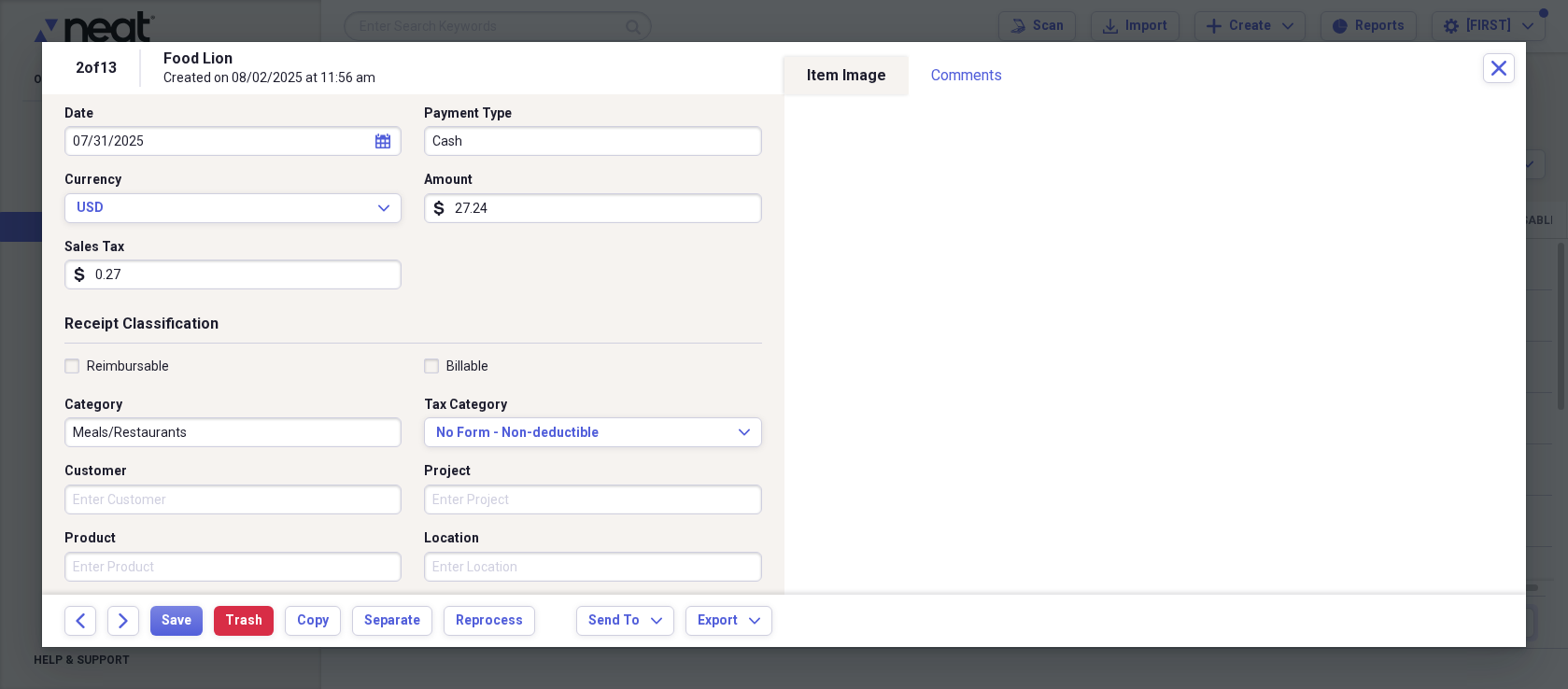 type on "0.27" 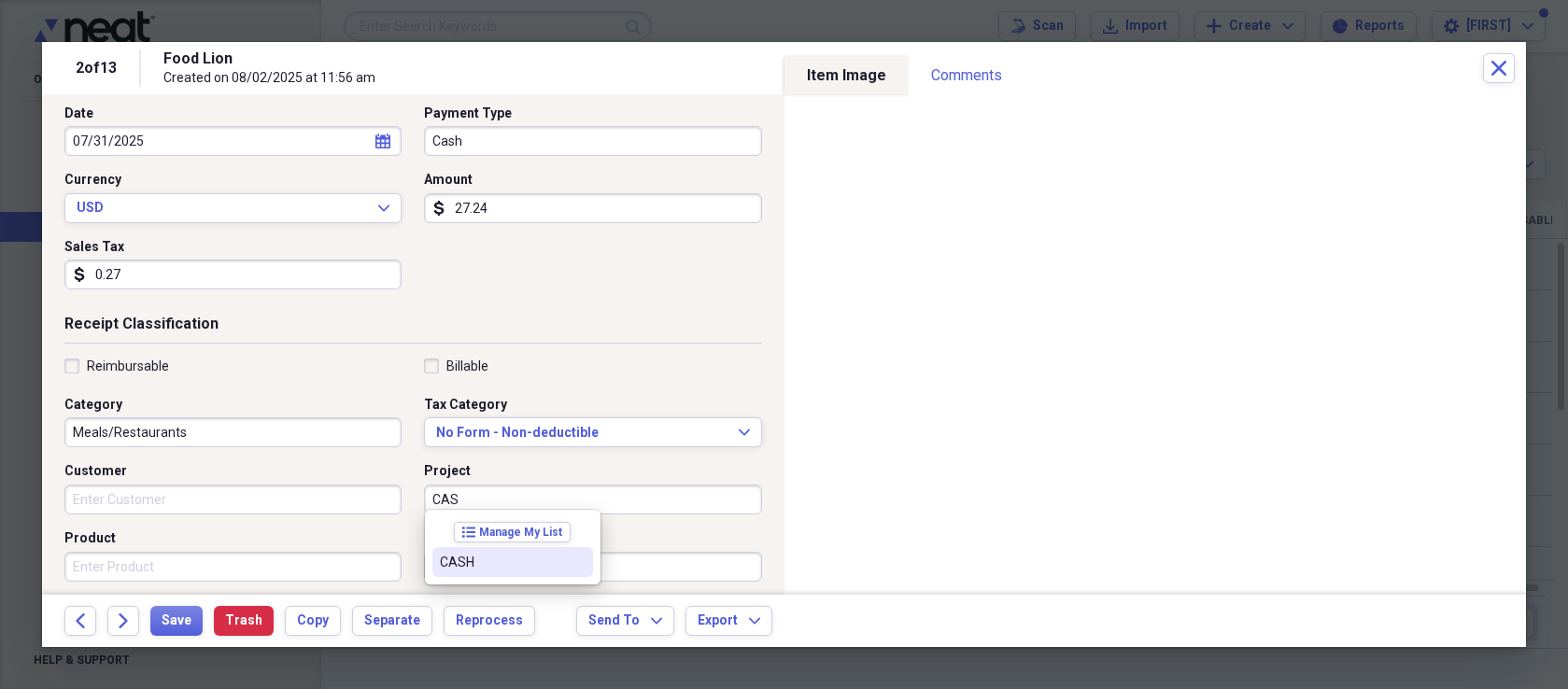 click on "list Manage My List CASH" at bounding box center [513, 547] 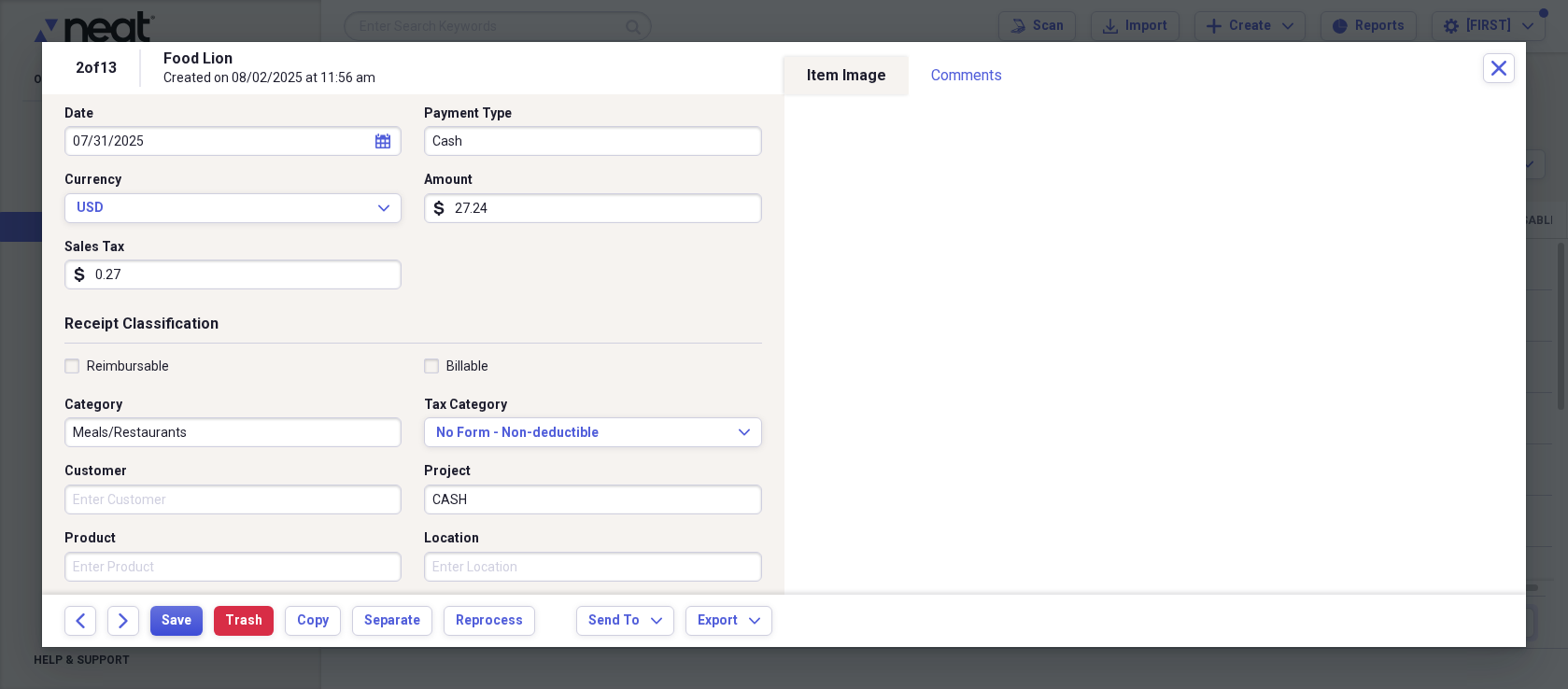 click on "Save" at bounding box center (177, 621) 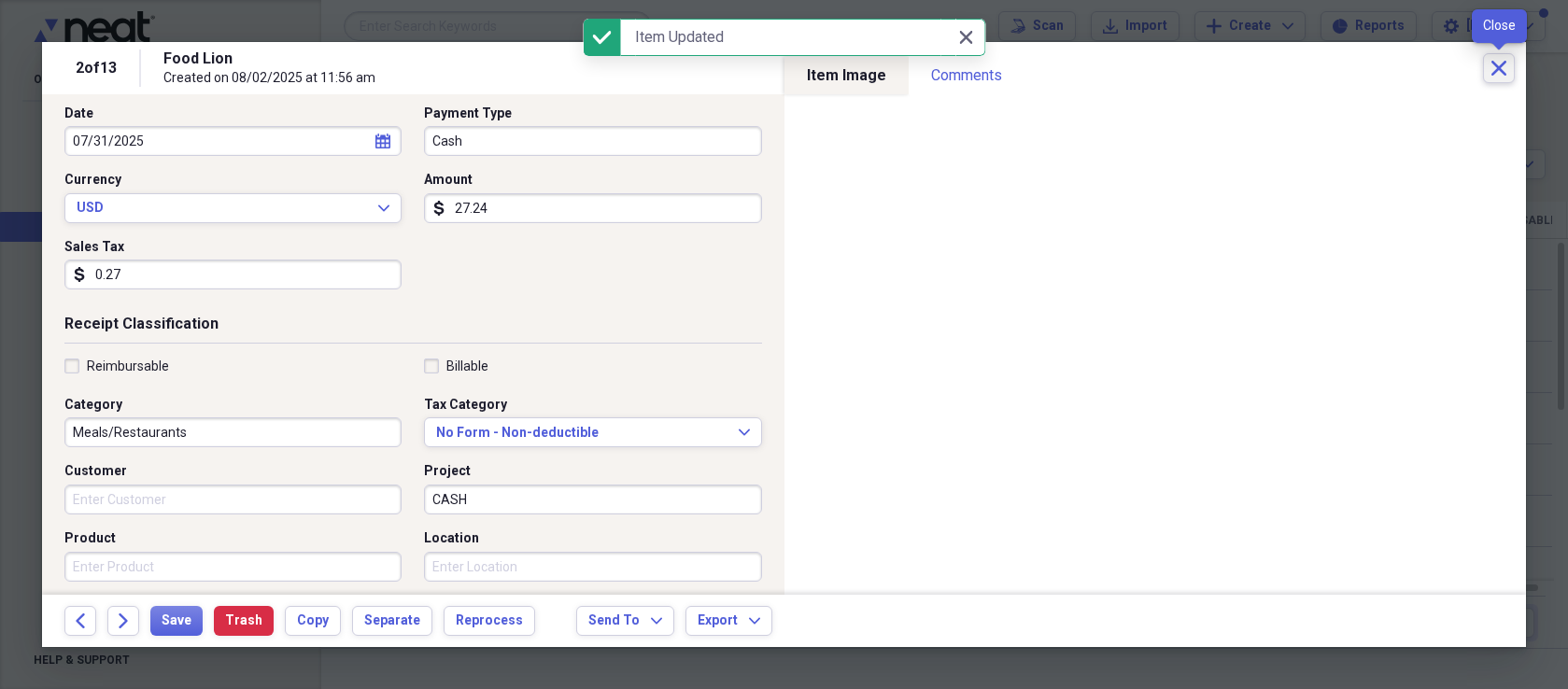 click 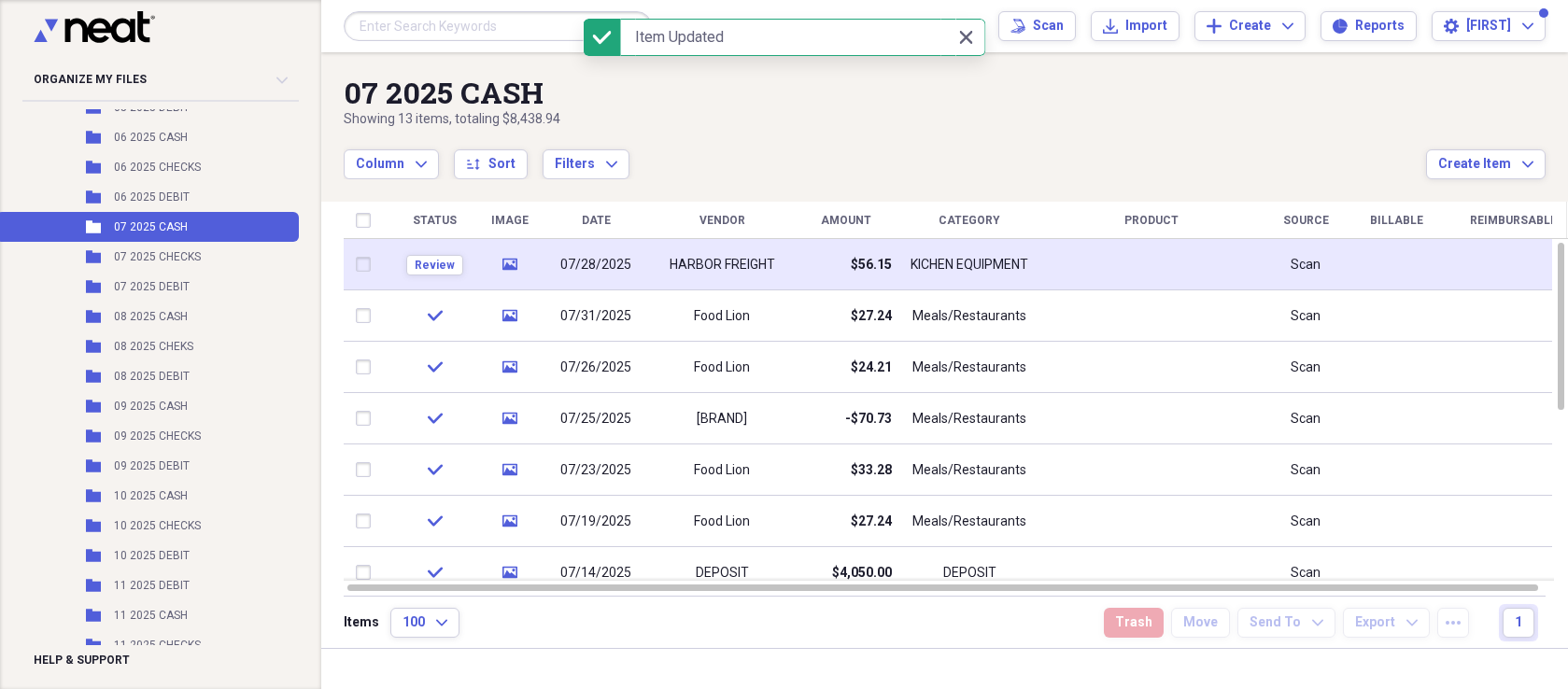 click on "$56.15" at bounding box center (871, 265) 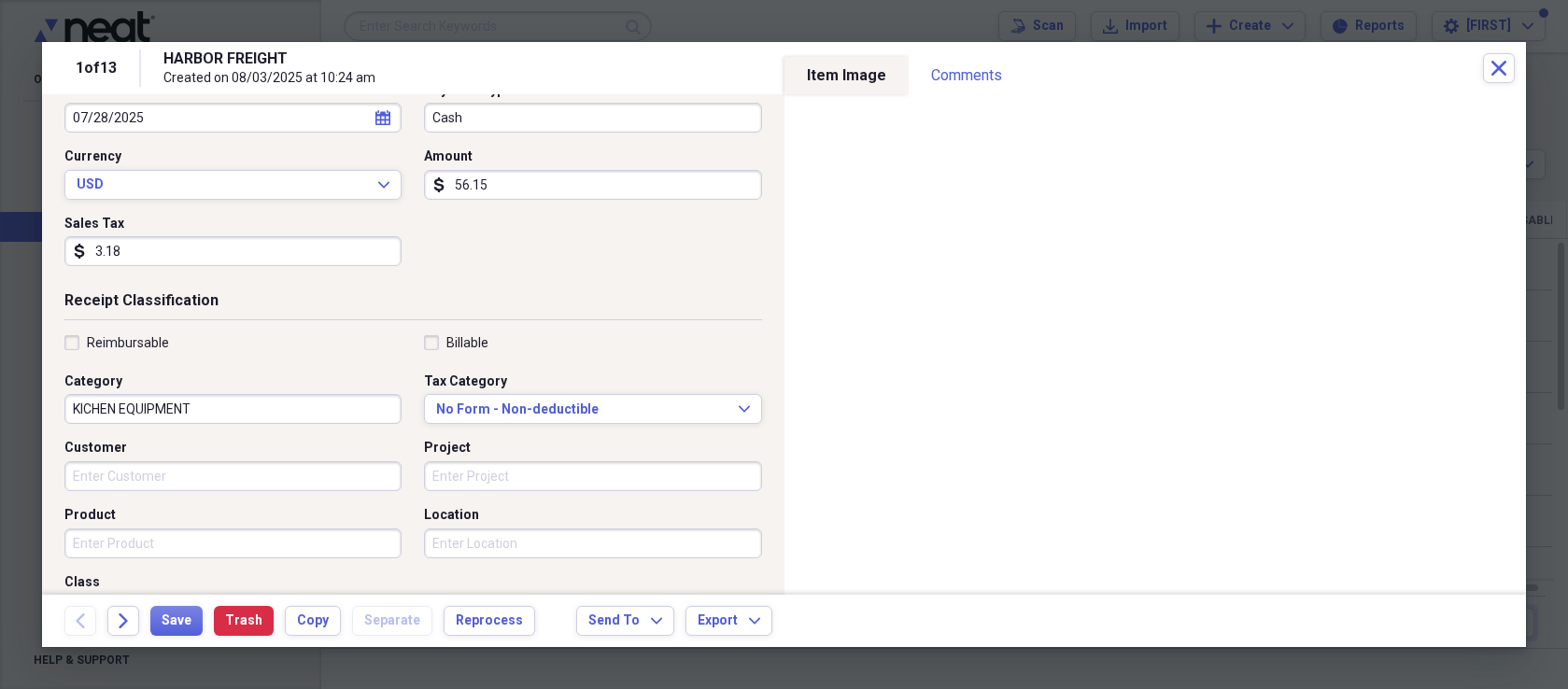 scroll, scrollTop: 222, scrollLeft: 0, axis: vertical 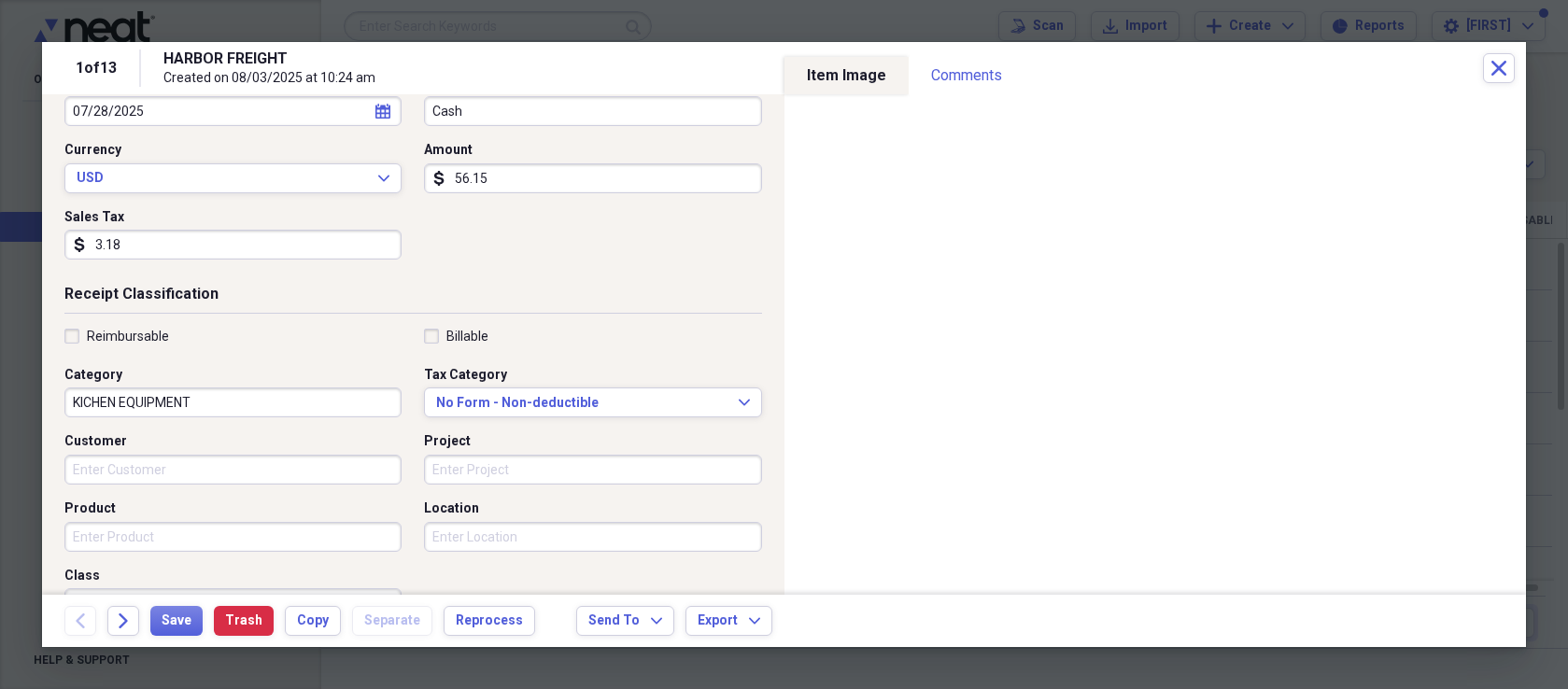 click on "Project" at bounding box center (592, 470) 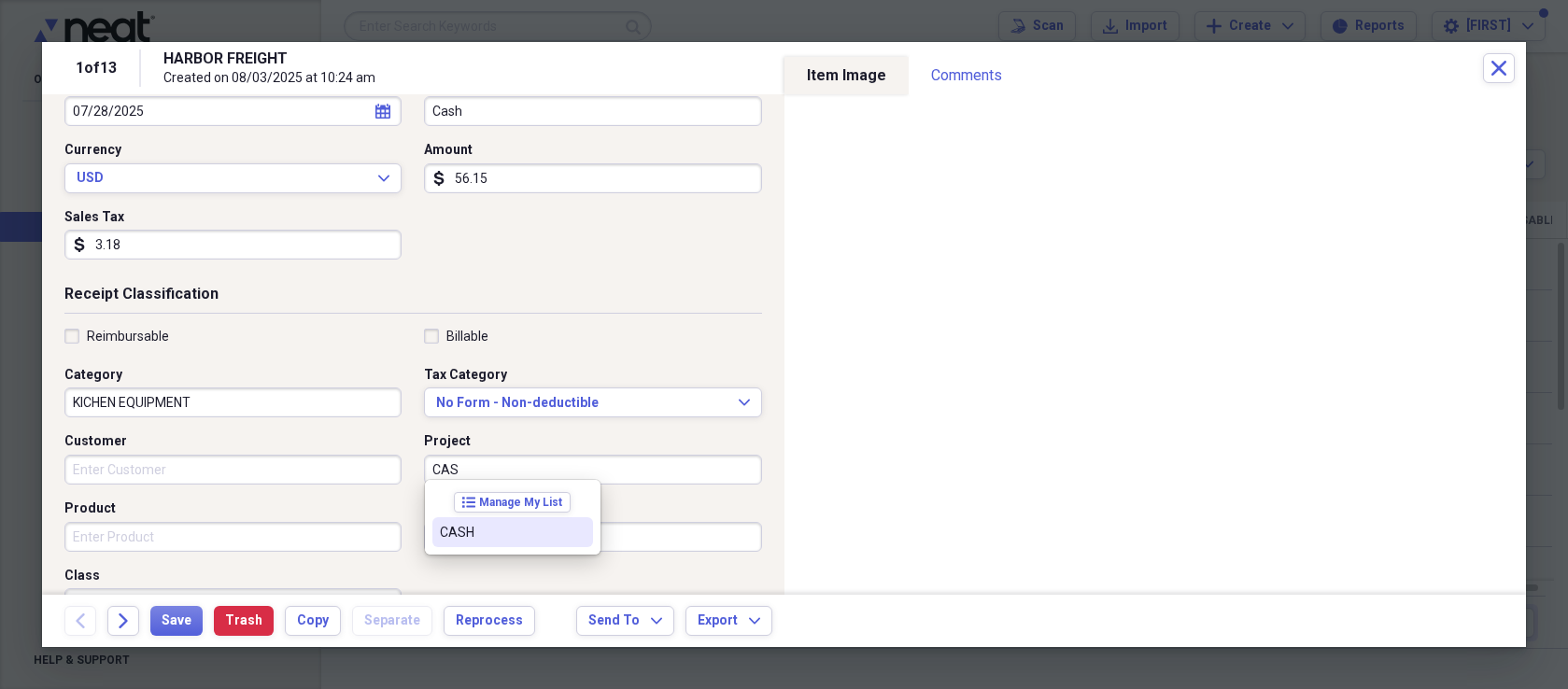 click on "CASH" at bounding box center [501, 532] 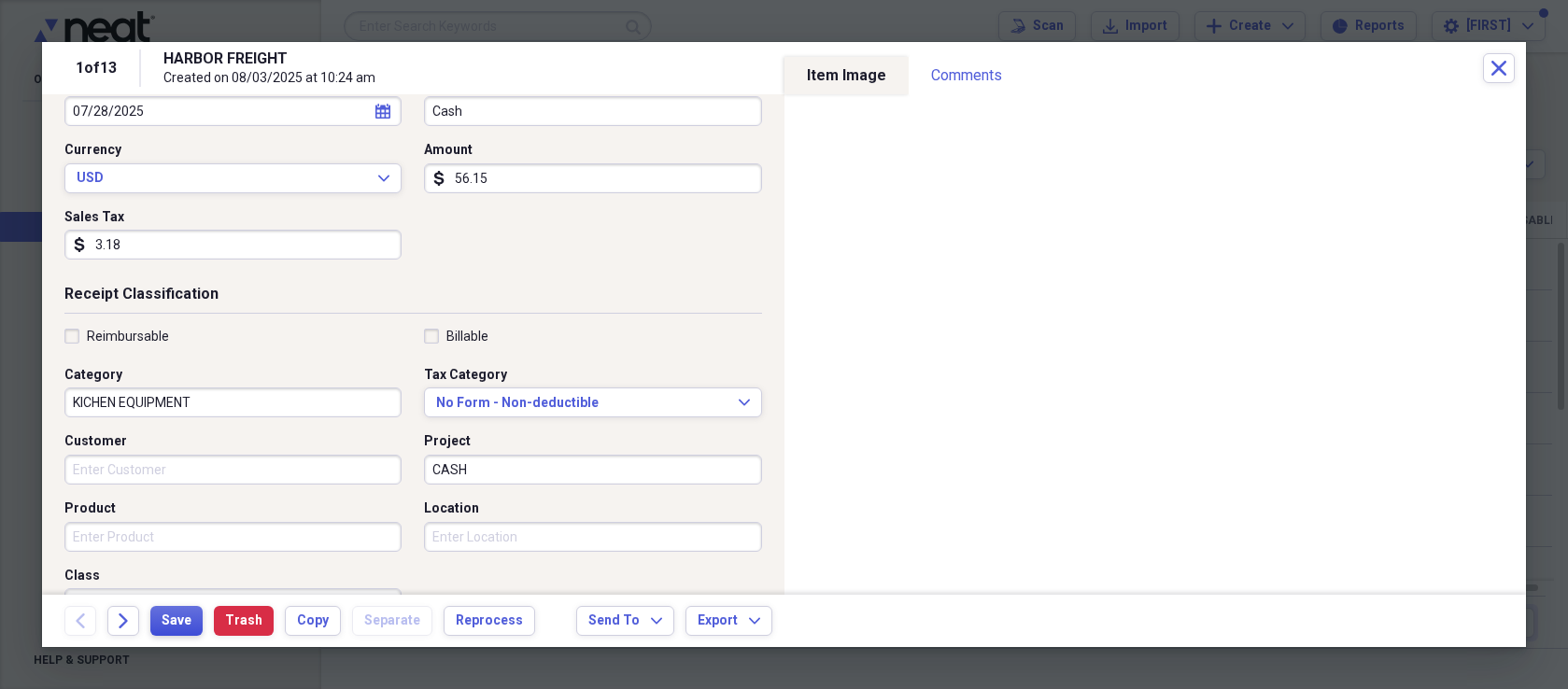 click on "Save" at bounding box center [177, 621] 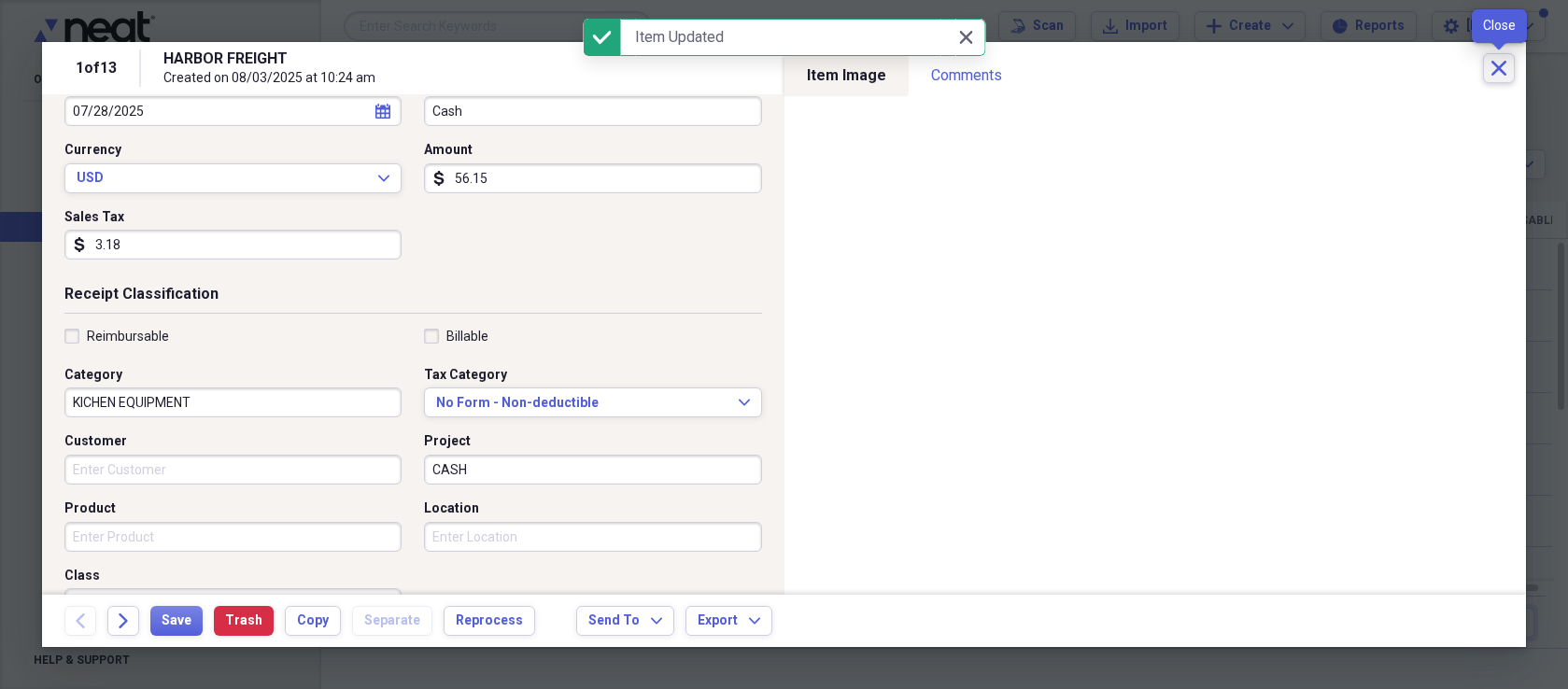 click 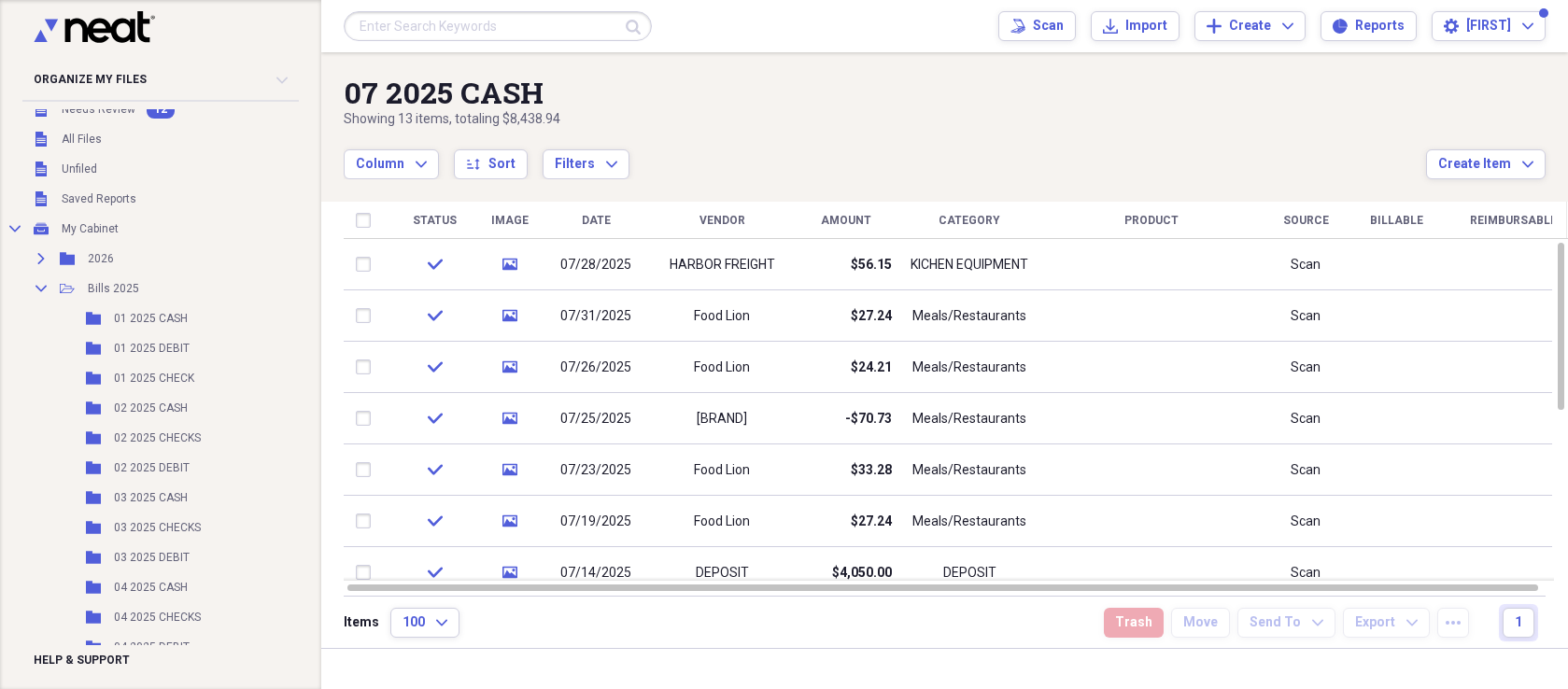 scroll, scrollTop: 0, scrollLeft: 0, axis: both 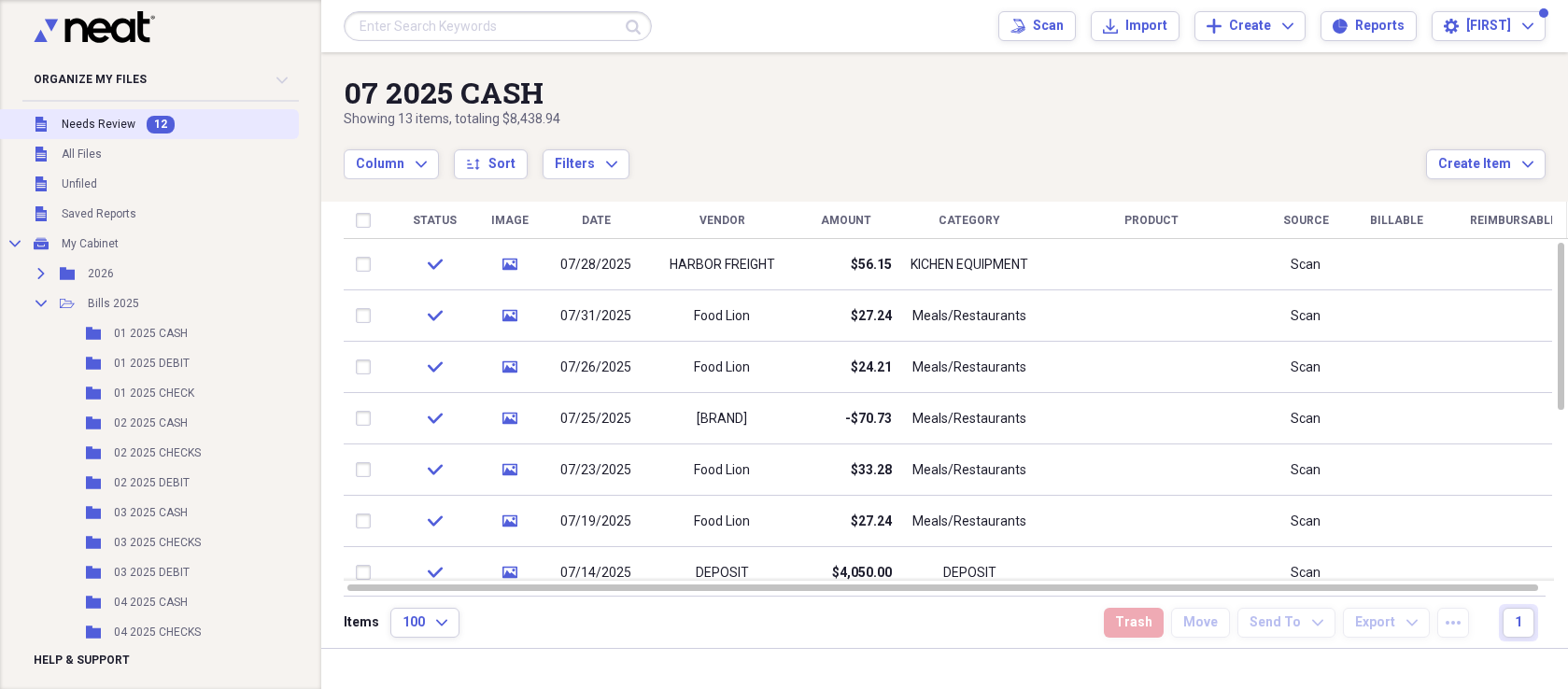 click on "Needs Review" at bounding box center [98, 124] 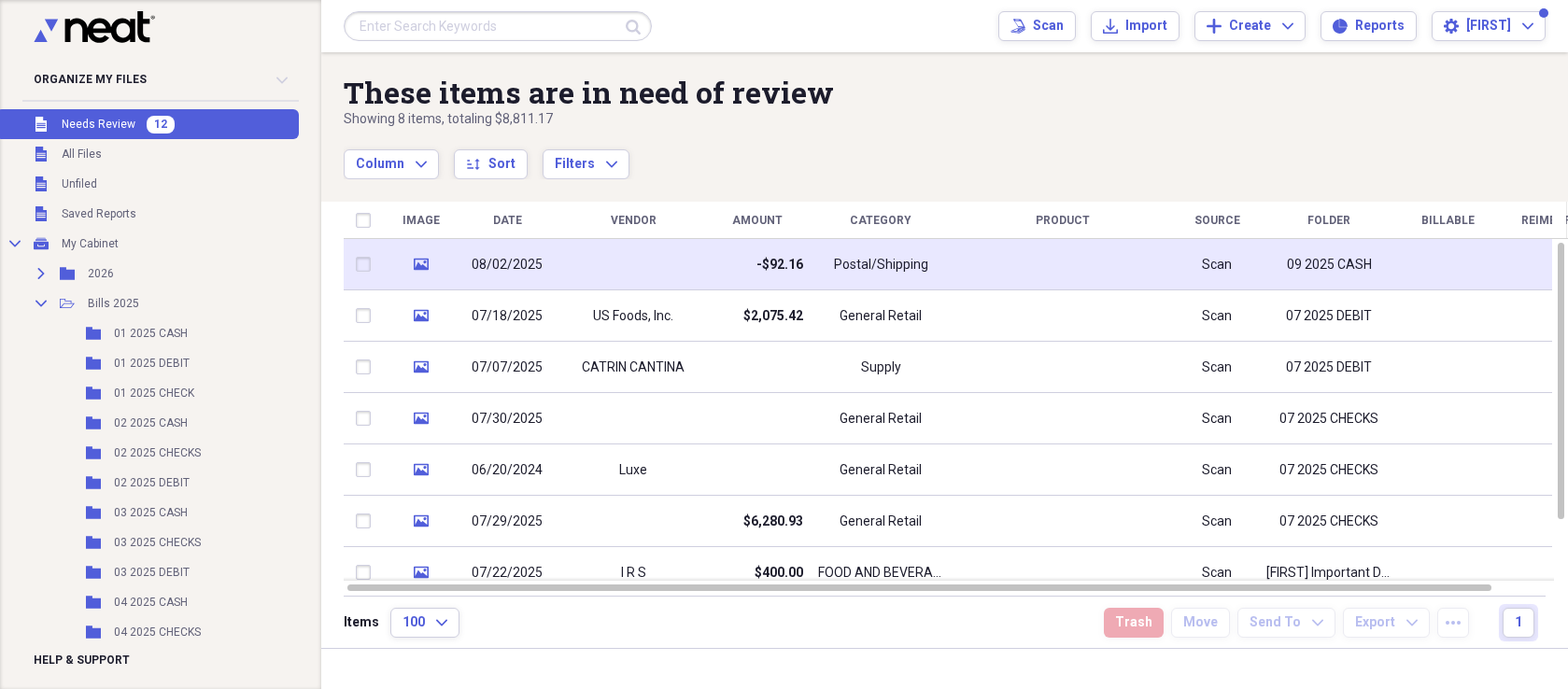 click at bounding box center [633, 264] 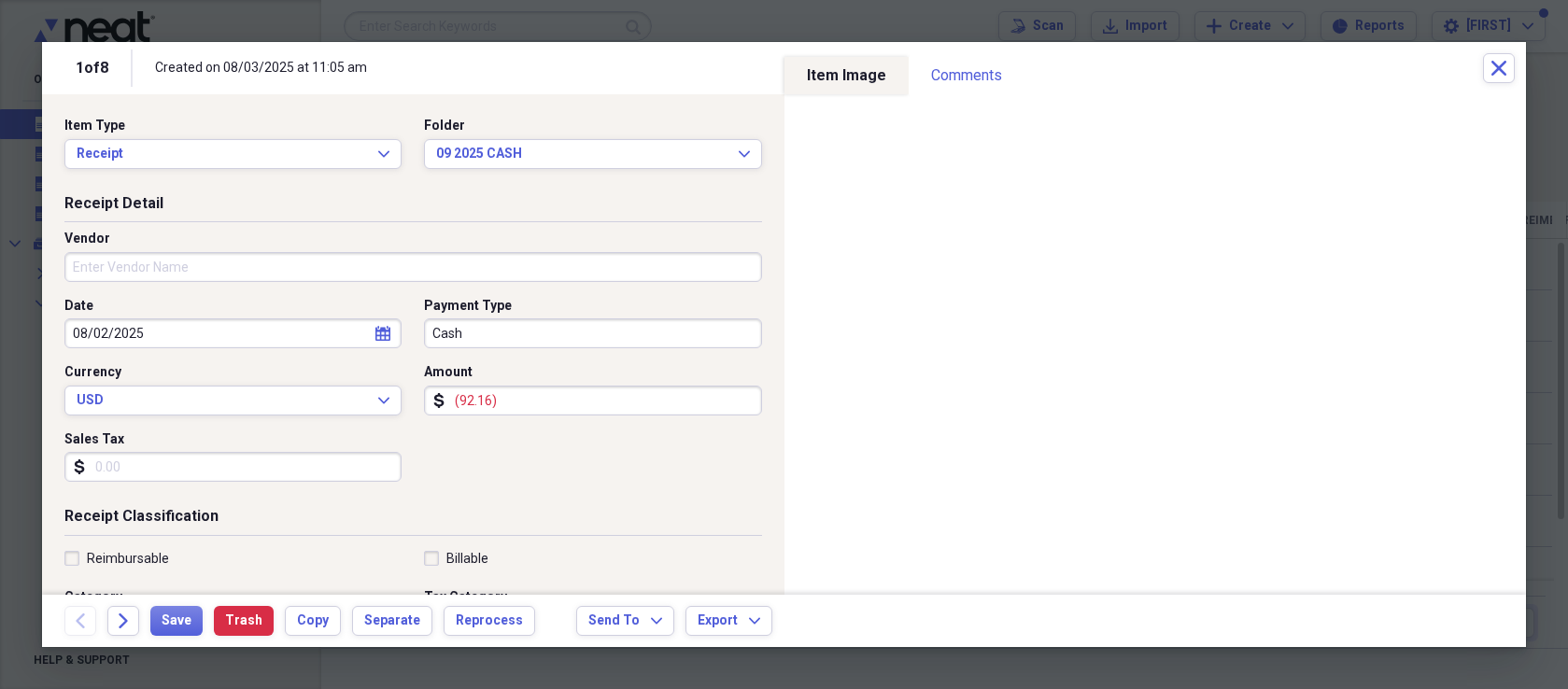 click on "Vendor" at bounding box center (413, 267) 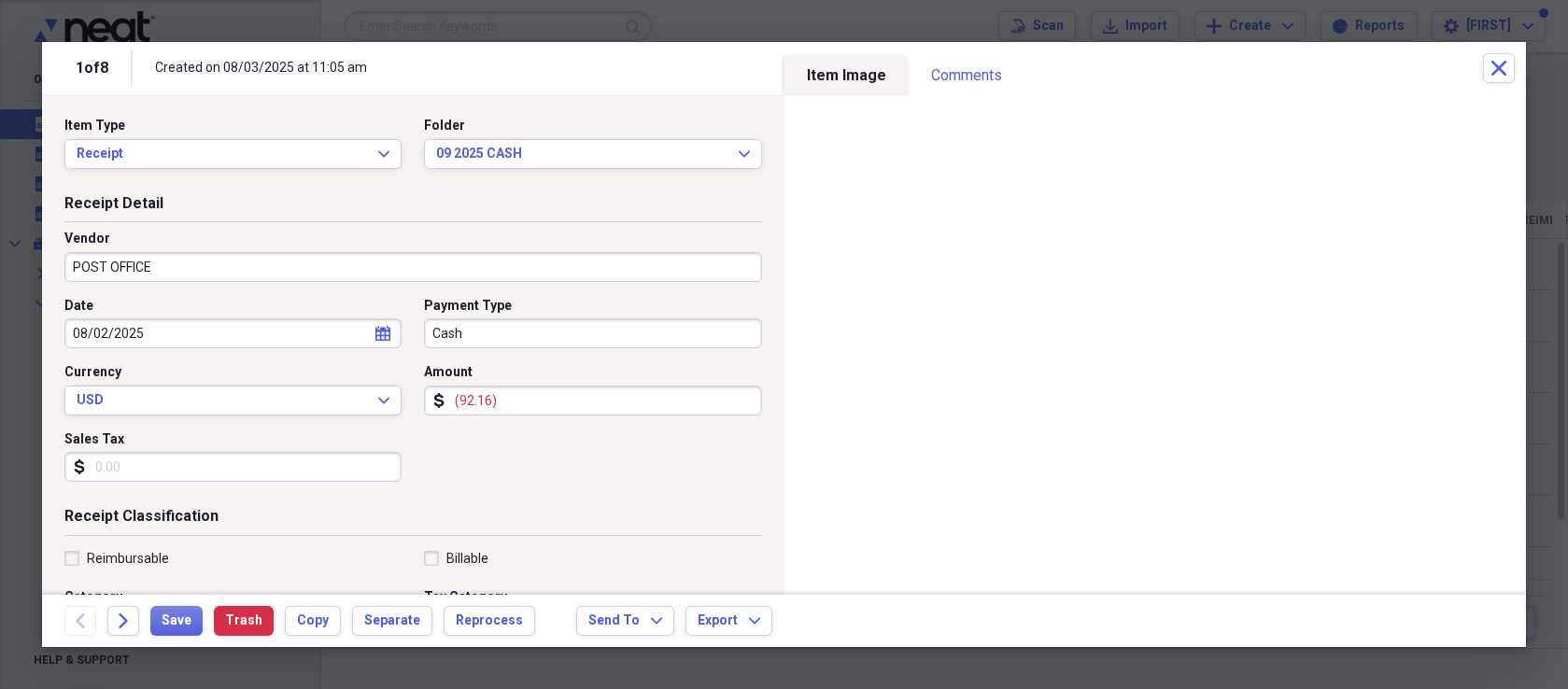 type on "POST OFFICE" 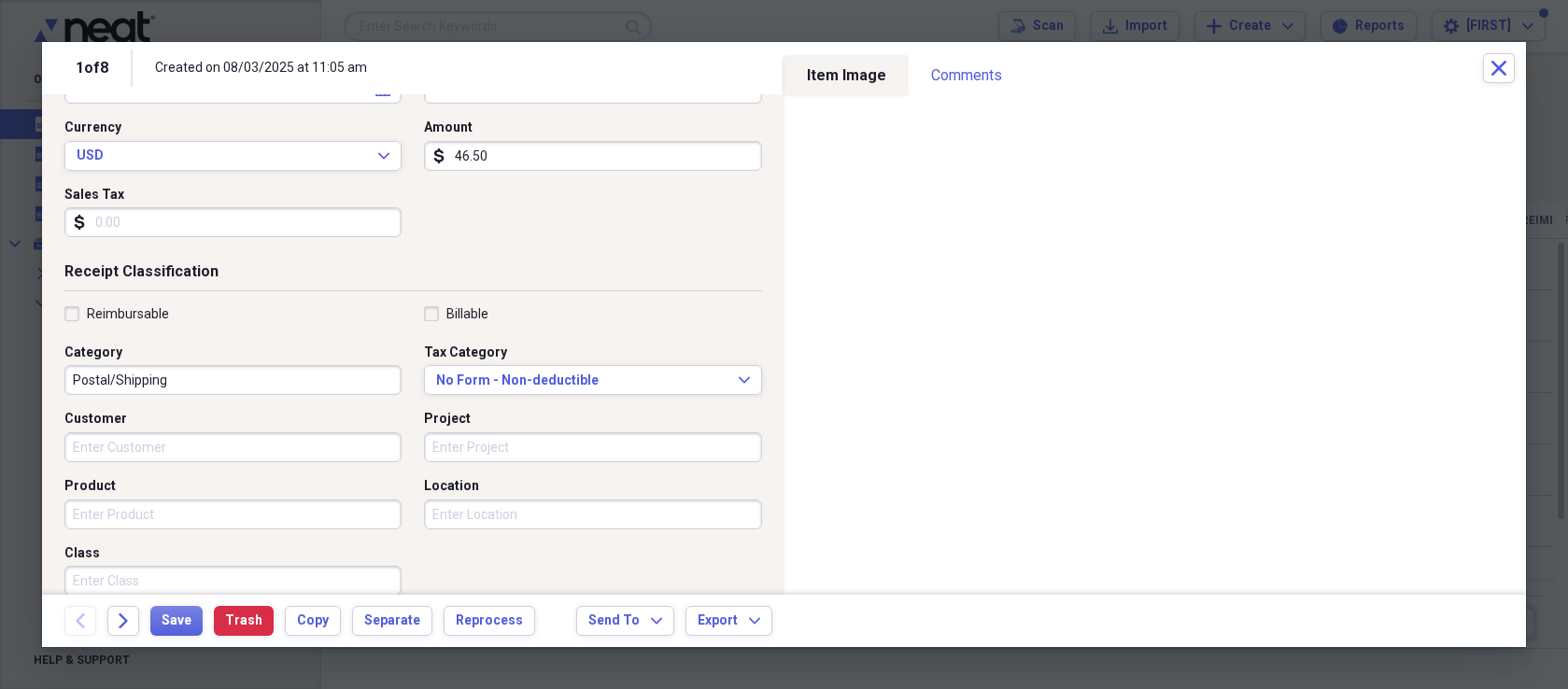 scroll, scrollTop: 246, scrollLeft: 0, axis: vertical 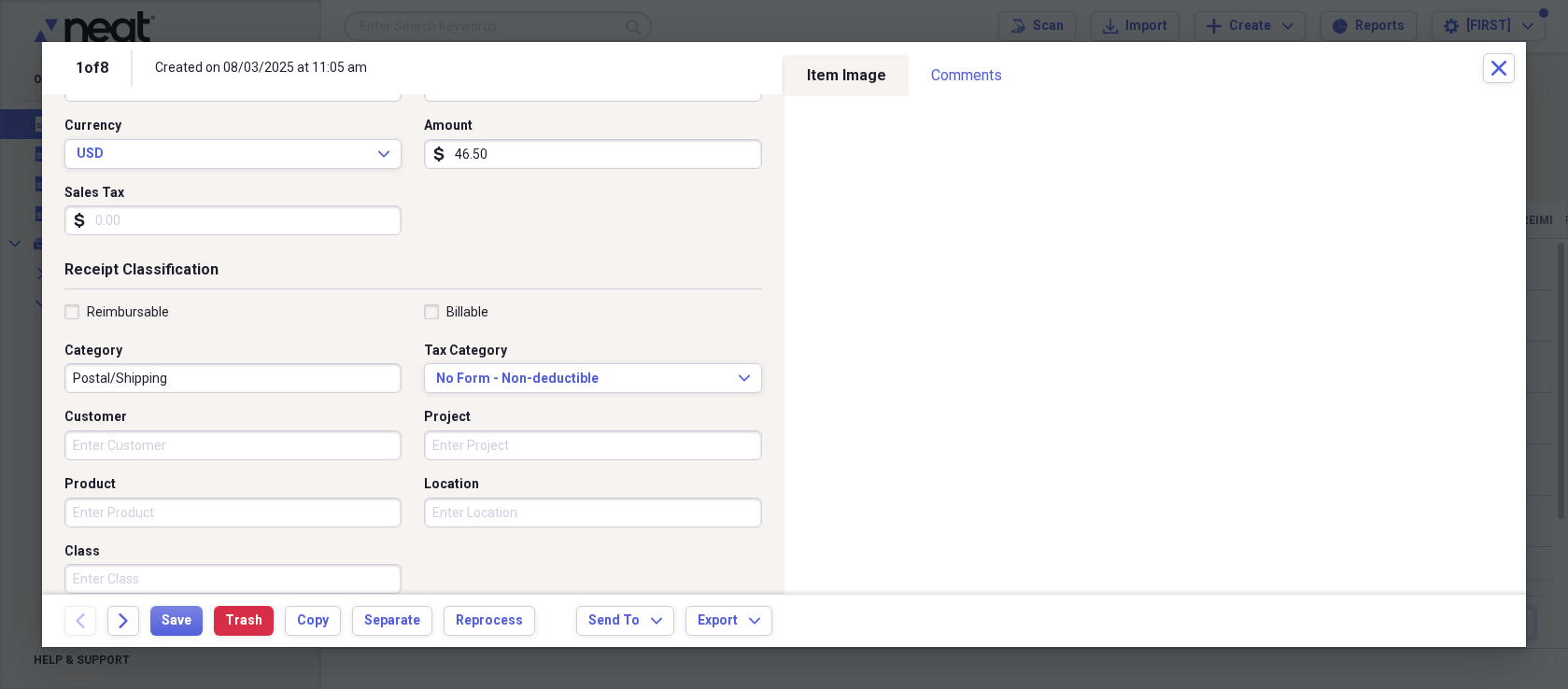 type on "46.50" 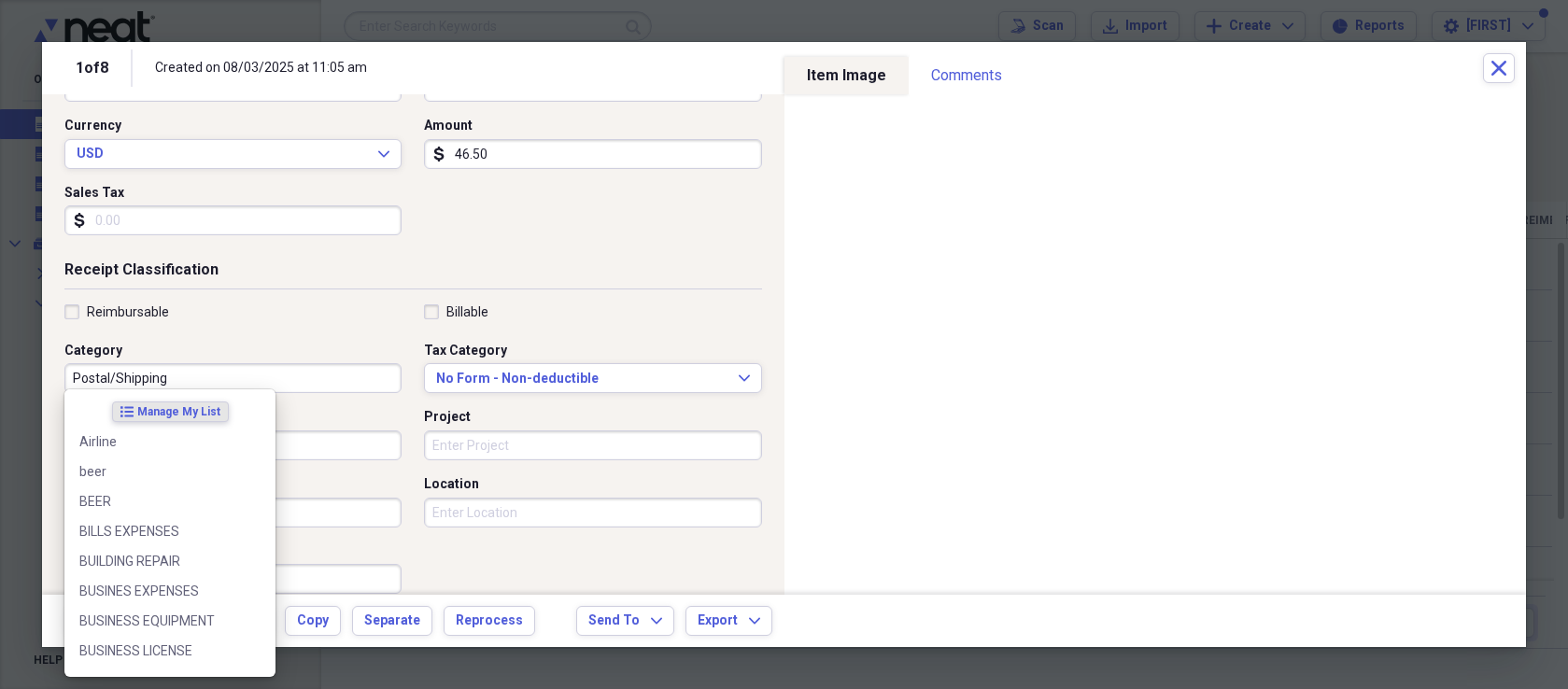 click on "Postal/Shipping" at bounding box center (233, 378) 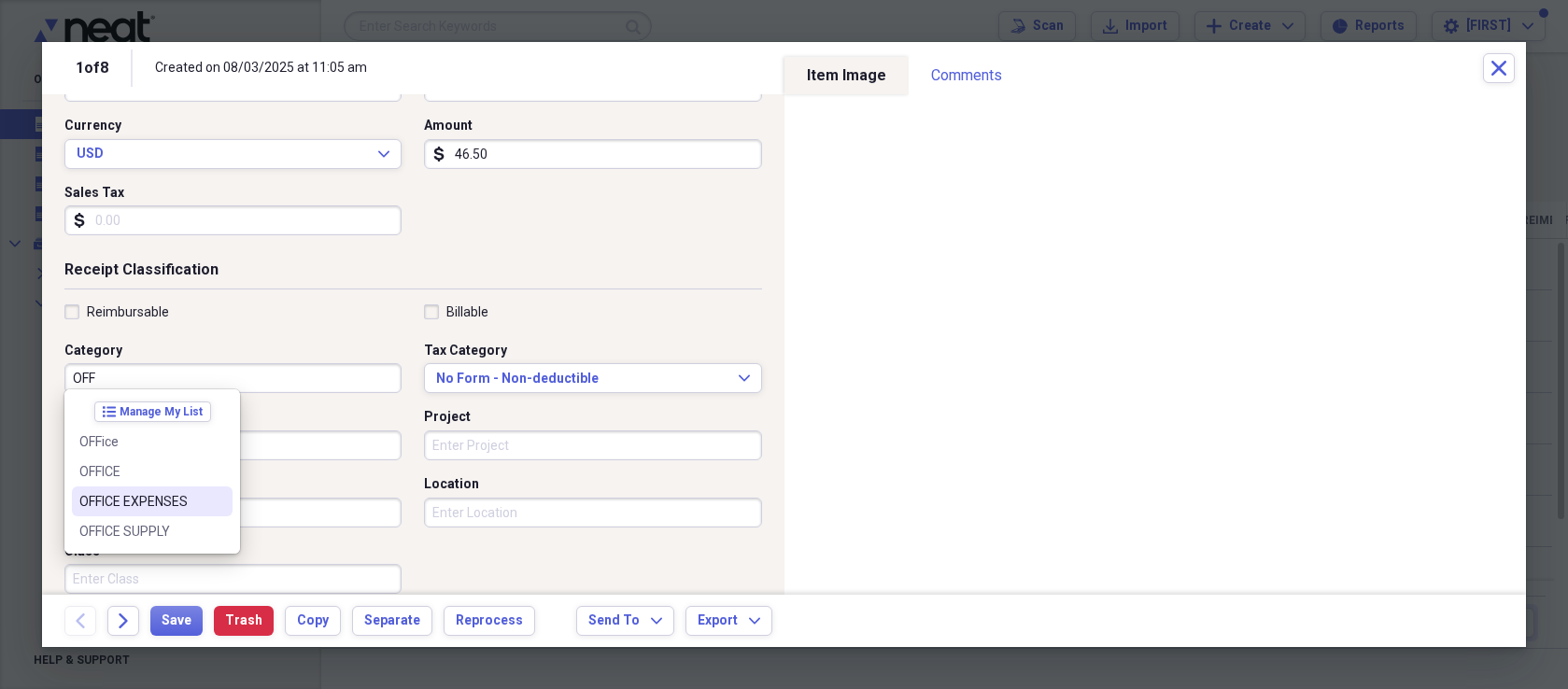 click on "OFFICE EXPENSES" at bounding box center (141, 501) 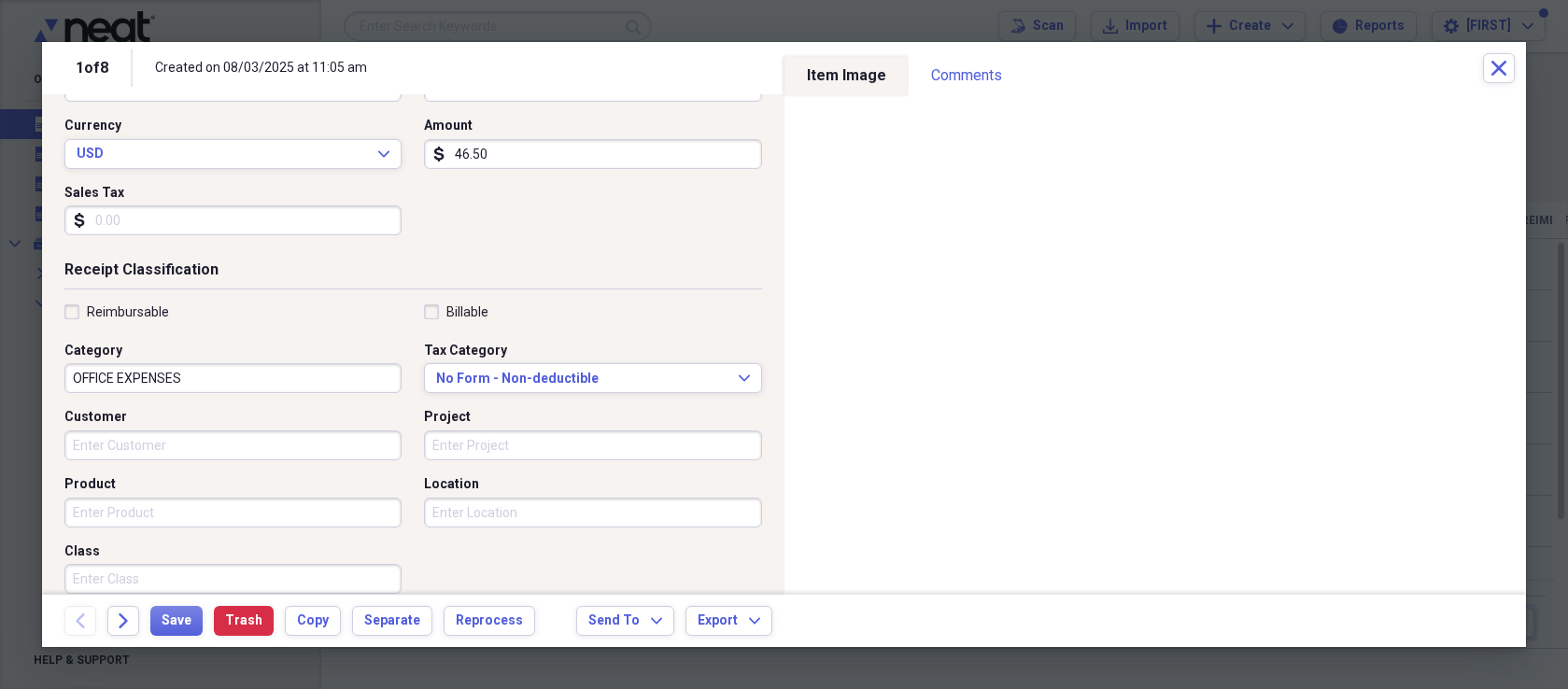 click on "Project" at bounding box center (592, 445) 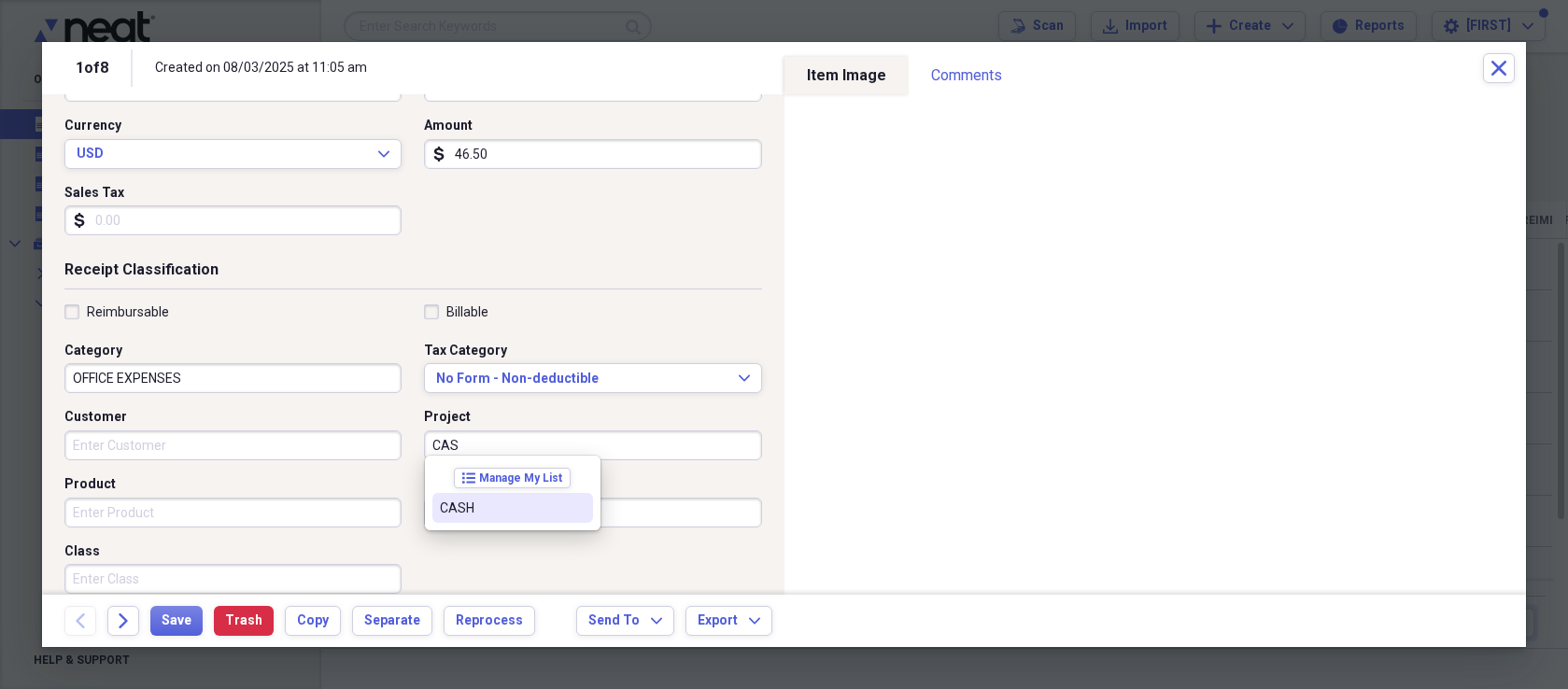 click on "CASH" at bounding box center [501, 508] 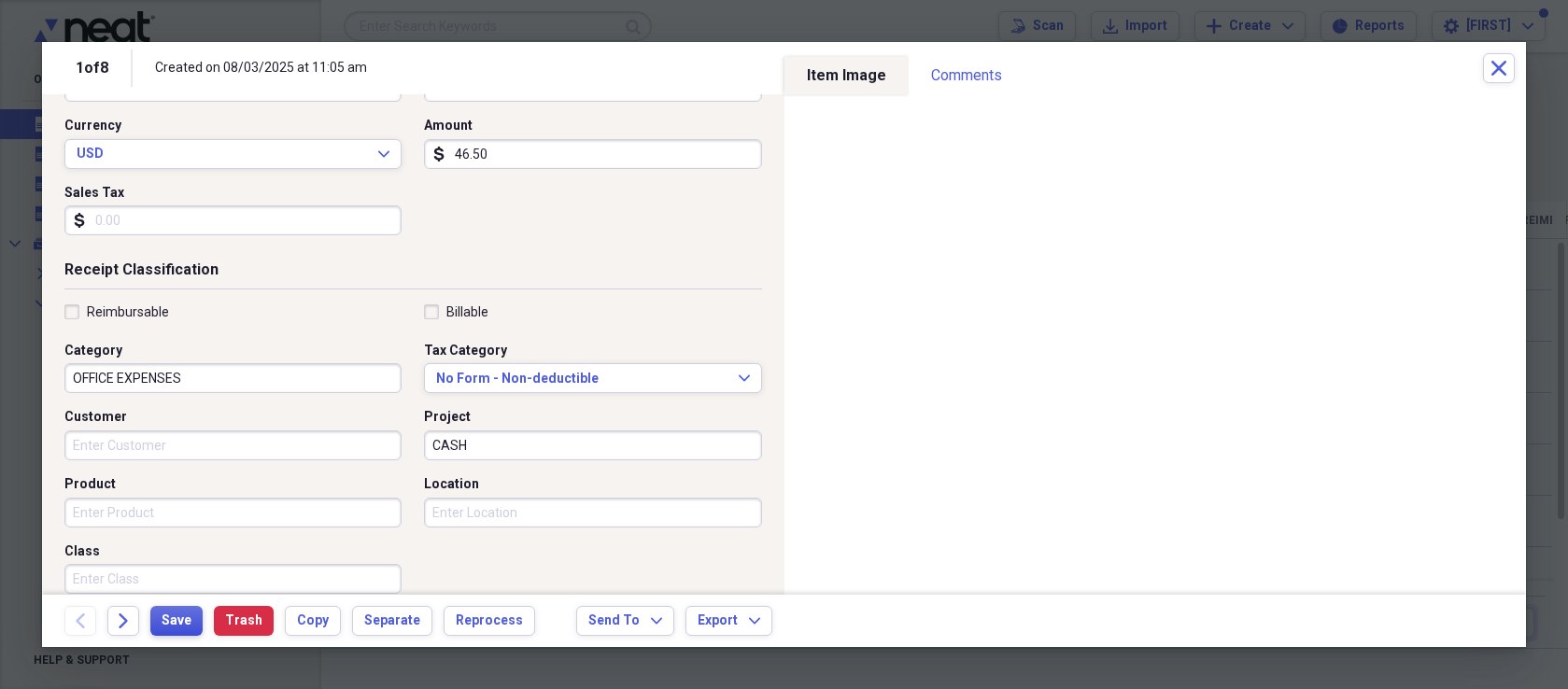 click on "Save" at bounding box center [177, 621] 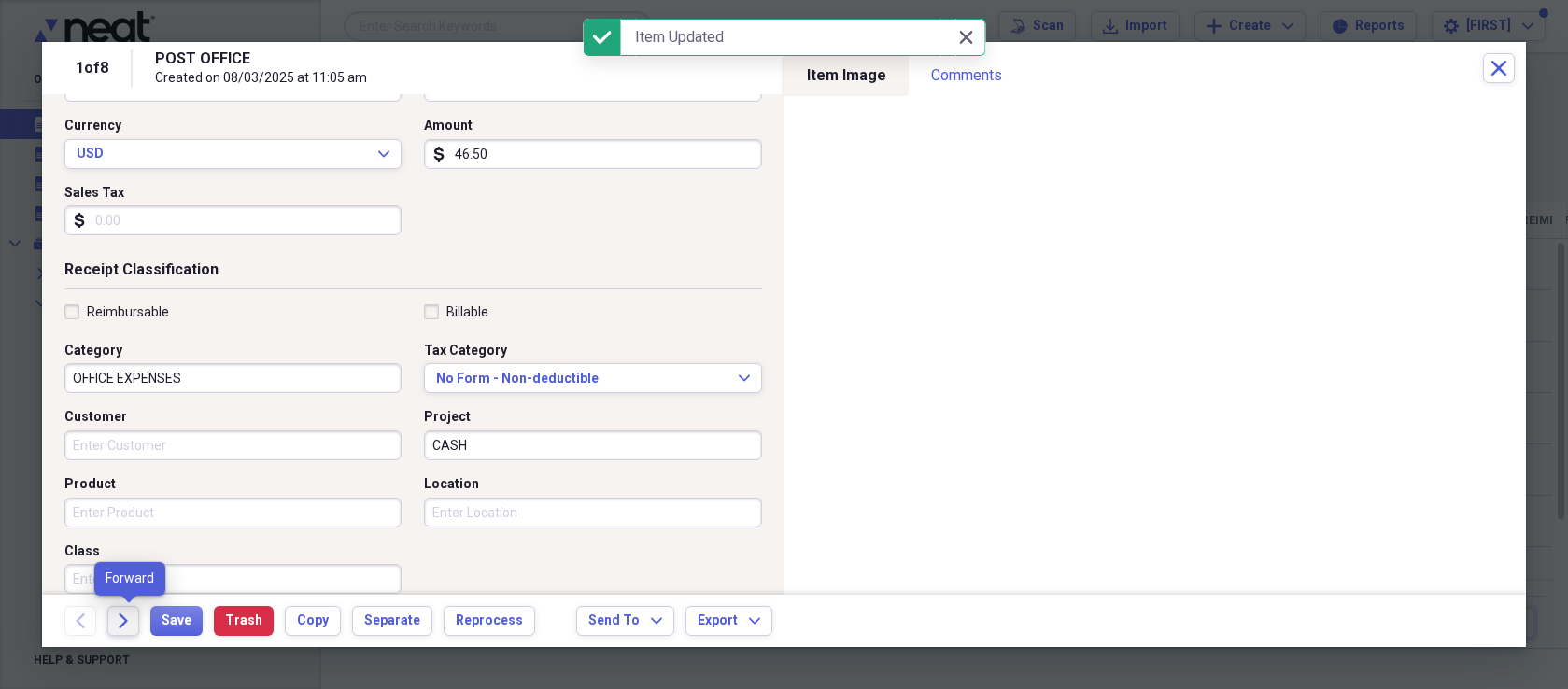 click on "Forward" 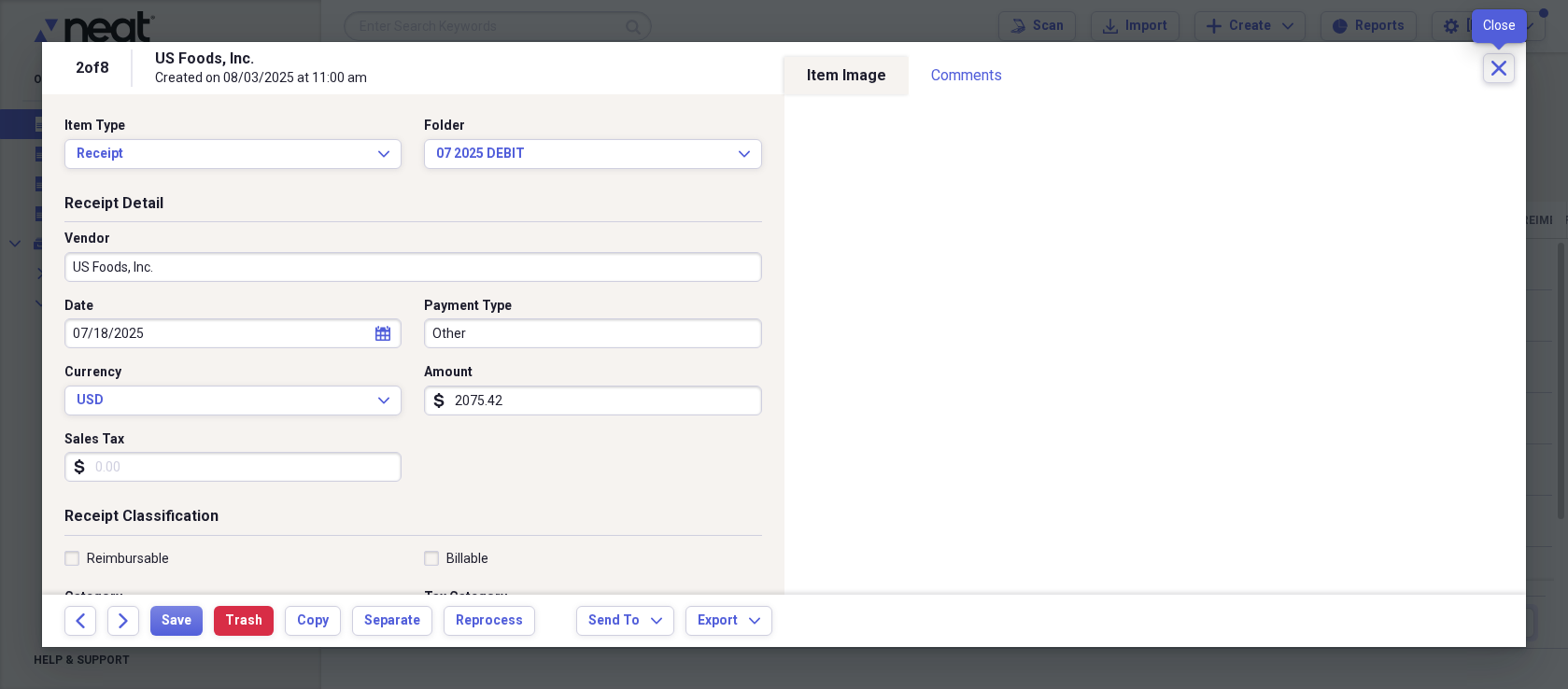 click on "Close" at bounding box center (1499, 68) 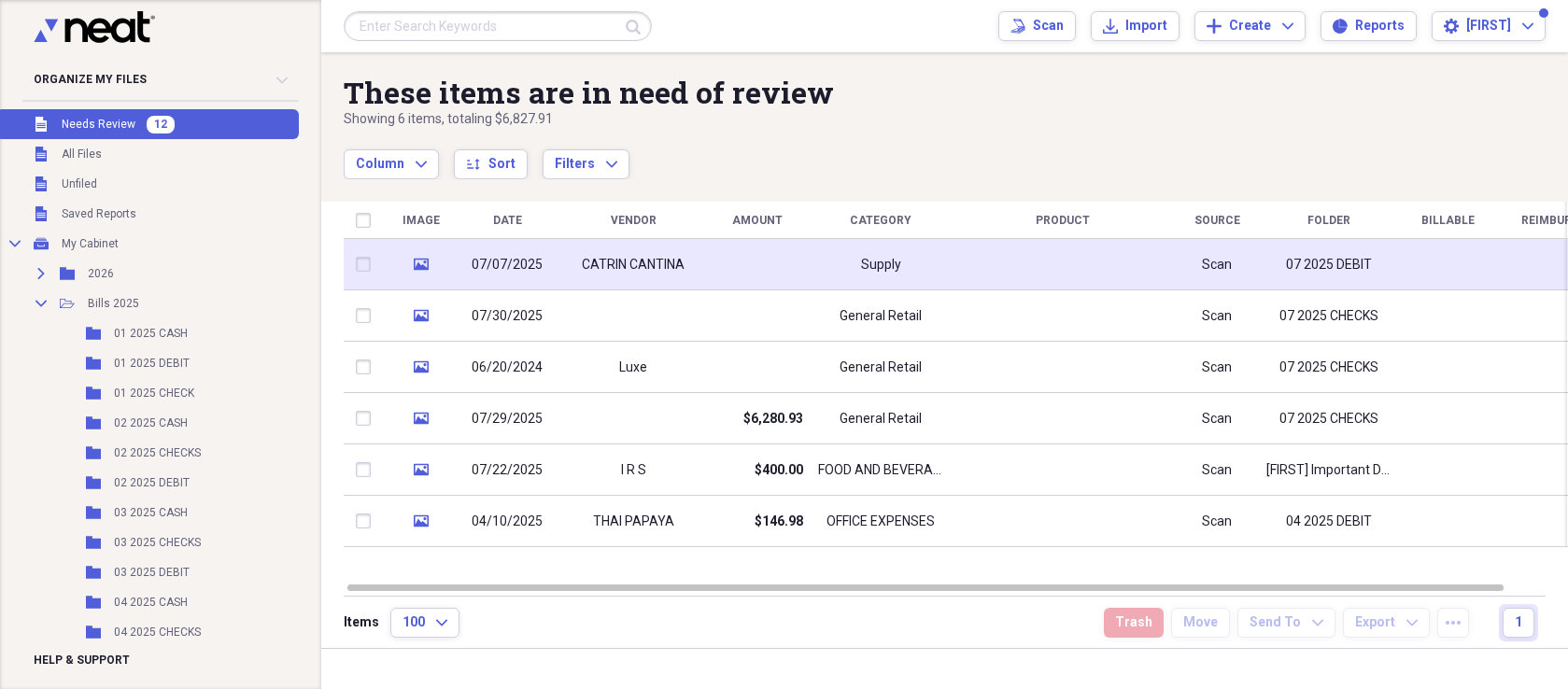 click on "Supply" at bounding box center [881, 264] 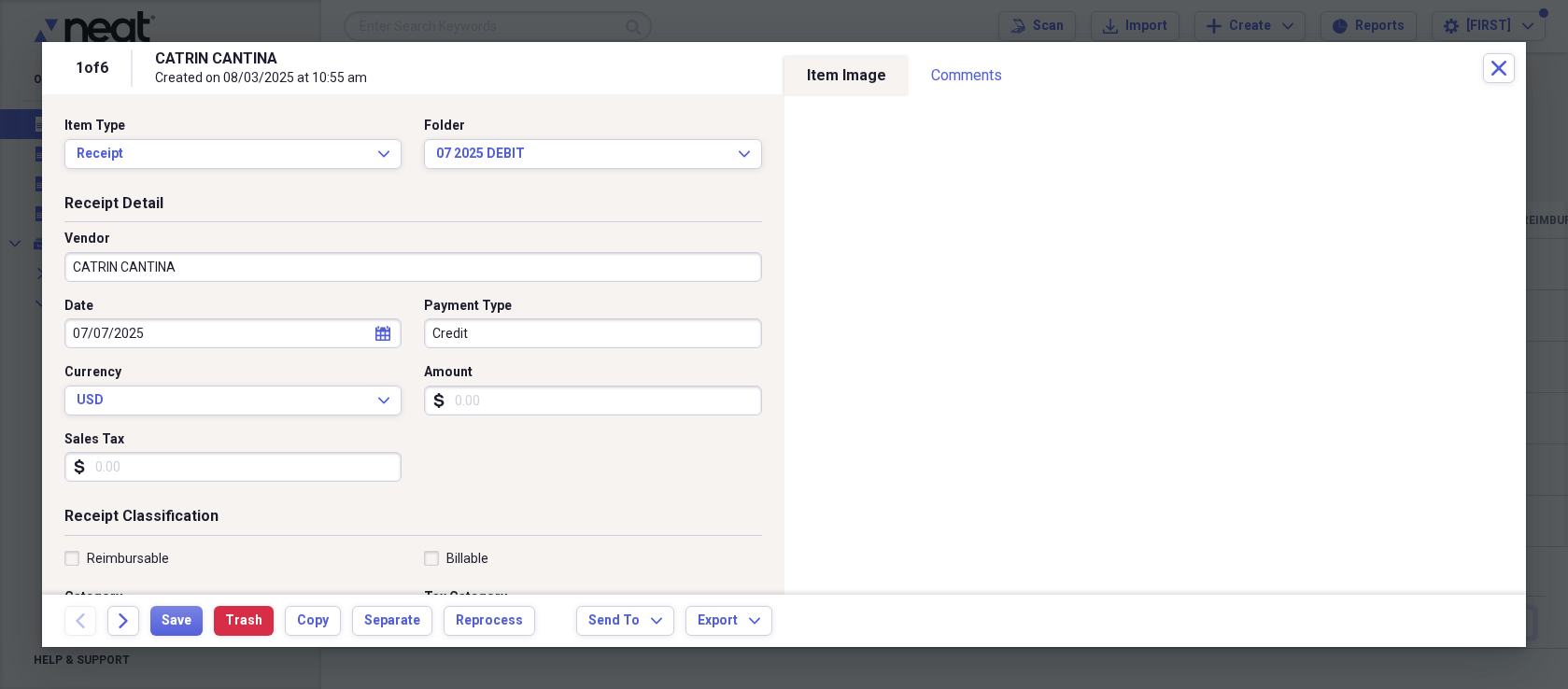 click on "07/07/2025" at bounding box center [233, 333] 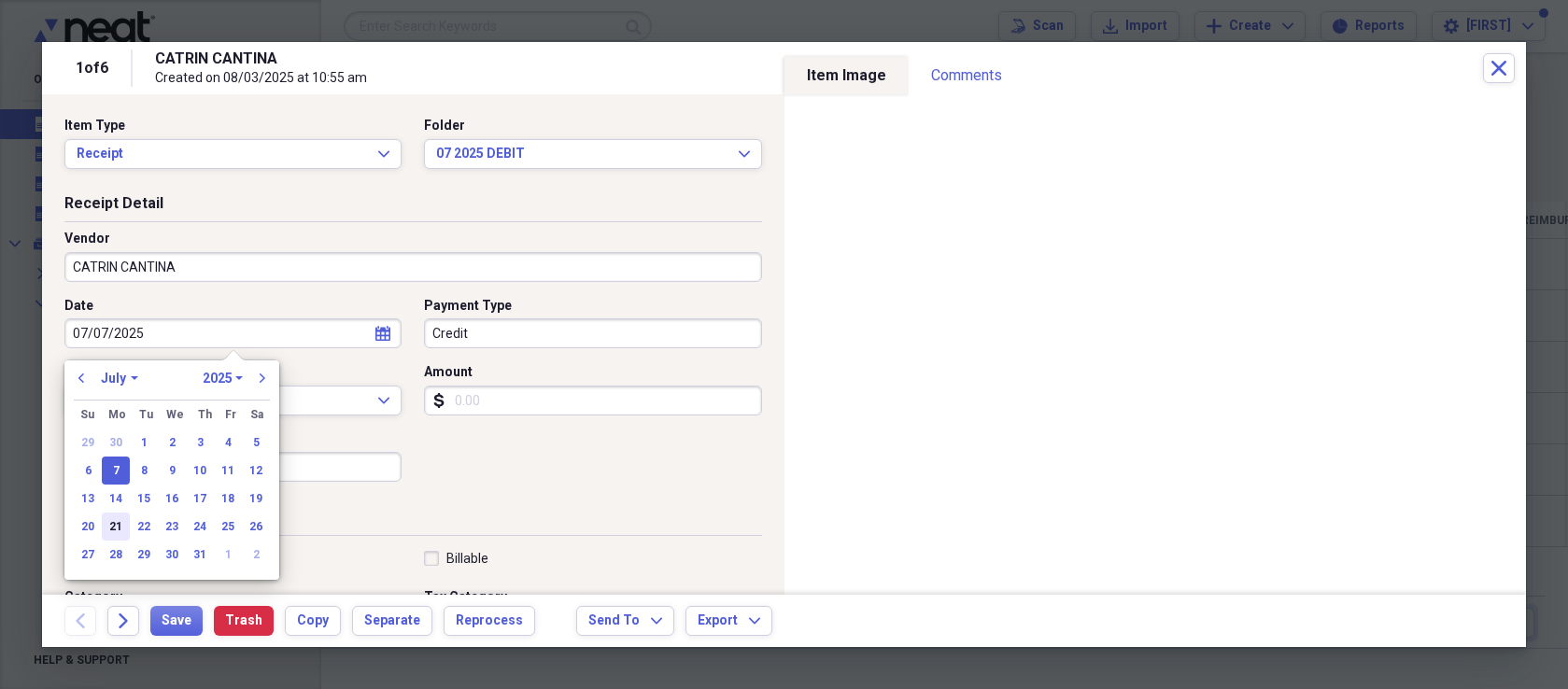 click on "21" at bounding box center (116, 527) 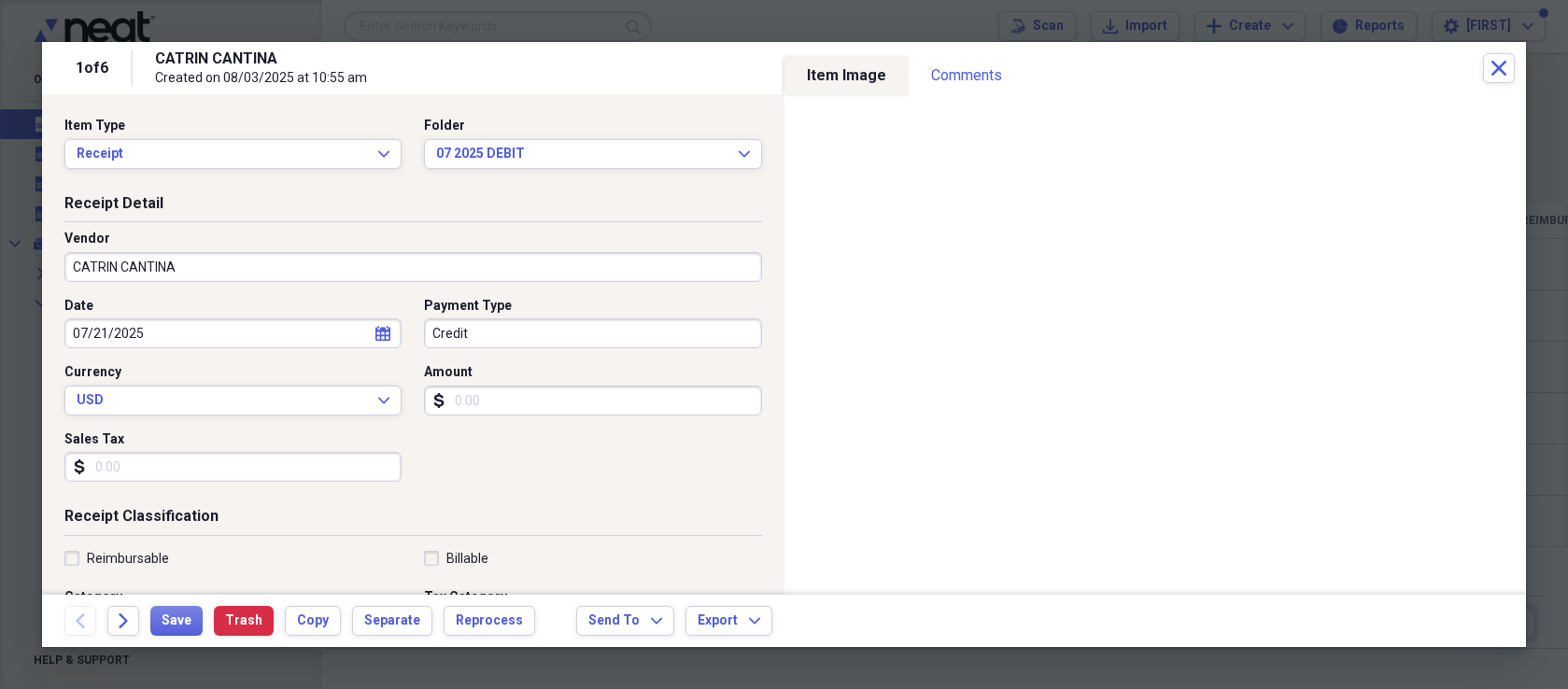 click on "Credit" at bounding box center [592, 333] 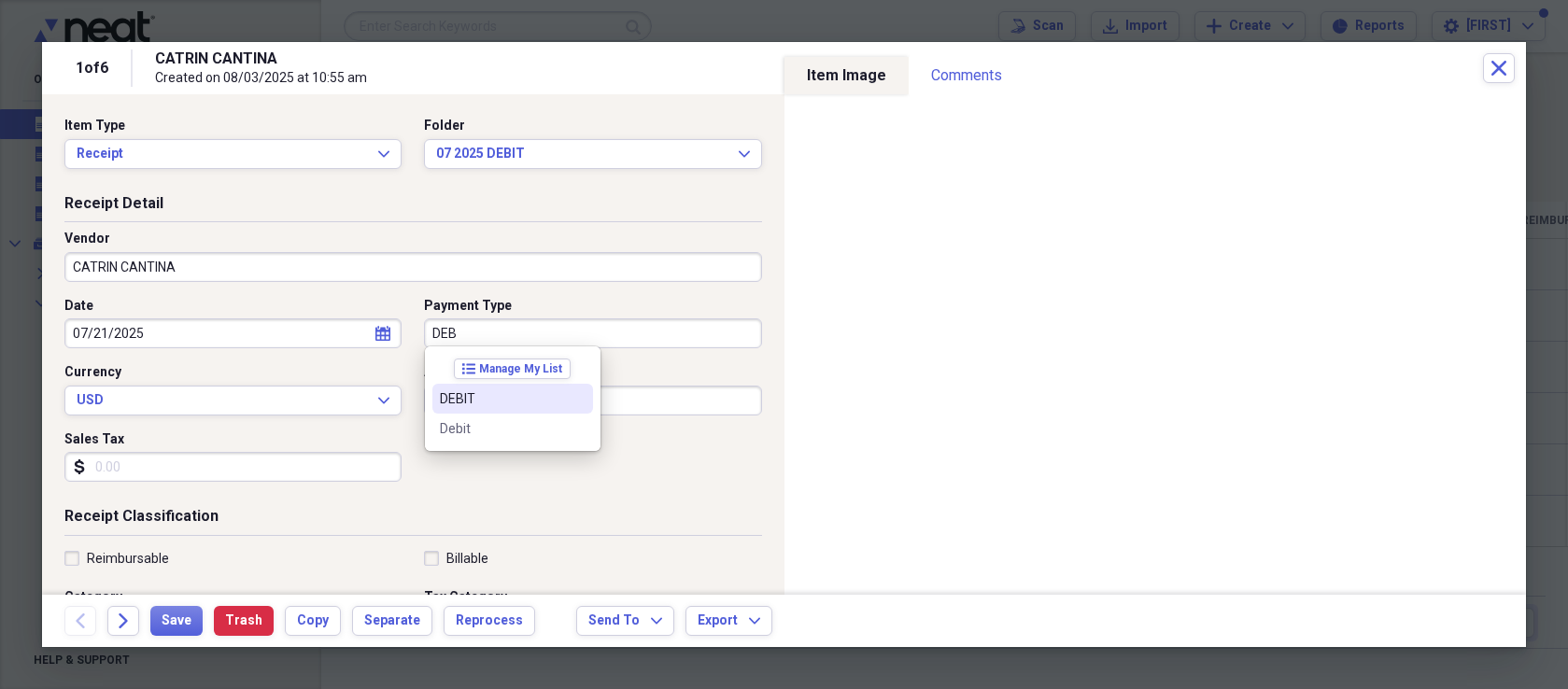click on "DEBIT" at bounding box center [501, 399] 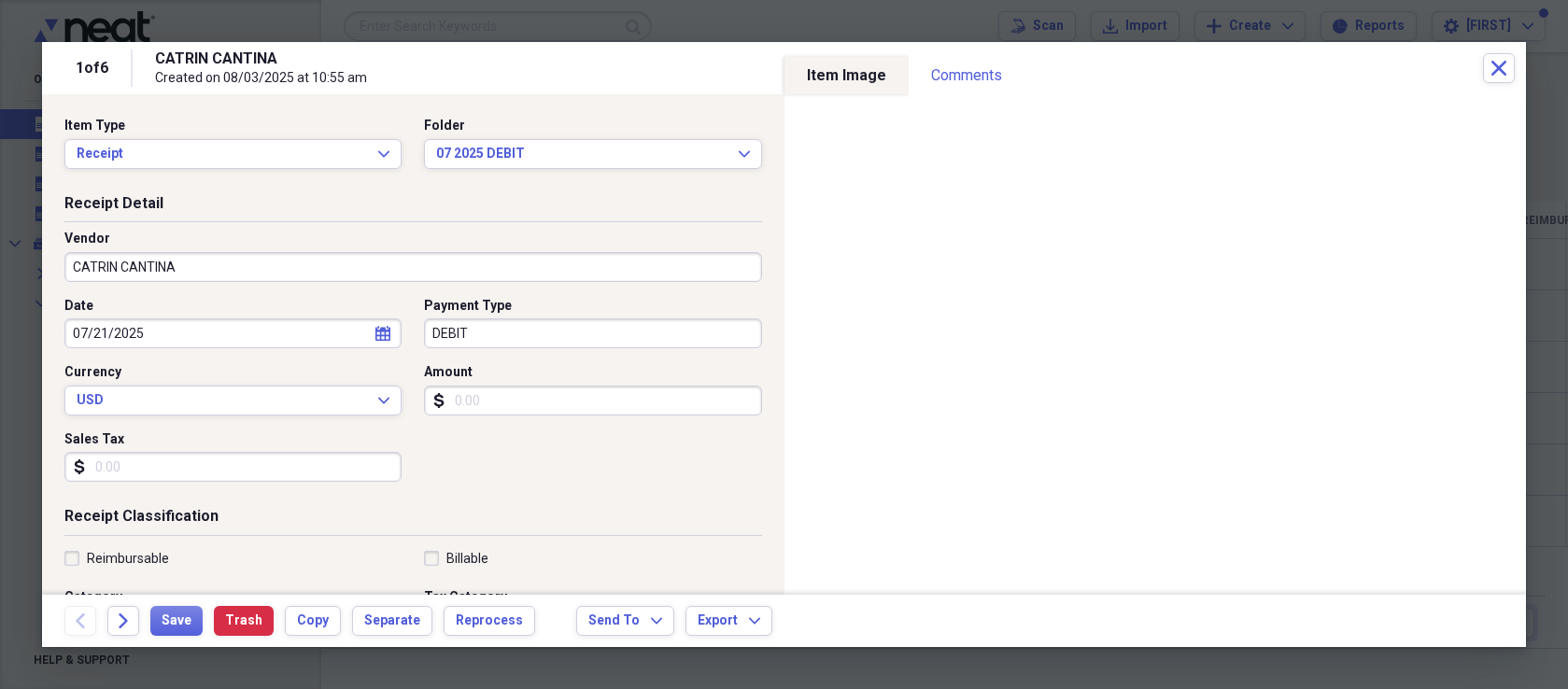 click on "Amount" at bounding box center [592, 401] 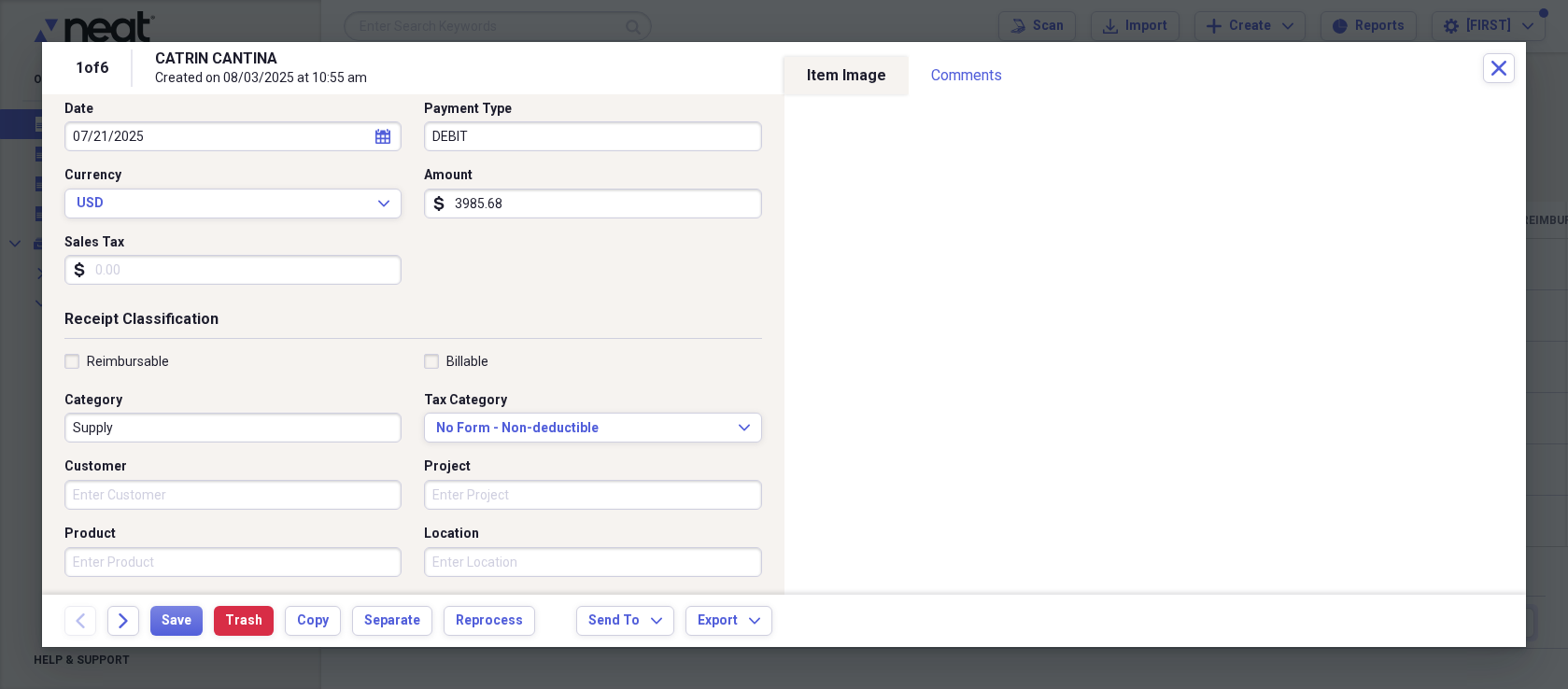 scroll, scrollTop: 201, scrollLeft: 0, axis: vertical 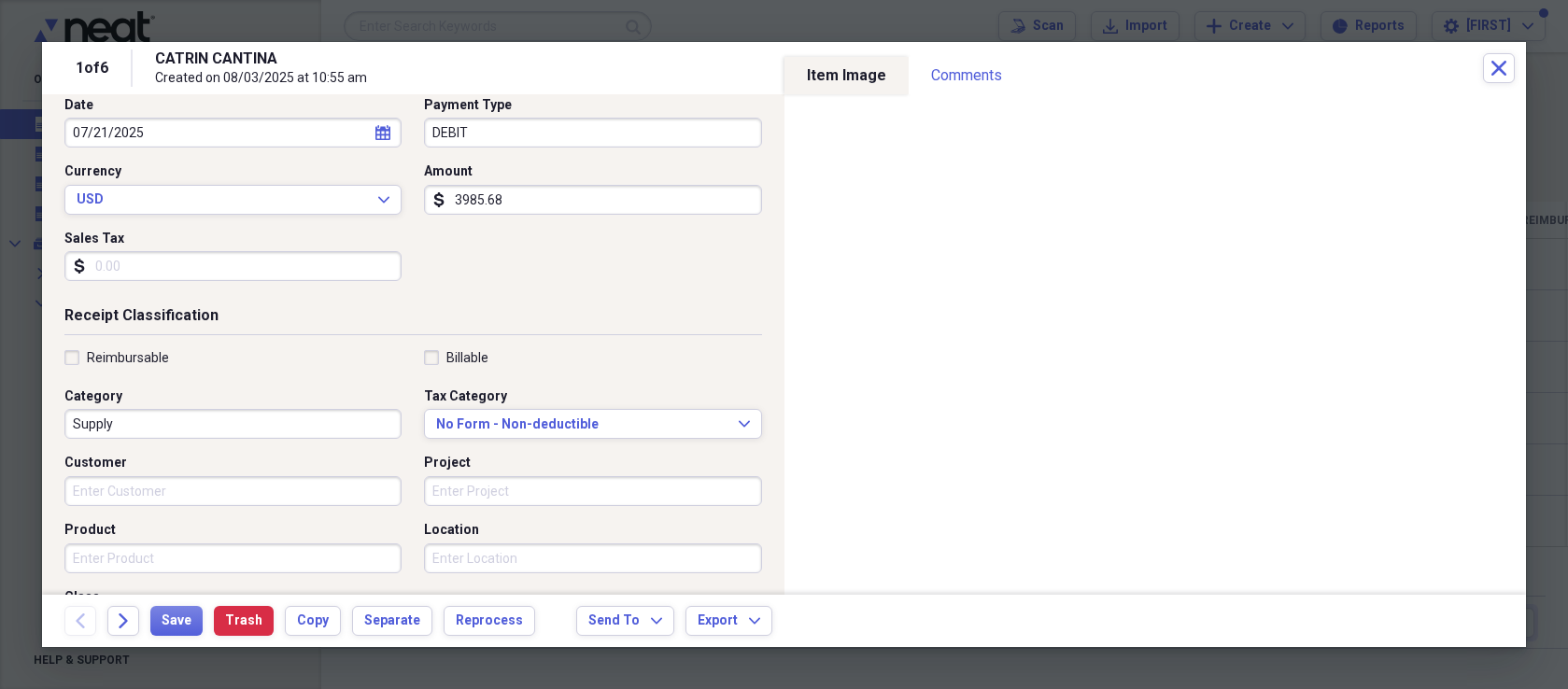 type on "3985.68" 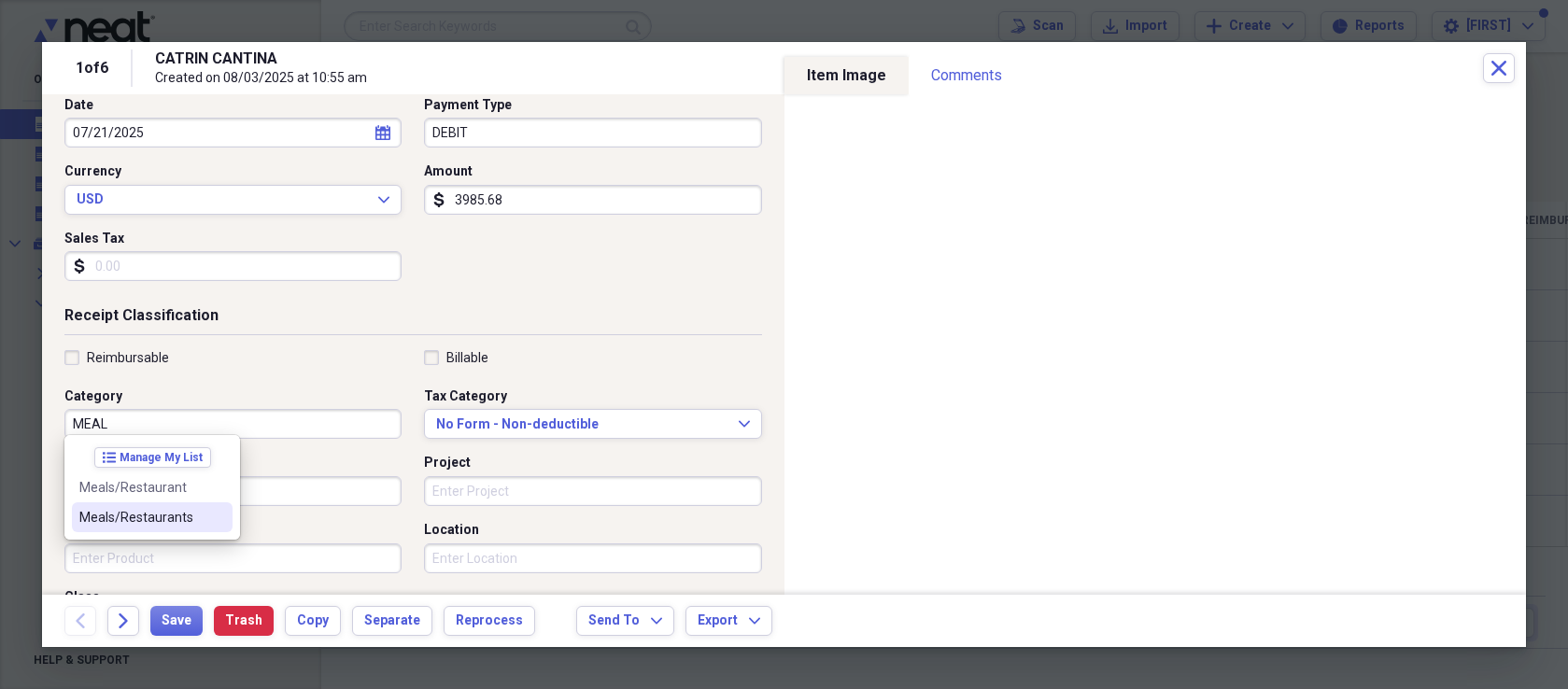 click on "Meals/Restaurants" at bounding box center (152, 517) 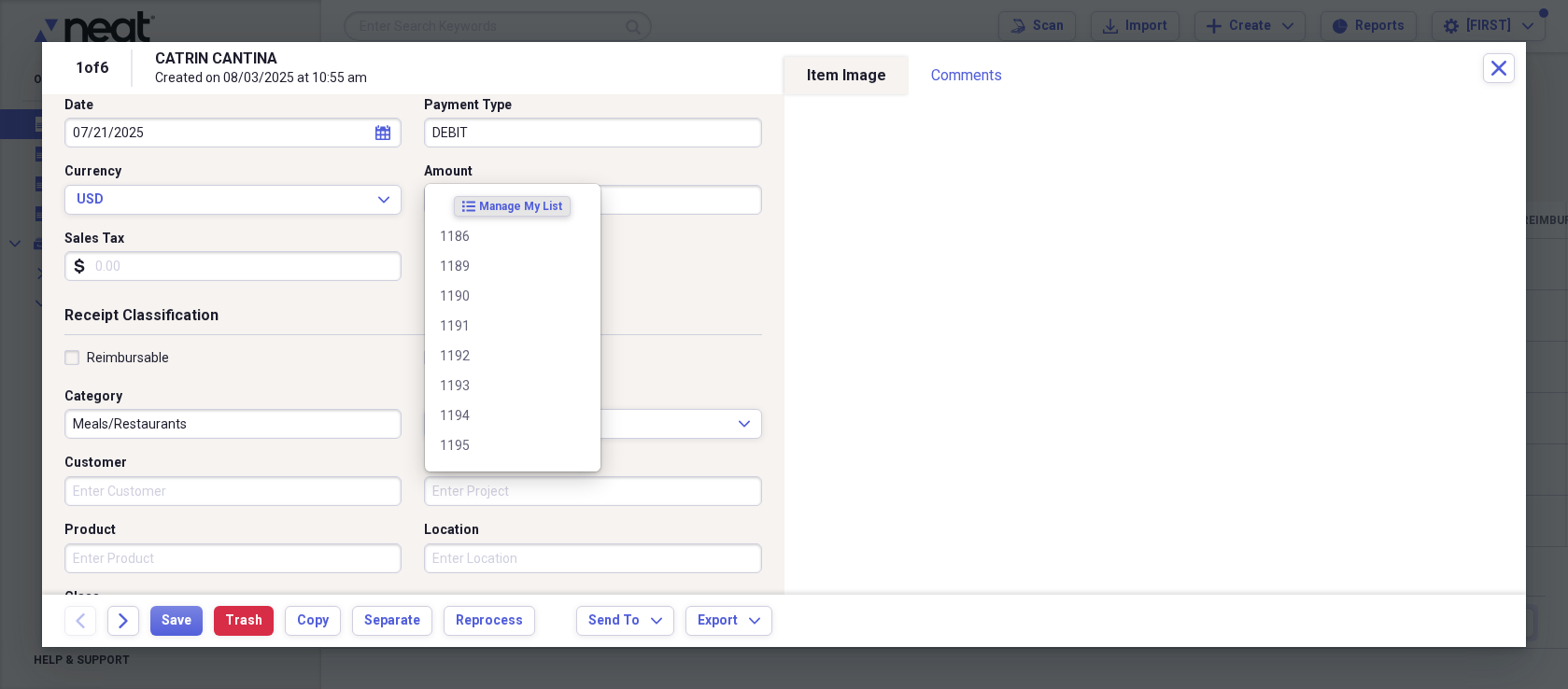 click on "Project" at bounding box center [592, 491] 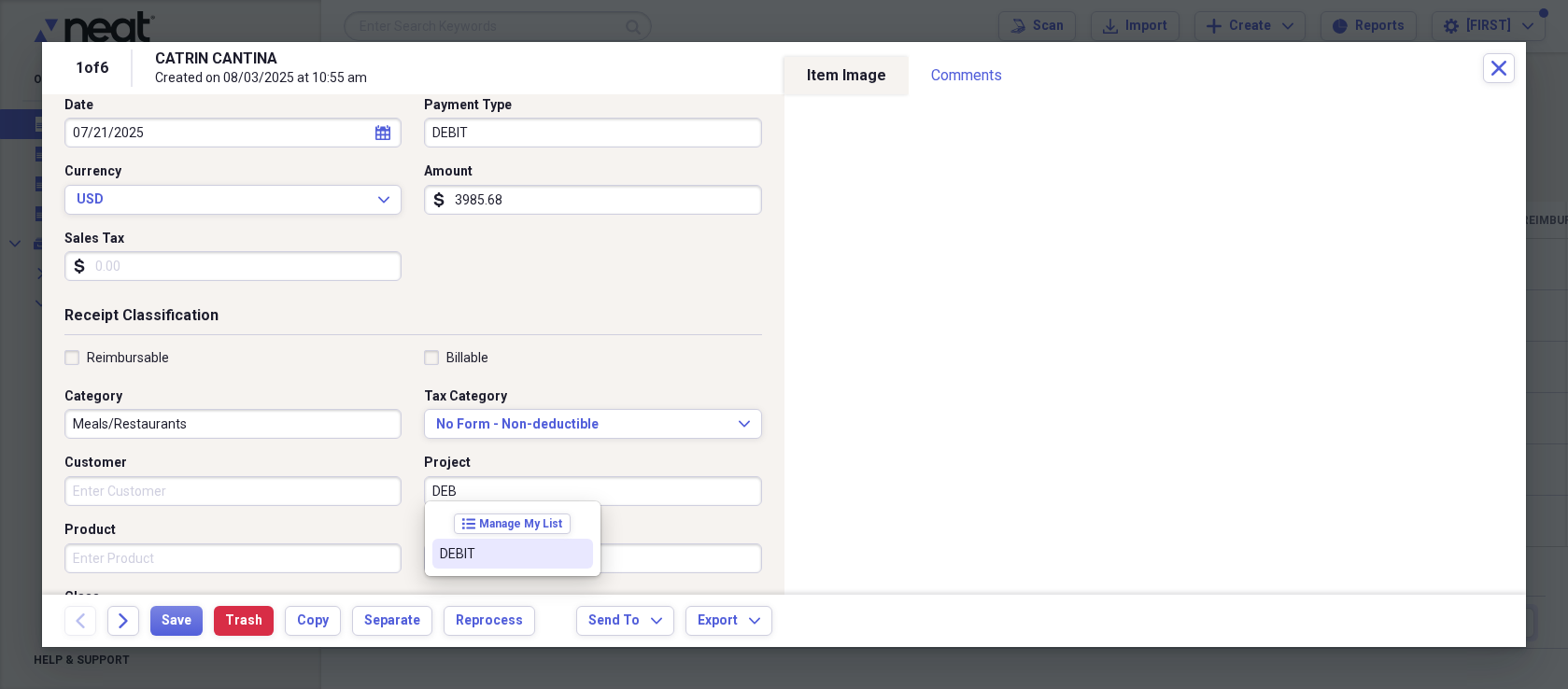 click on "DEBIT" at bounding box center (501, 554) 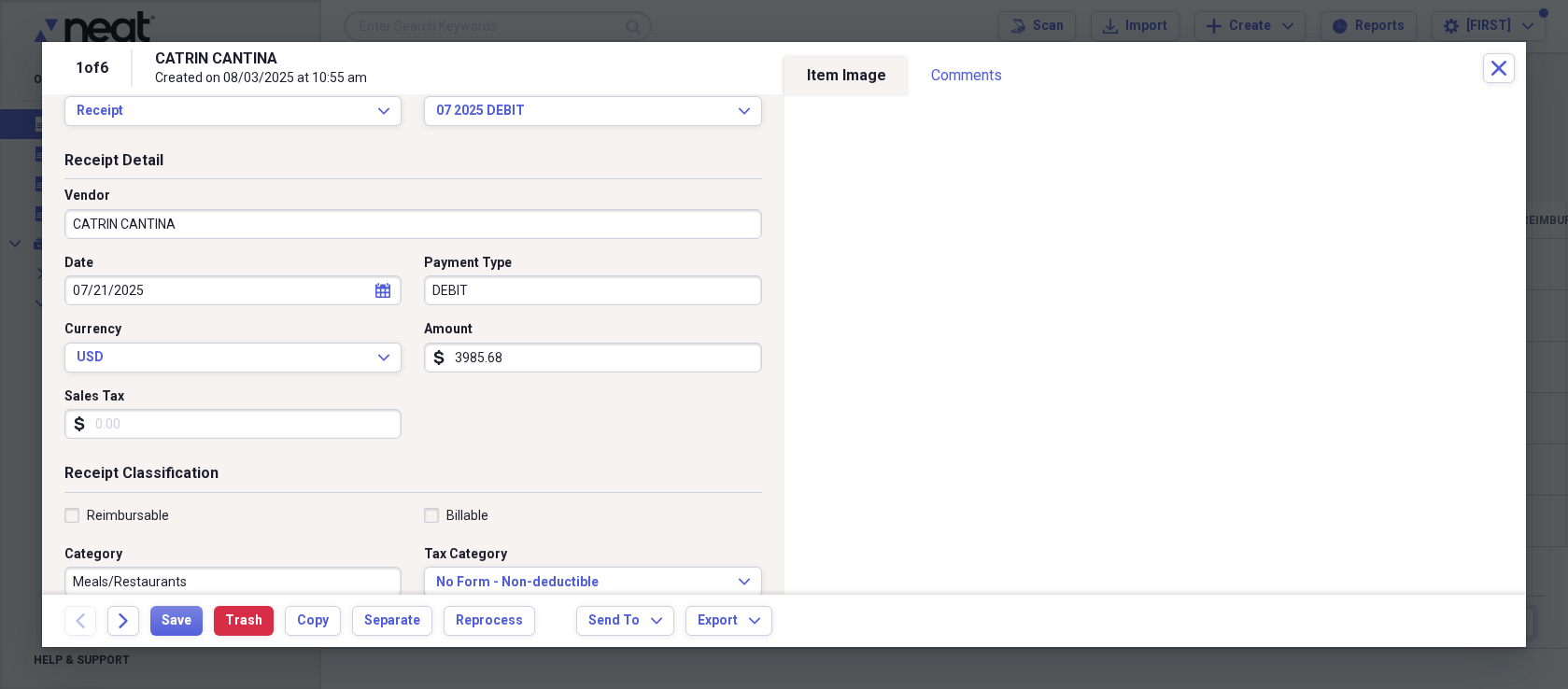 scroll, scrollTop: 0, scrollLeft: 0, axis: both 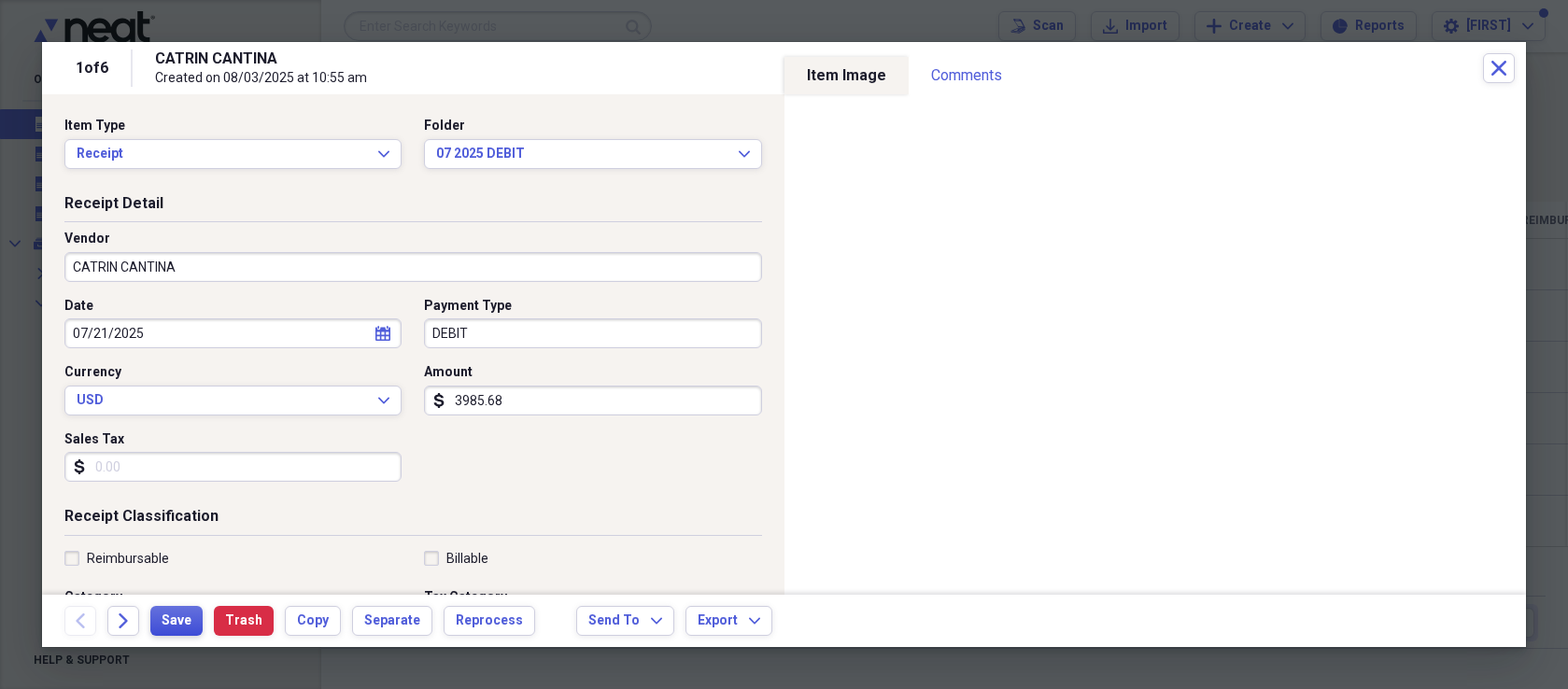click on "Save" at bounding box center [177, 621] 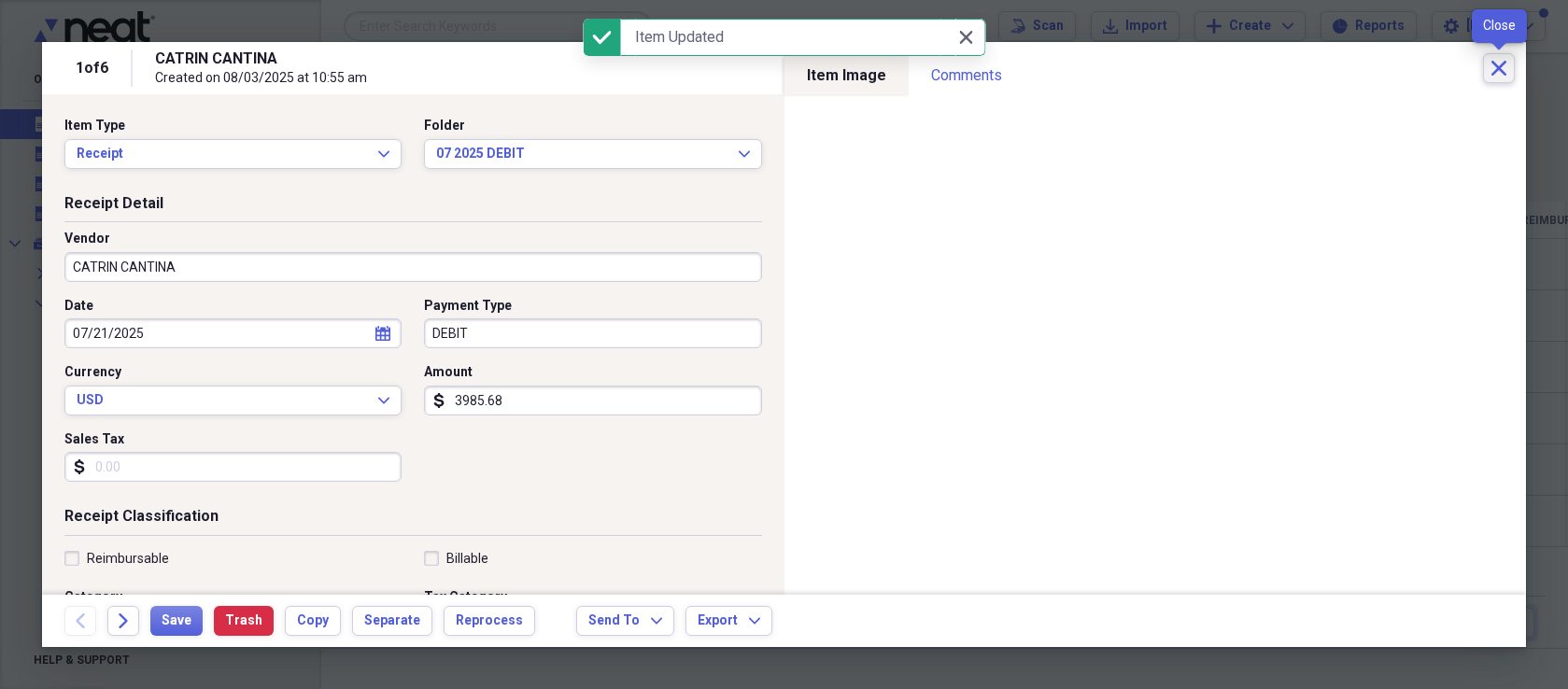 click on "Close" at bounding box center [1499, 68] 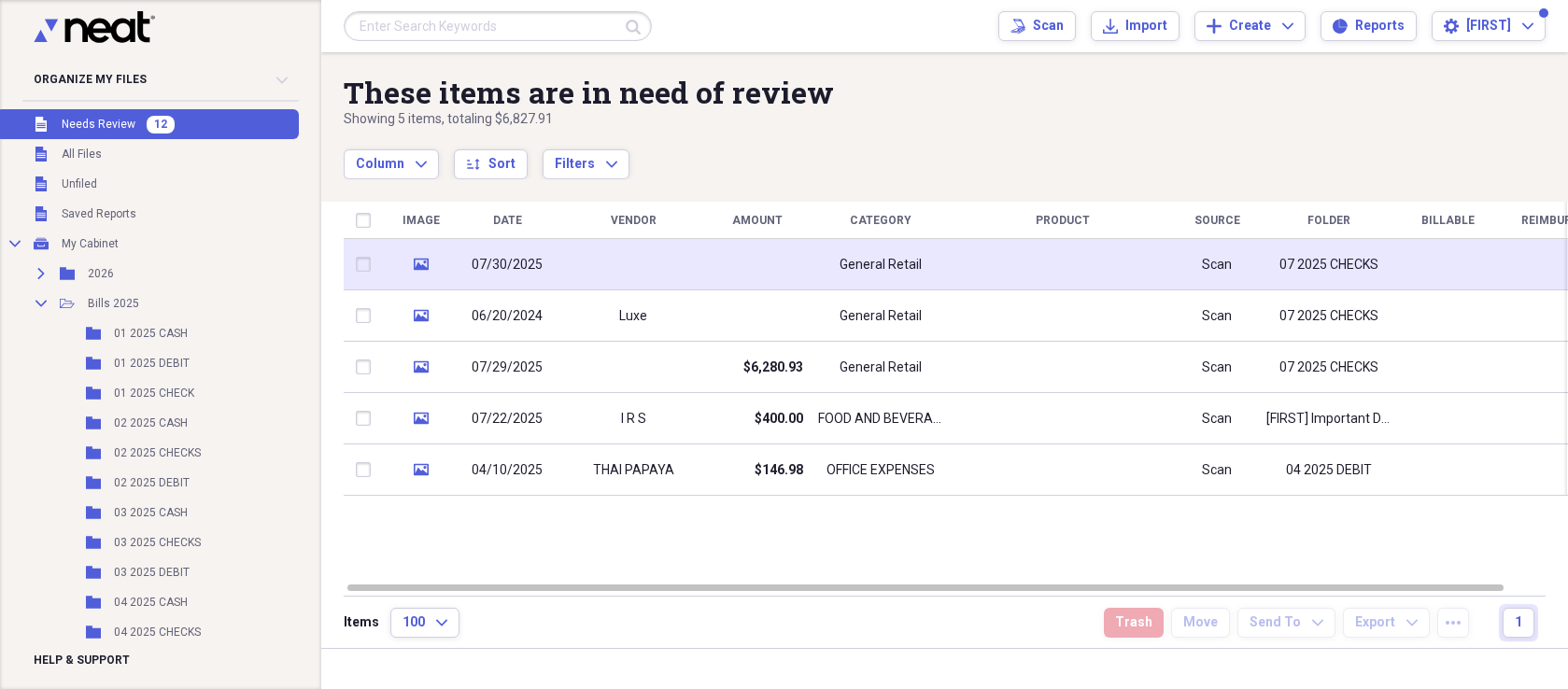 click on "General Retail" at bounding box center (881, 265) 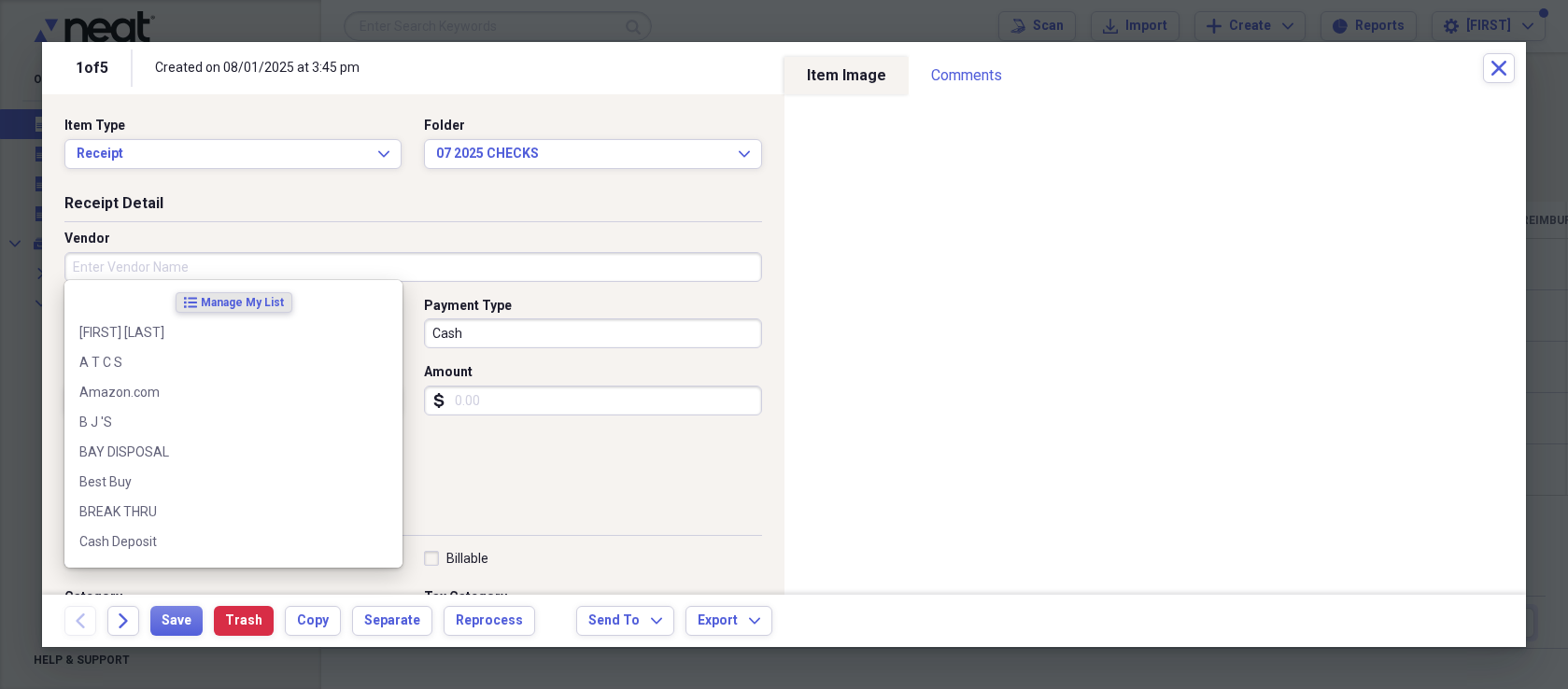 click on "Vendor" at bounding box center [413, 267] 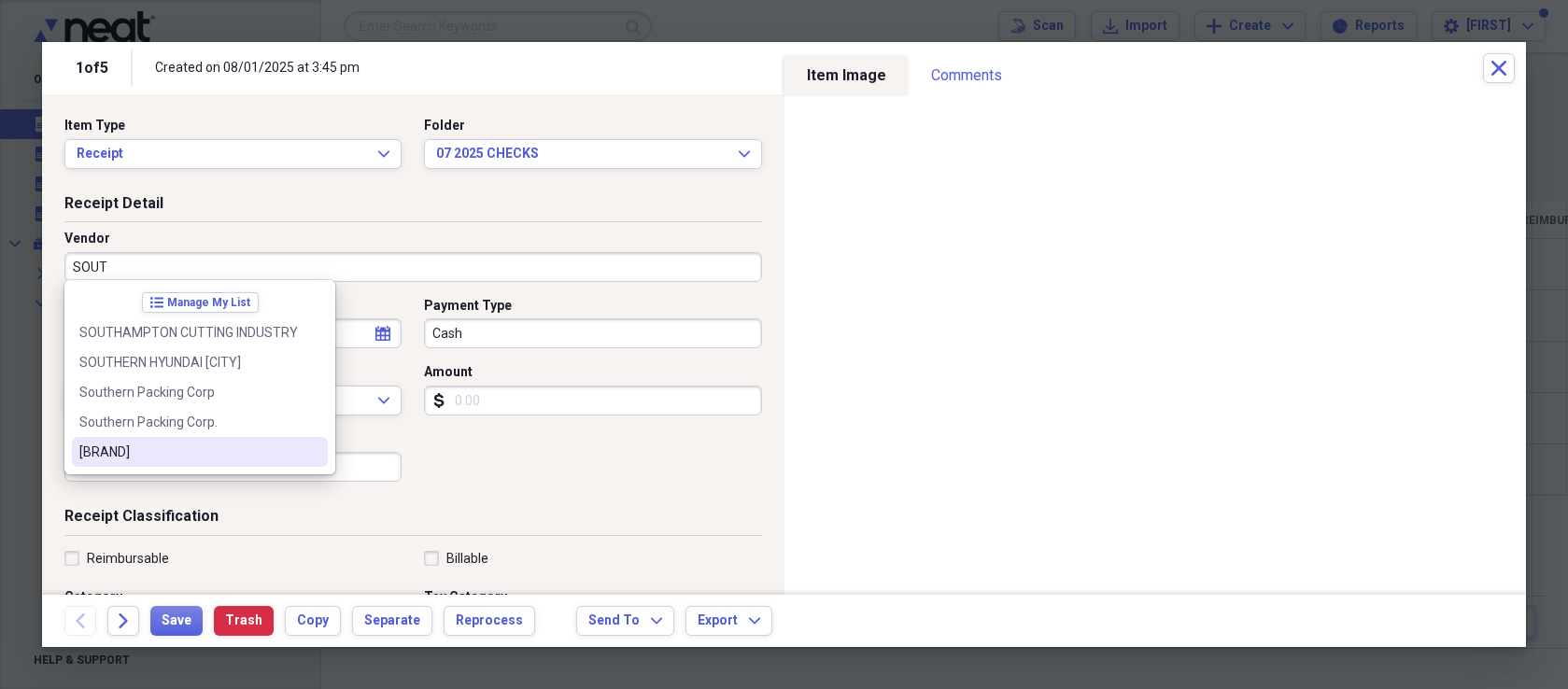 click on "[BRAND]" at bounding box center (189, 452) 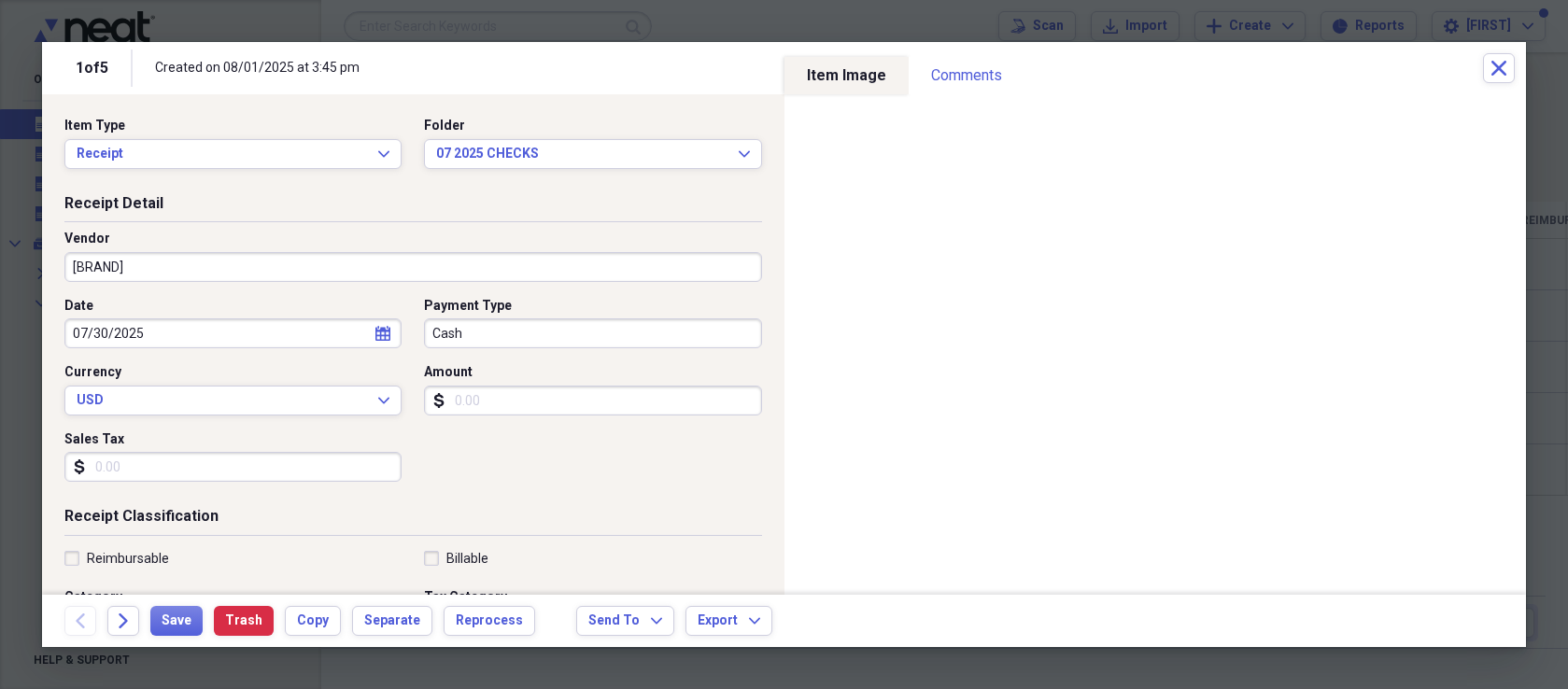 type on "Meals/Restaurants" 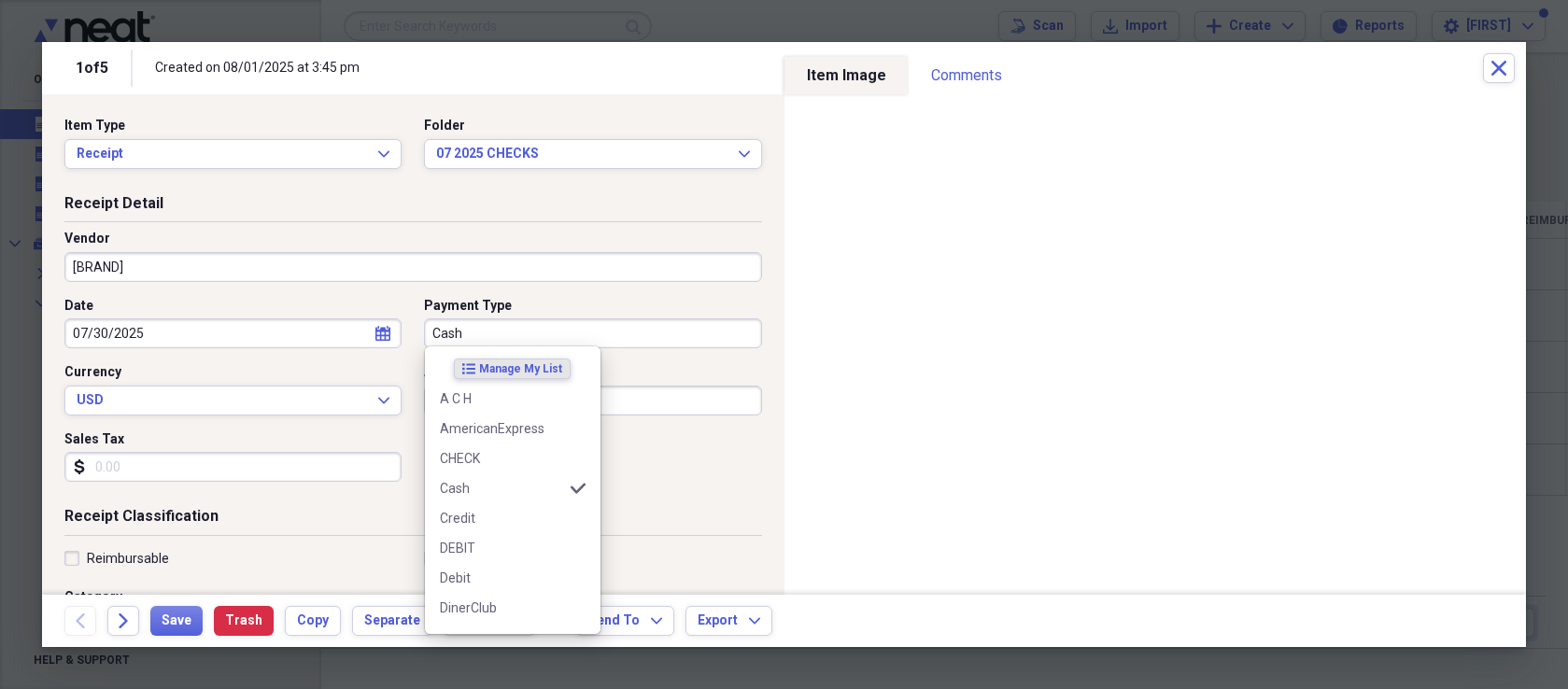 click on "Cash" at bounding box center [592, 333] 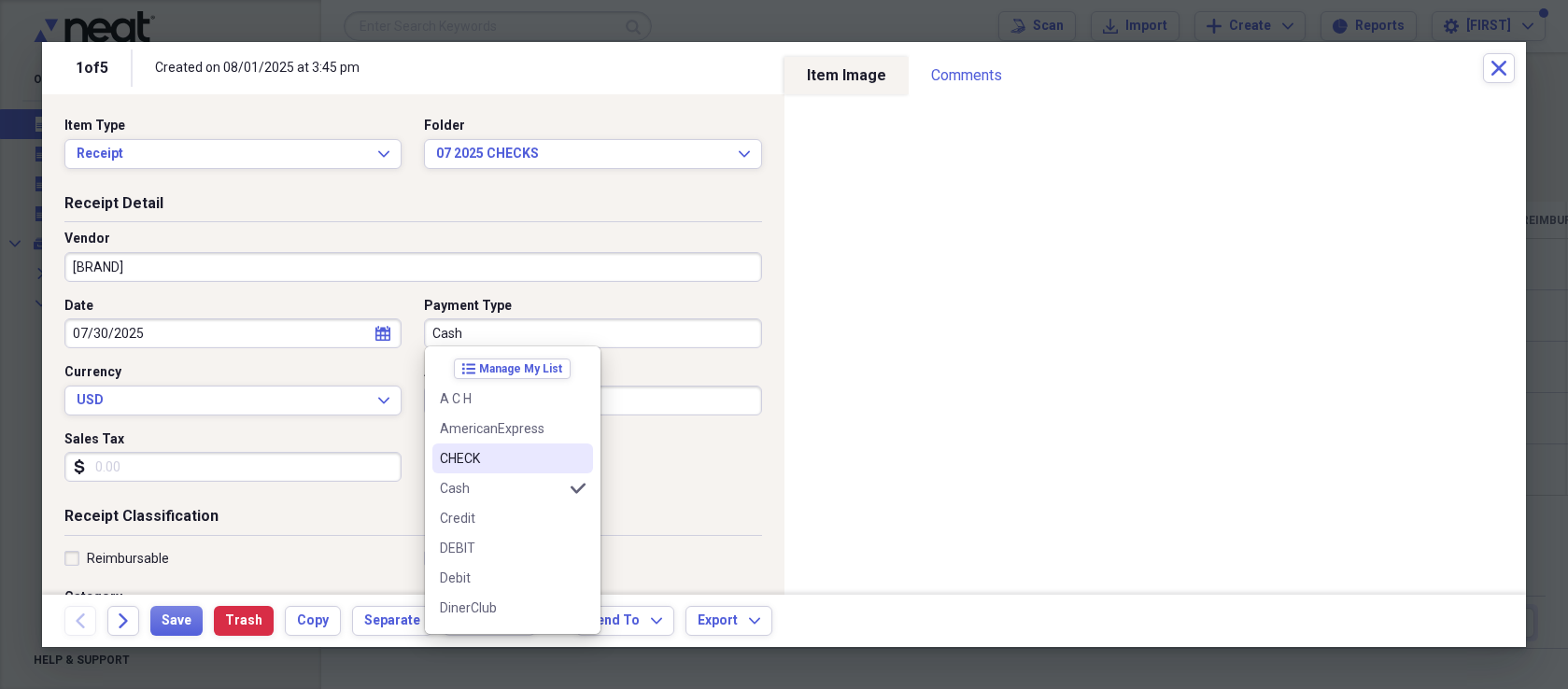 click on "CHECK" at bounding box center (501, 458) 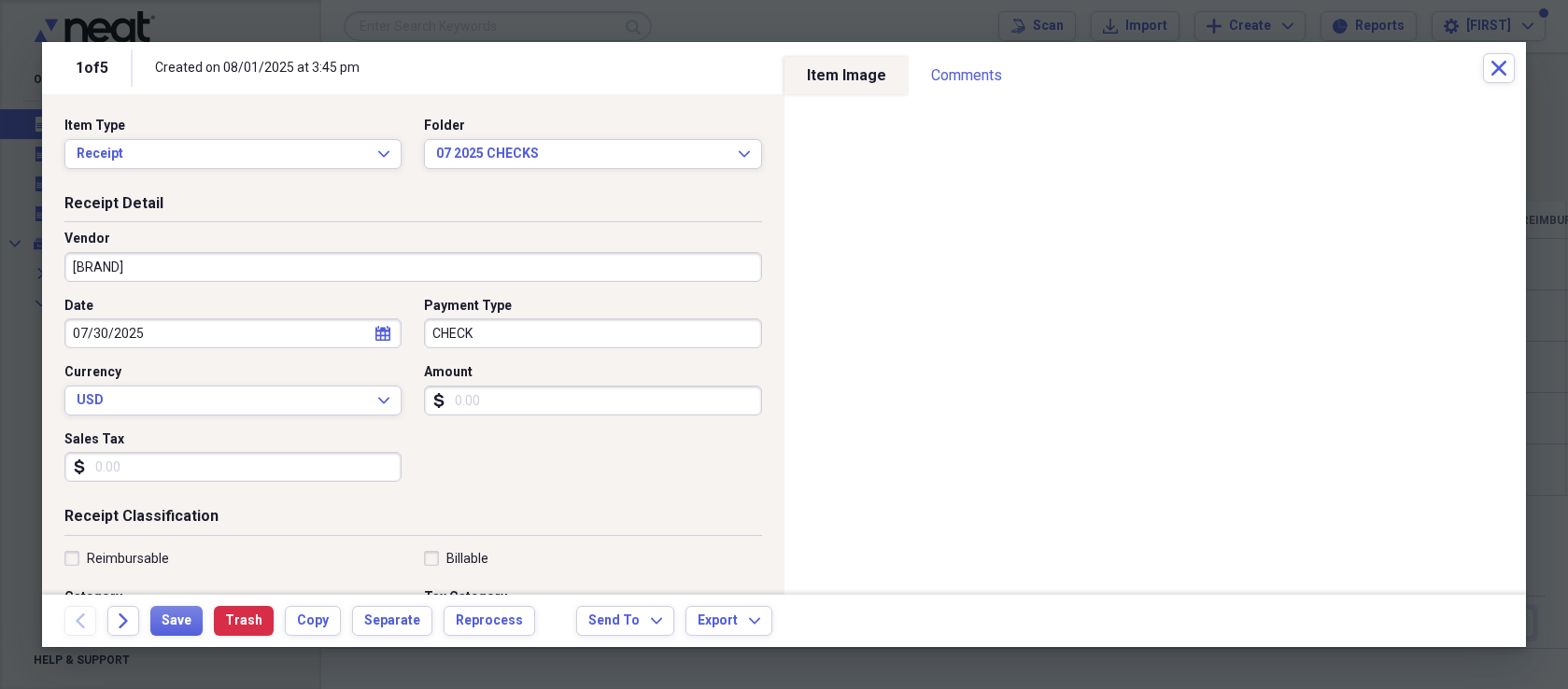 click on "Amount" at bounding box center (592, 401) 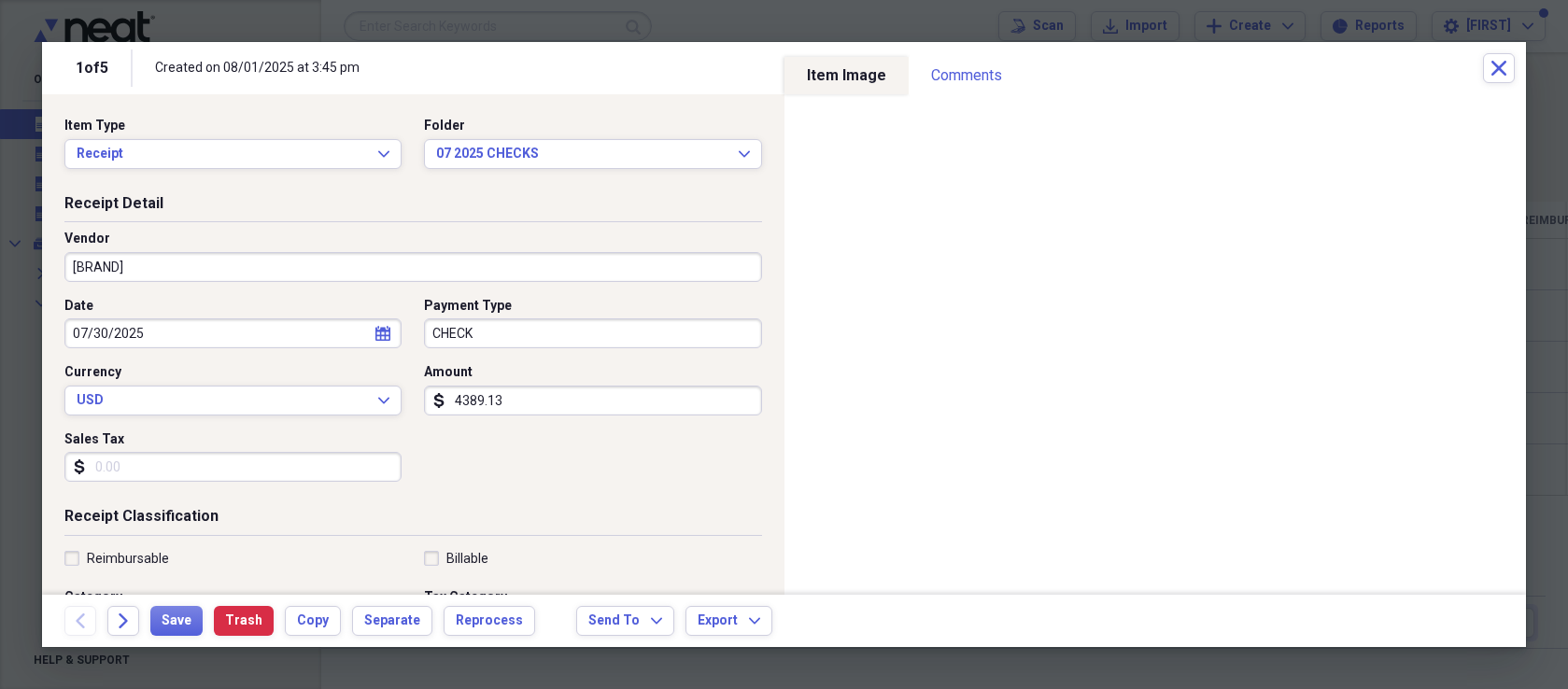 type on "4389.13" 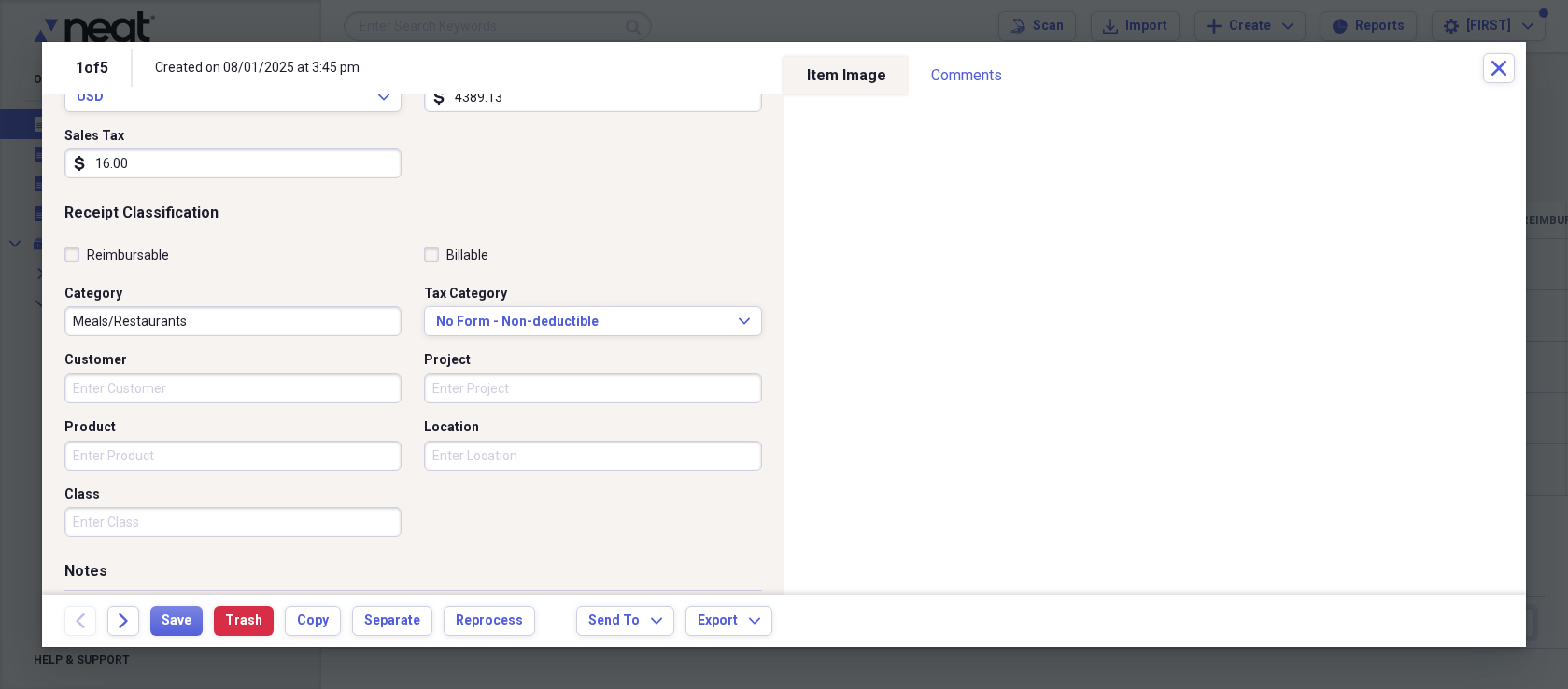 scroll, scrollTop: 323, scrollLeft: 0, axis: vertical 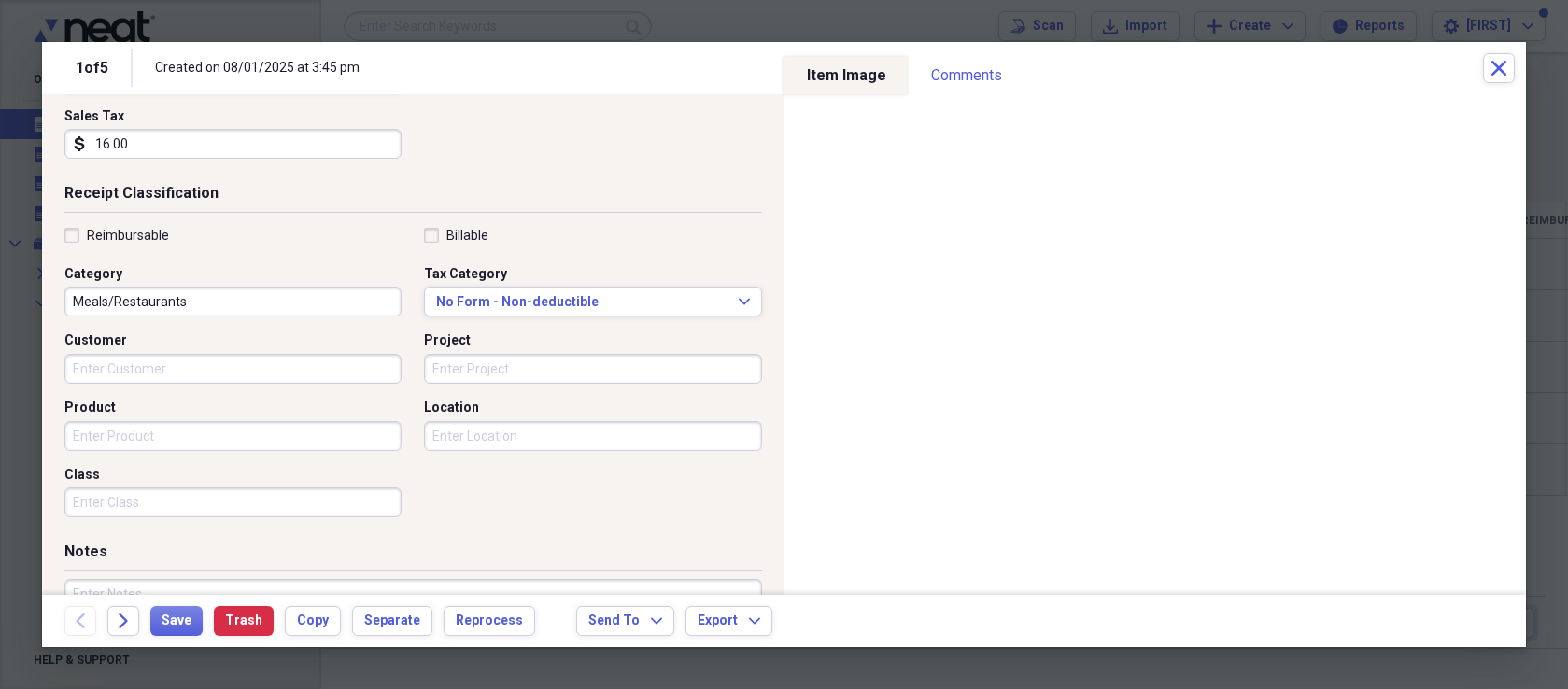 type on "16.00" 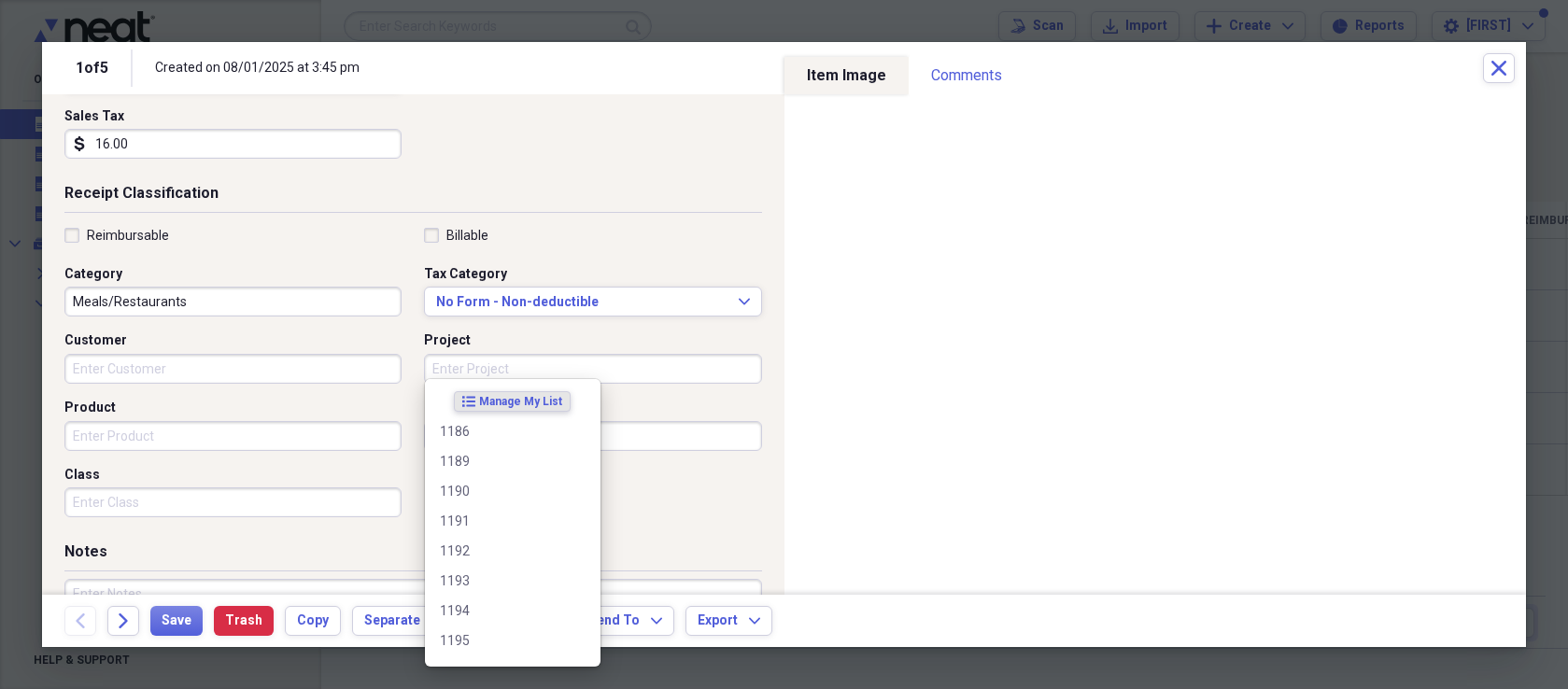 click on "Project" at bounding box center (592, 369) 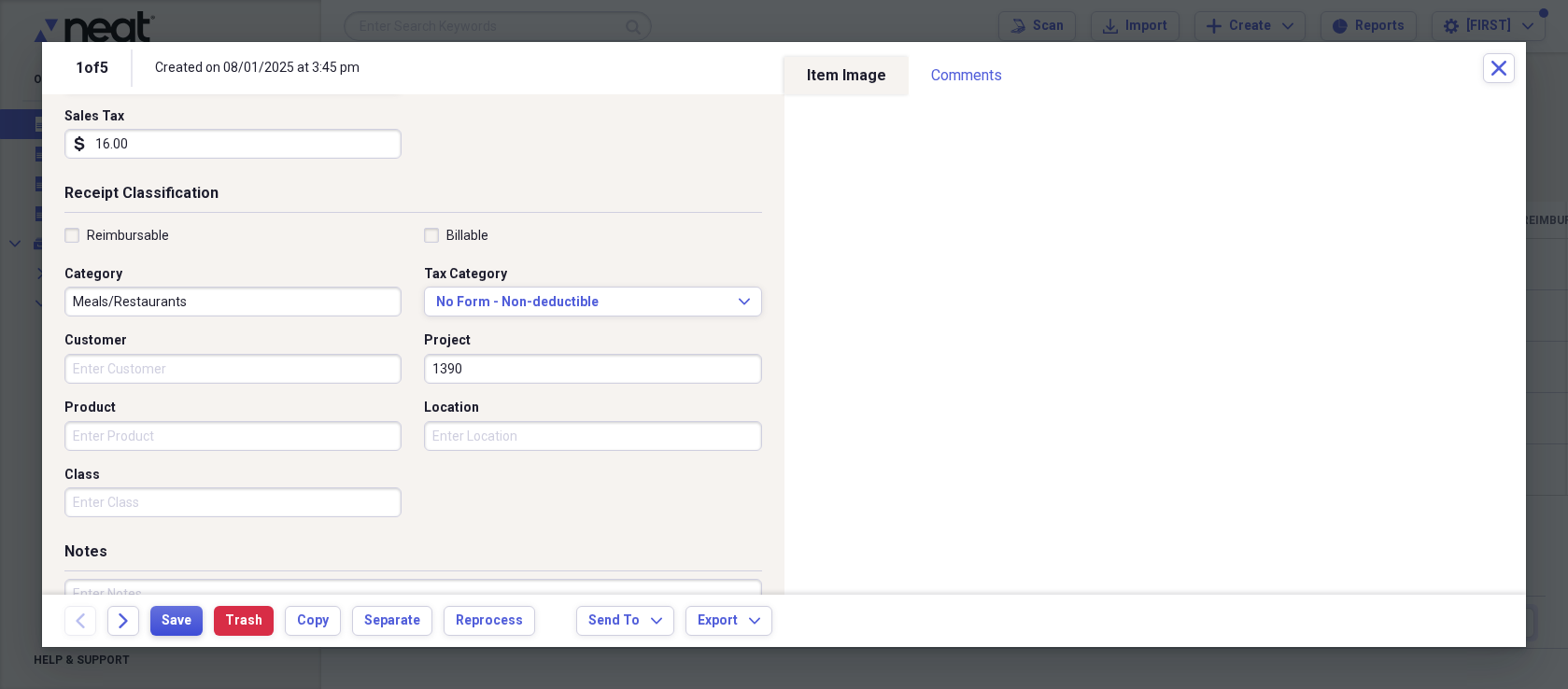 type on "1390" 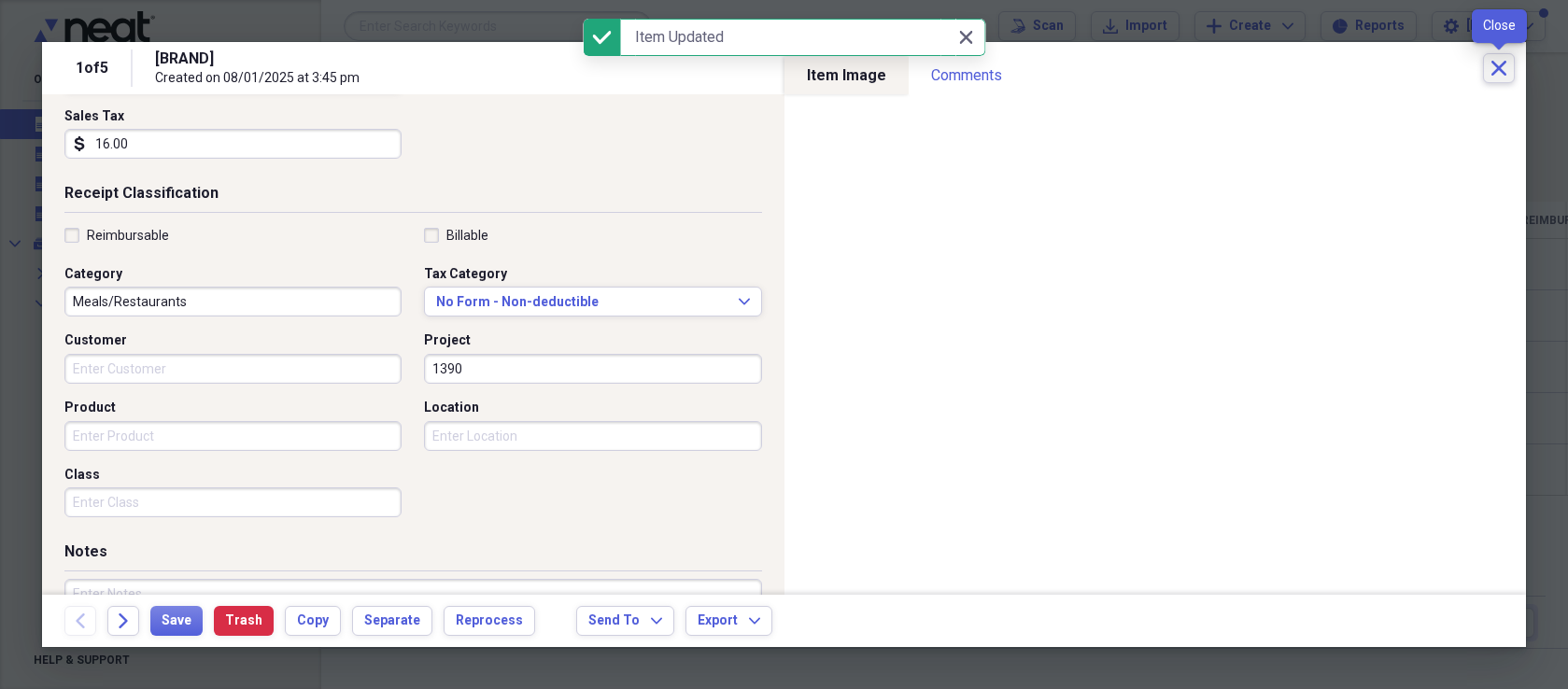click 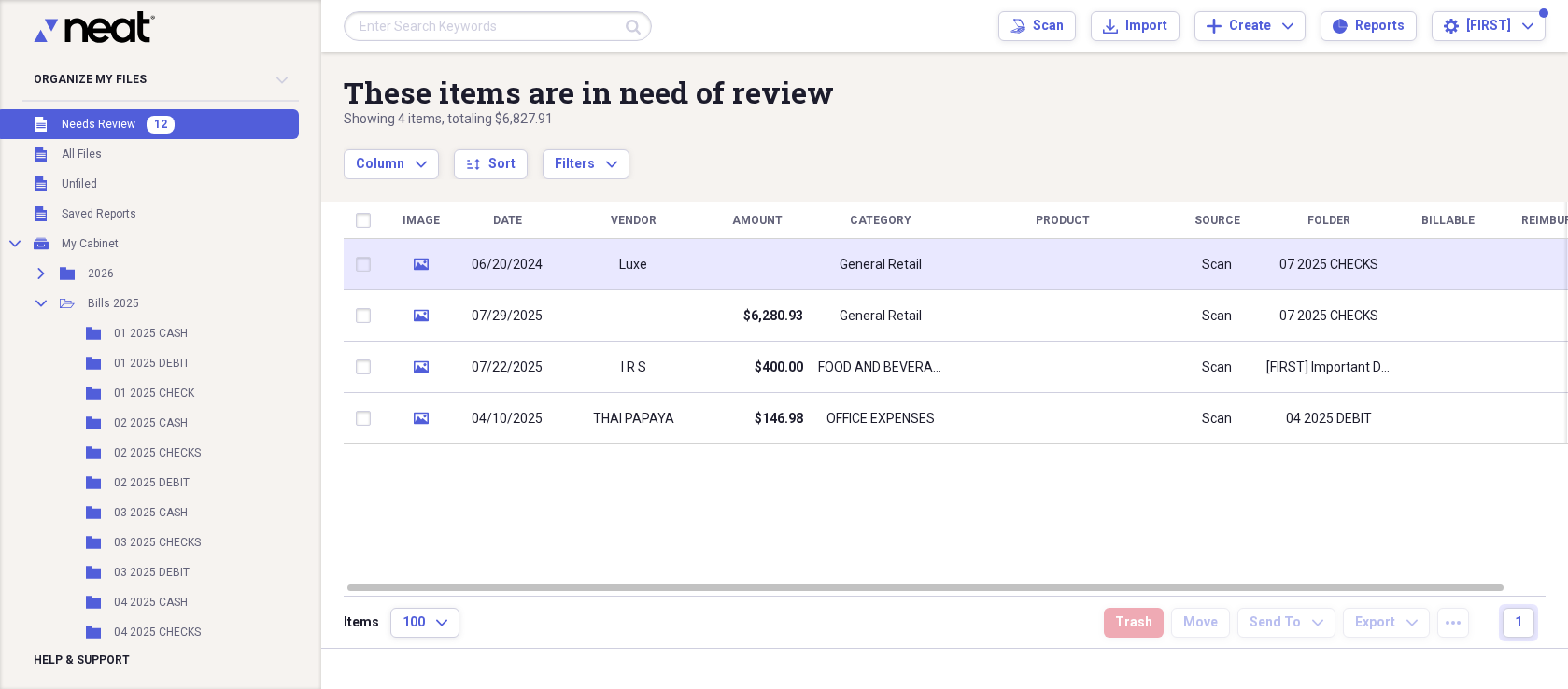 click at bounding box center (756, 264) 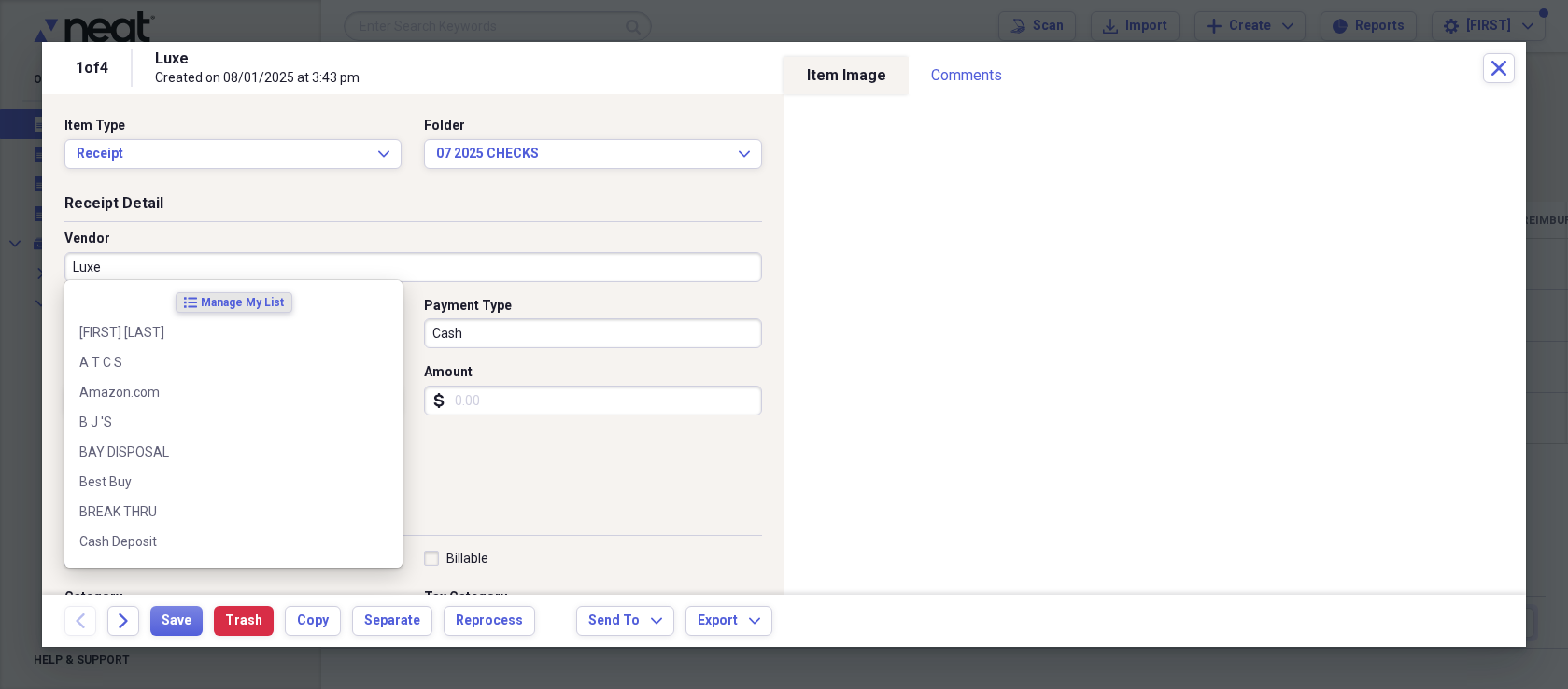 click on "Luxe" at bounding box center (413, 267) 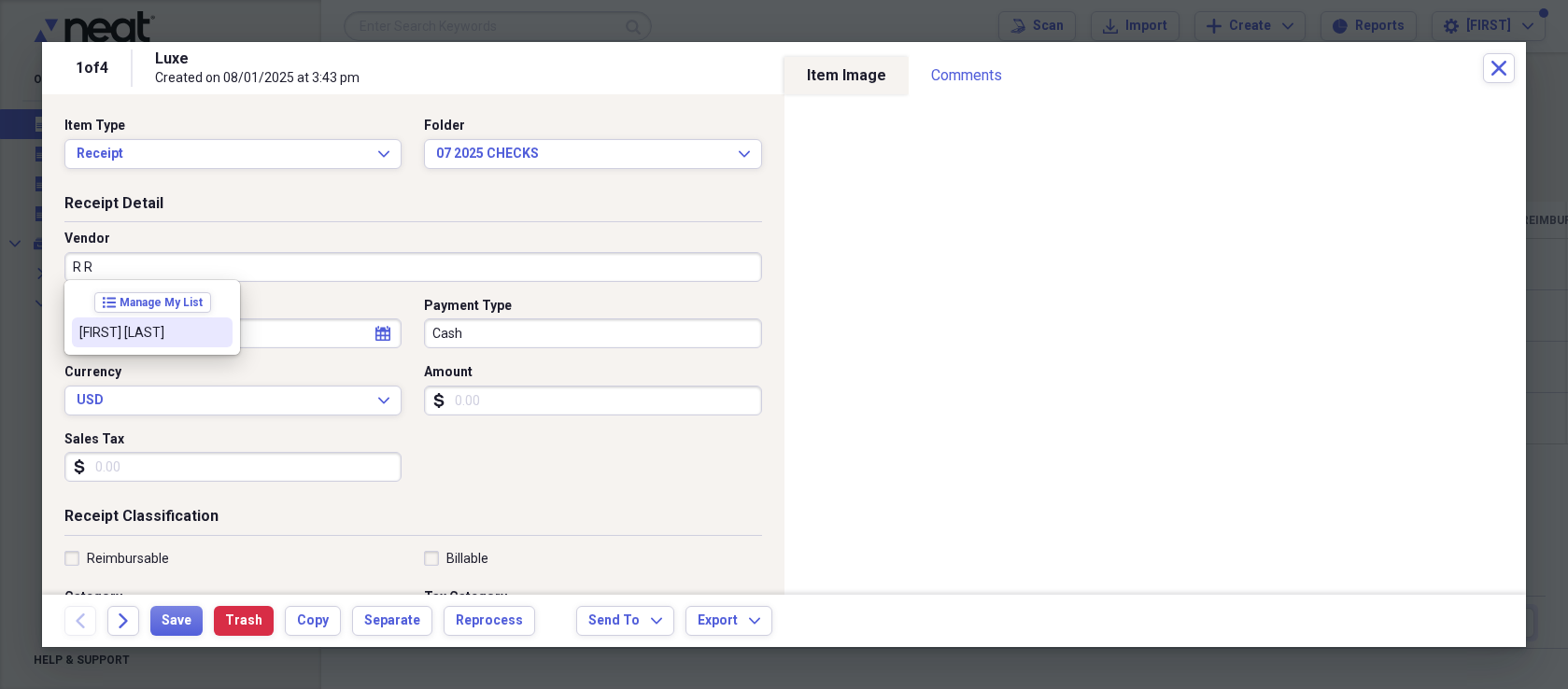click on "[FIRST] [LAST]" at bounding box center [152, 332] 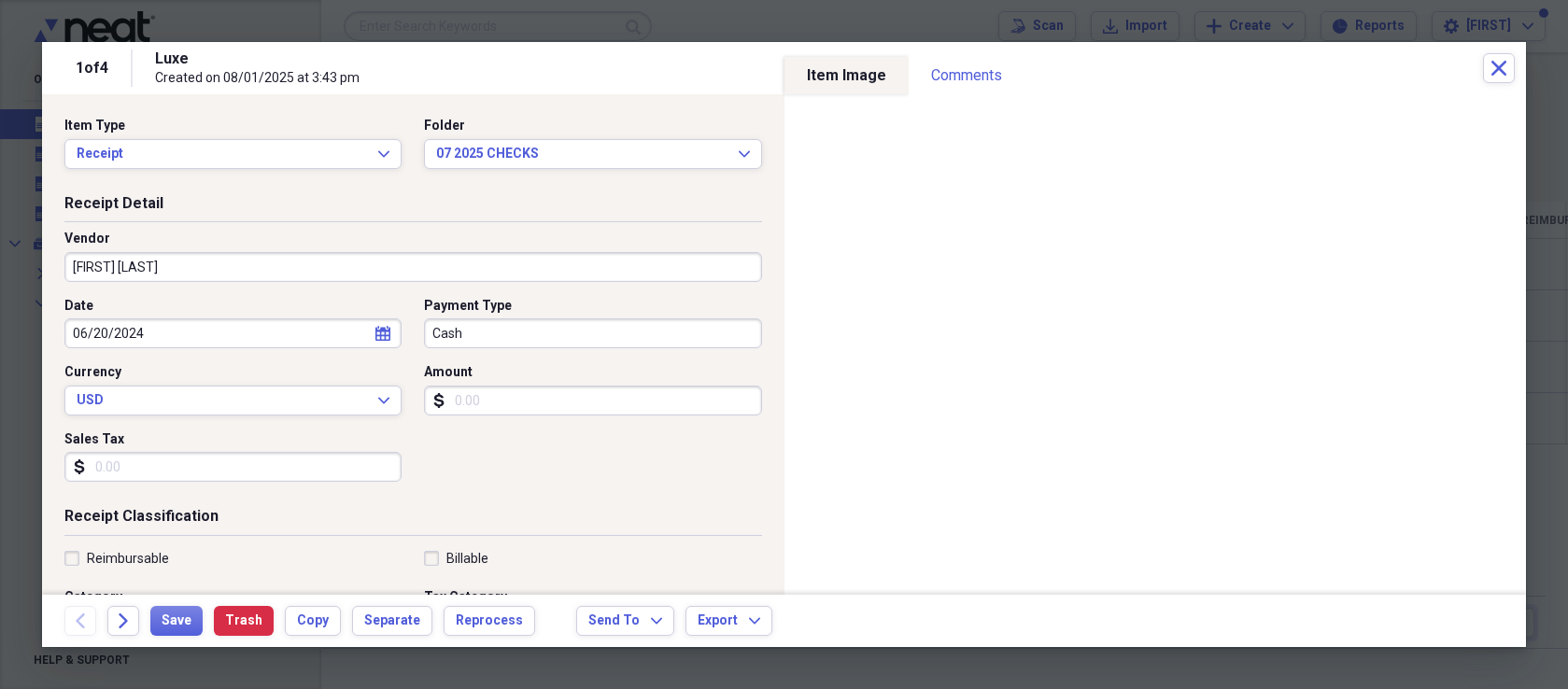 type on "RESTAURANT REPAIR" 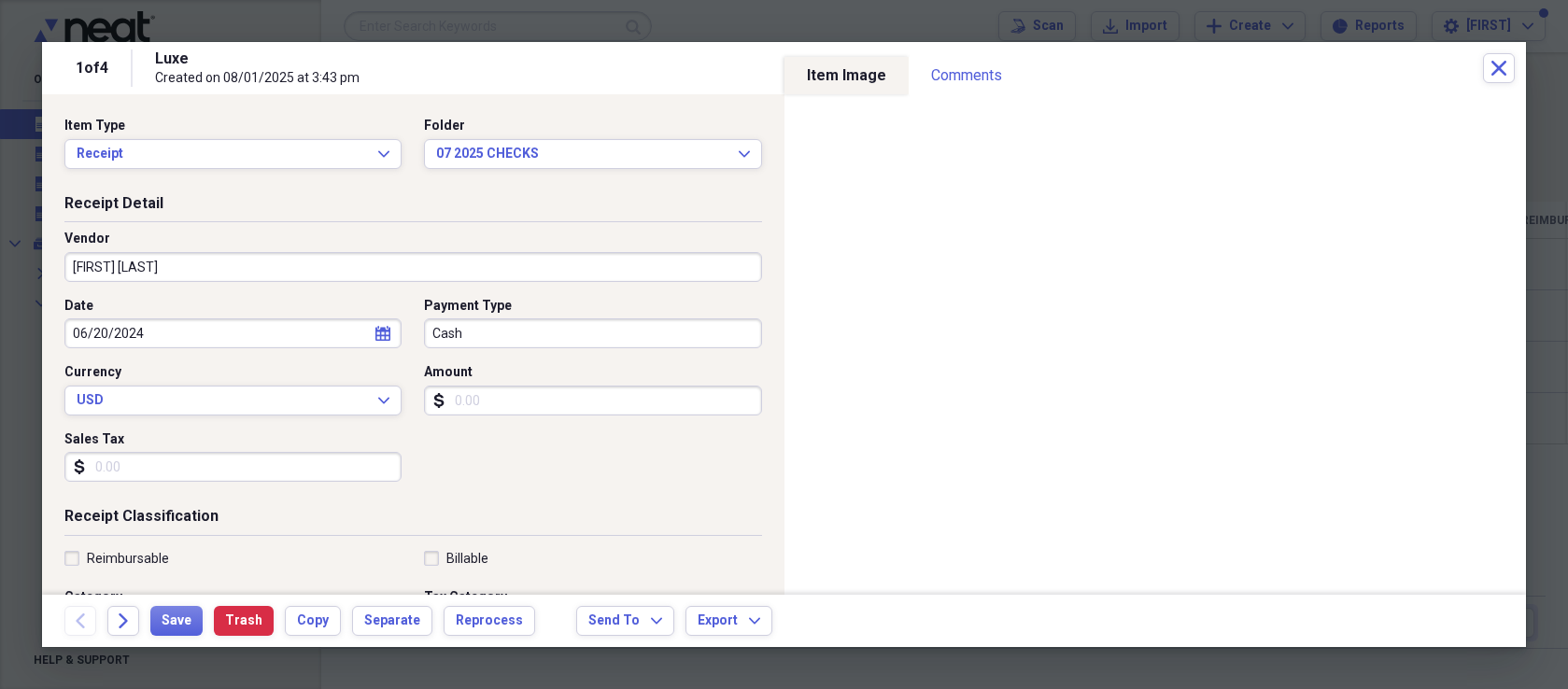 select on "5" 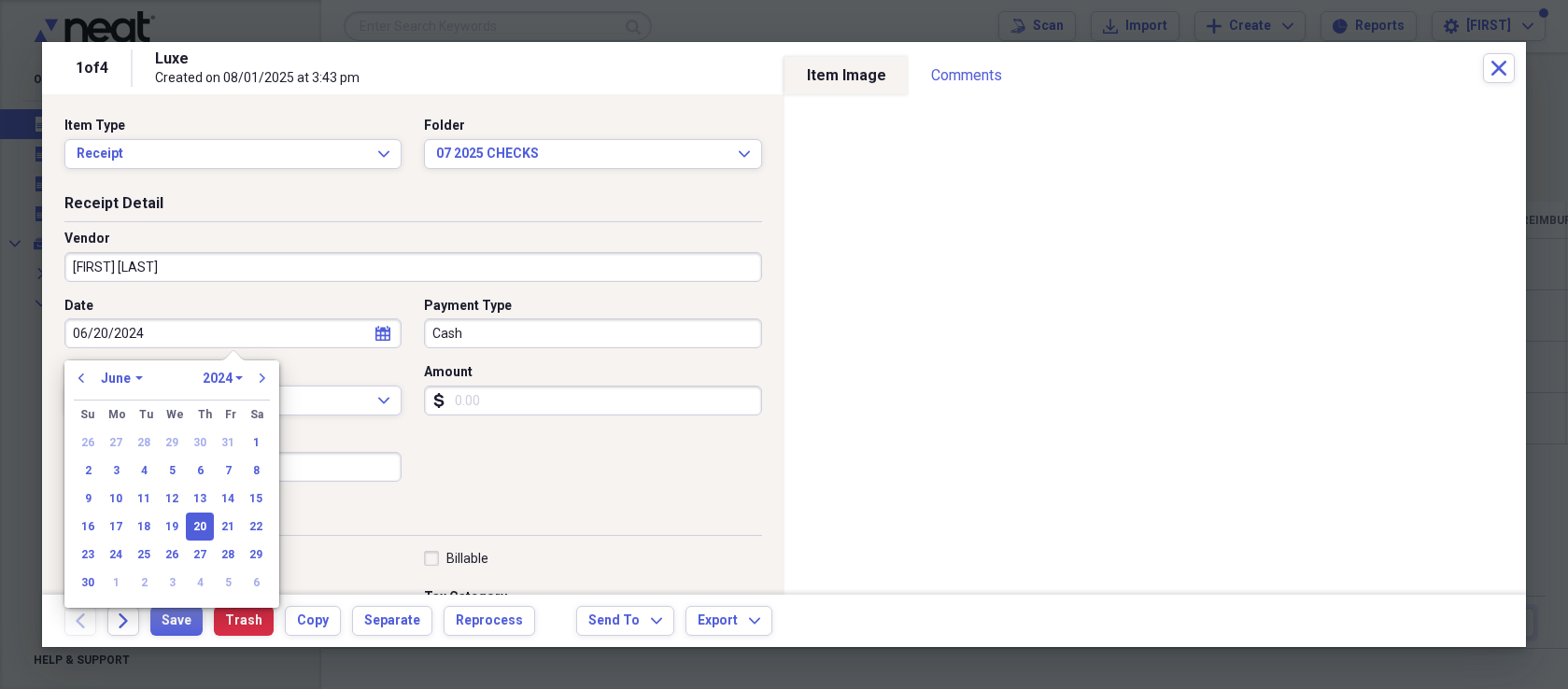 click on "06/20/2024" at bounding box center (233, 333) 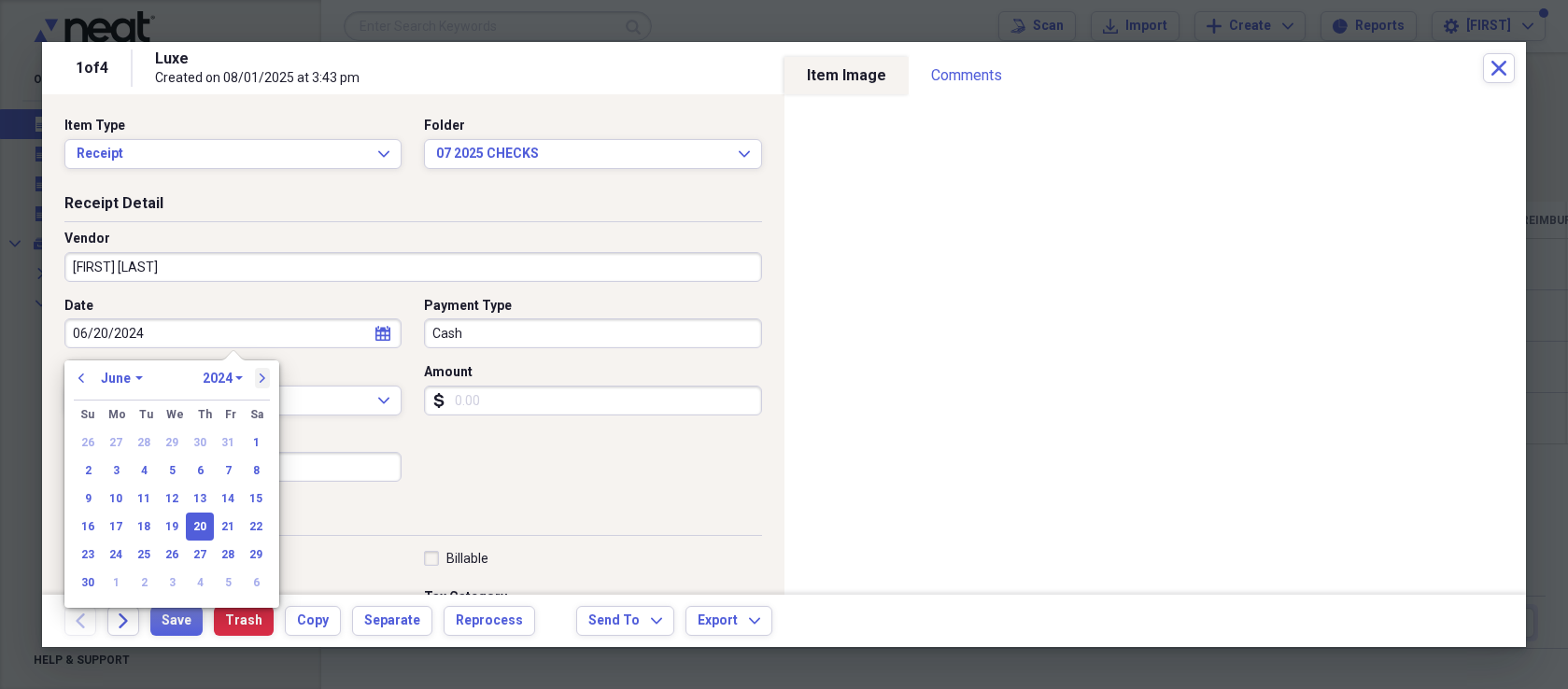 click on "next" at bounding box center [262, 378] 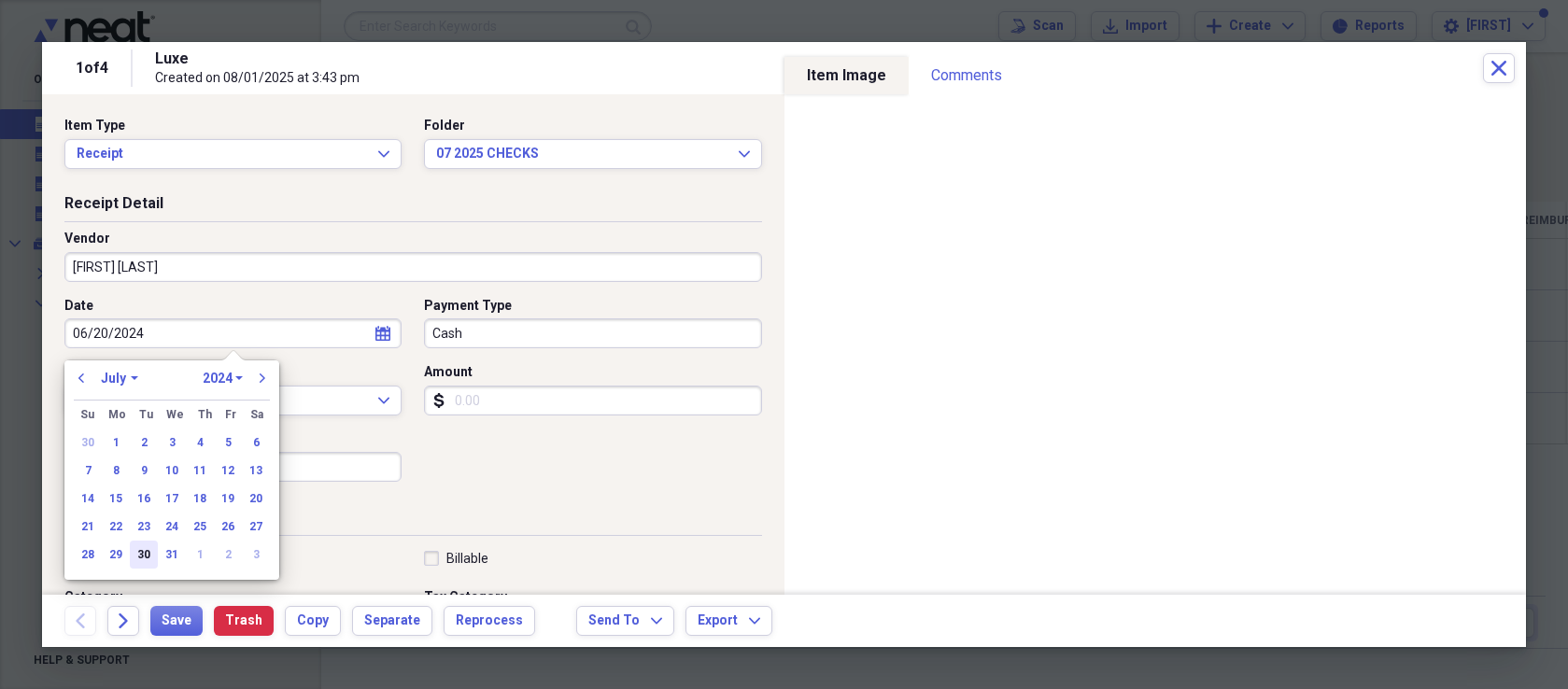 click on "30" at bounding box center [144, 555] 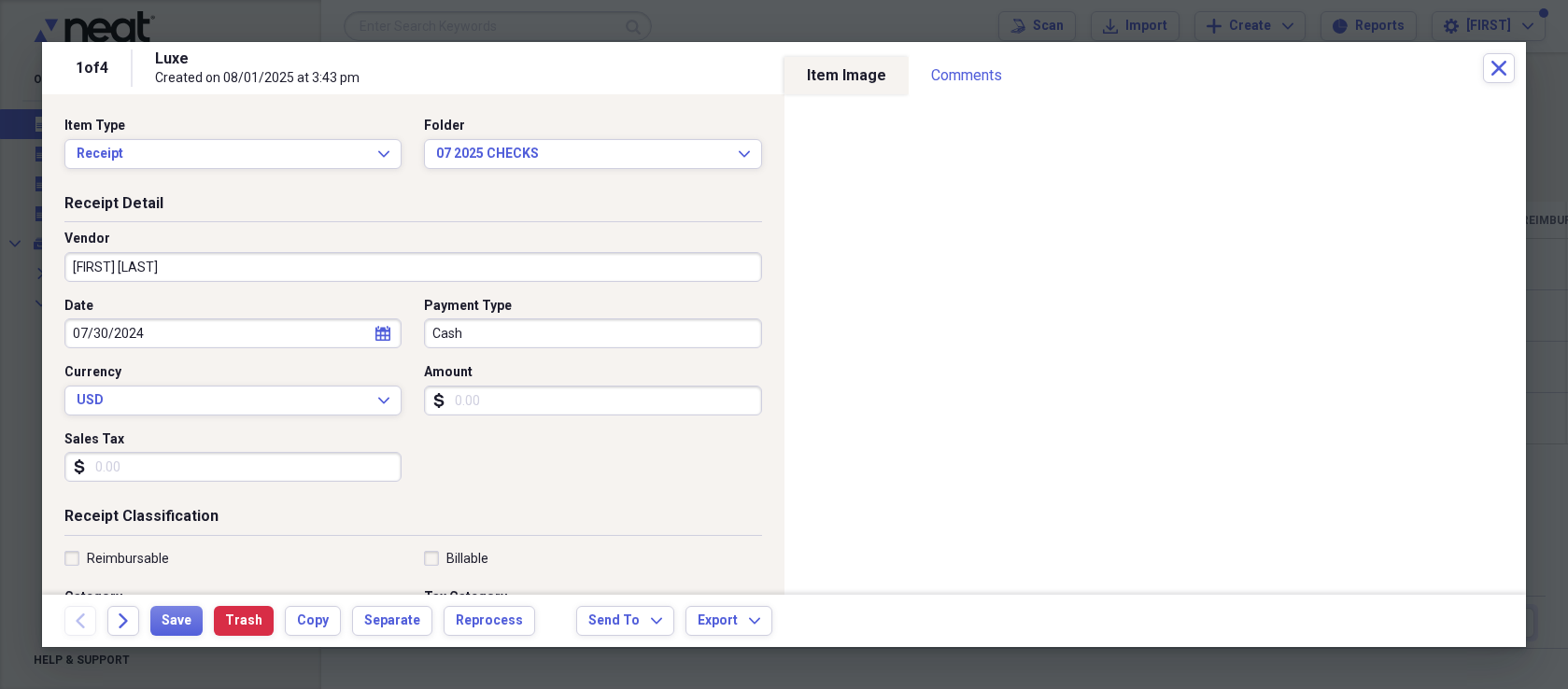 click on "Cash" at bounding box center [592, 333] 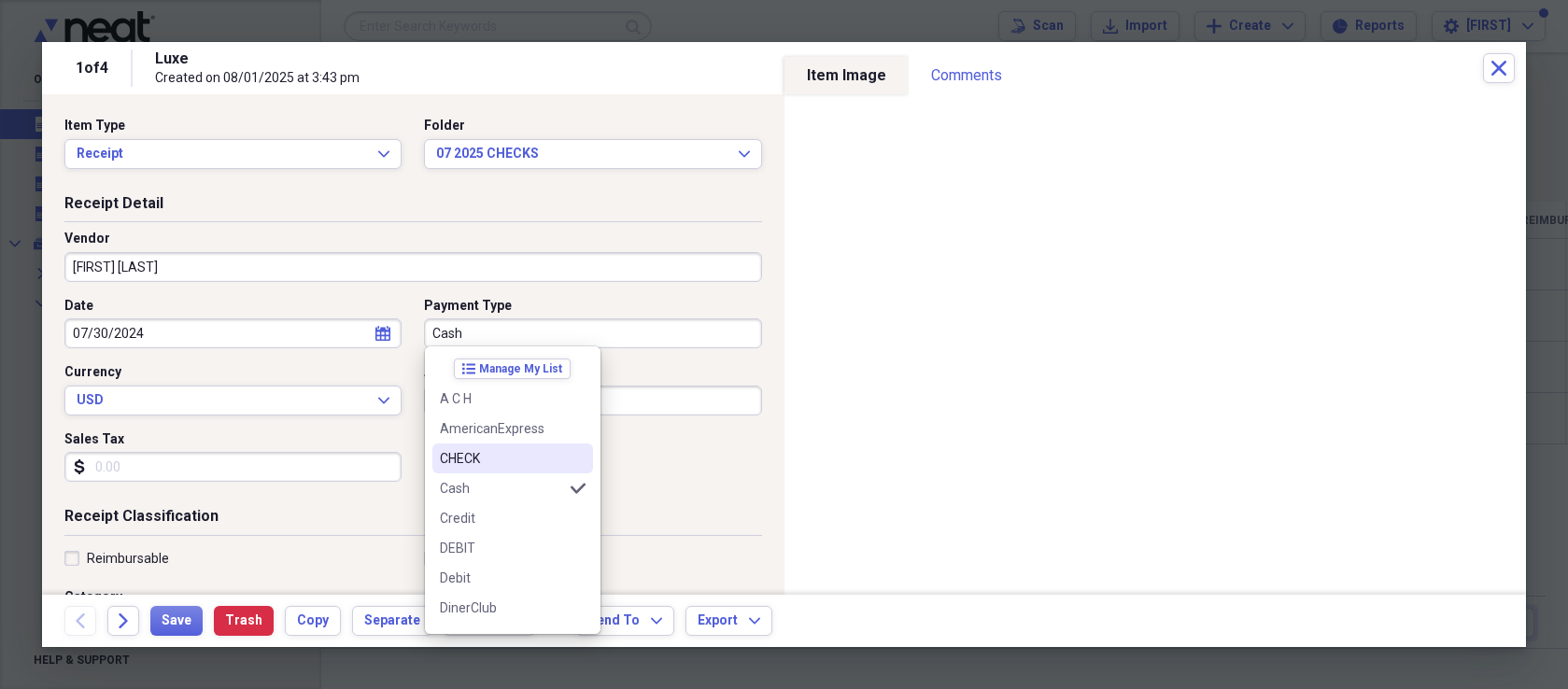 click on "CHECK" at bounding box center [501, 458] 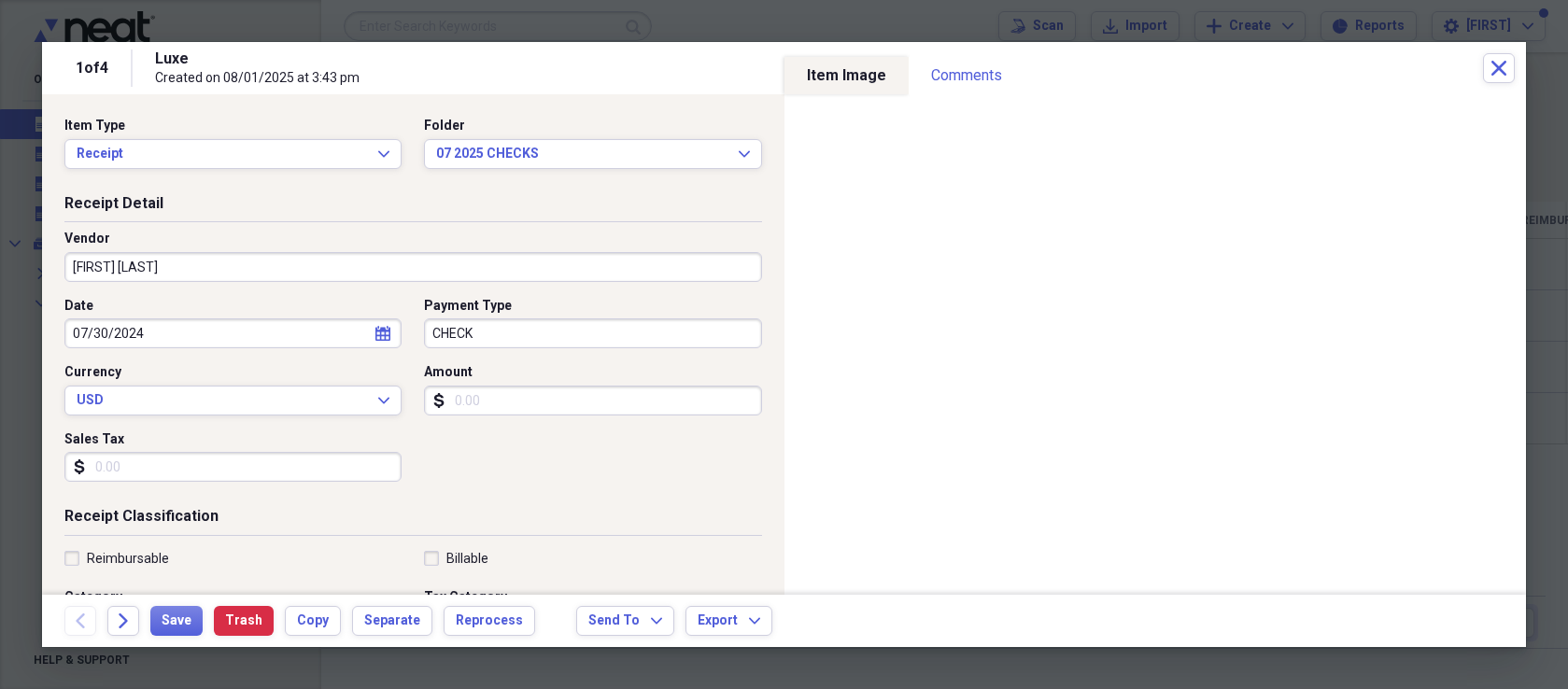 click on "Amount" at bounding box center (592, 401) 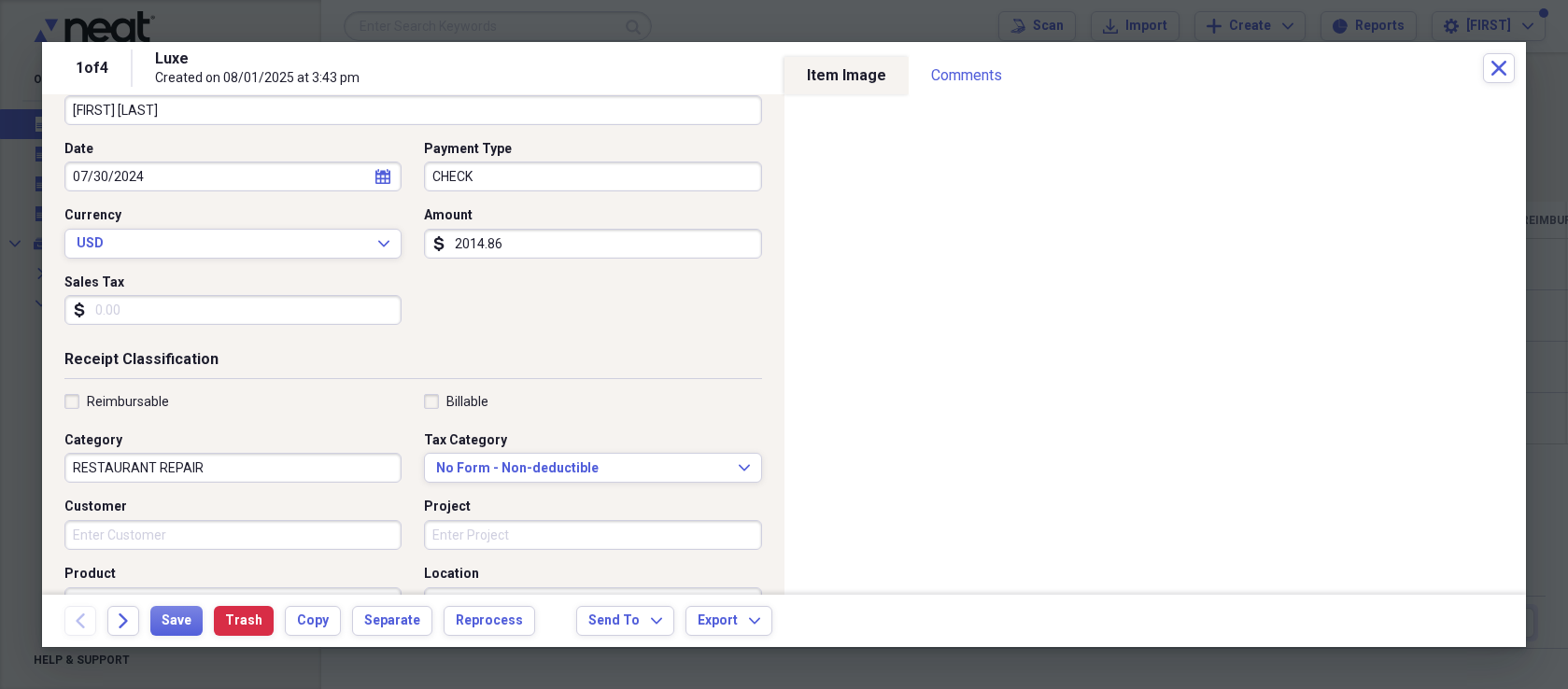 scroll, scrollTop: 157, scrollLeft: 0, axis: vertical 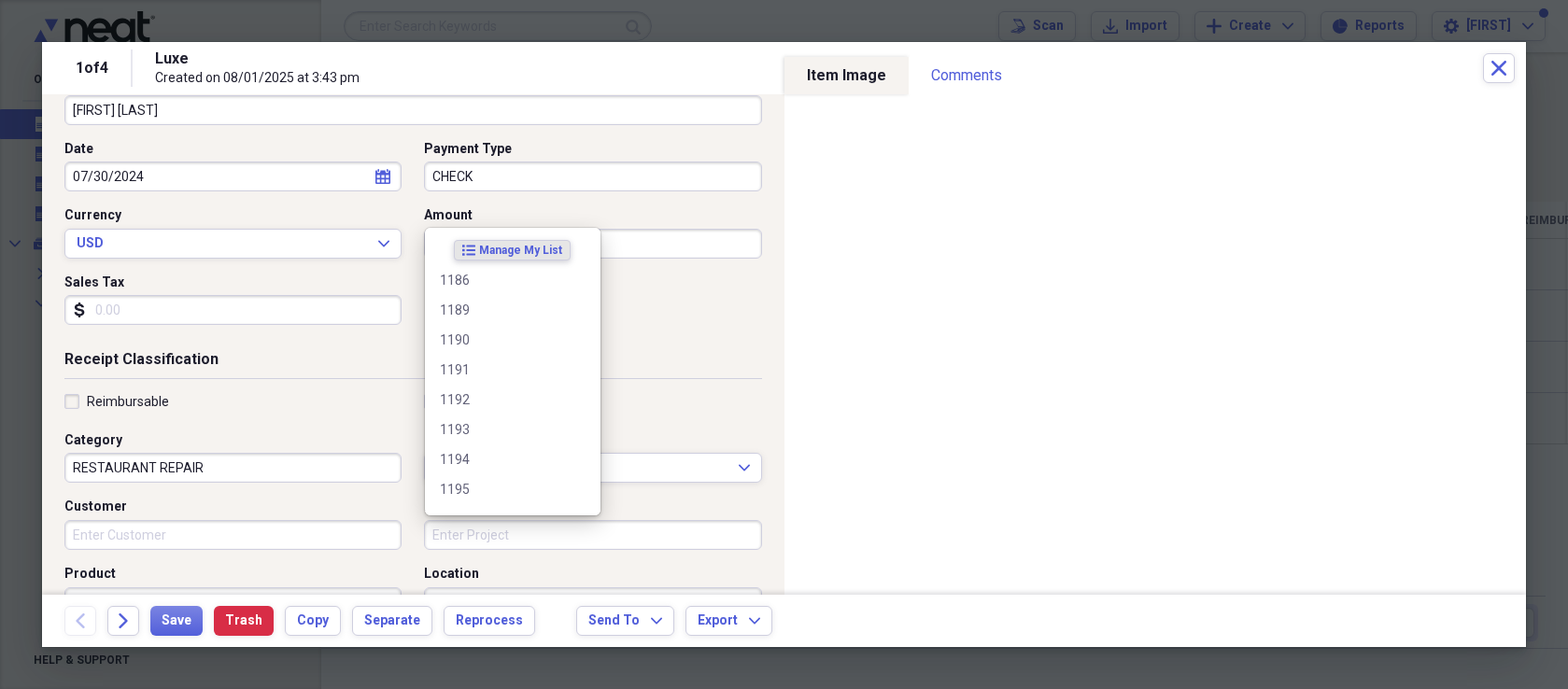 click on "Project" at bounding box center (592, 535) 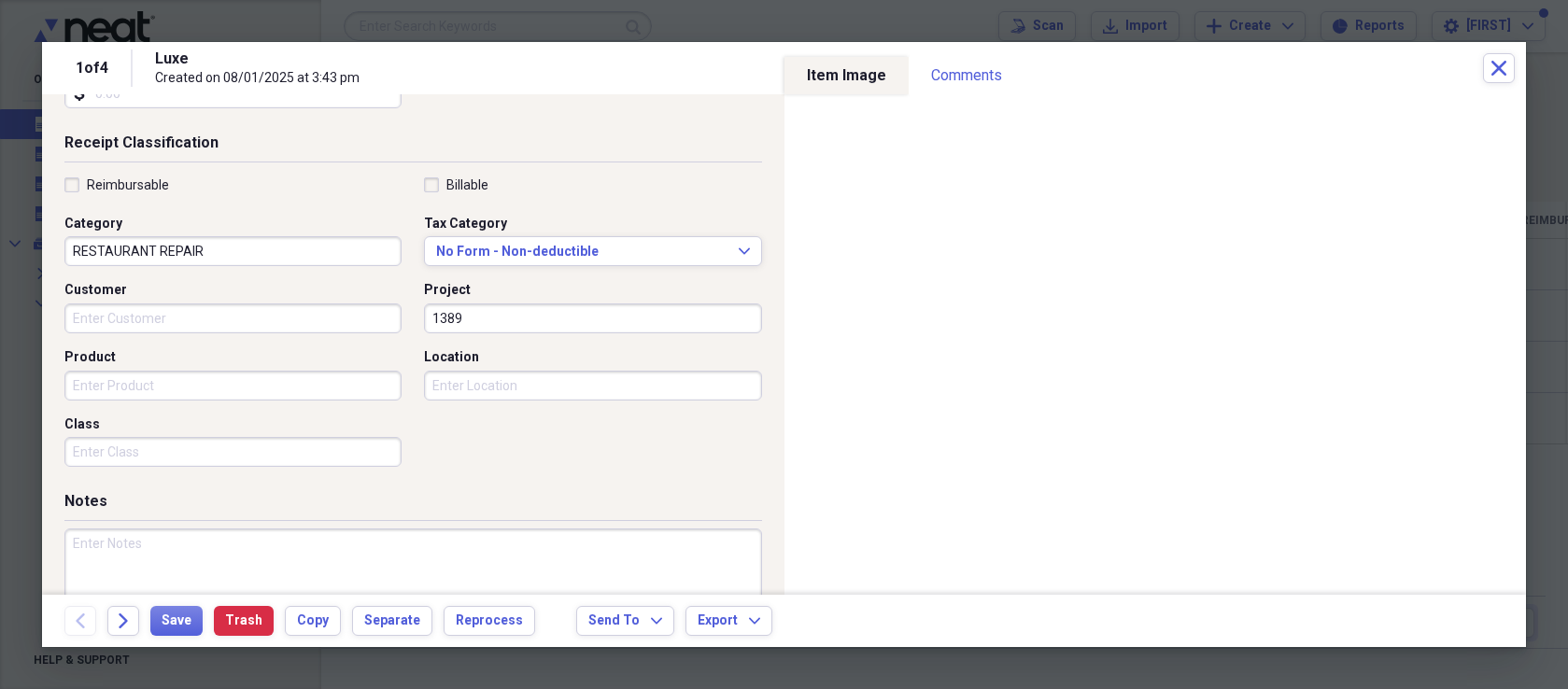 scroll, scrollTop: 413, scrollLeft: 0, axis: vertical 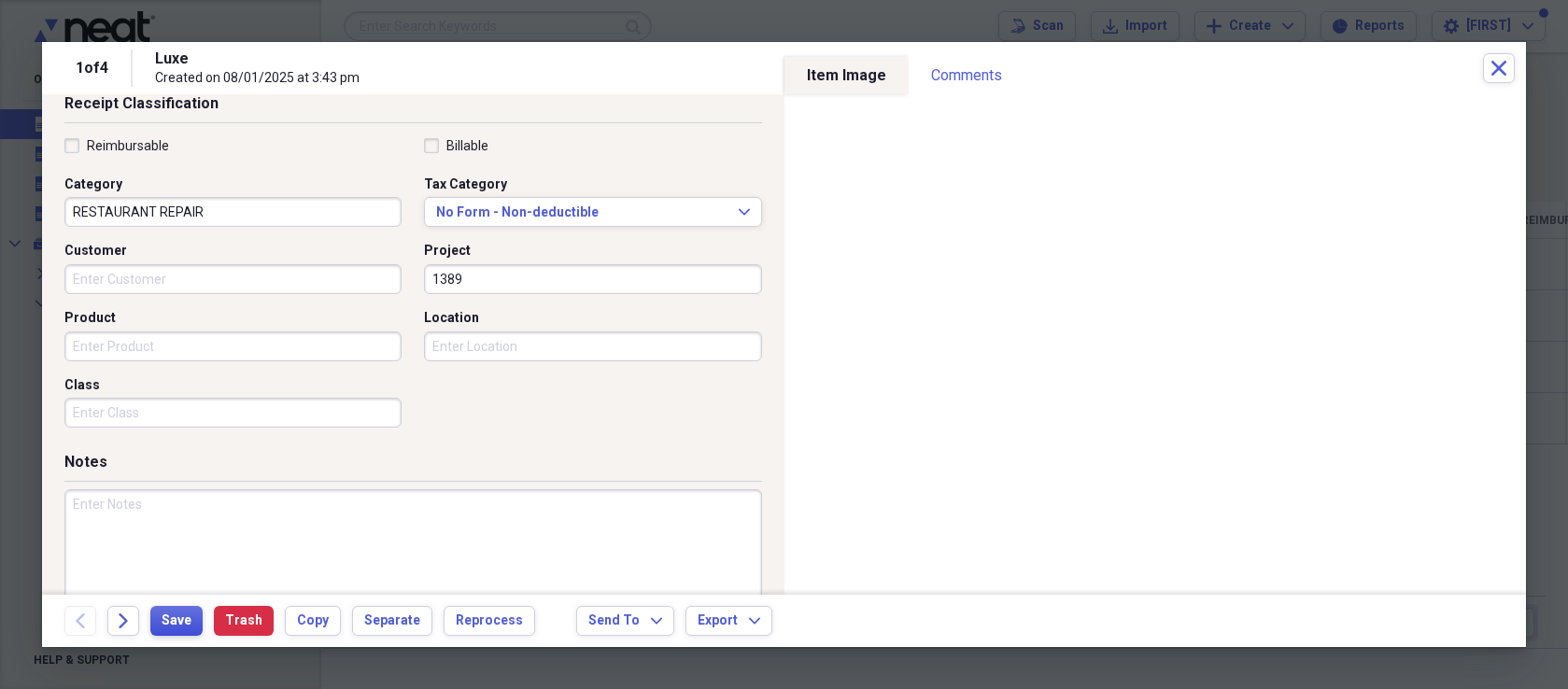 type on "1389" 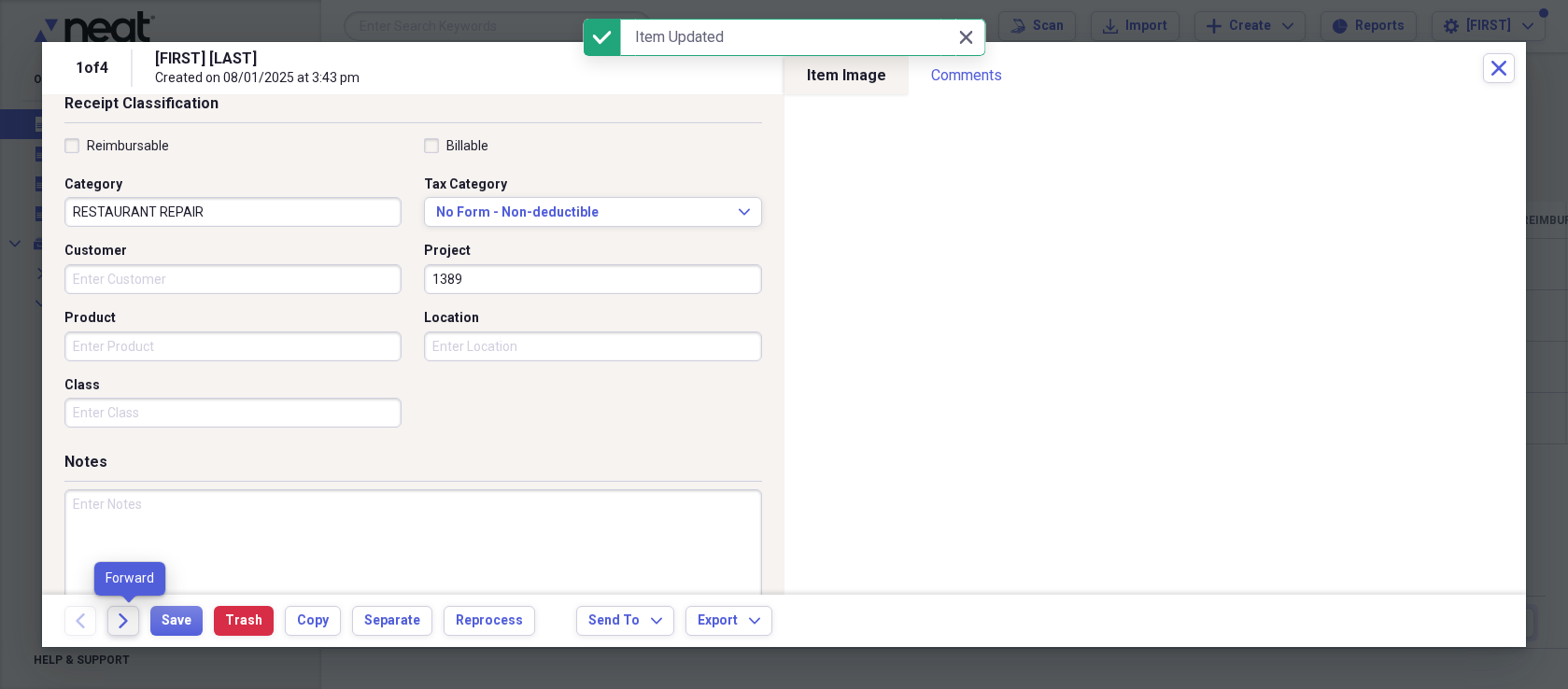 click on "Forward" 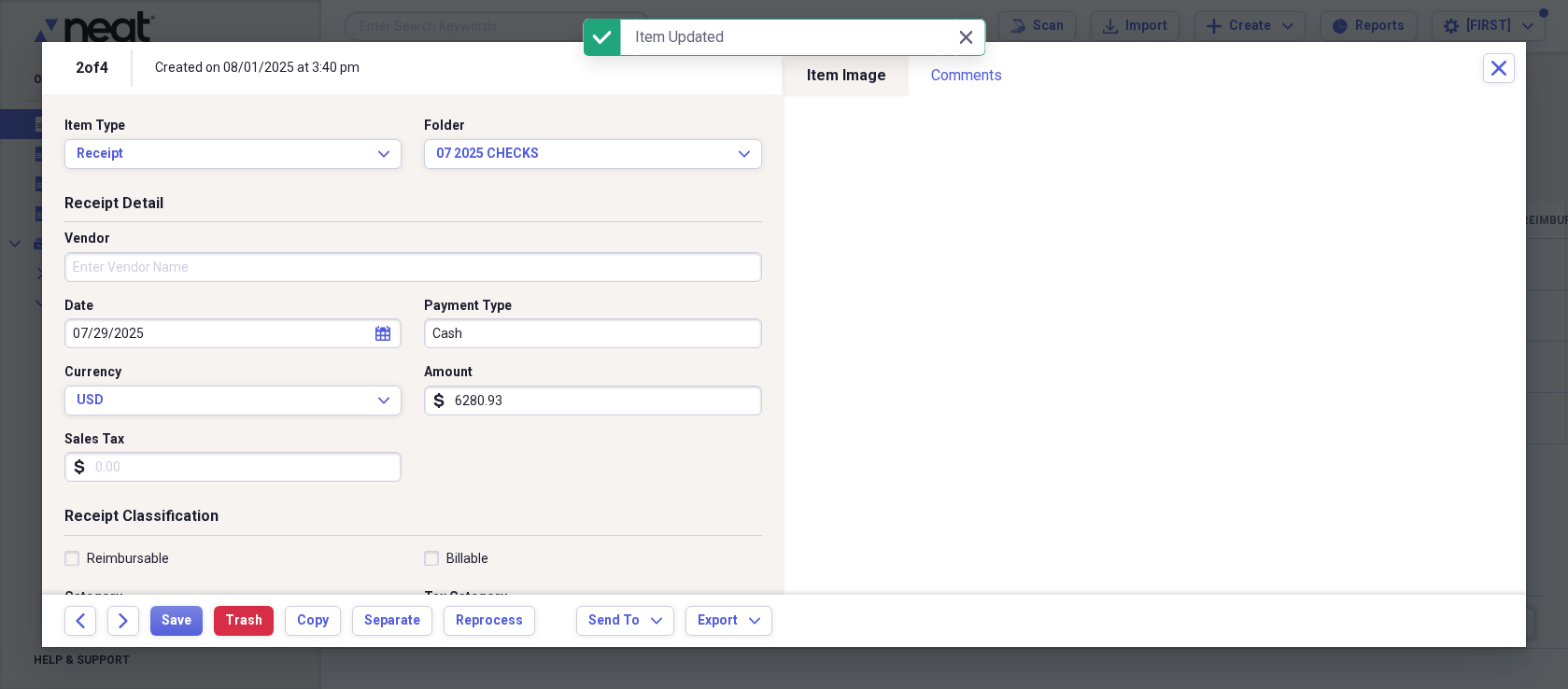 click on "Vendor" at bounding box center [413, 267] 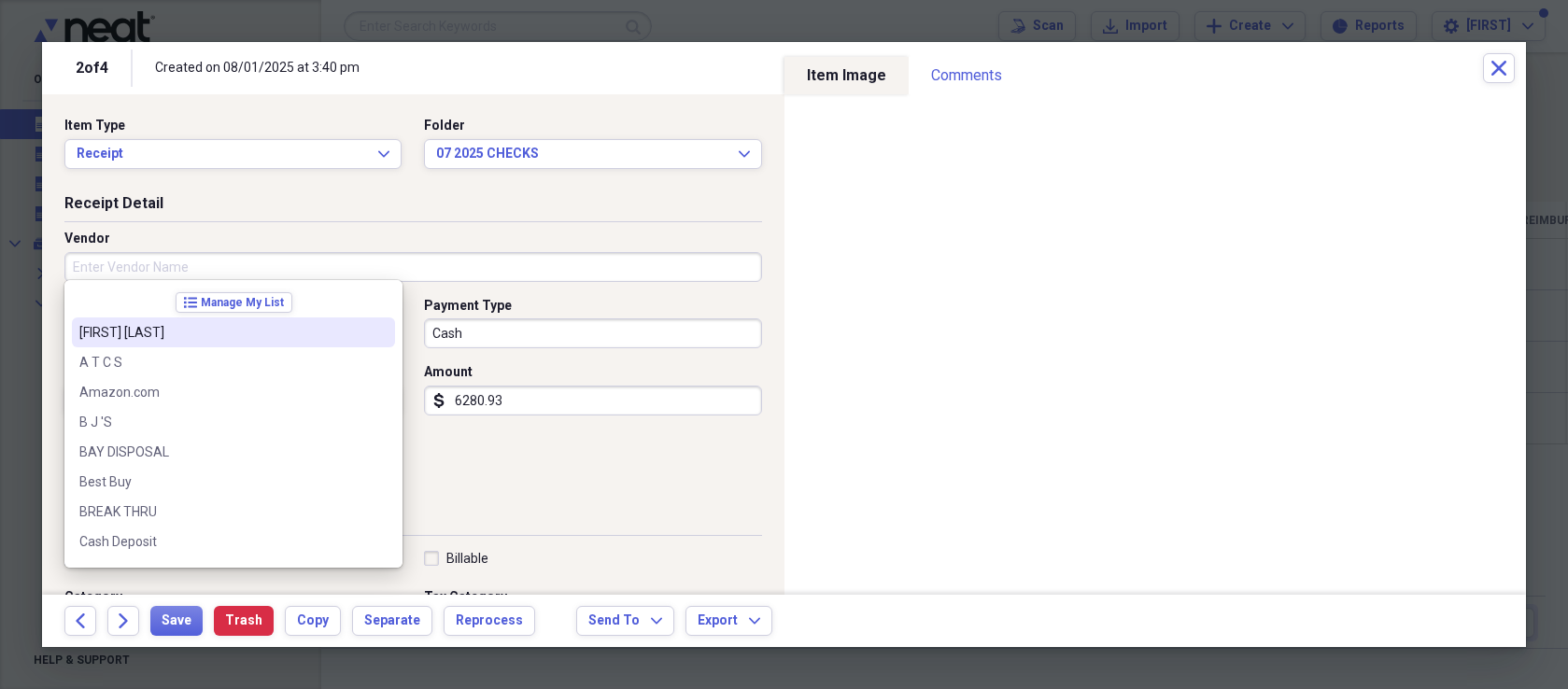 click on "[FIRST] [LAST]" at bounding box center (222, 332) 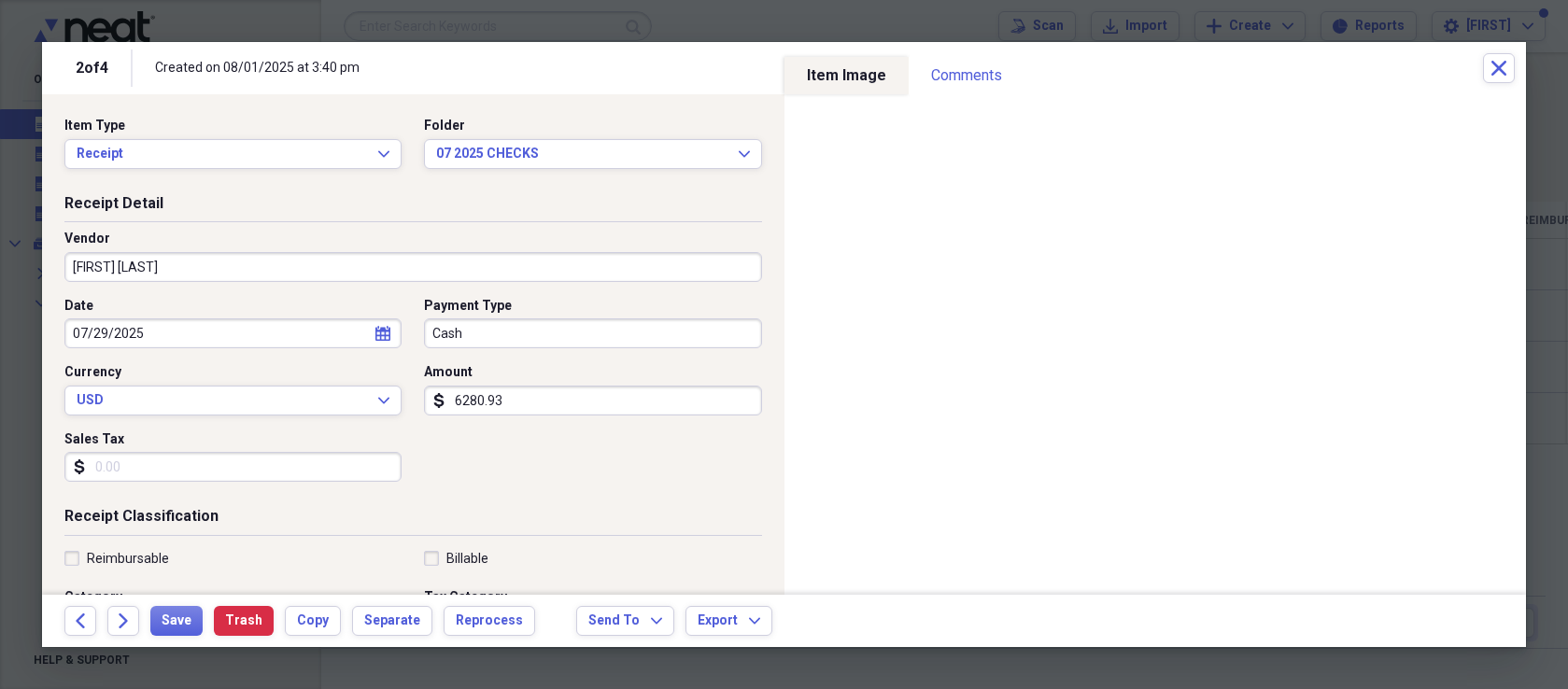 type on "LICOR" 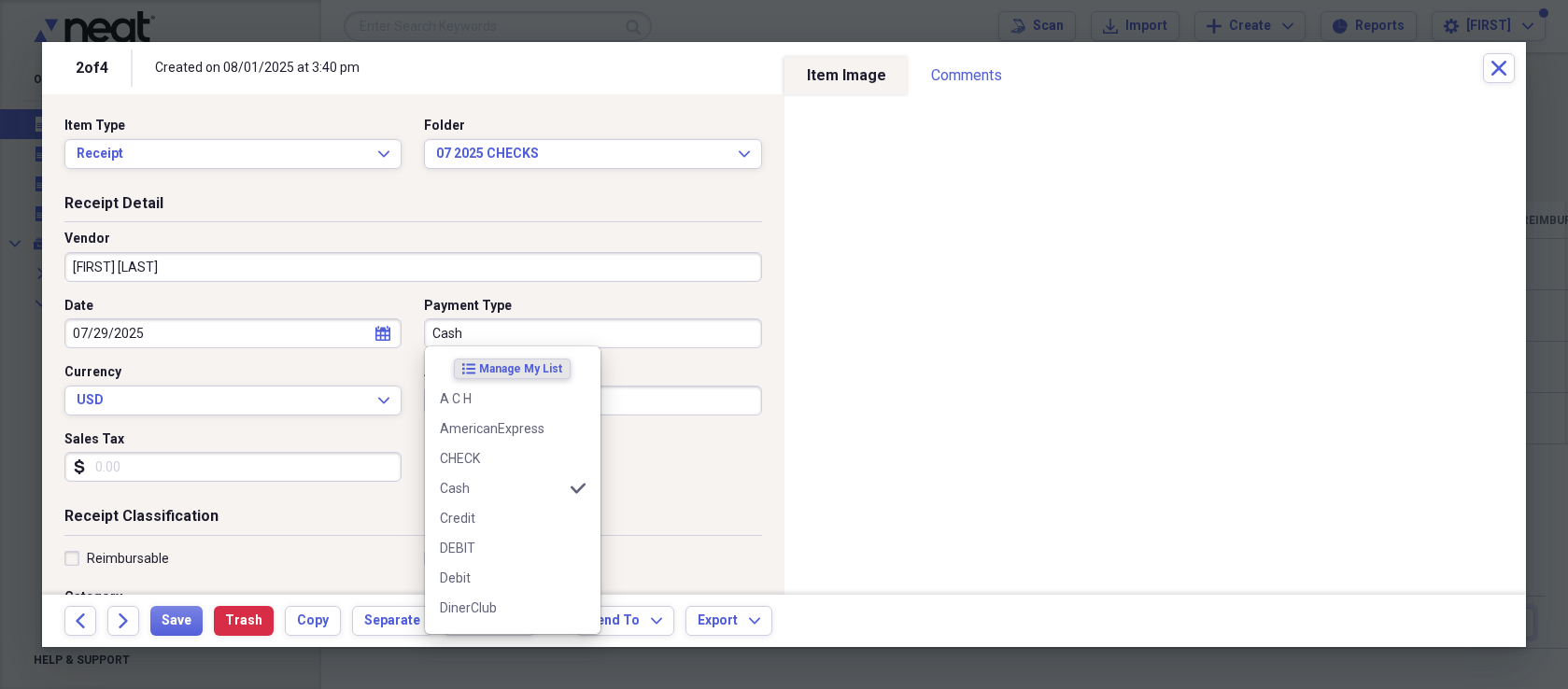 click on "Cash" at bounding box center (592, 333) 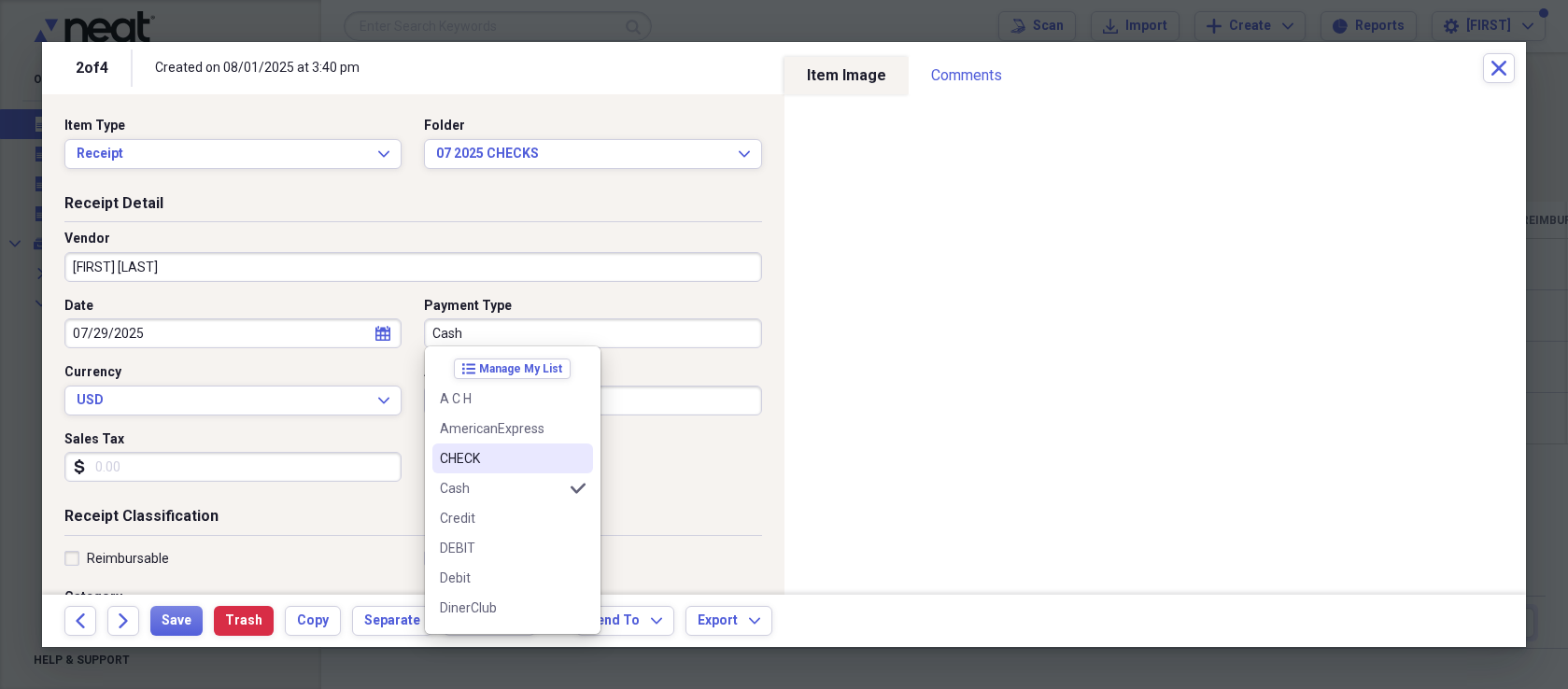 click on "CHECK" at bounding box center (501, 458) 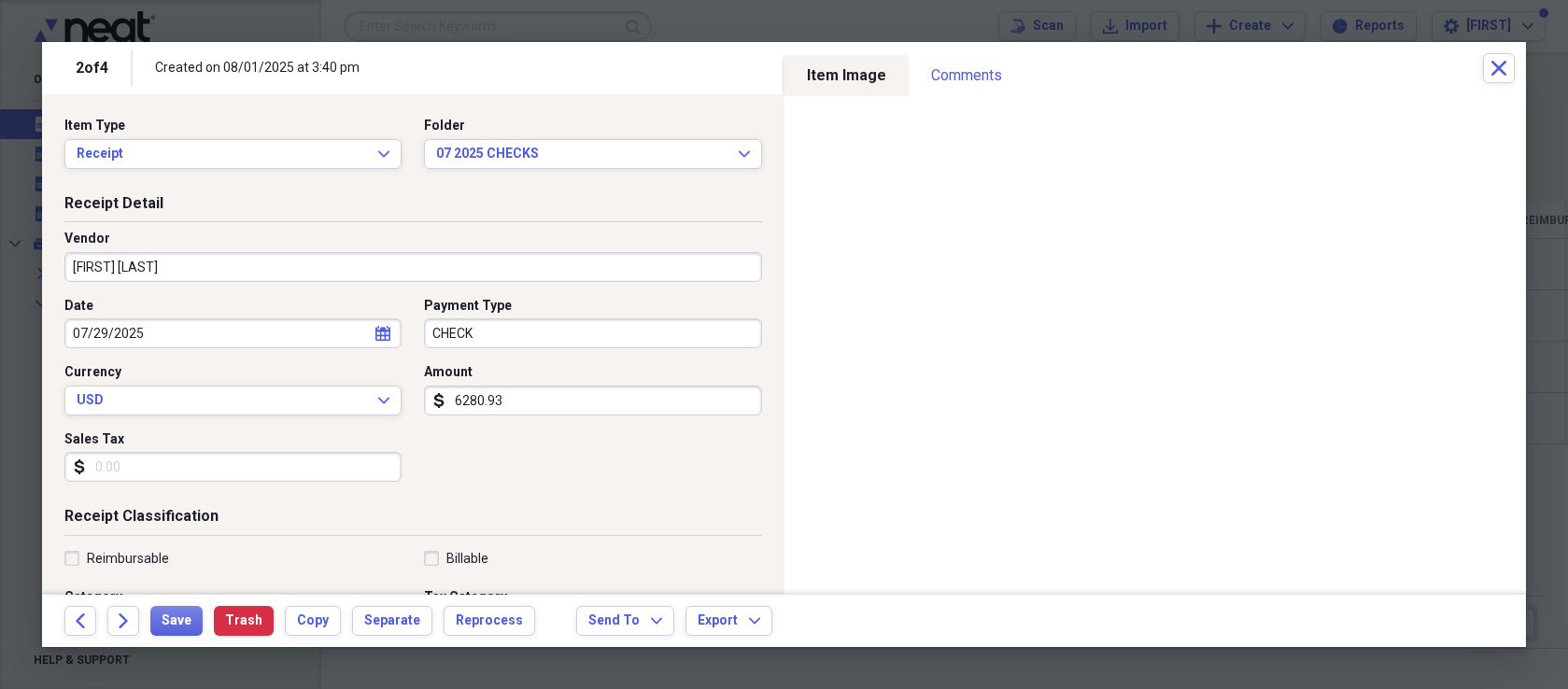 click on "6280.93" at bounding box center [592, 401] 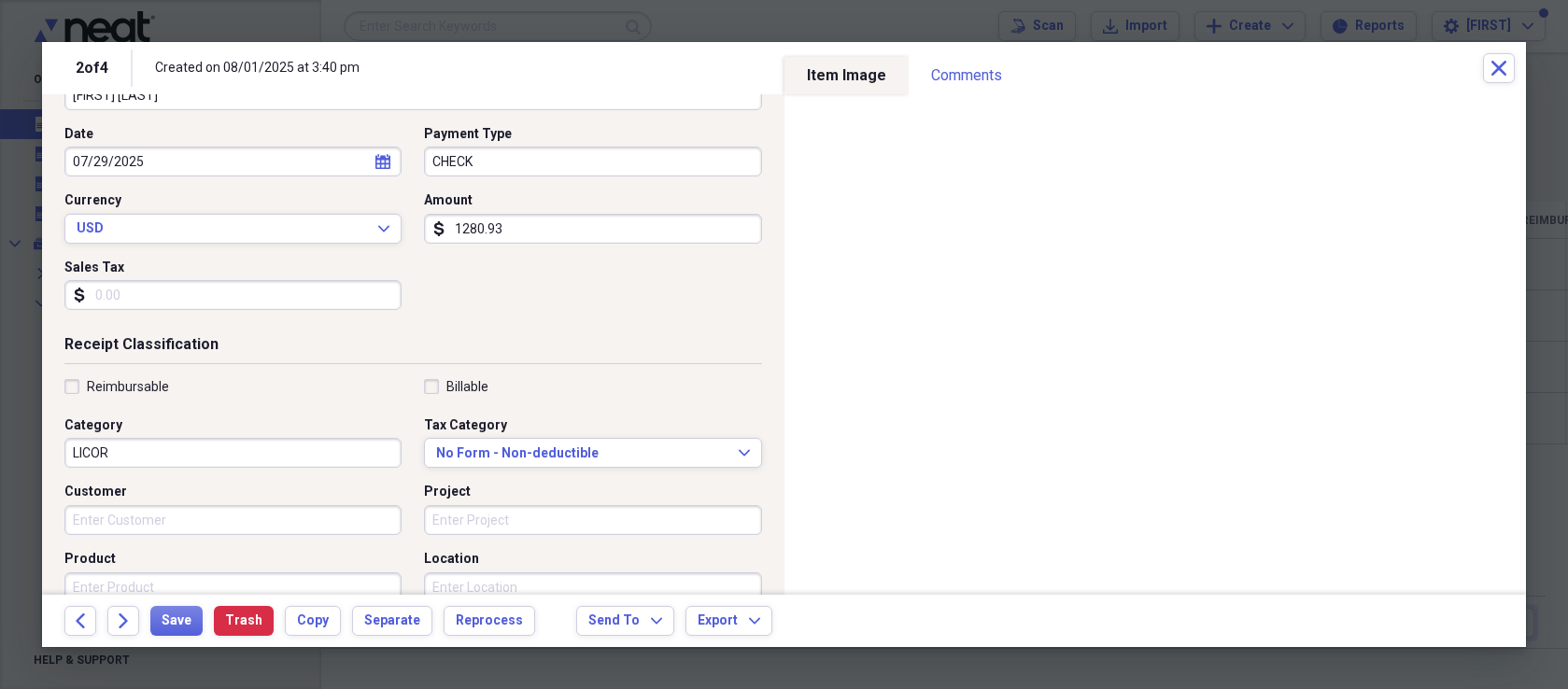 scroll, scrollTop: 186, scrollLeft: 0, axis: vertical 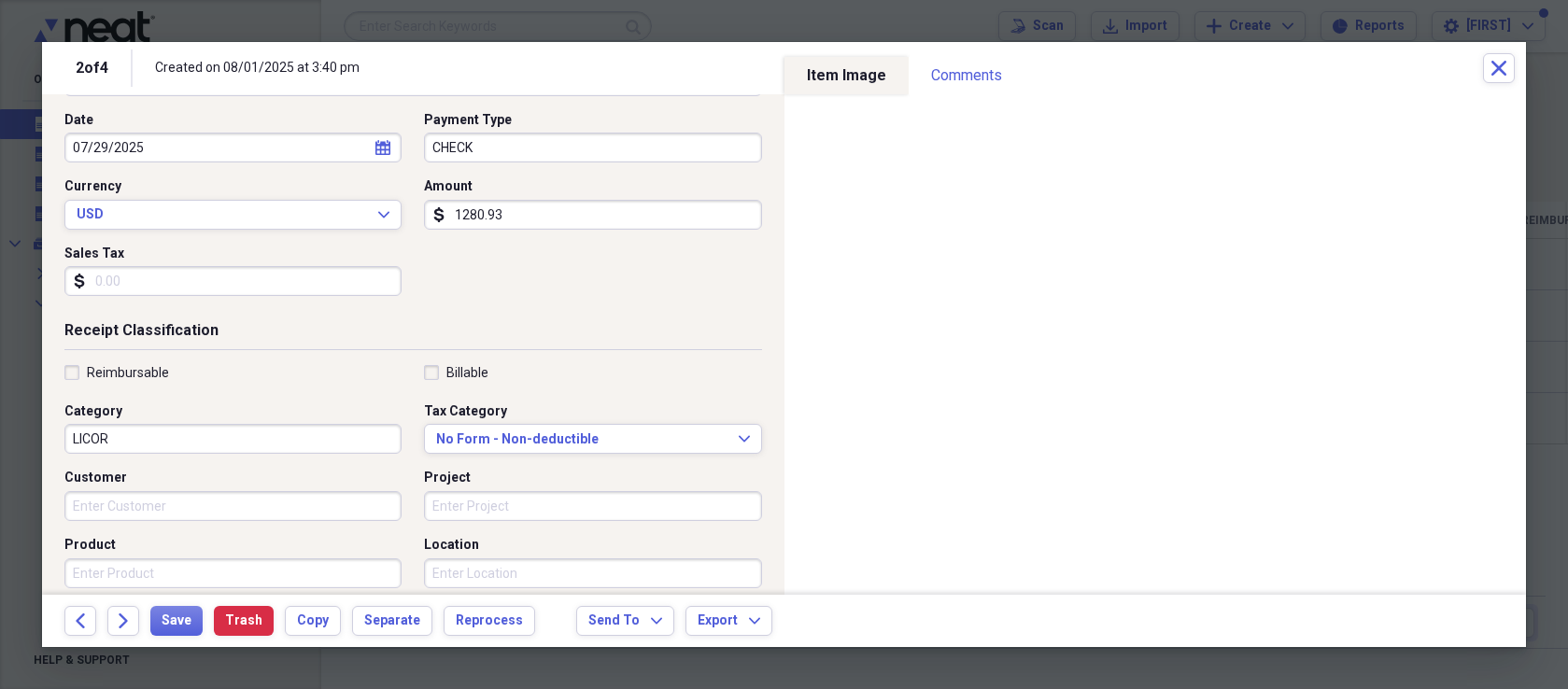 type on "1280.93" 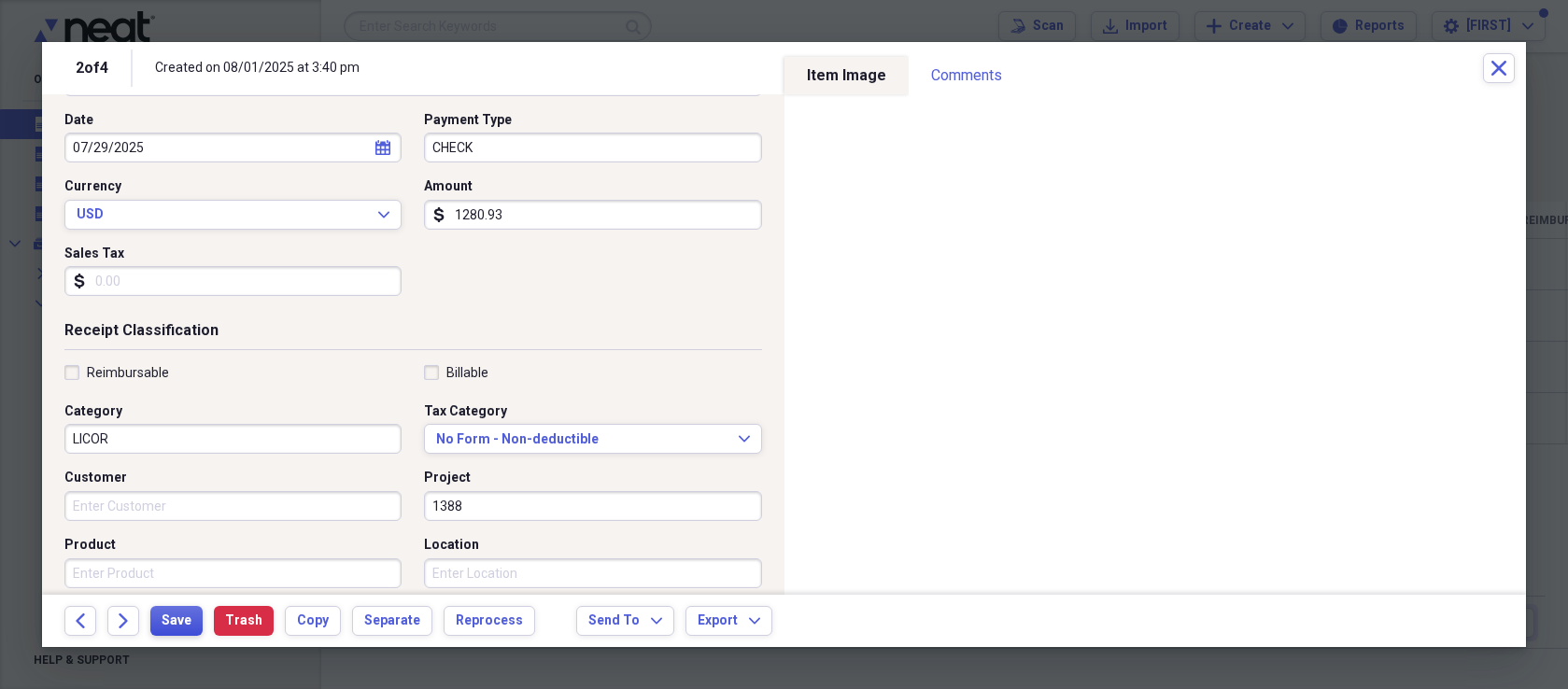 type on "1388" 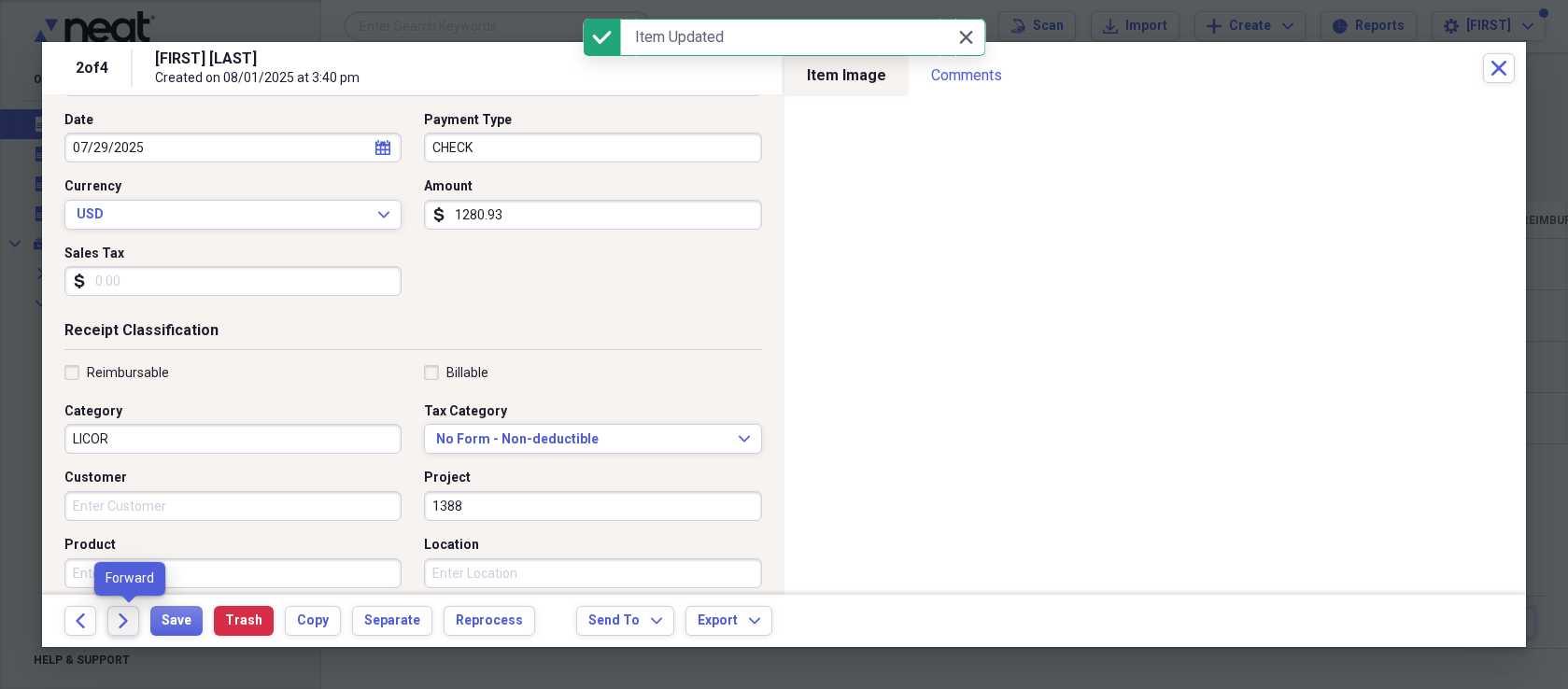 click 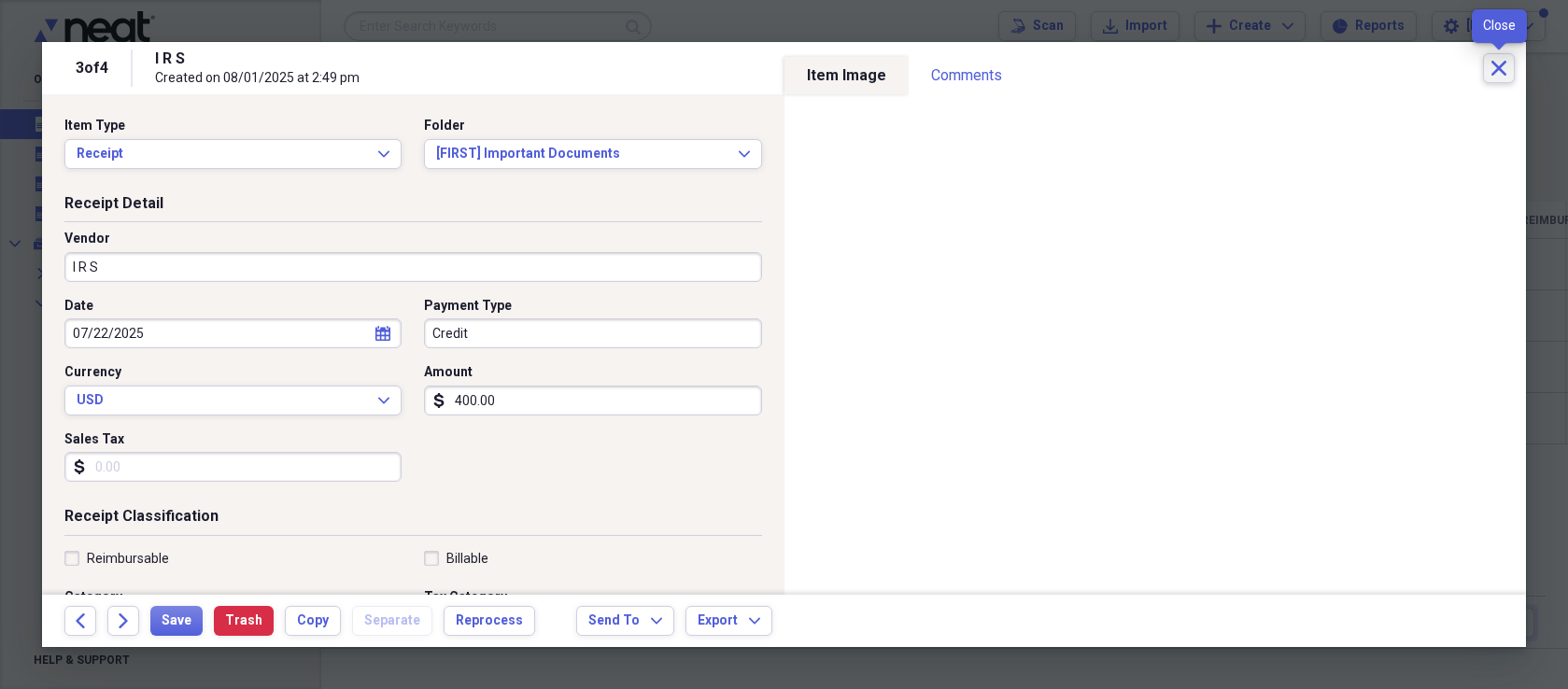 click on "Close" 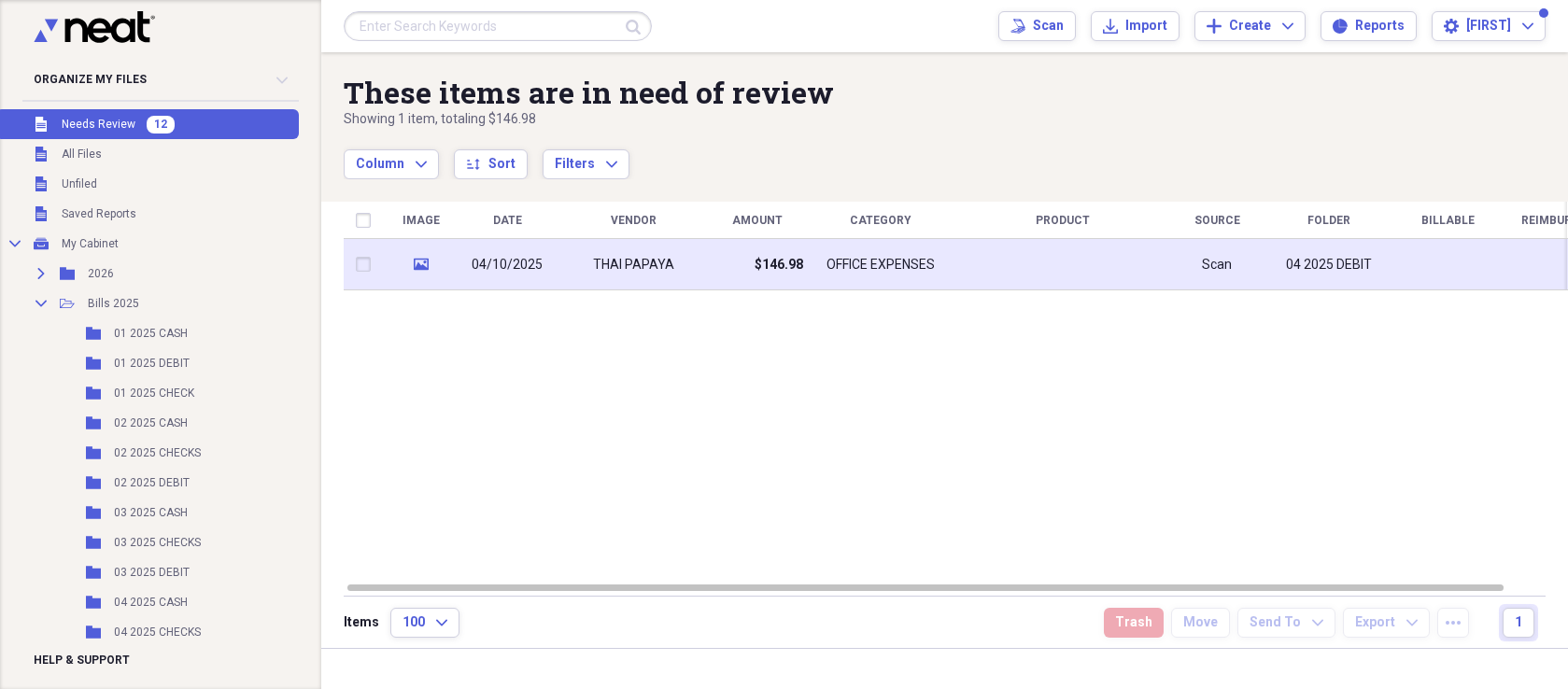 click at bounding box center [1063, 264] 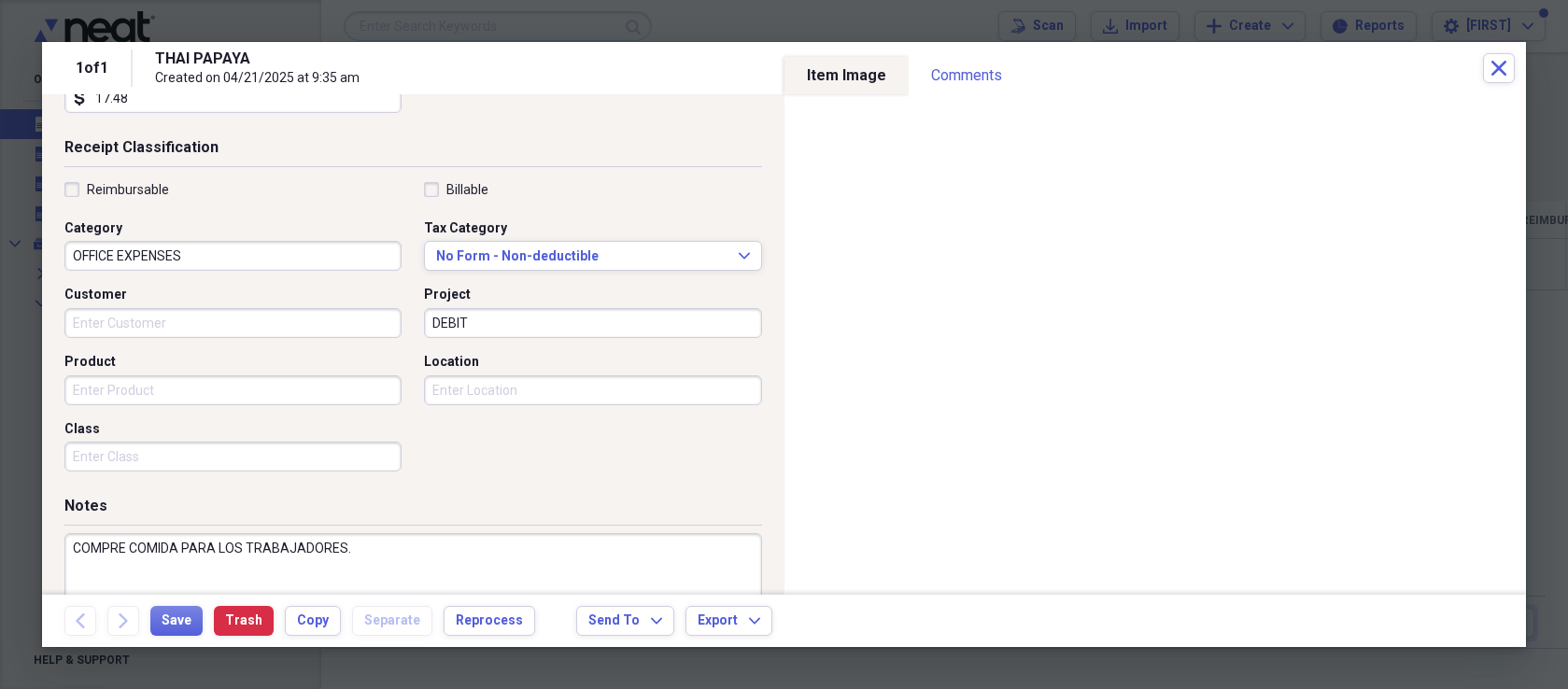 scroll, scrollTop: 378, scrollLeft: 0, axis: vertical 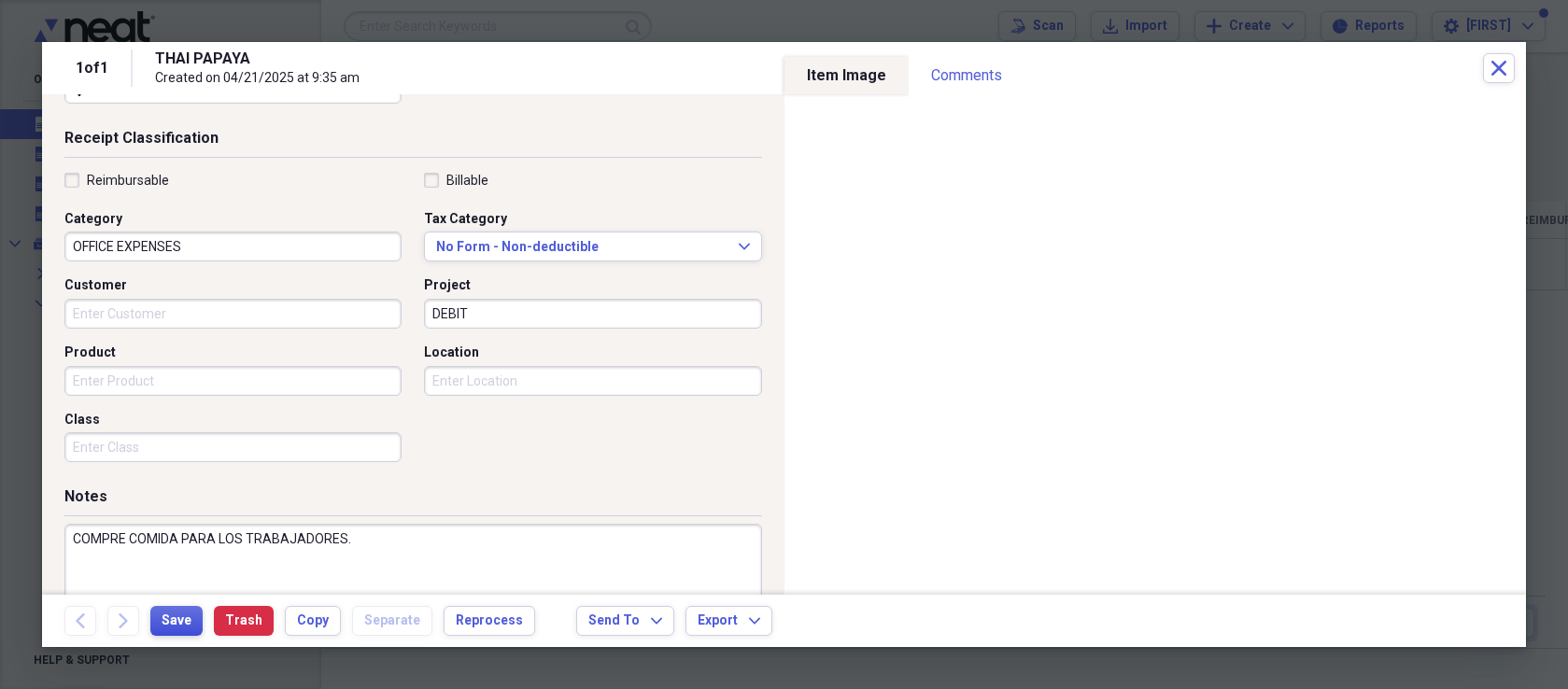 click on "Save" at bounding box center [177, 621] 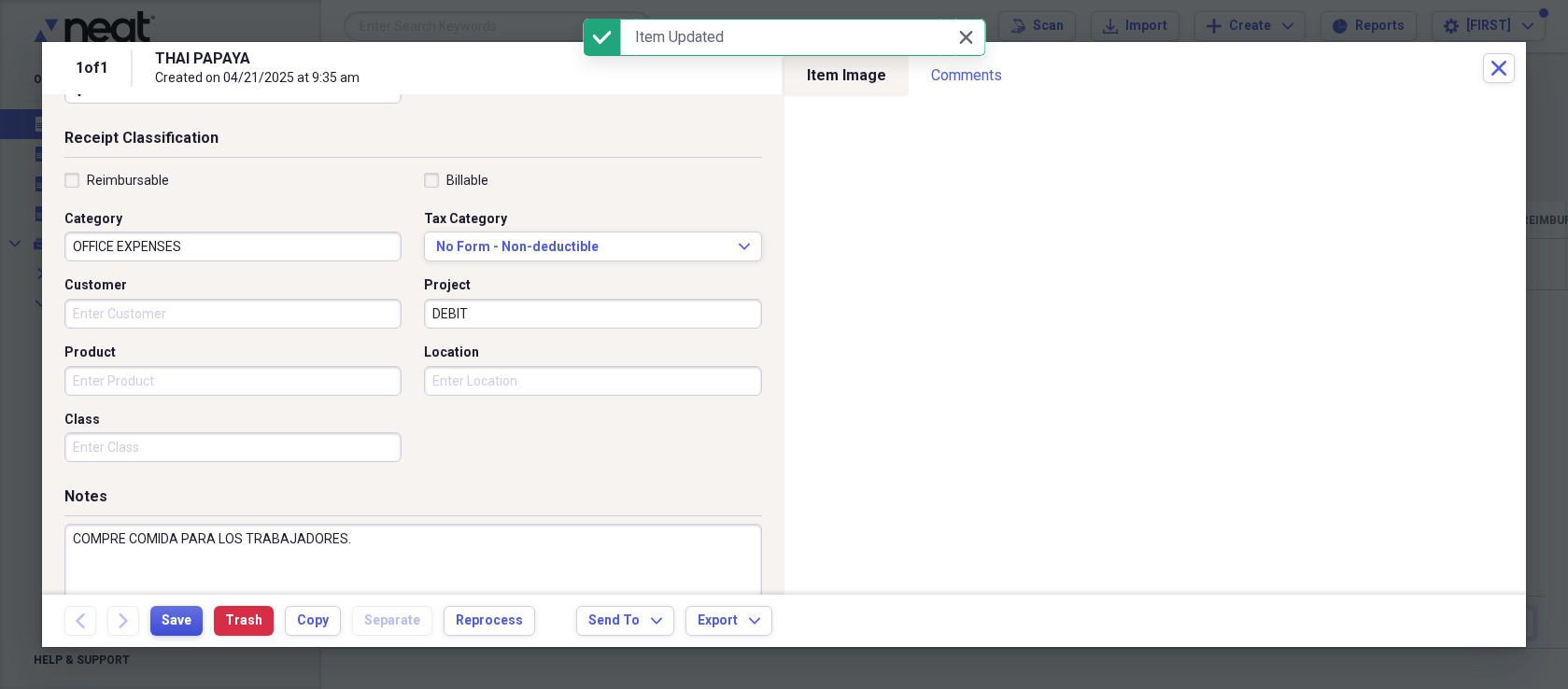 click on "Save" at bounding box center [177, 621] 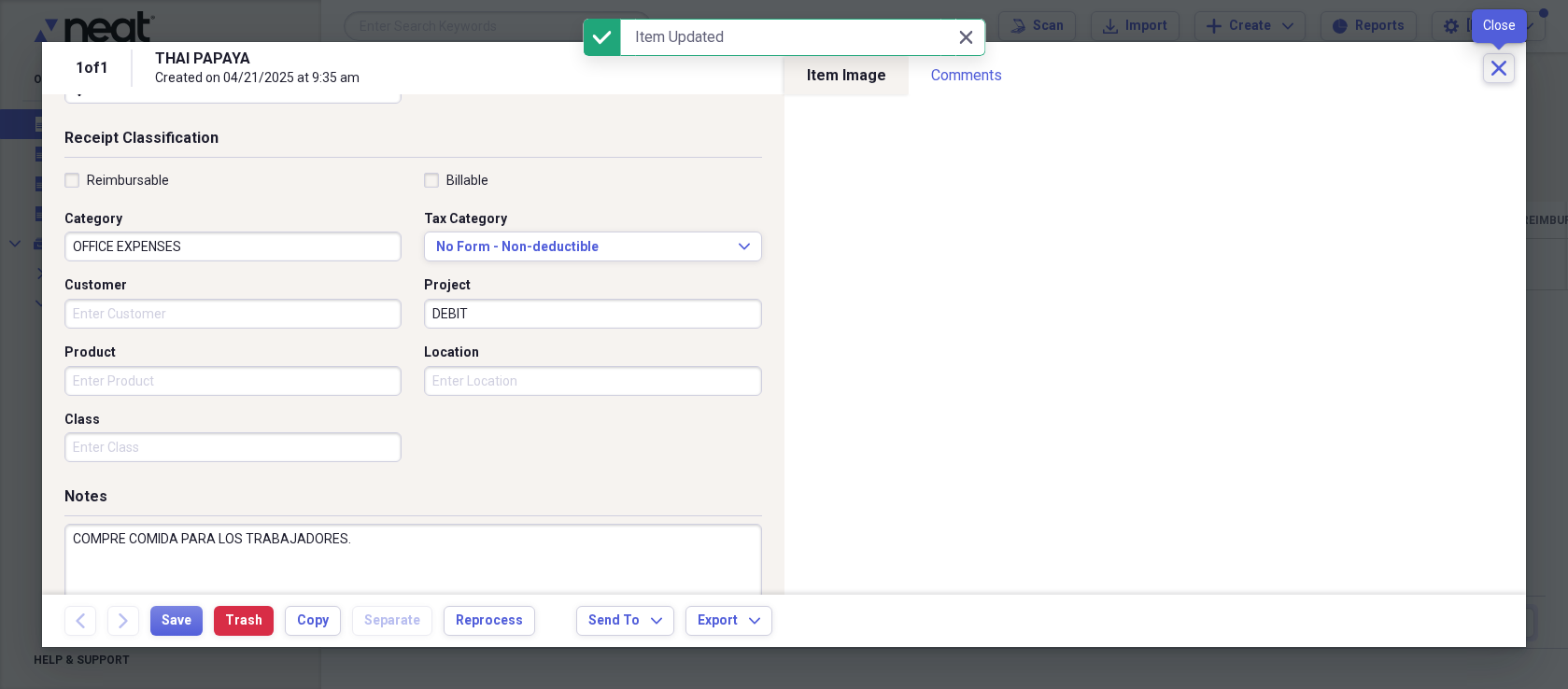 click 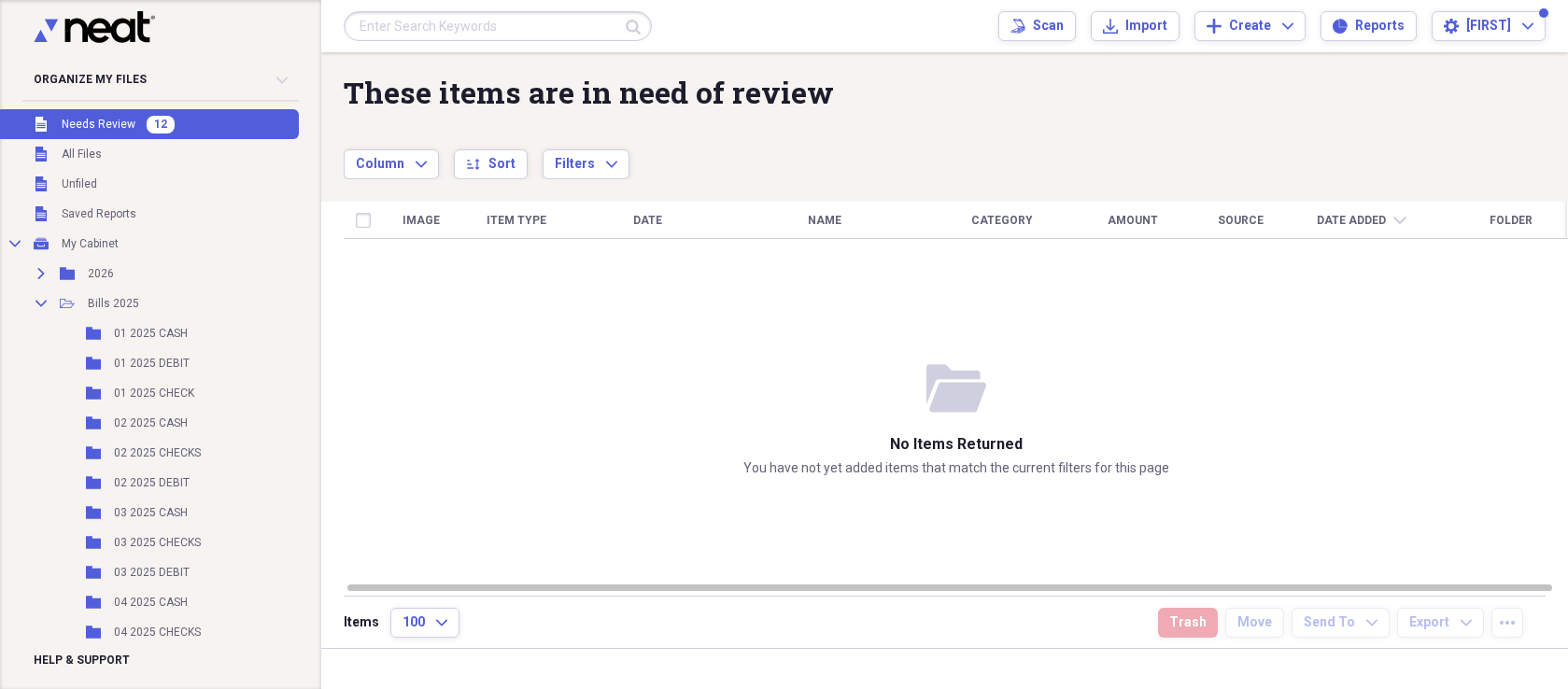click on "Needs Review" at bounding box center (98, 124) 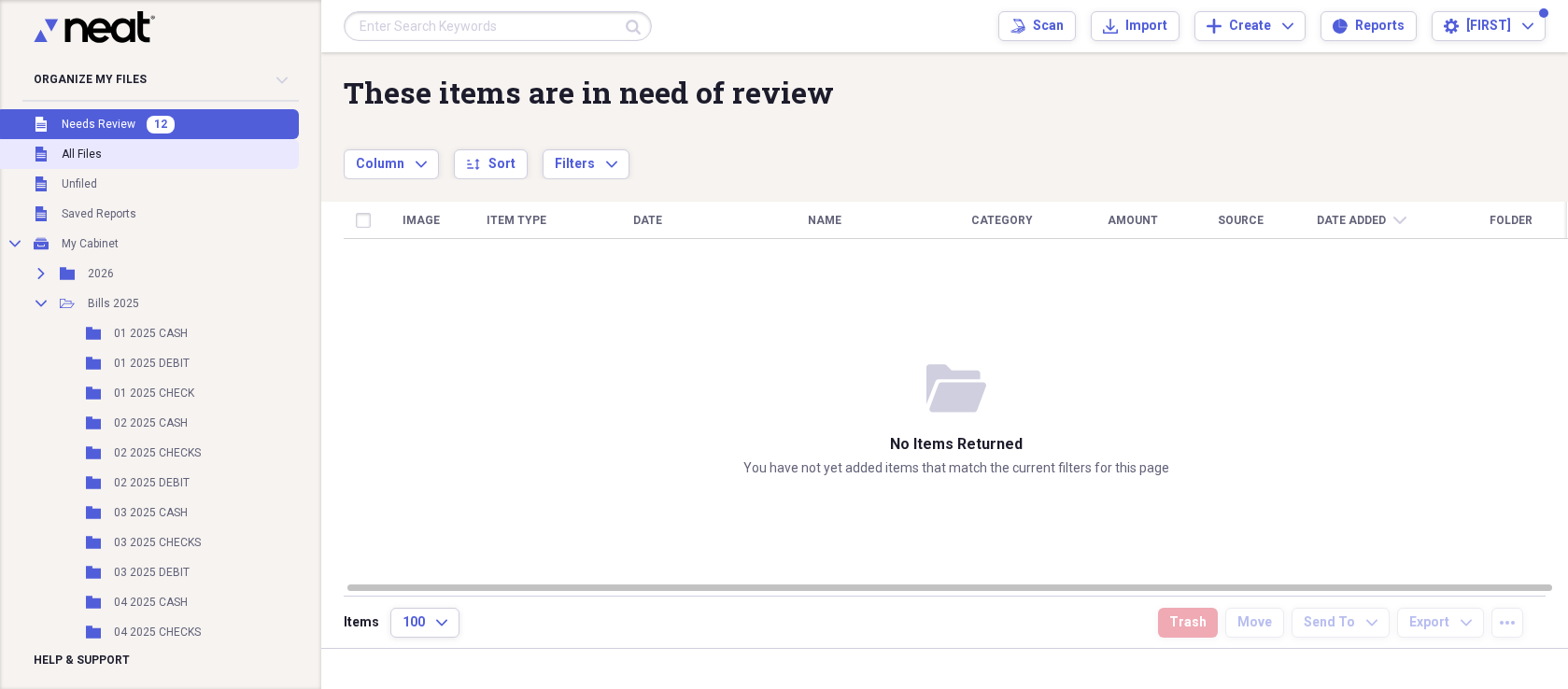 click on "All Files" at bounding box center (81, 154) 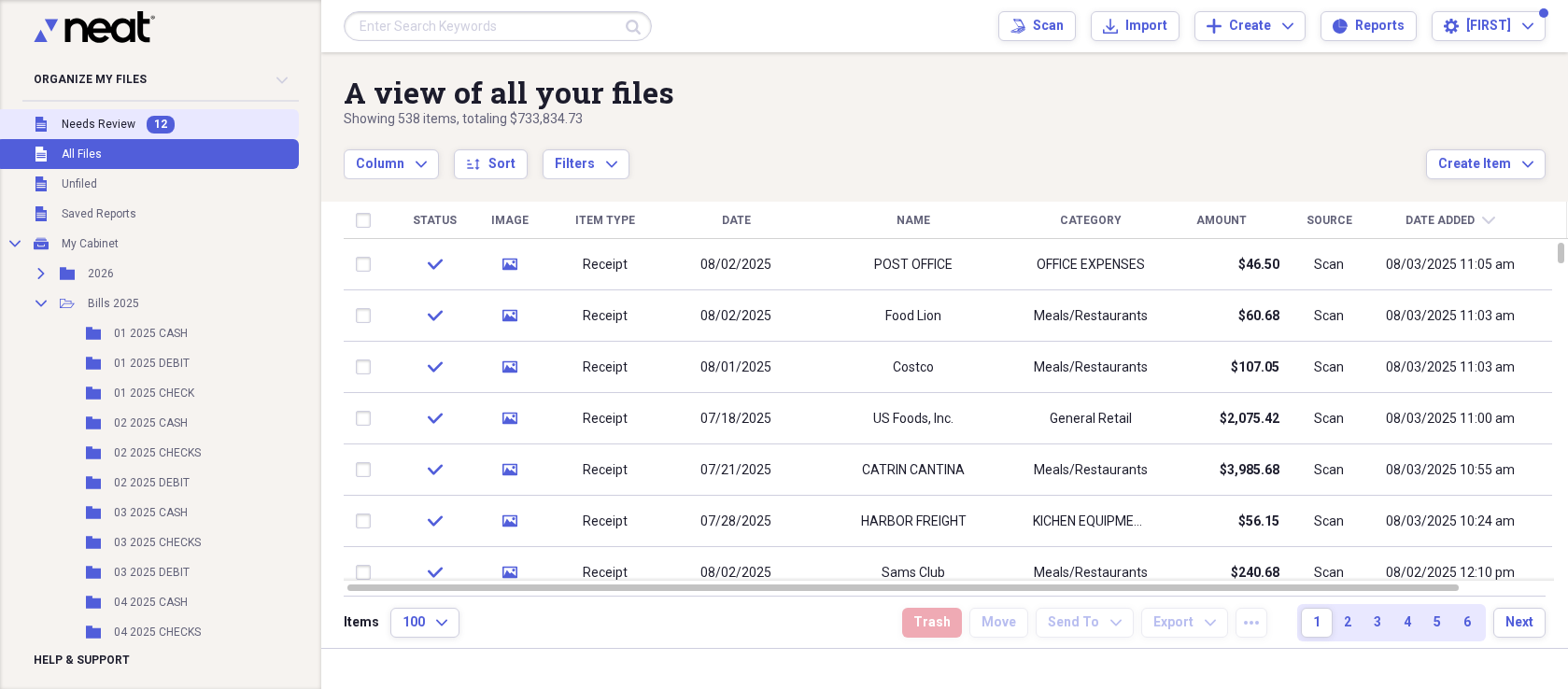 click on "Needs Review" at bounding box center [98, 124] 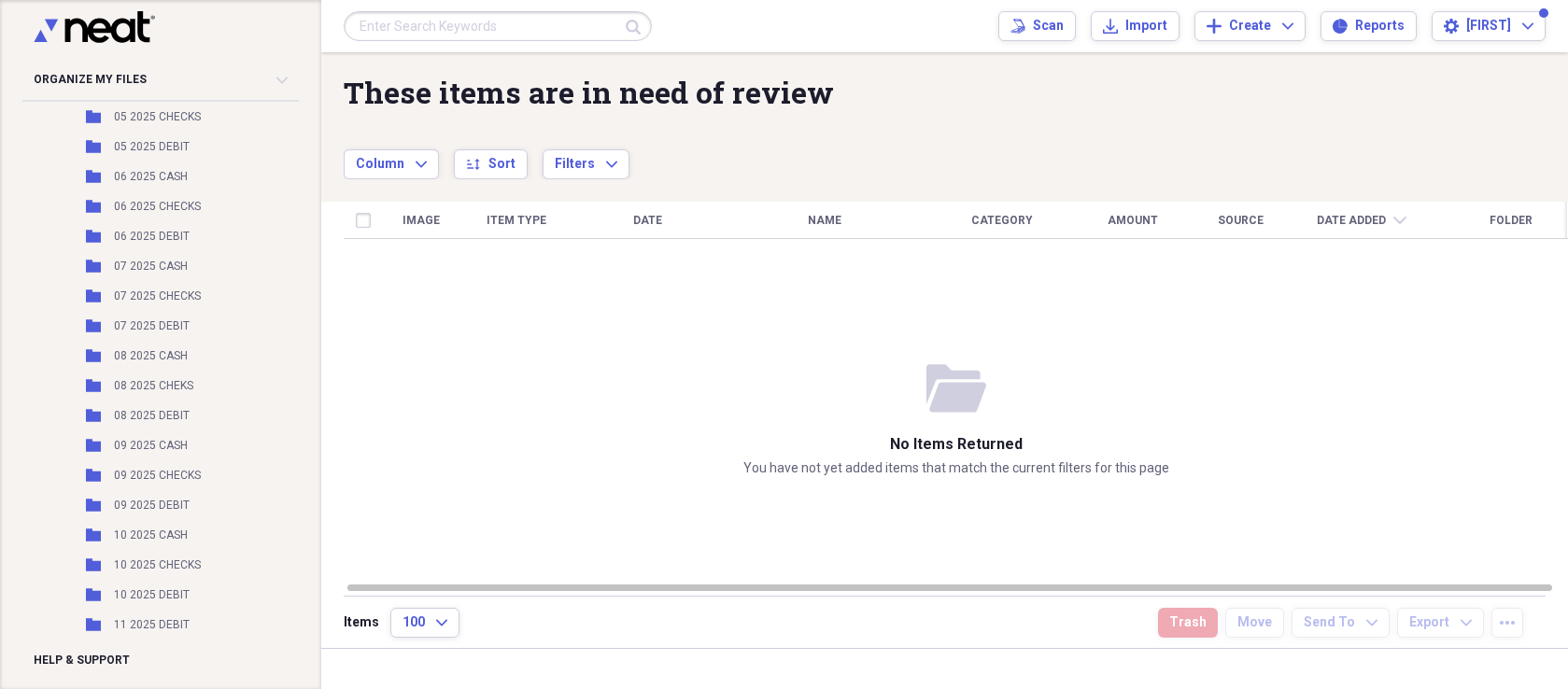 scroll, scrollTop: 647, scrollLeft: 0, axis: vertical 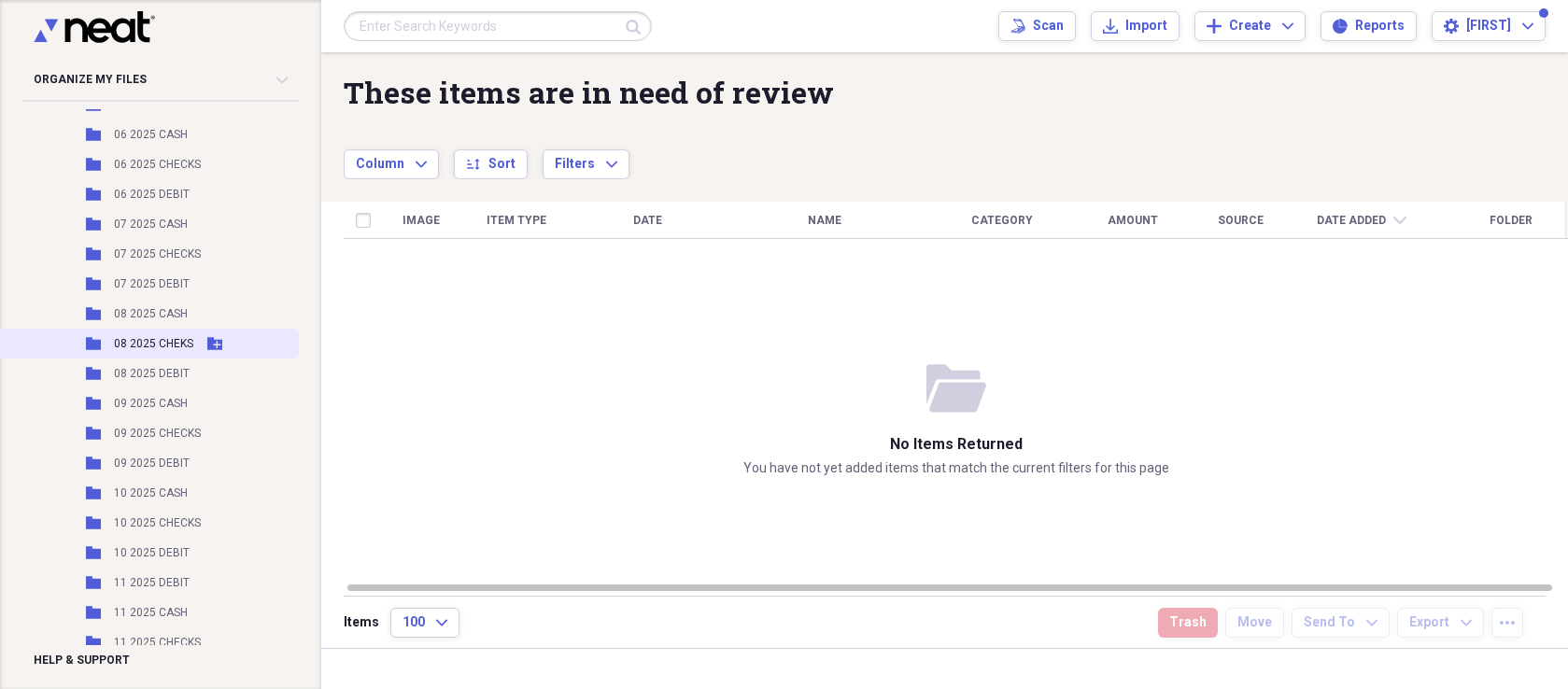 click on "08 2025 CHEKS" at bounding box center (153, 344) 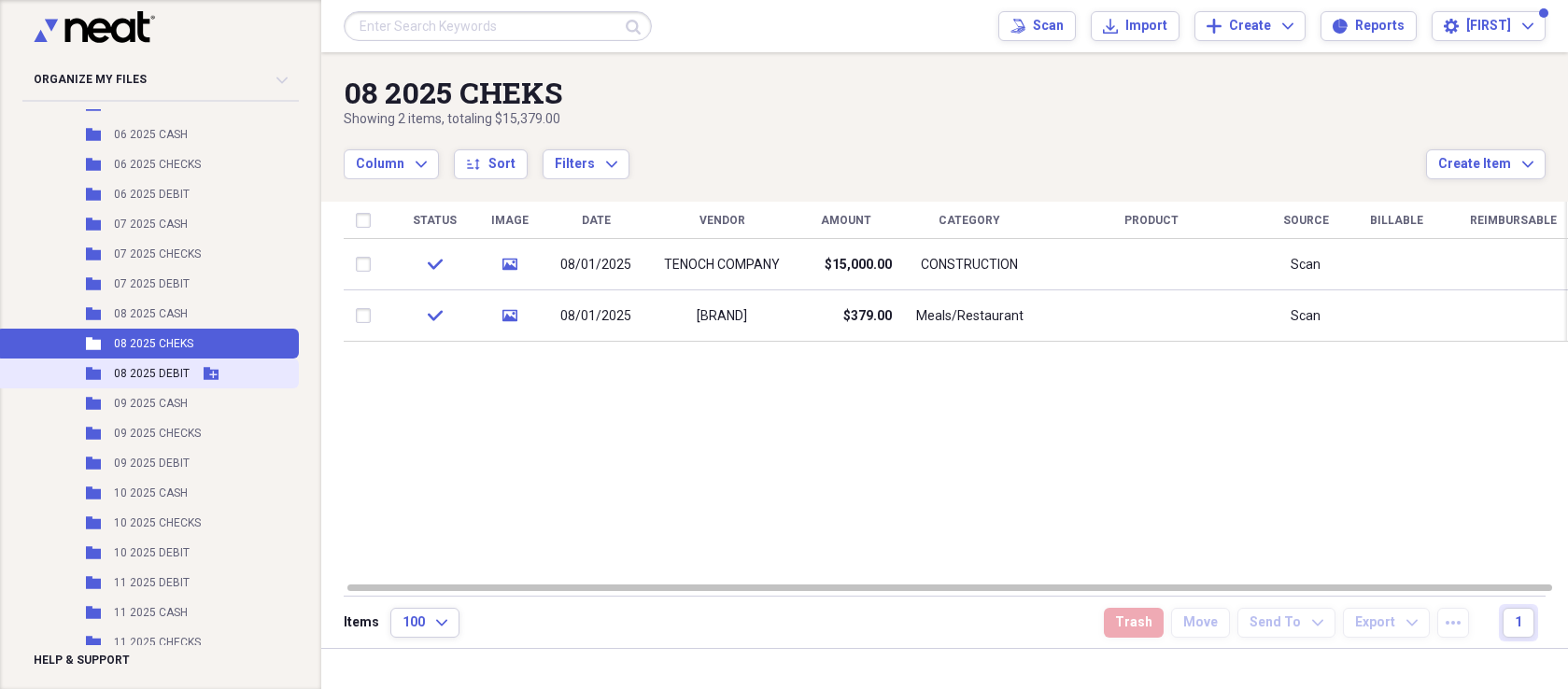 click on "08 2025 DEBIT" at bounding box center [151, 373] 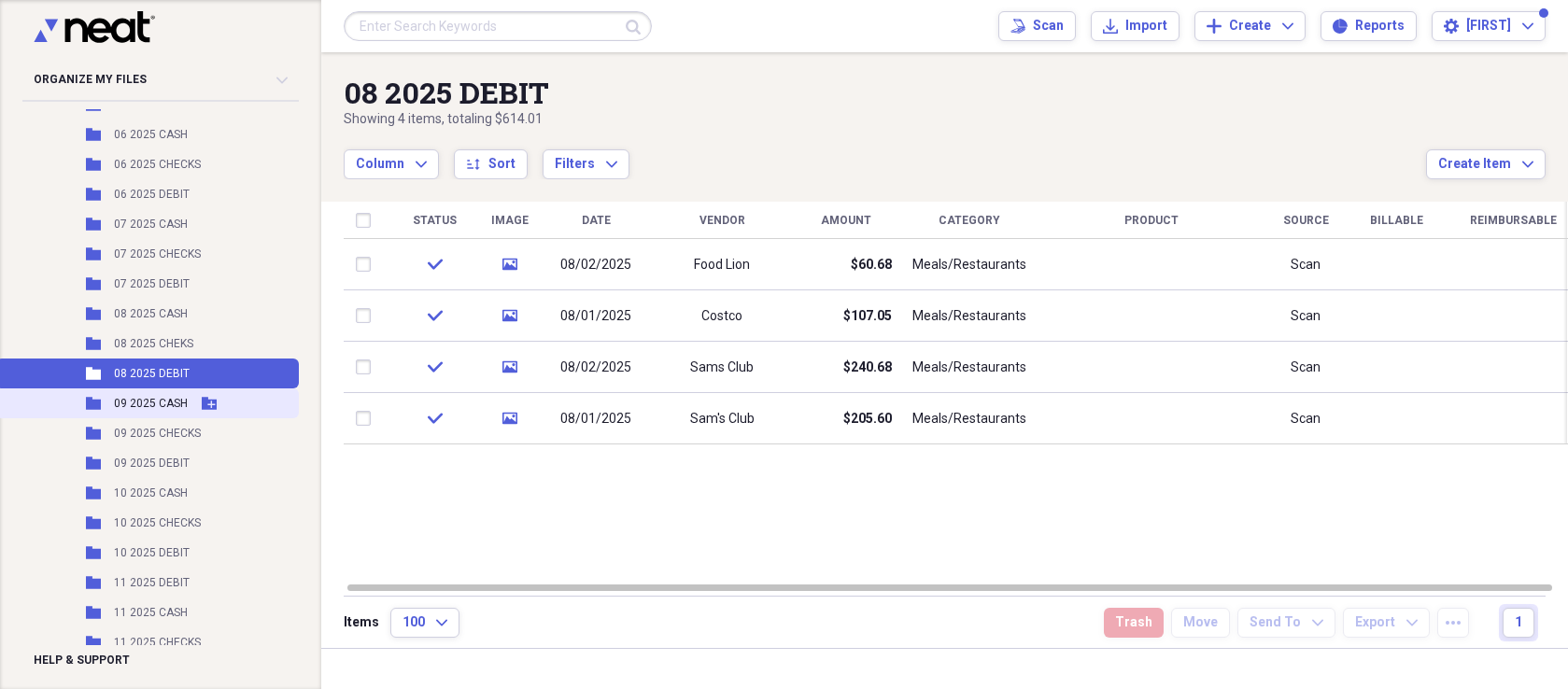 click on "09 2025 CASH" at bounding box center (150, 403) 